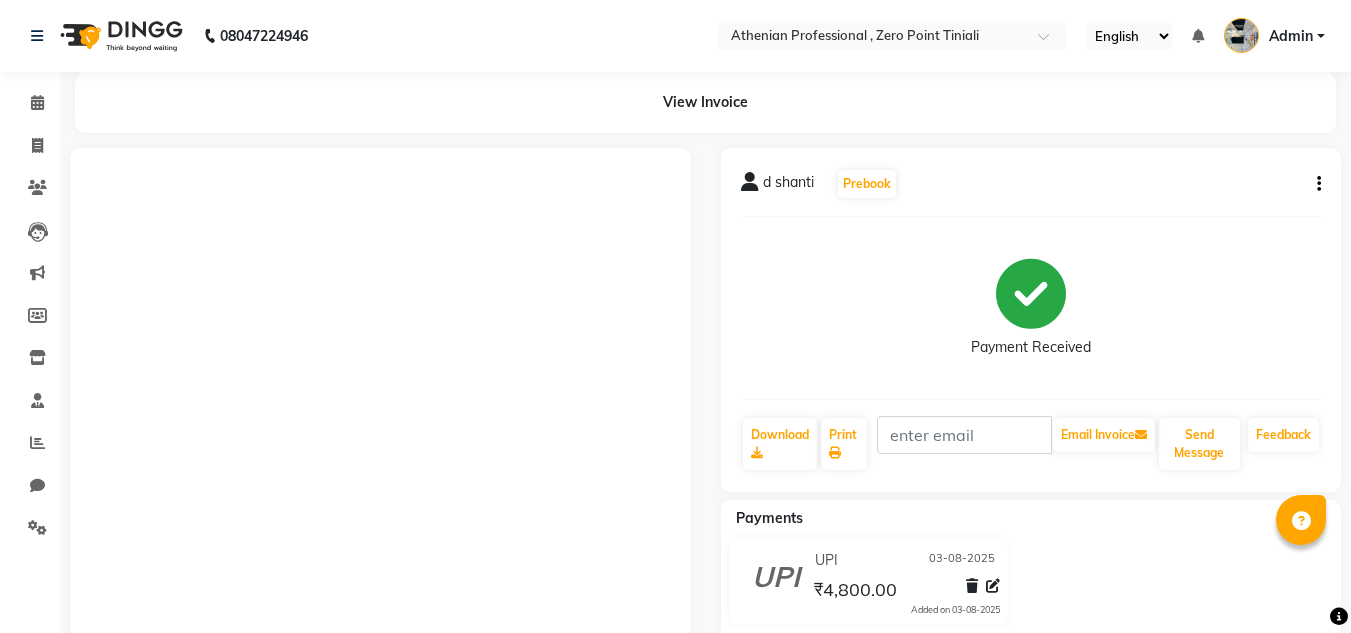 scroll, scrollTop: 0, scrollLeft: 0, axis: both 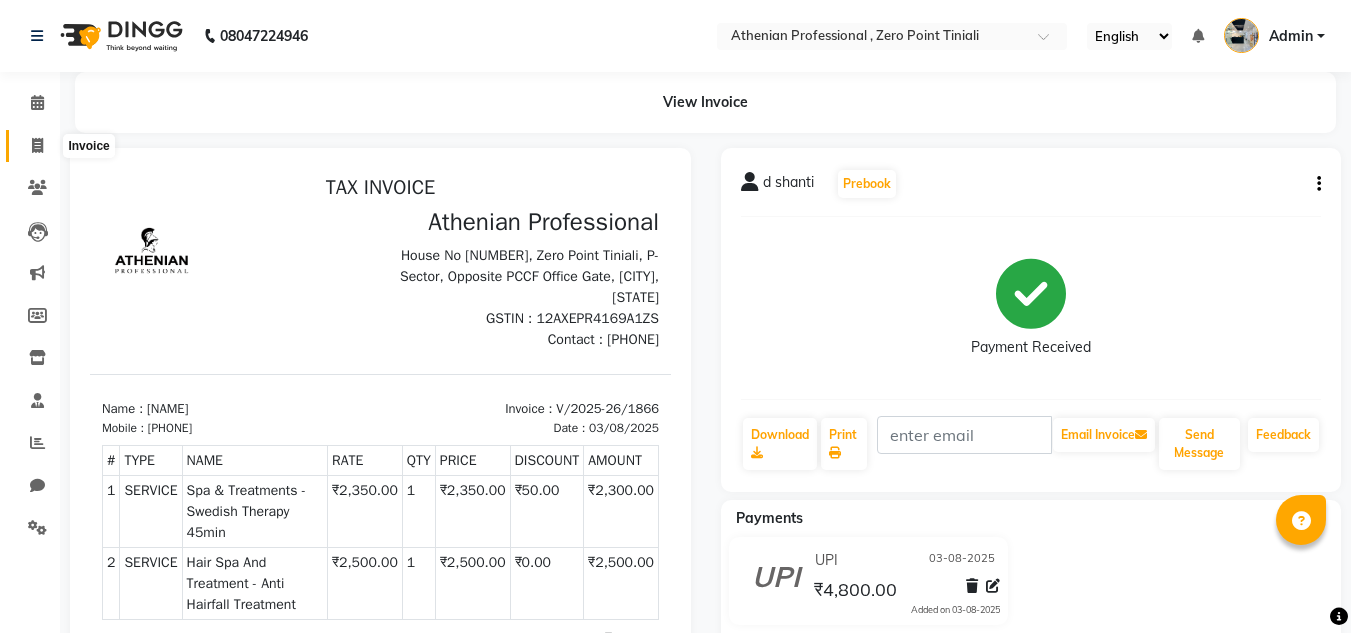 click 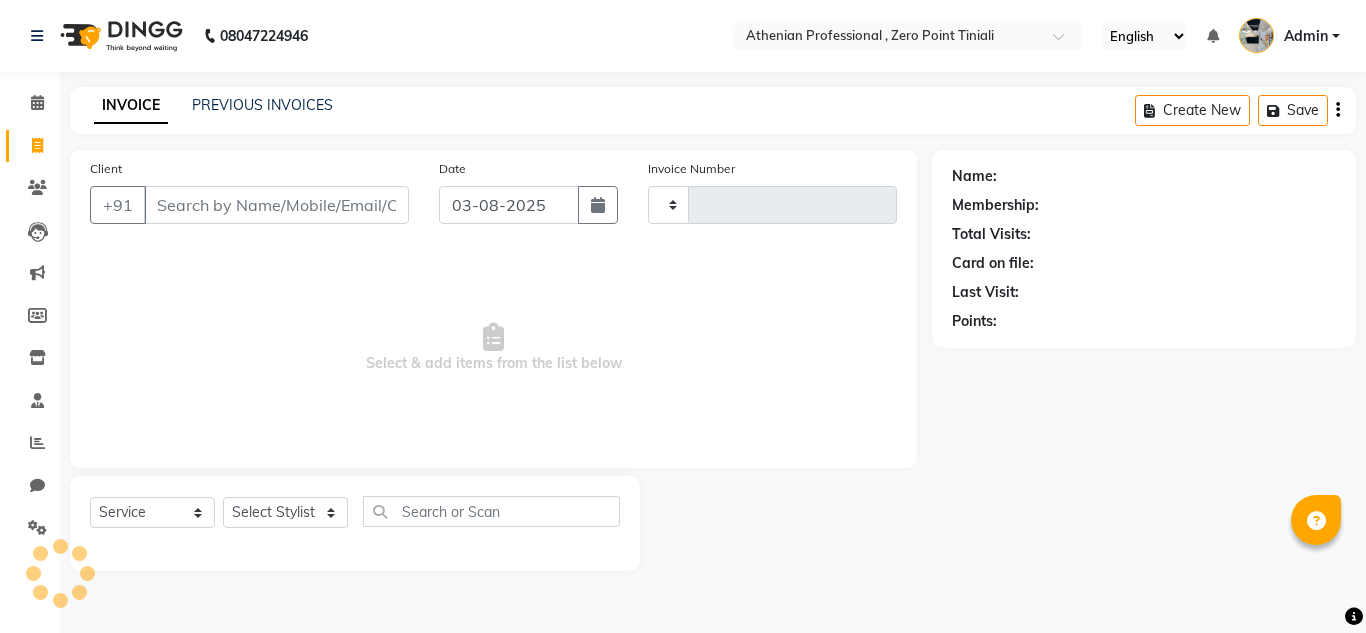 click on "Client" at bounding box center (276, 205) 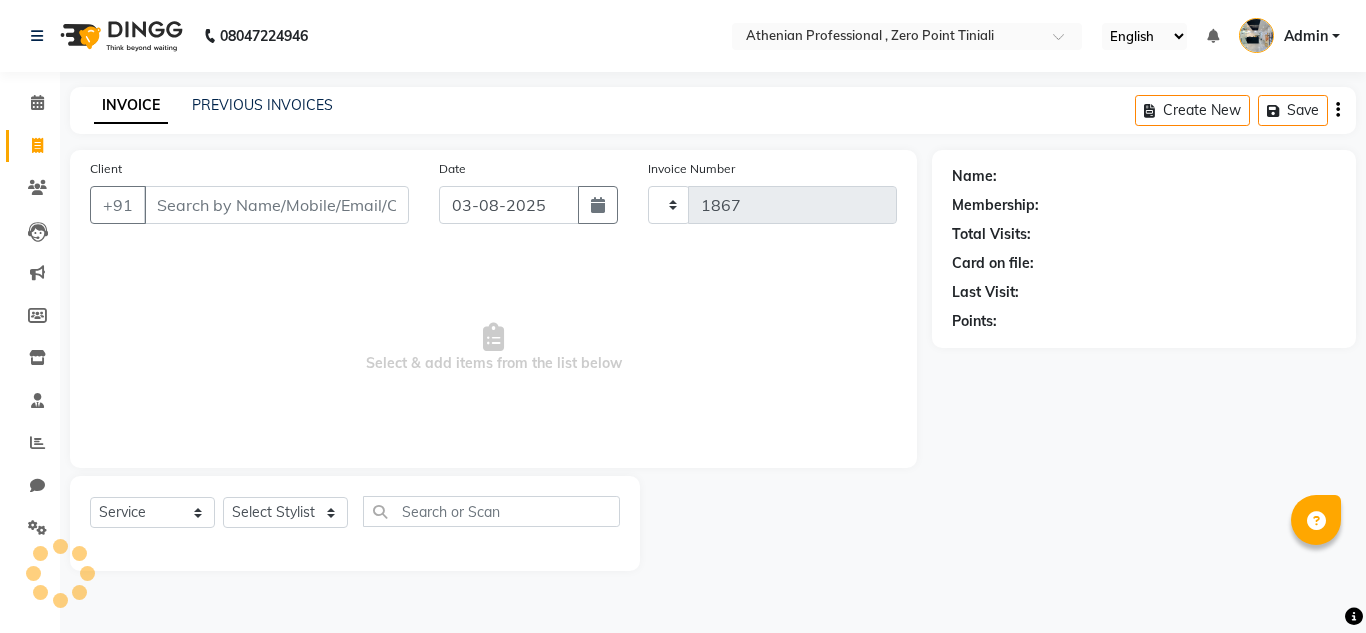 select on "8300" 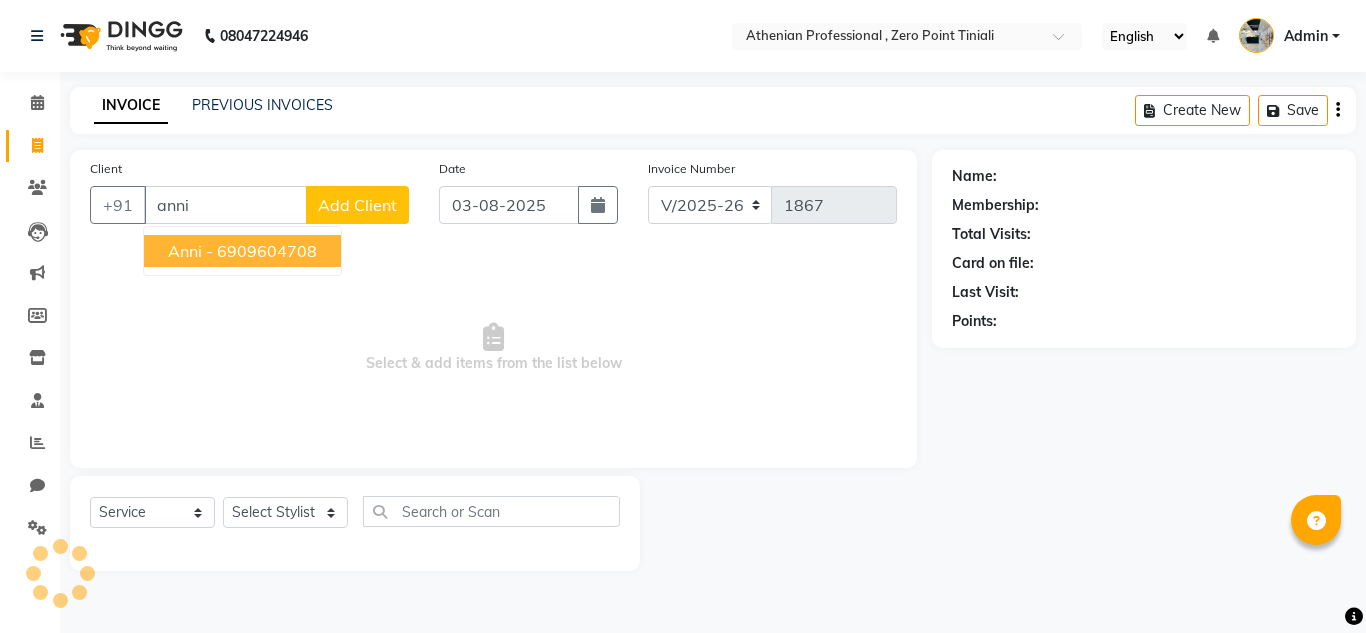 click on "6909604708" at bounding box center [267, 251] 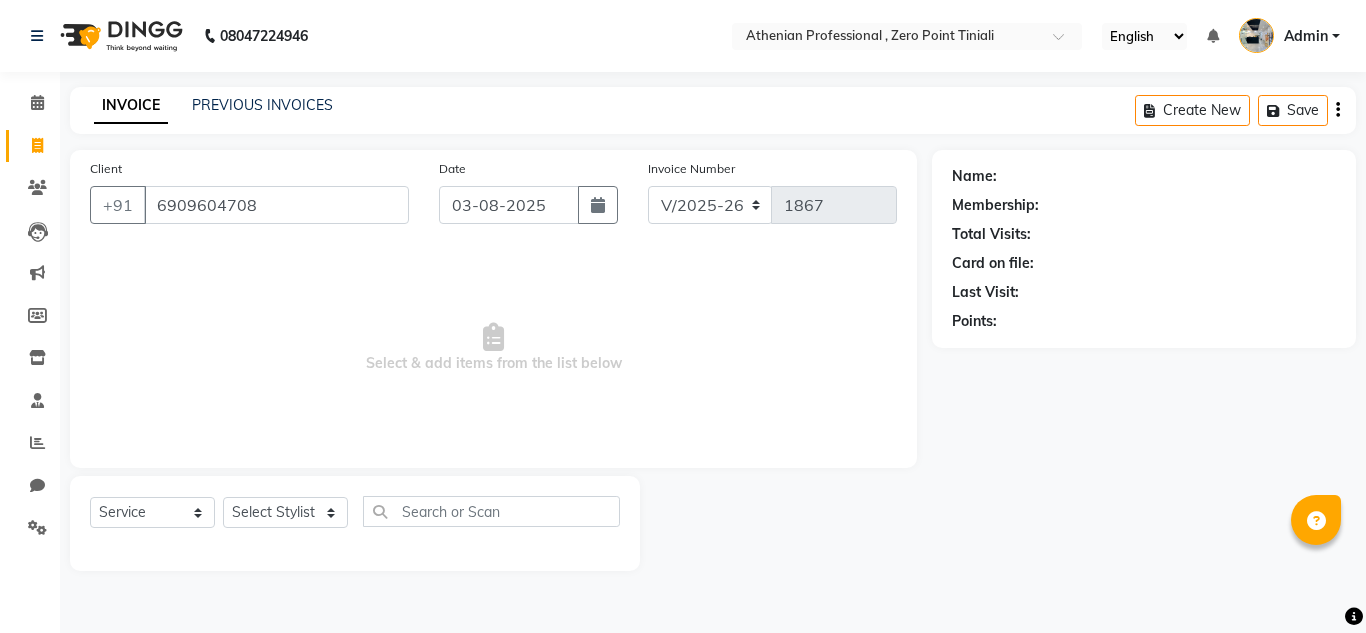 type on "6909604708" 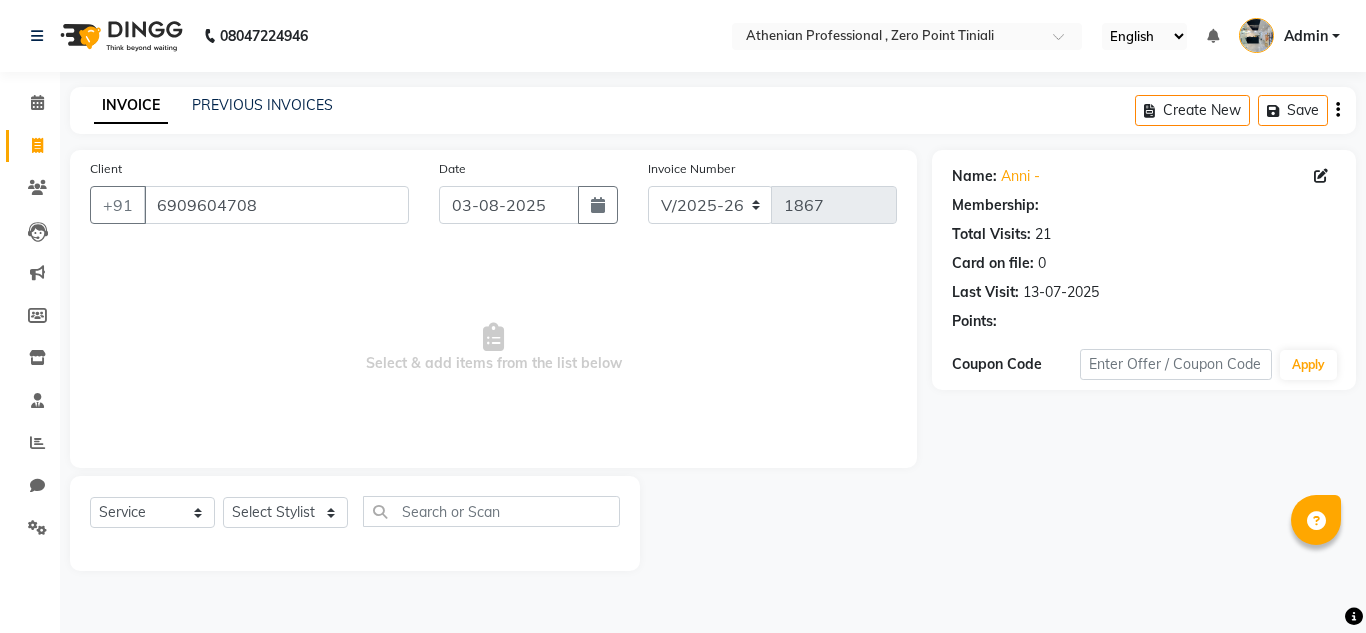 select on "1: Object" 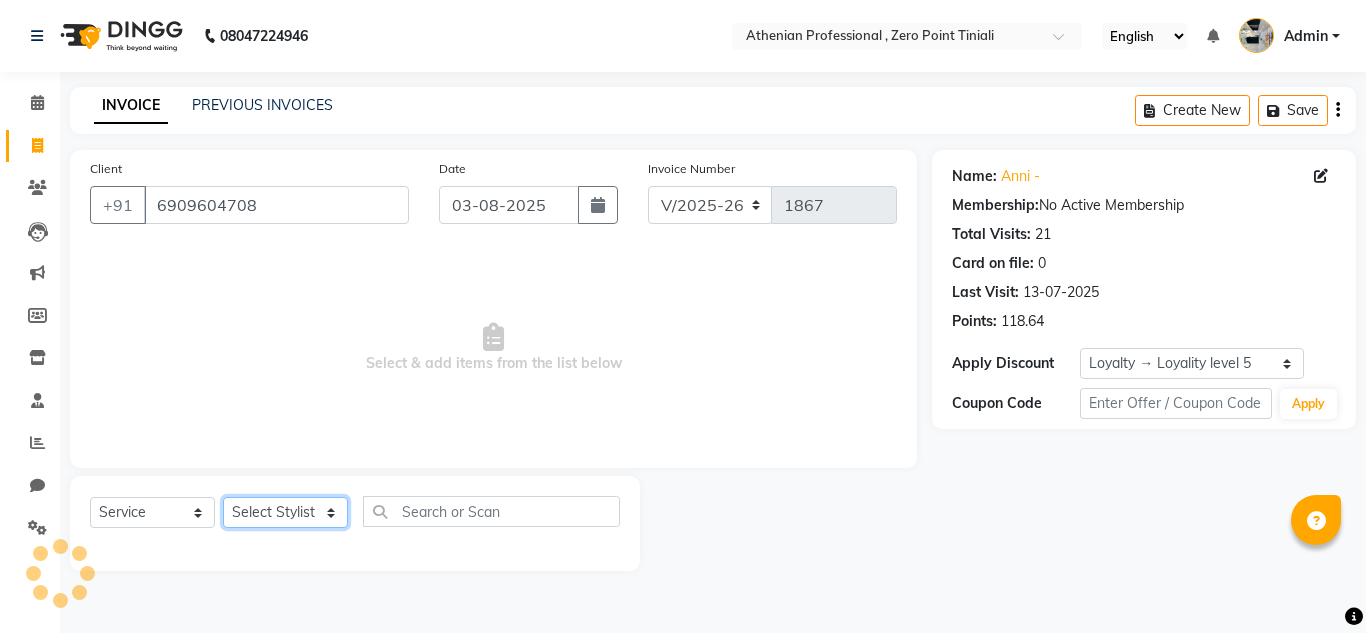 click on "Select Stylist [NAME] [NAME] Admin [NAME] [NAME] [NAME] [NAME] Manager [NAME] [NAME] [NAME] [NAME] [NAME] [NAME] [NAME] [NAME] [NAME] [NAME] [NAME] [NAME] [NAME]" 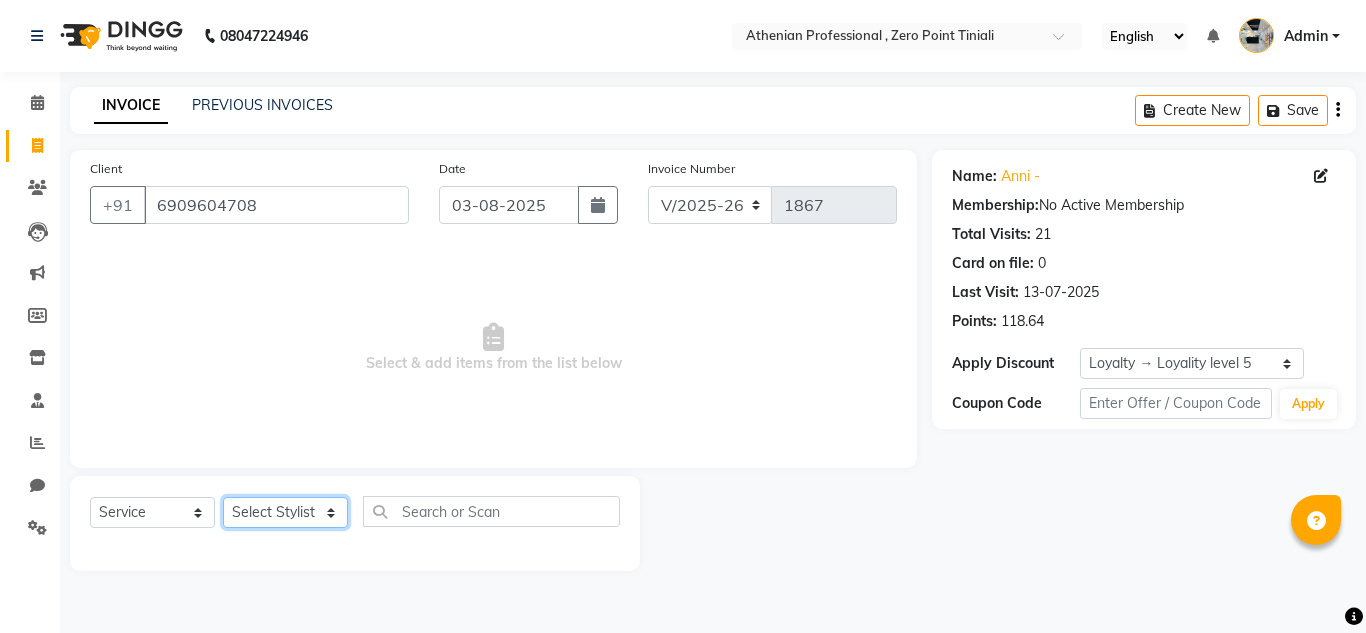 select on "80210" 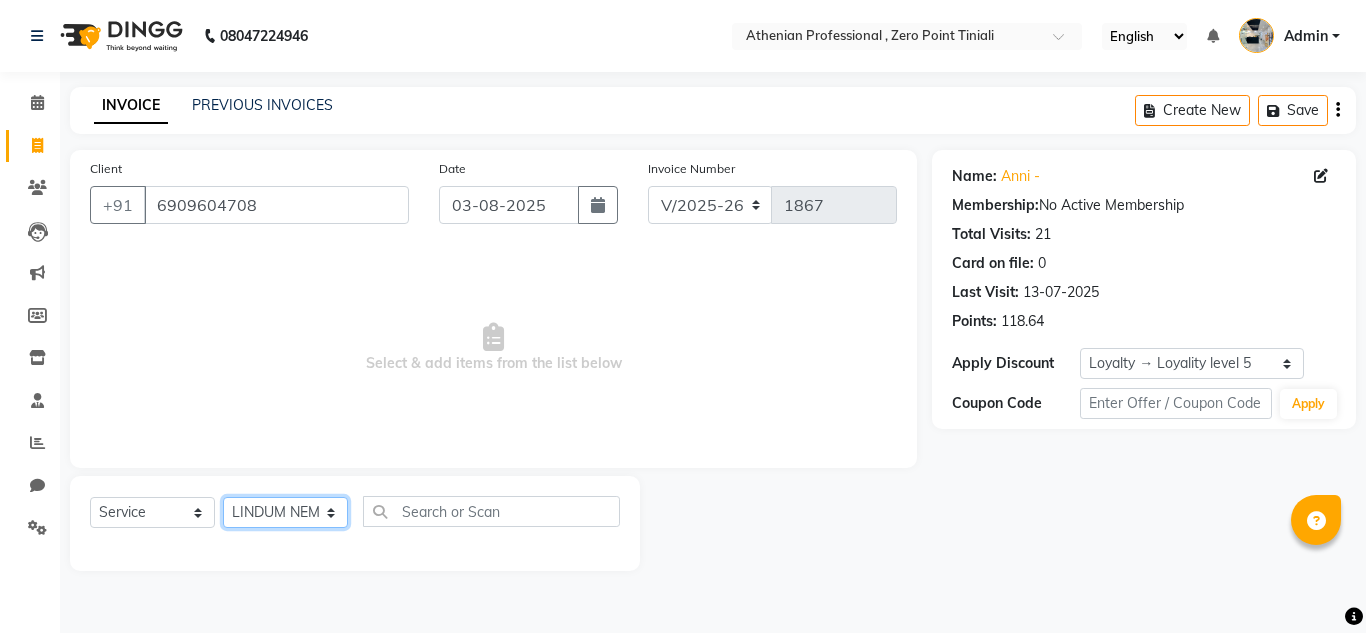 click on "Select Stylist [NAME] [NAME] Admin [NAME] [NAME] [NAME] [NAME] Manager [NAME] [NAME] [NAME] [NAME] [NAME] [NAME] [NAME] [NAME] [NAME] [NAME] [NAME] [NAME] [NAME]" 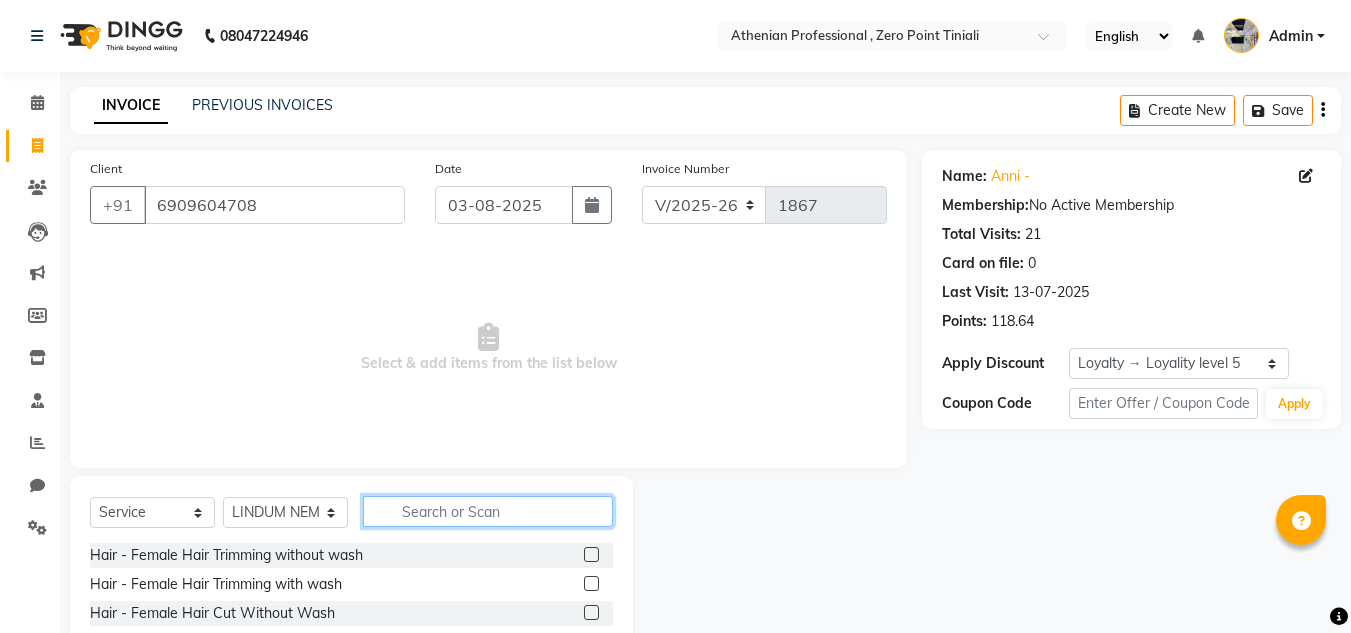 click 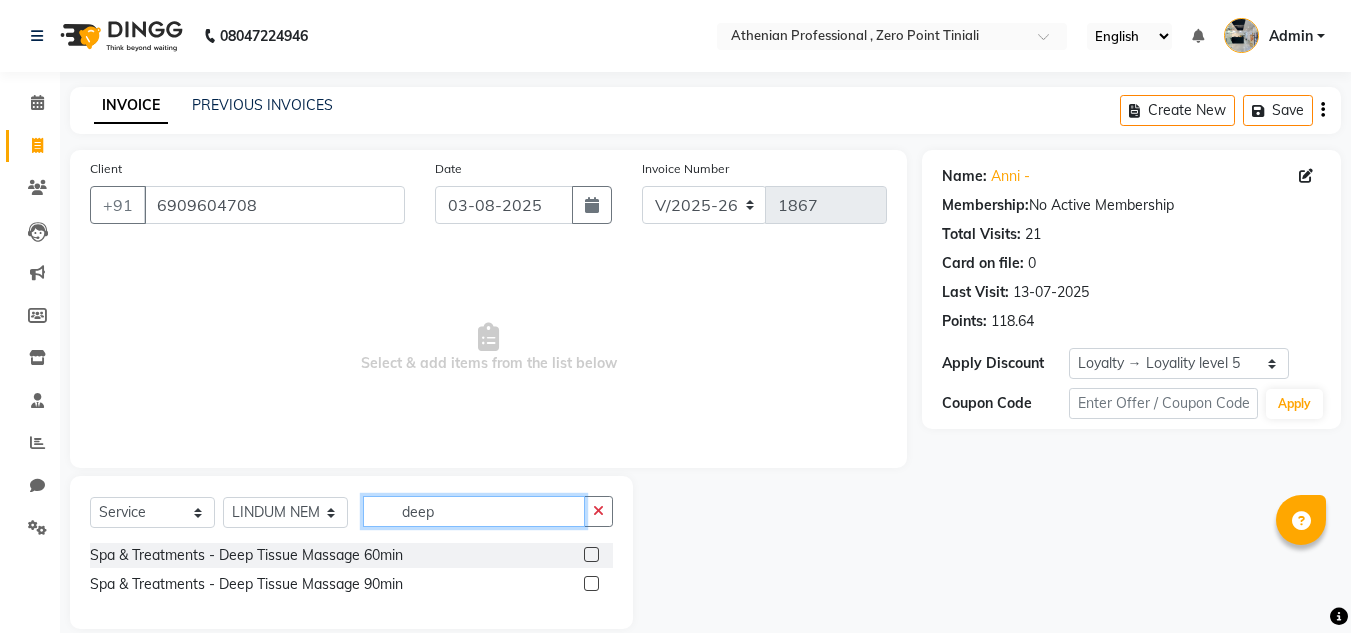 type on "deep" 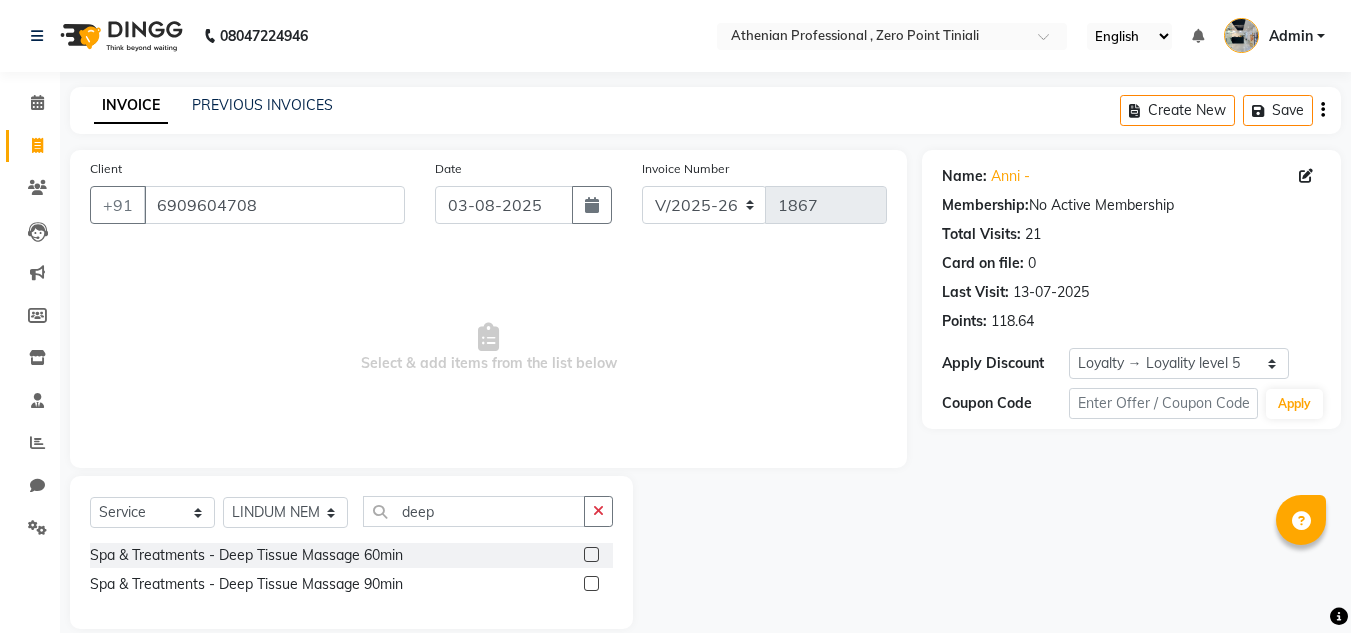 click 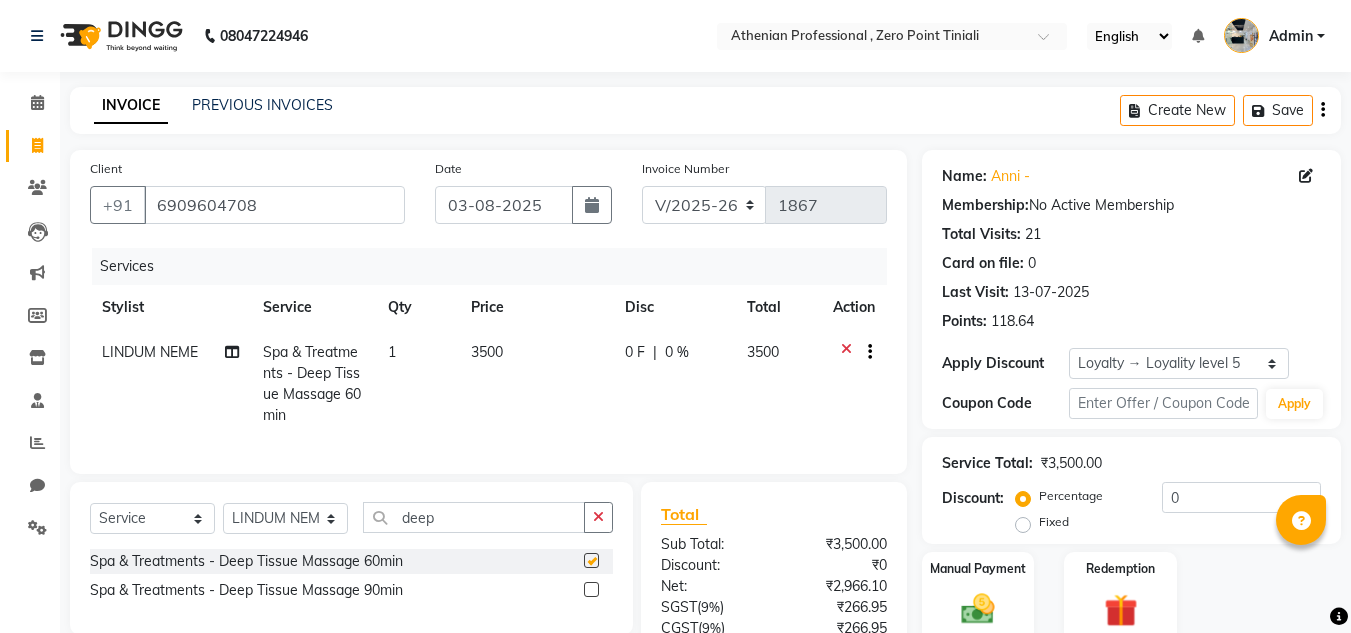 checkbox on "false" 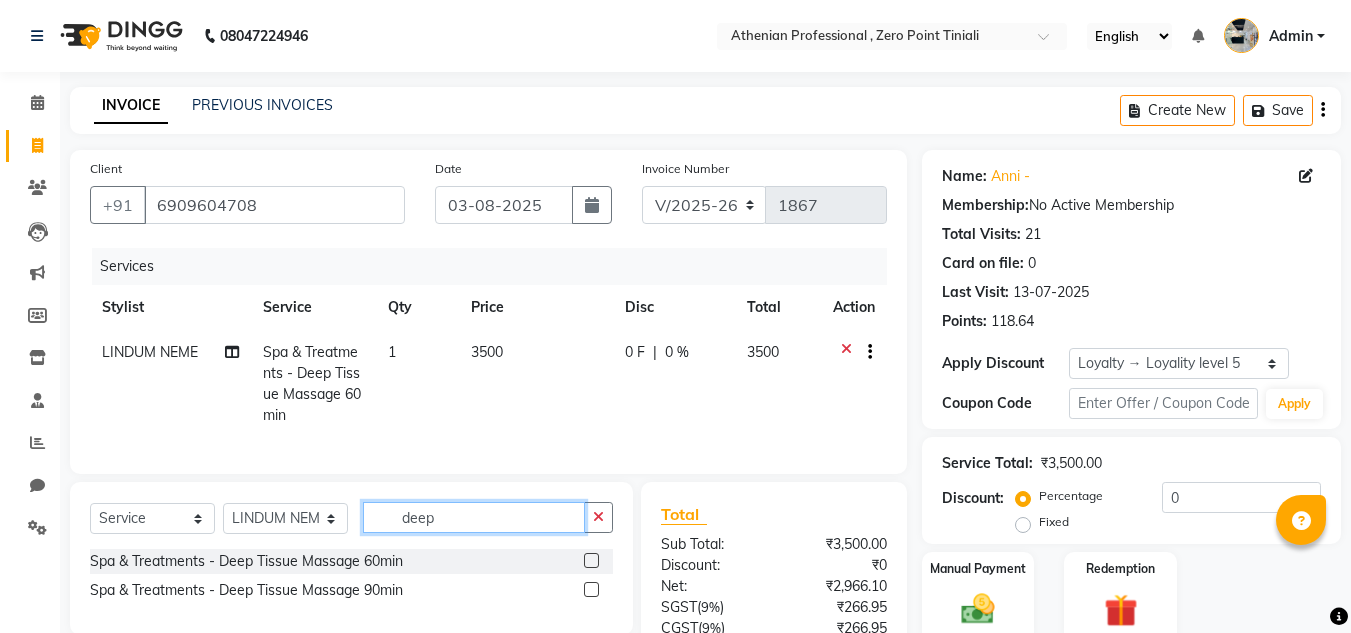 click on "deep" 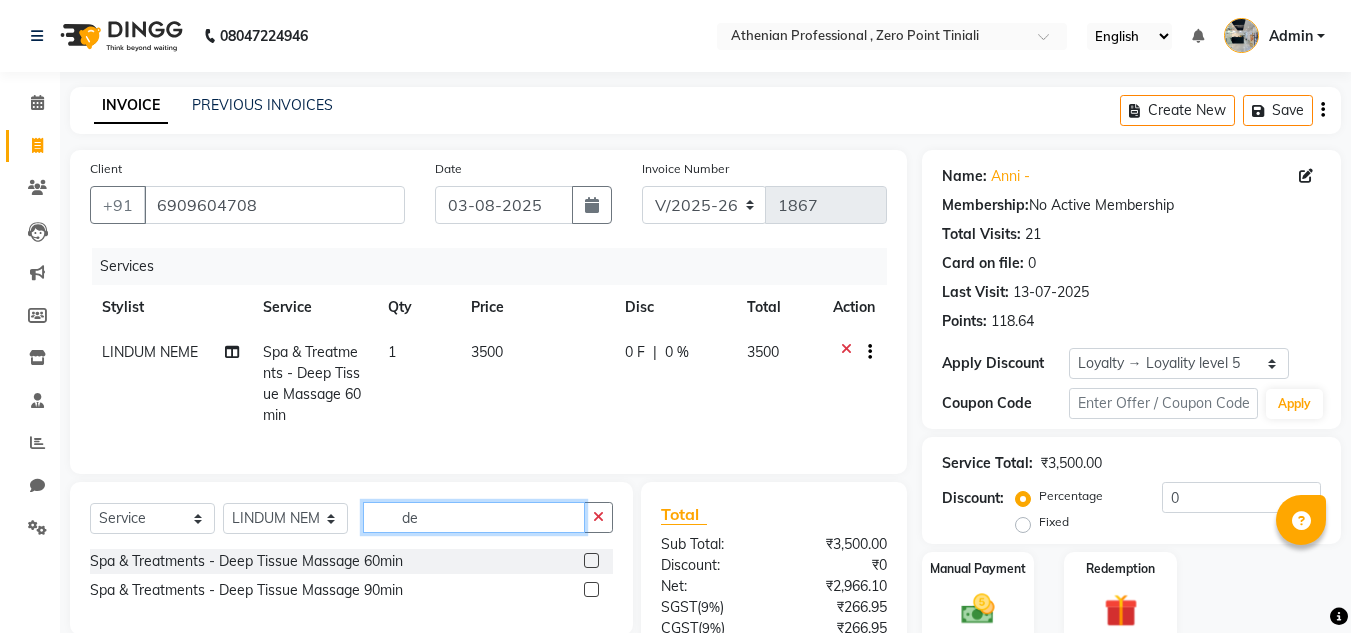 type on "d" 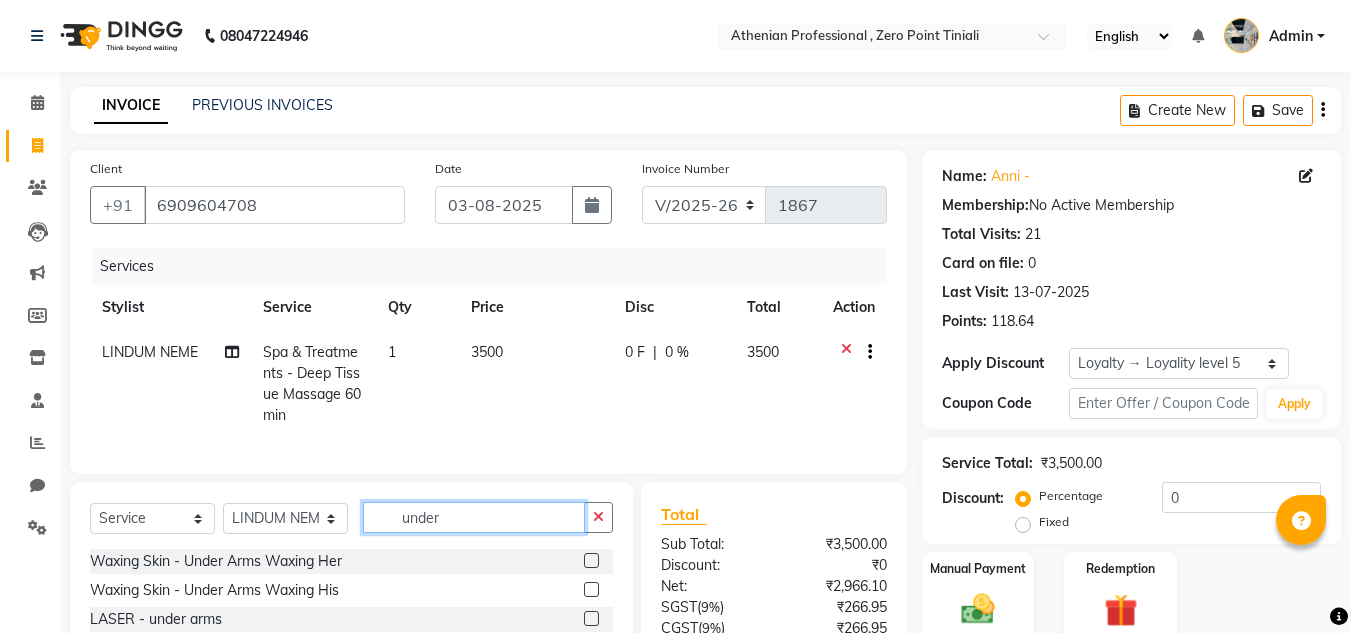 type on "under" 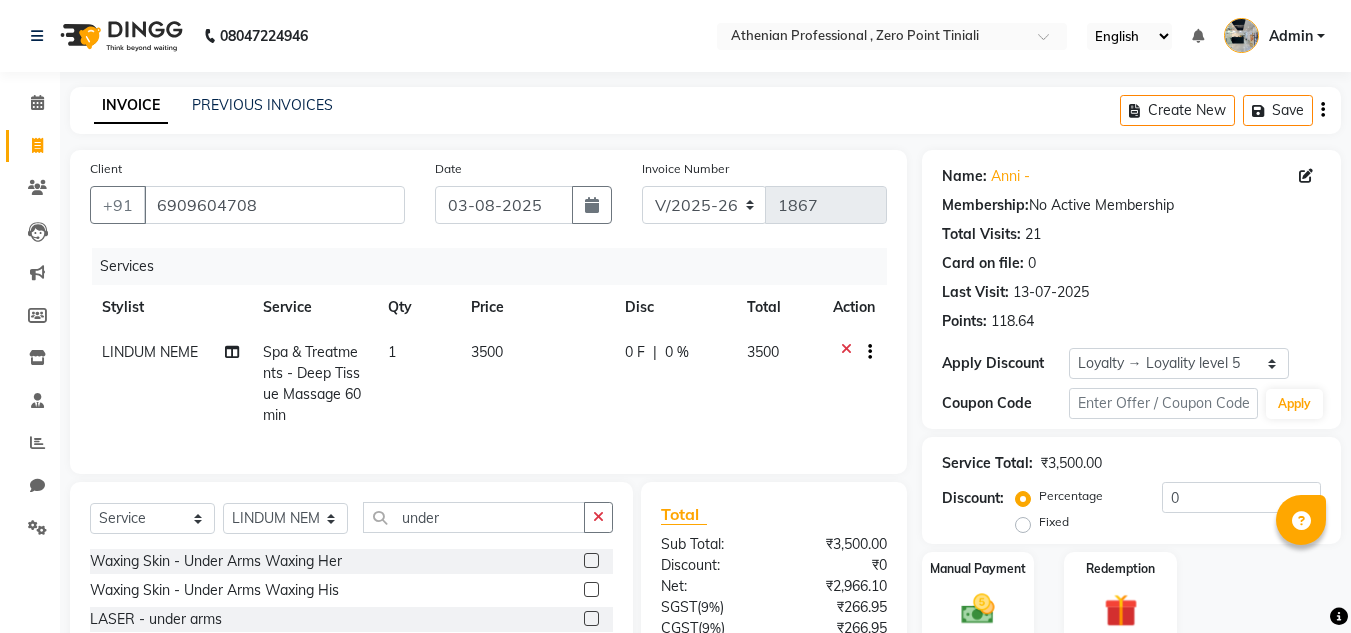 click 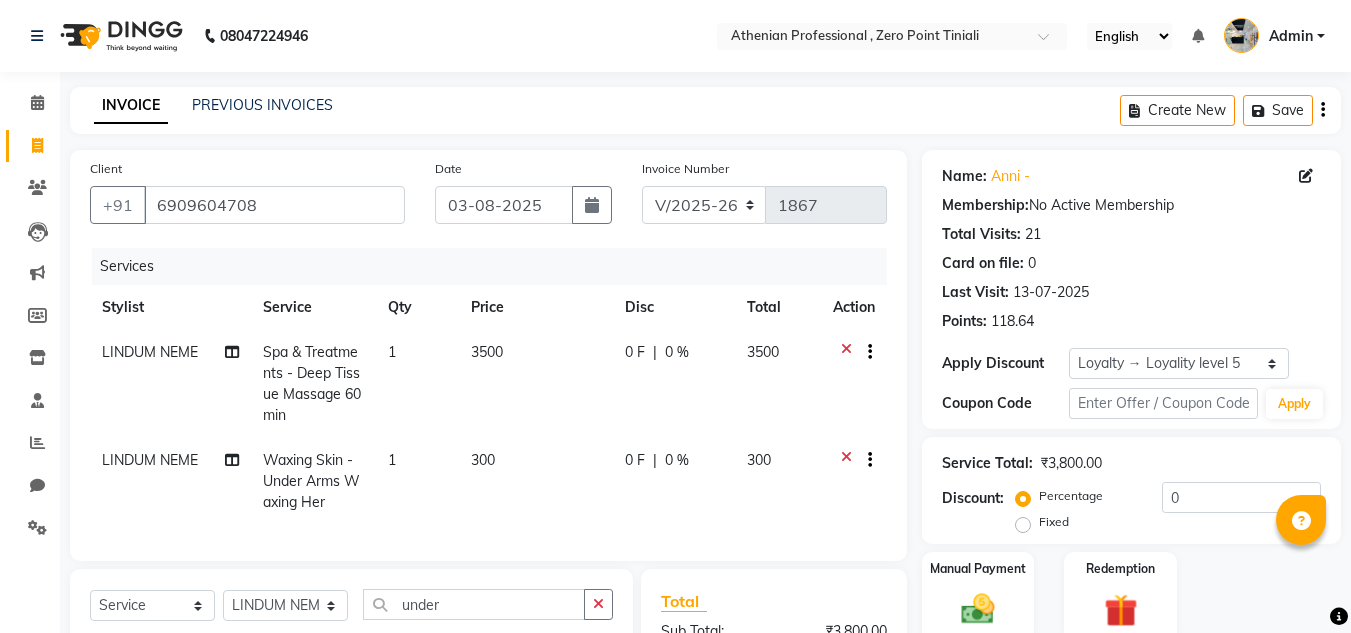 checkbox on "false" 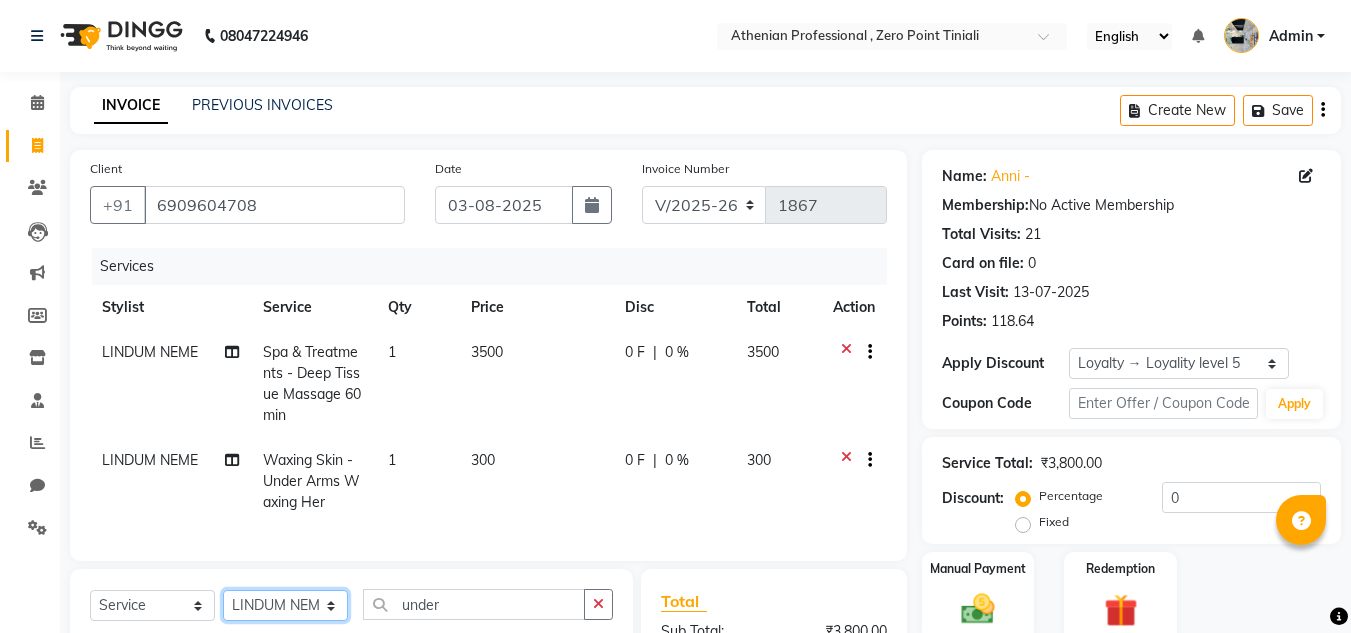 click on "Select Stylist [NAME] [NAME] Admin [NAME] [NAME] [NAME] [NAME] Manager [NAME] [NAME] [NAME] [NAME] [NAME] [NAME] [NAME] [NAME] [NAME] [NAME] [NAME] [NAME] [NAME]" 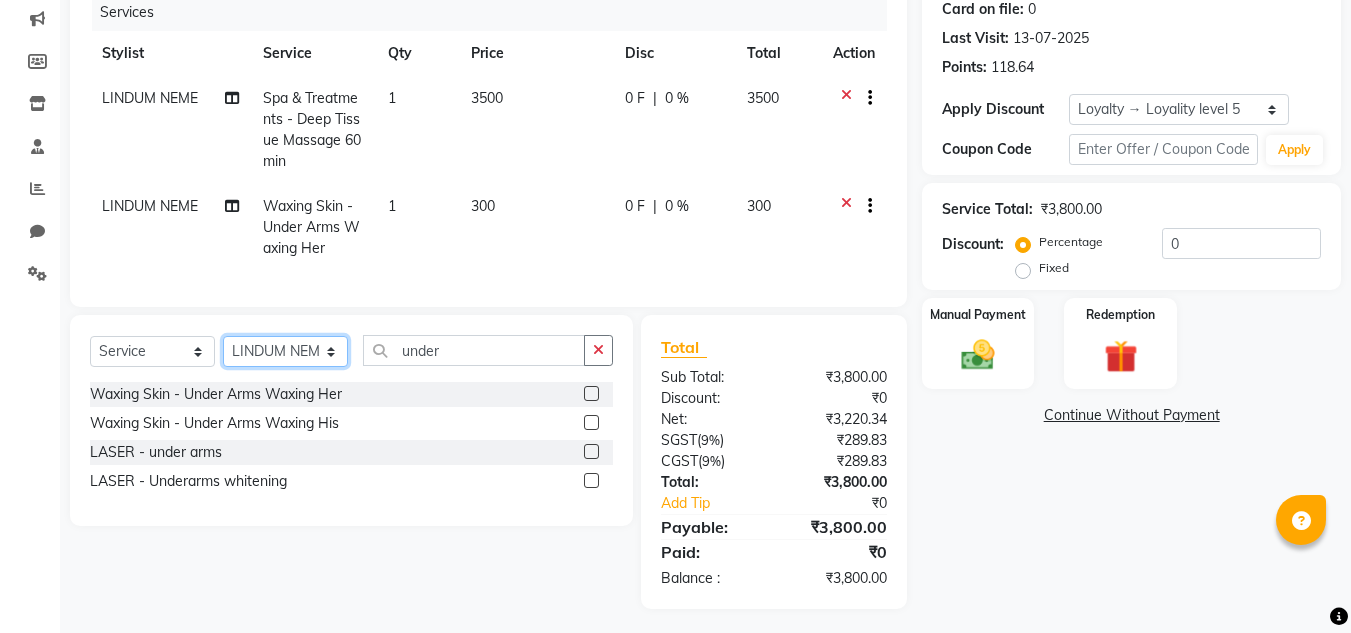 select on "[PHONE]" 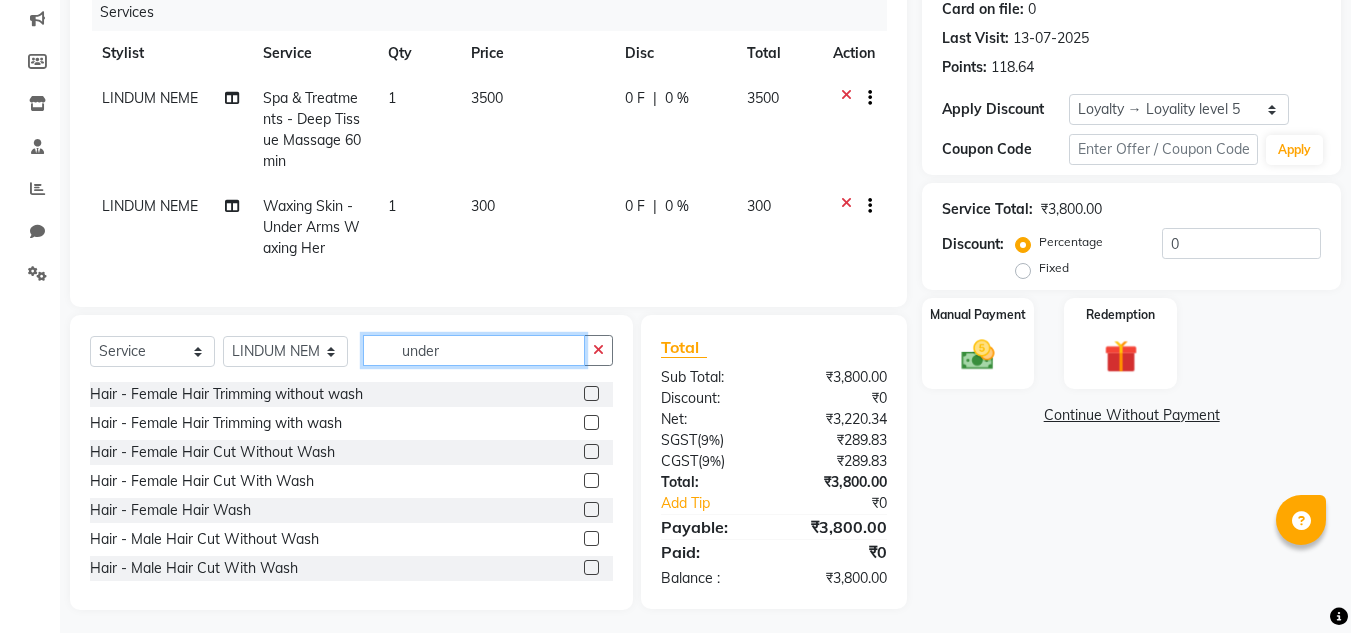 click on "under" 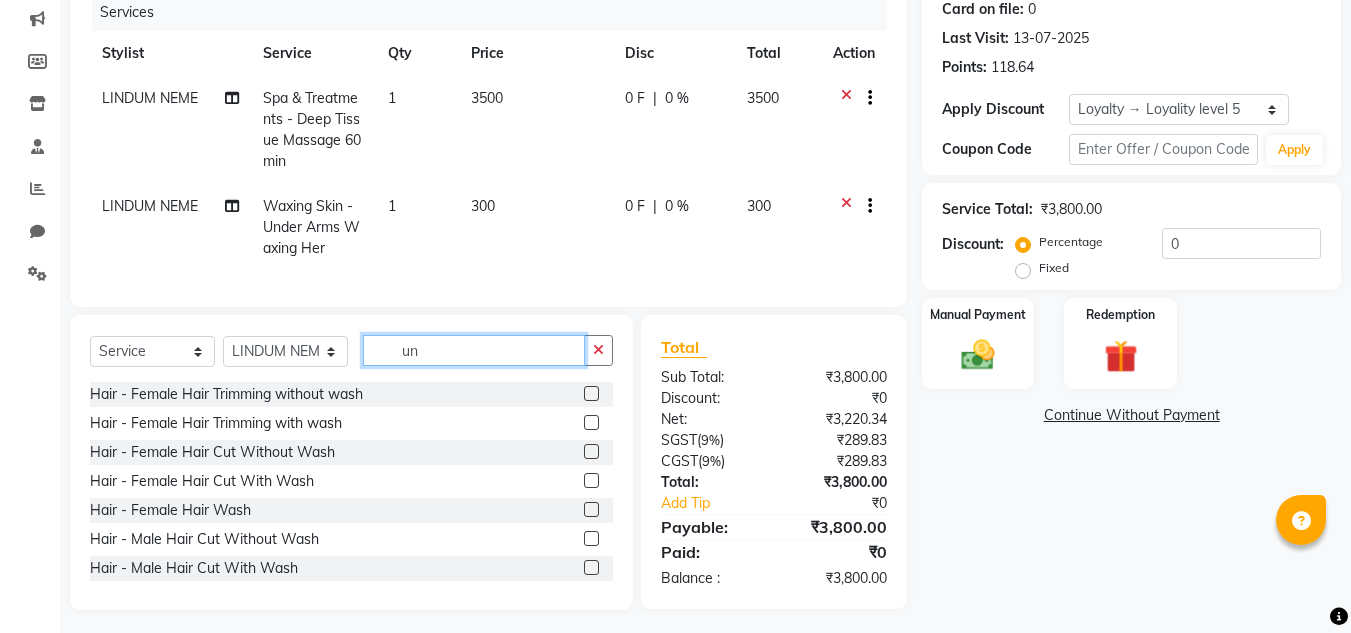 type on "u" 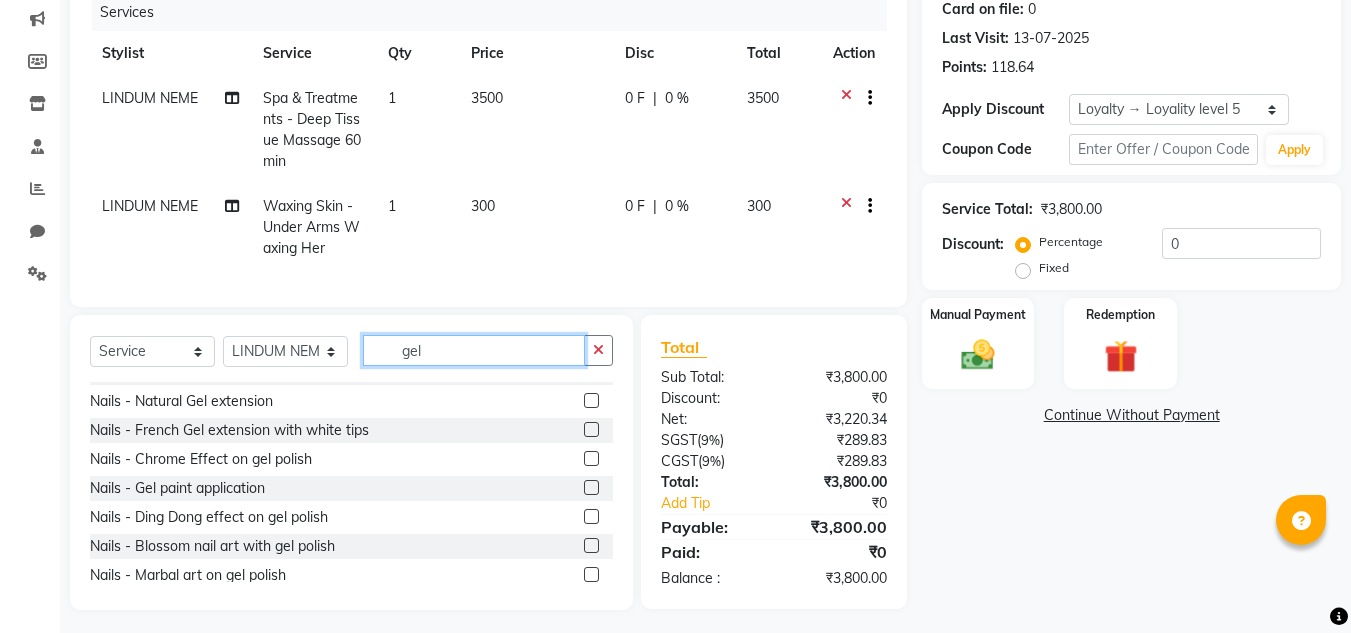 scroll, scrollTop: 22, scrollLeft: 0, axis: vertical 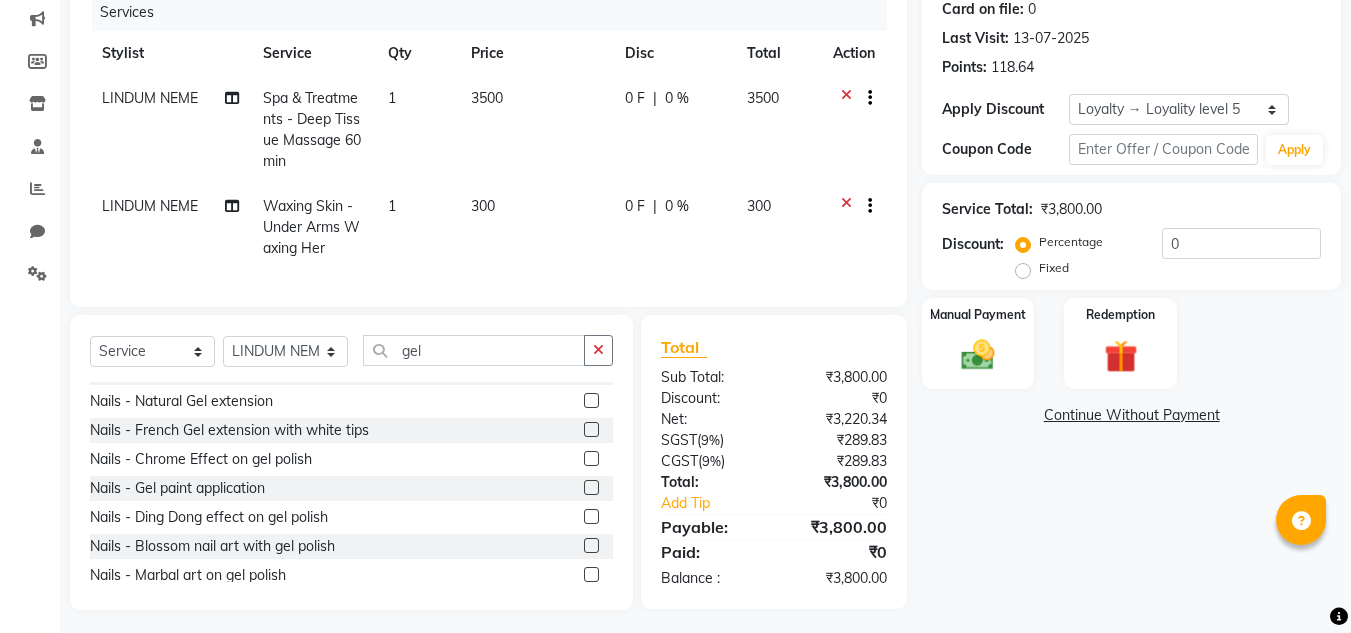 click 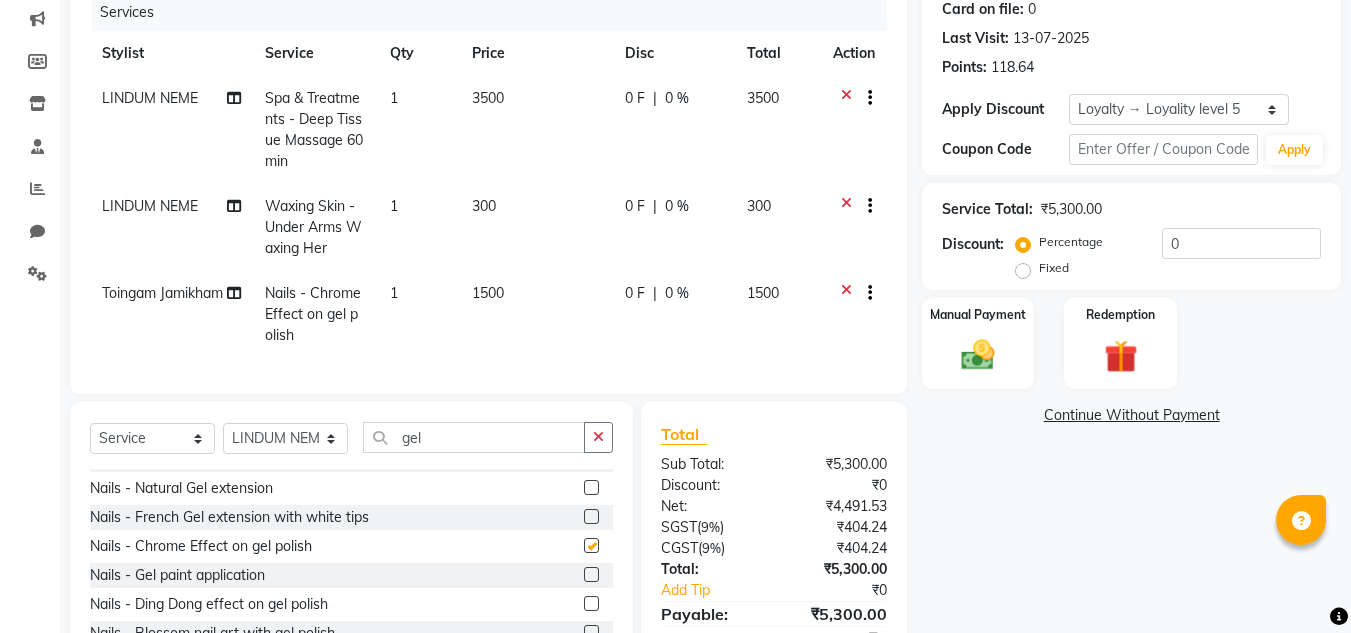 checkbox on "false" 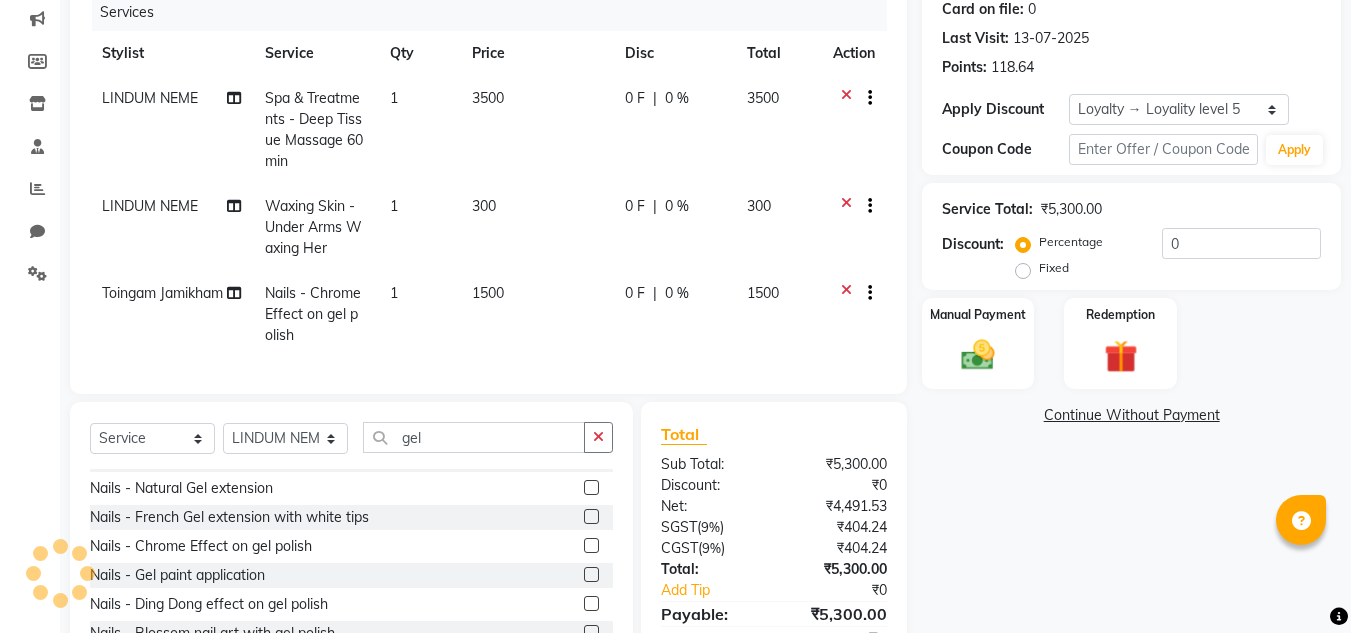 scroll, scrollTop: 317, scrollLeft: 0, axis: vertical 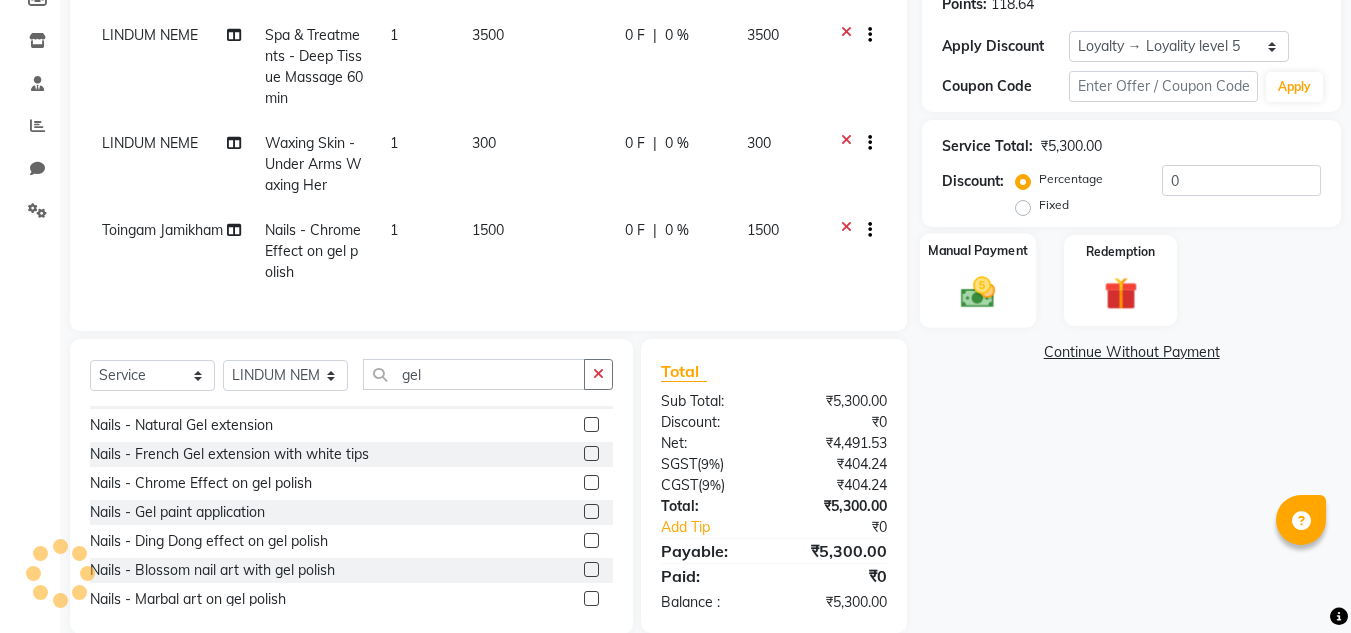 click 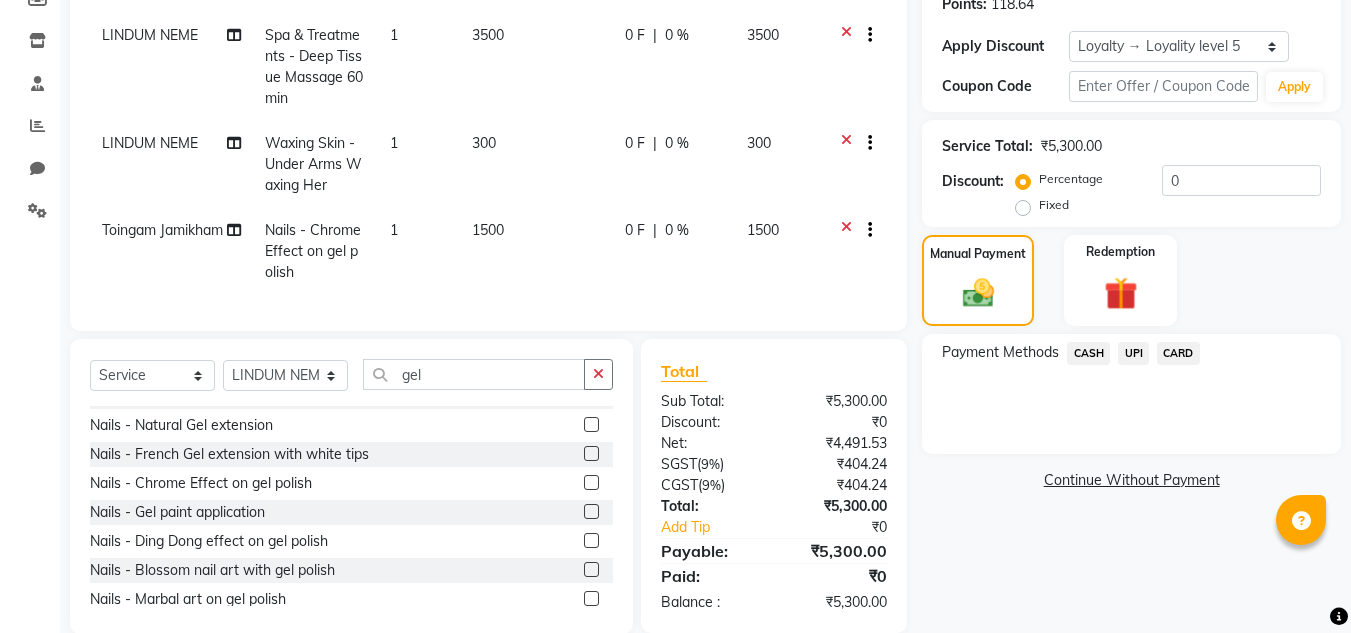scroll, scrollTop: 363, scrollLeft: 0, axis: vertical 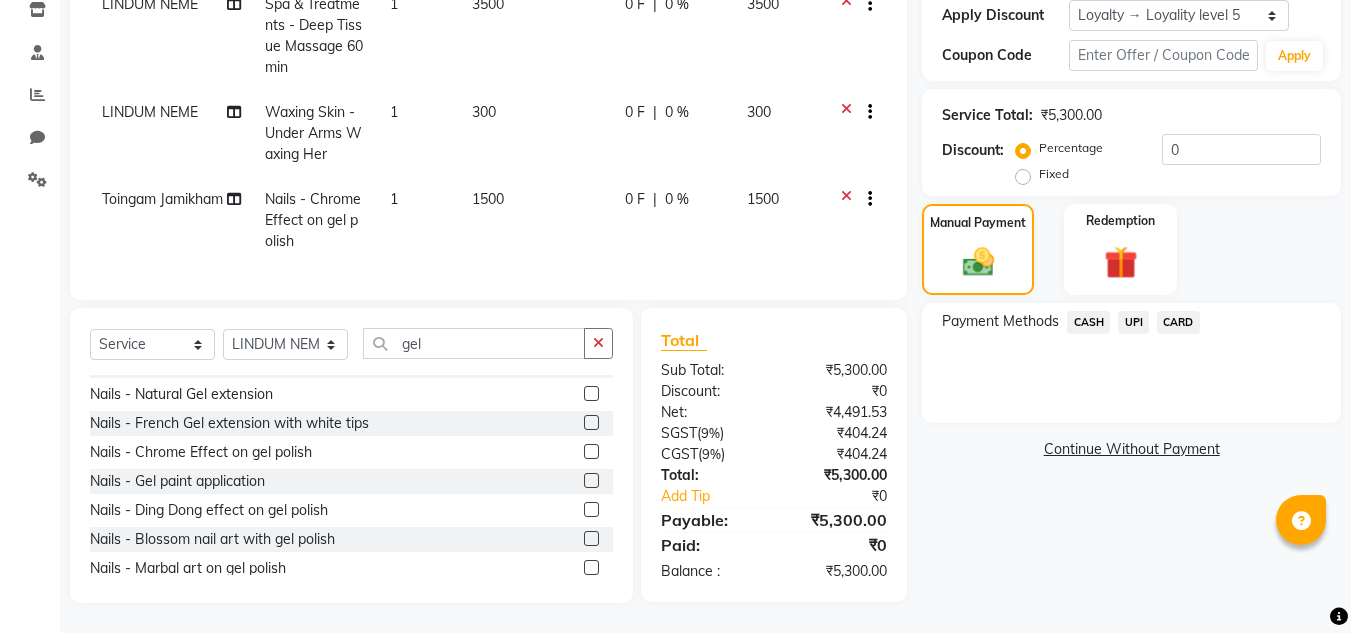 click on "UPI" 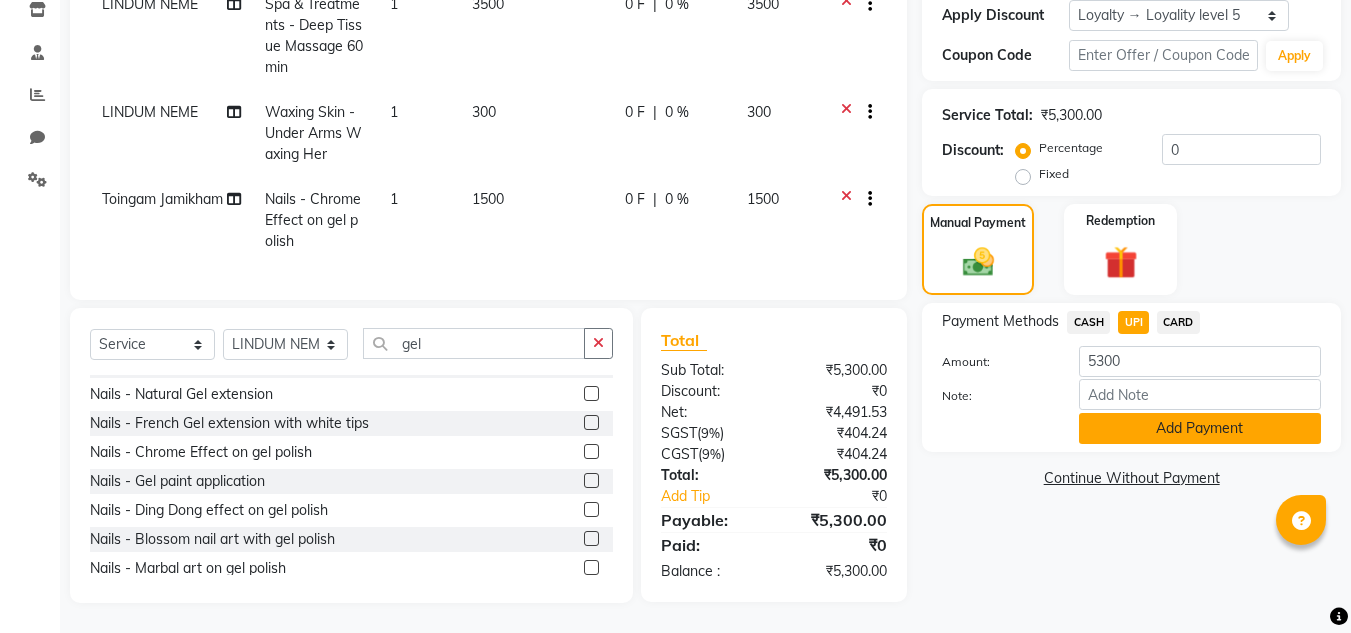 click on "Add Payment" 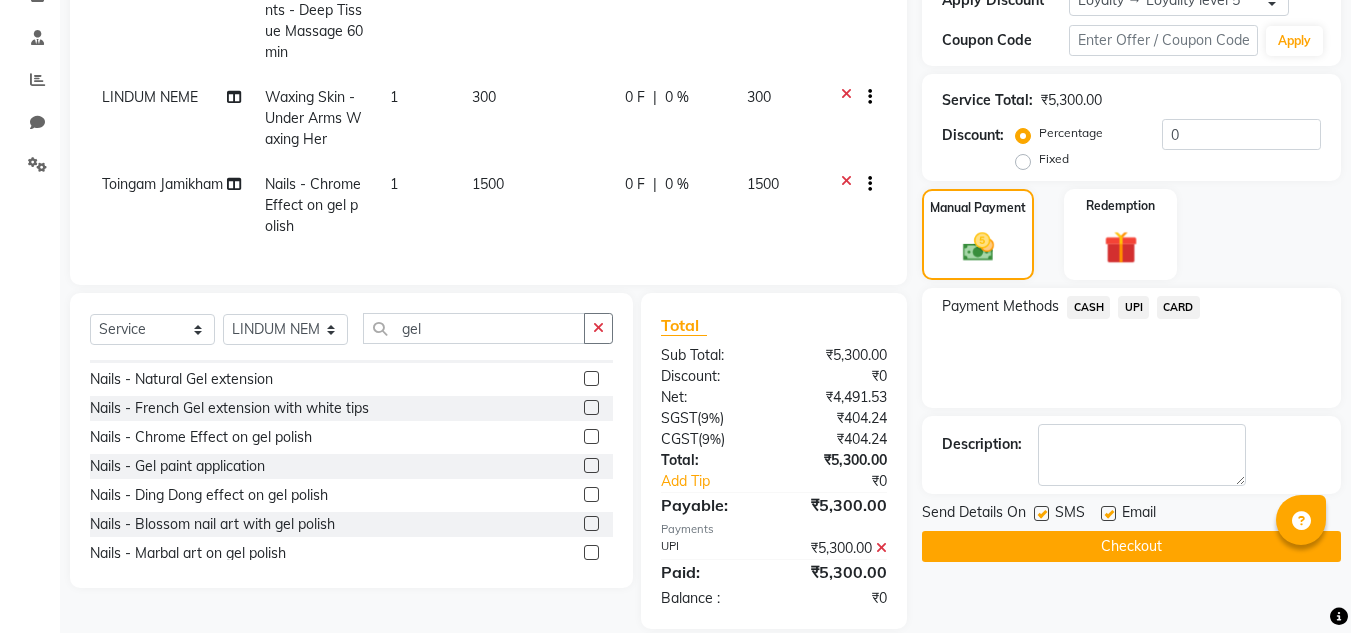 click 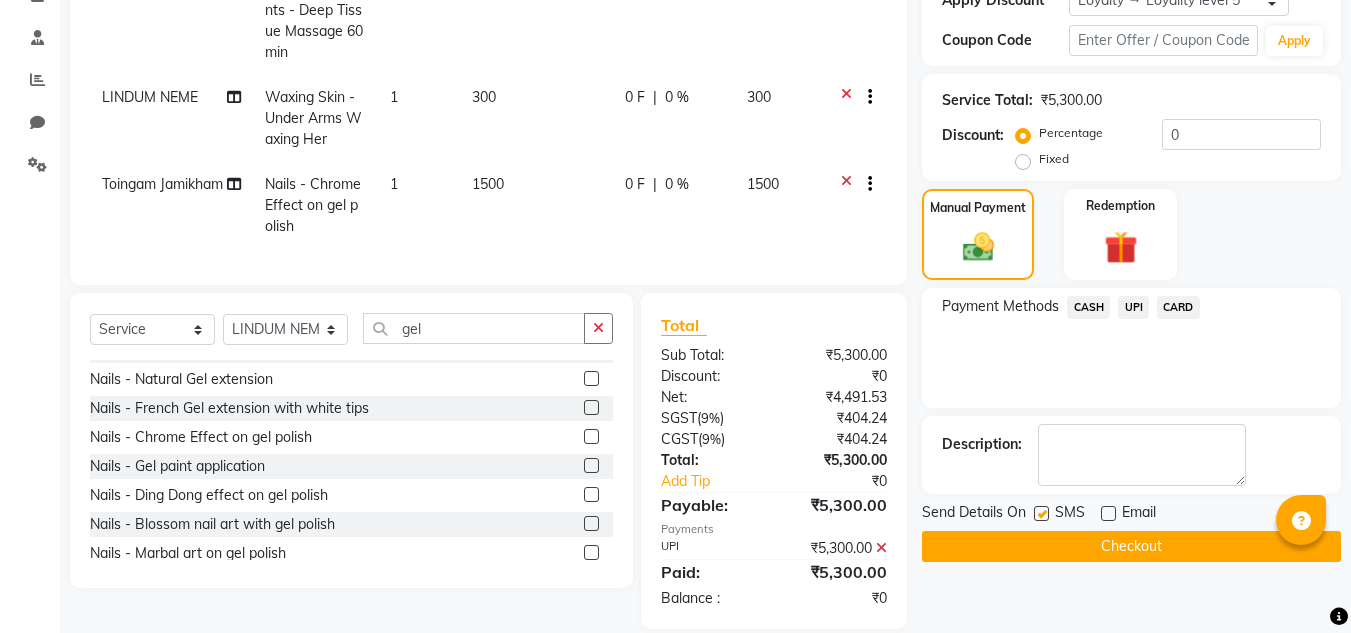 scroll, scrollTop: 524, scrollLeft: 0, axis: vertical 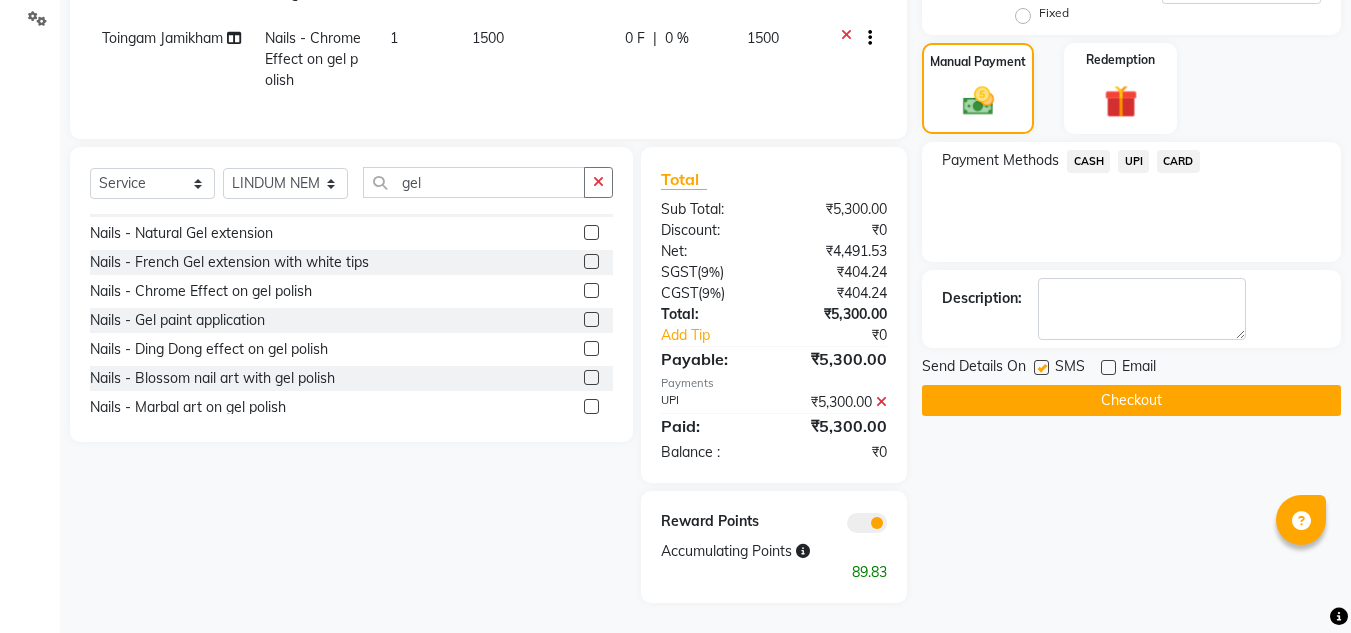 click on "Checkout" 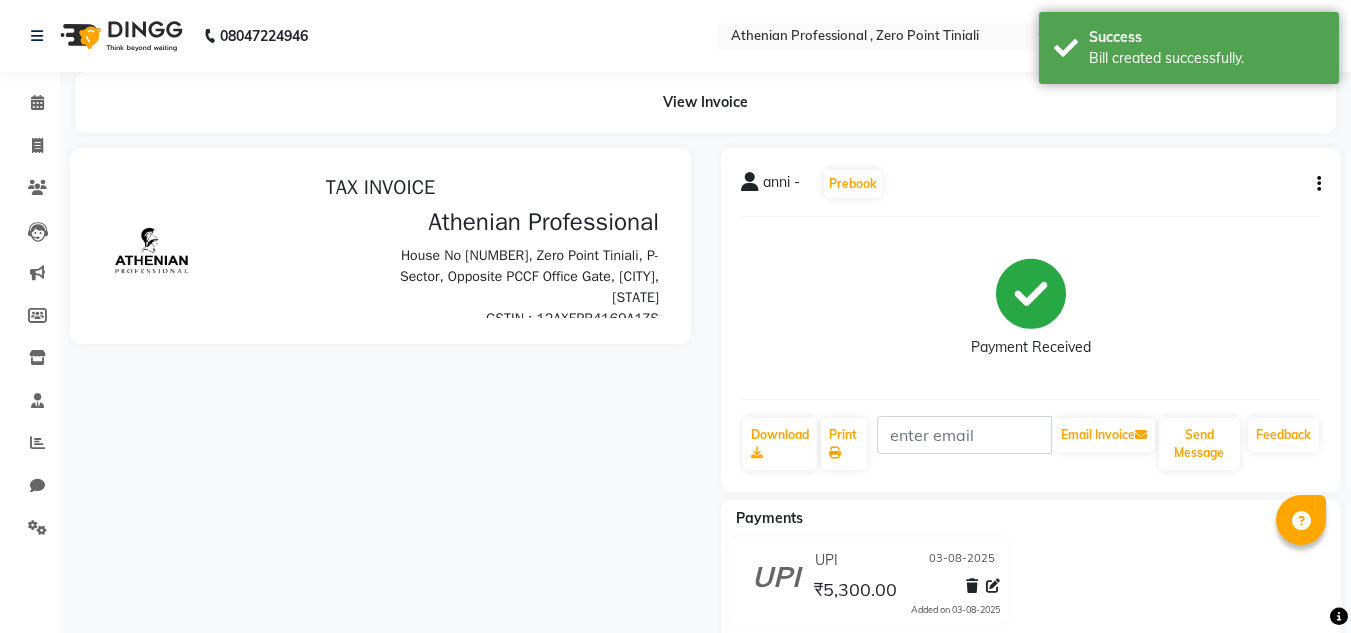 scroll, scrollTop: 0, scrollLeft: 0, axis: both 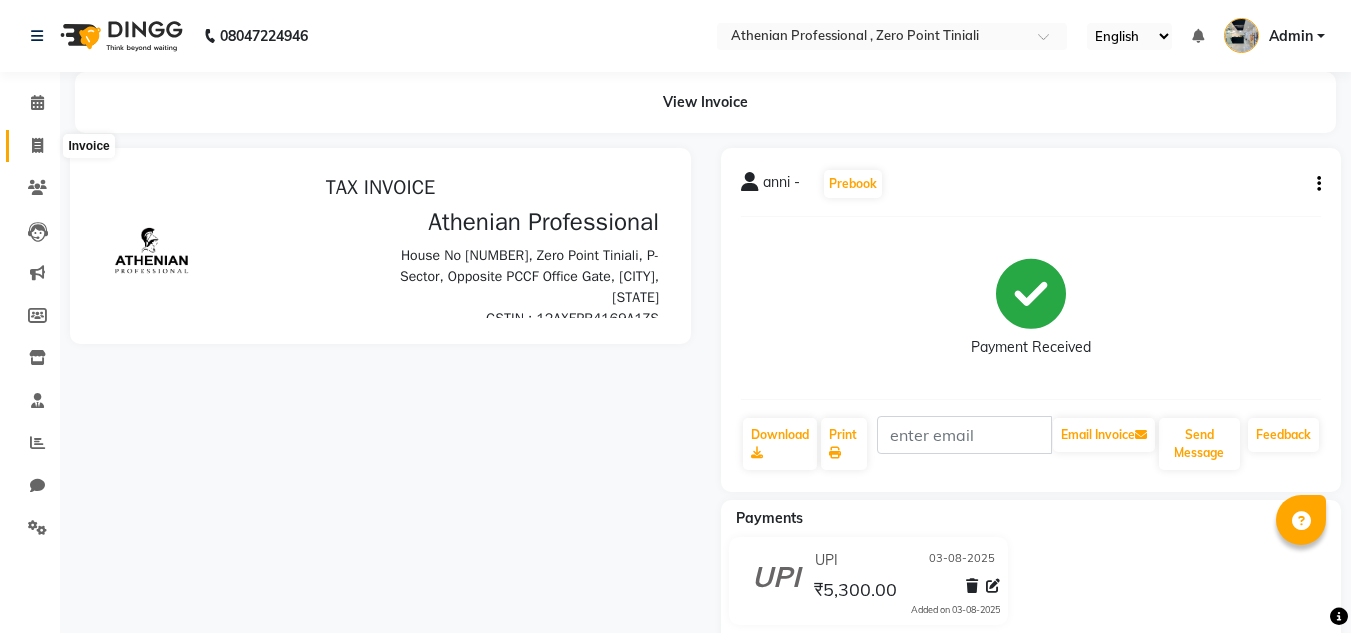 click 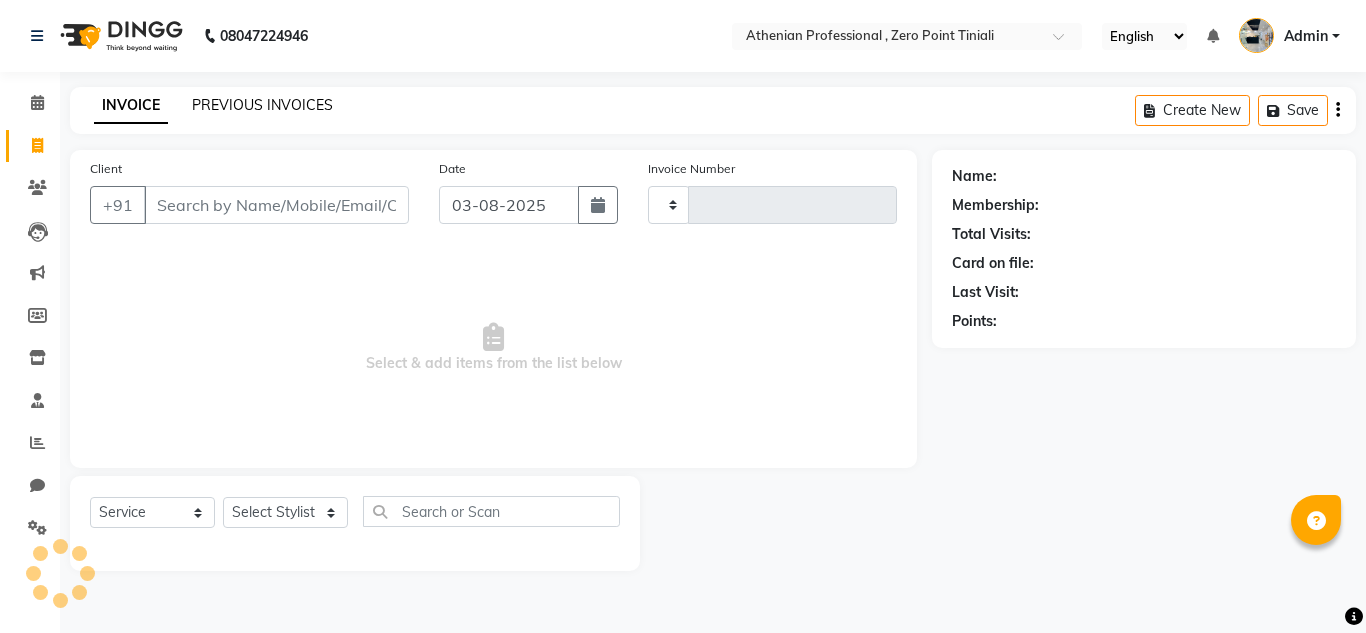 click on "PREVIOUS INVOICES" 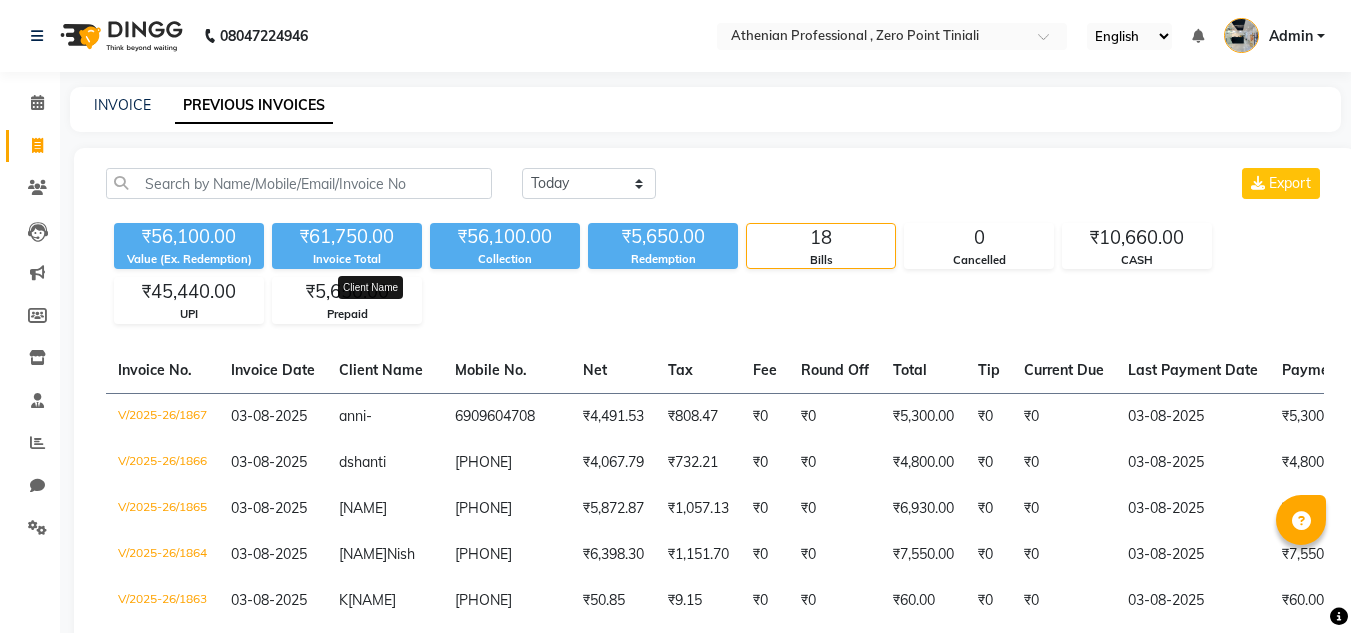 scroll, scrollTop: 0, scrollLeft: 20, axis: horizontal 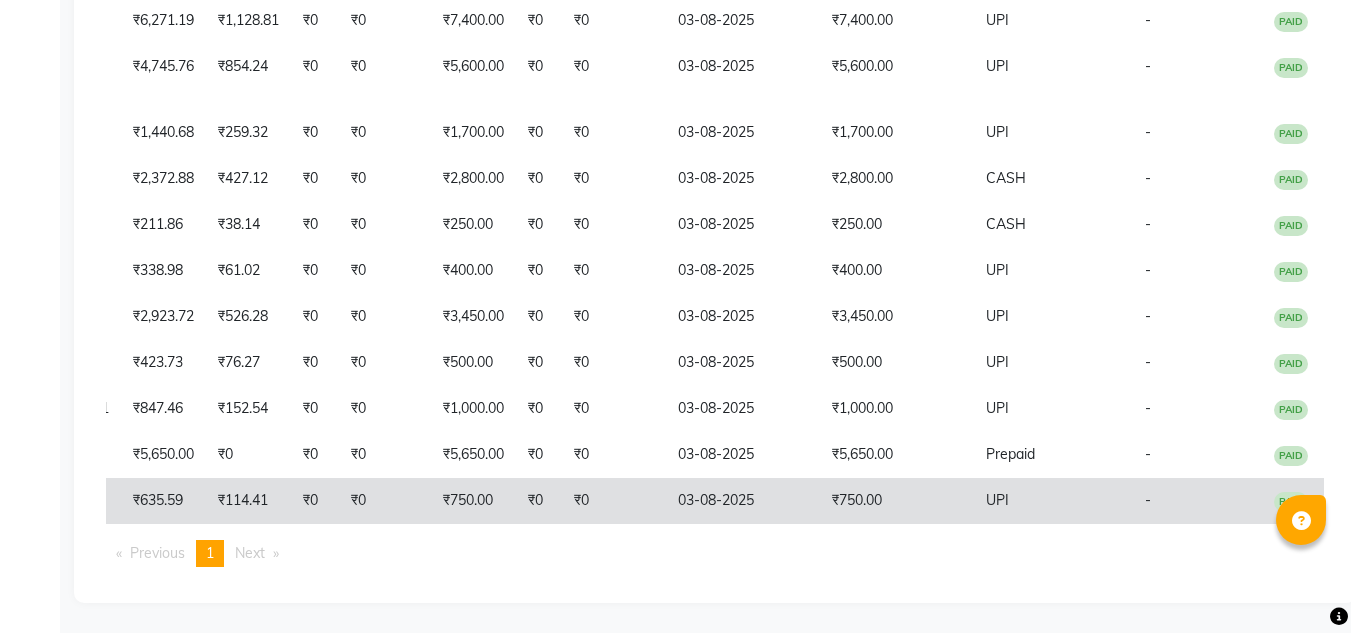 click on "03-08-2025" 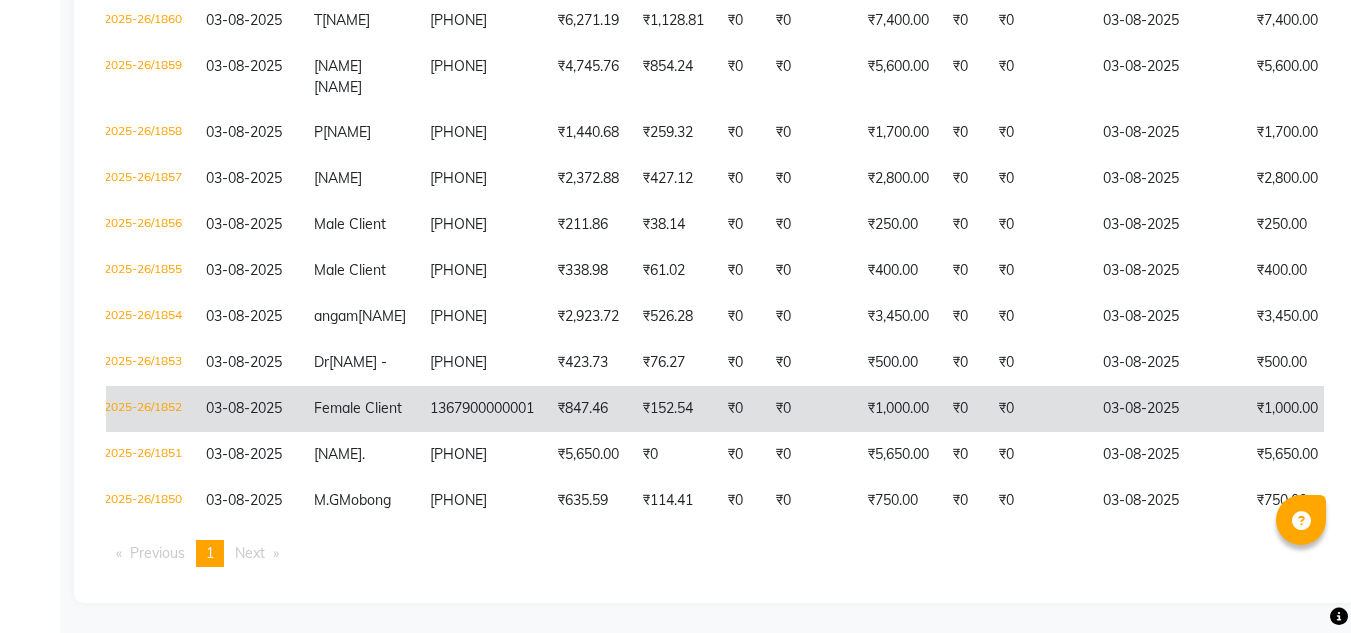 scroll, scrollTop: 0, scrollLeft: 0, axis: both 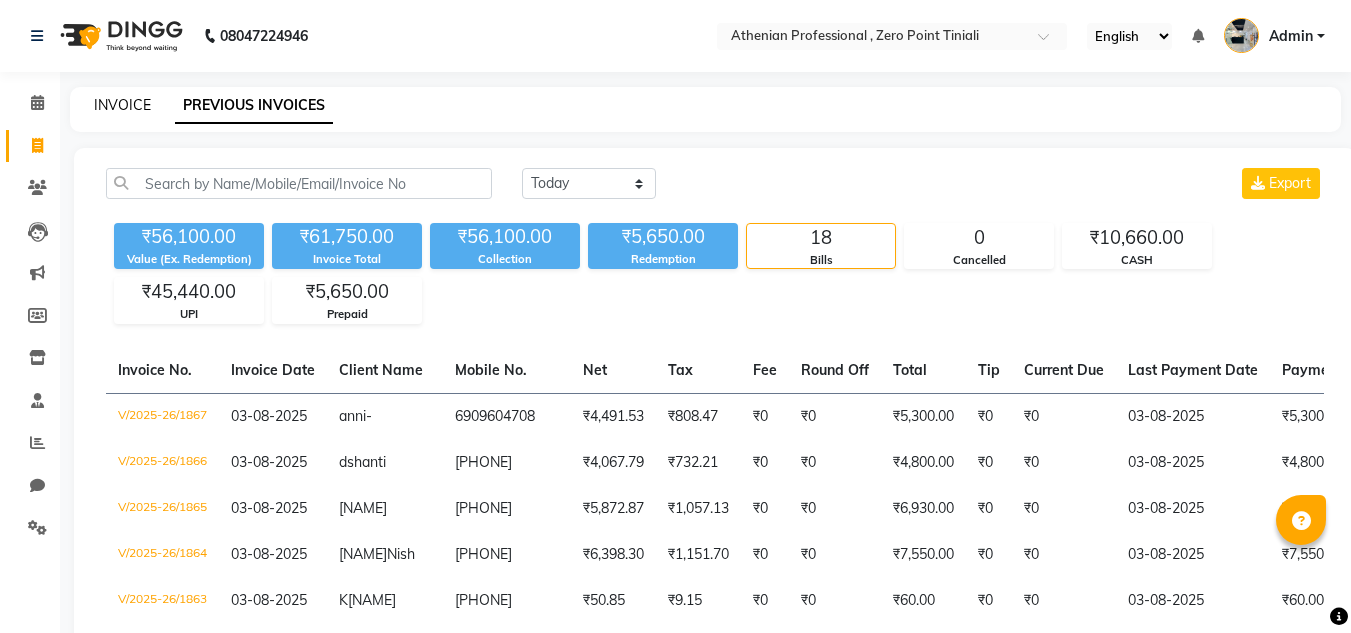 click on "INVOICE" 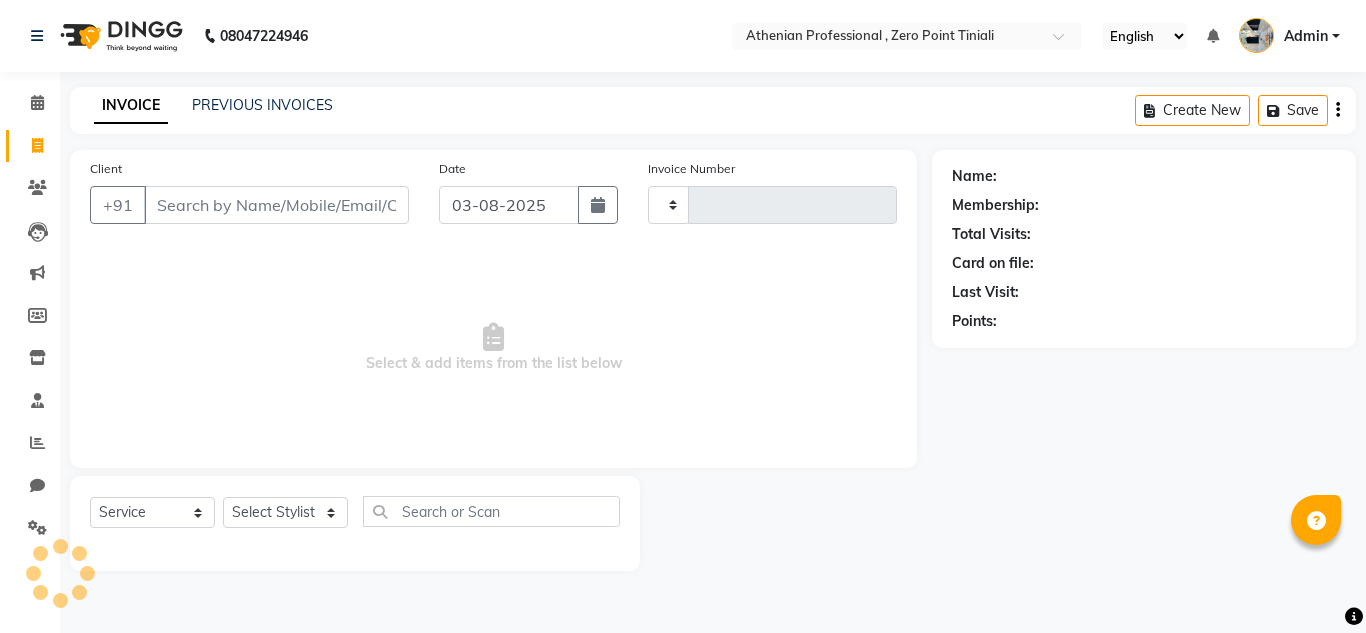 click on "Client" at bounding box center [276, 205] 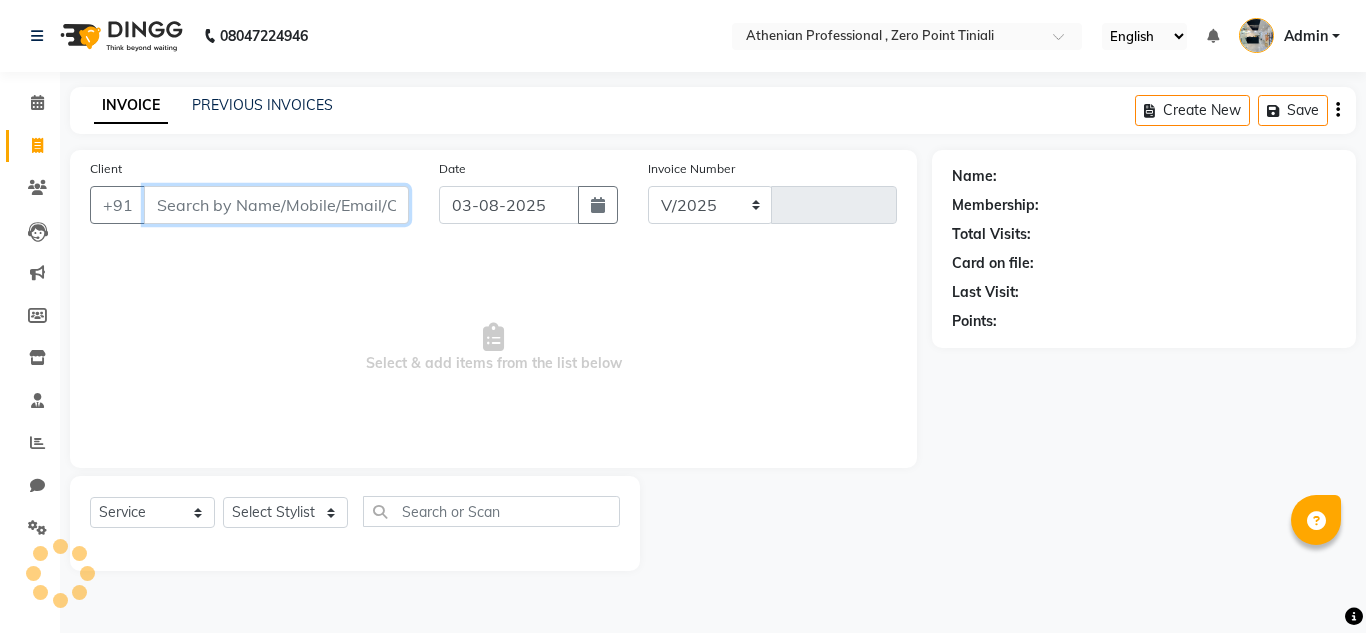 select on "8300" 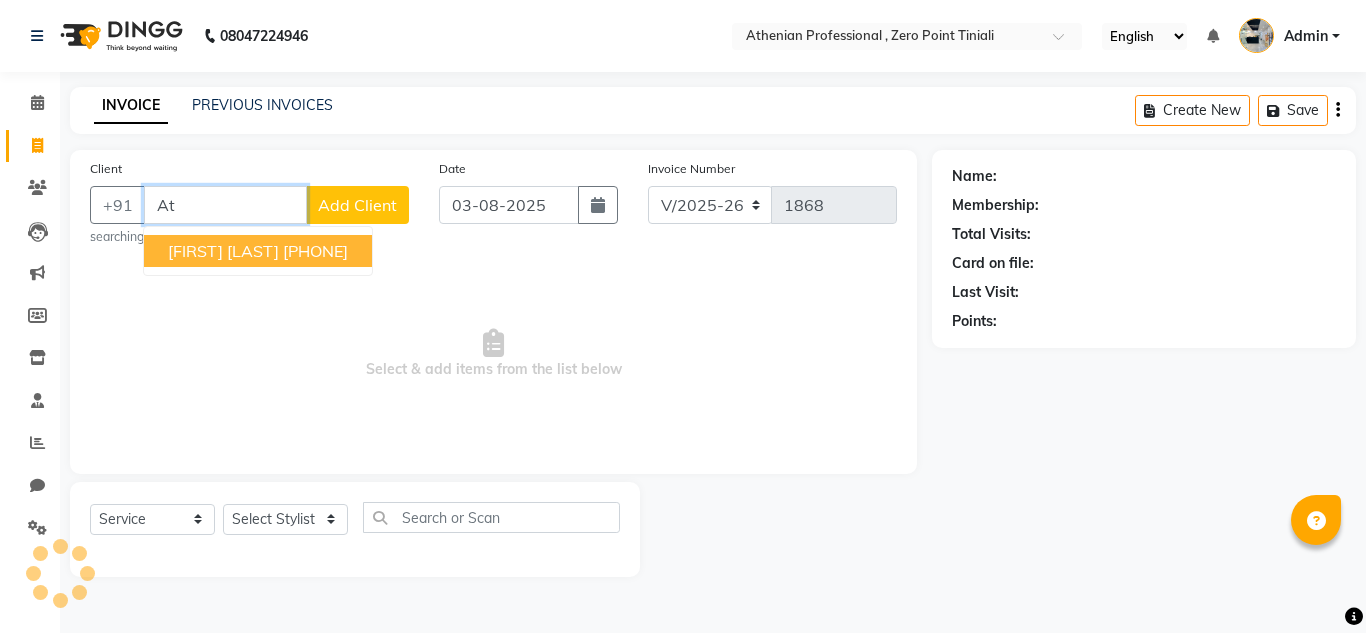 type on "A" 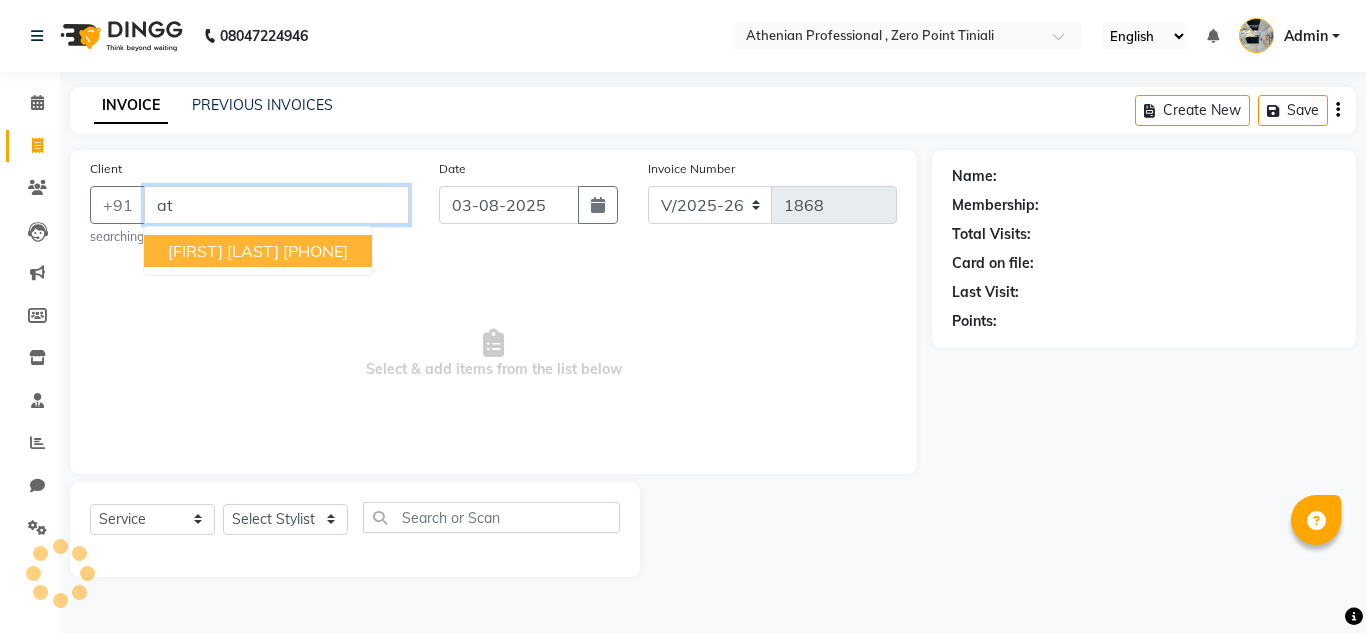 type on "a" 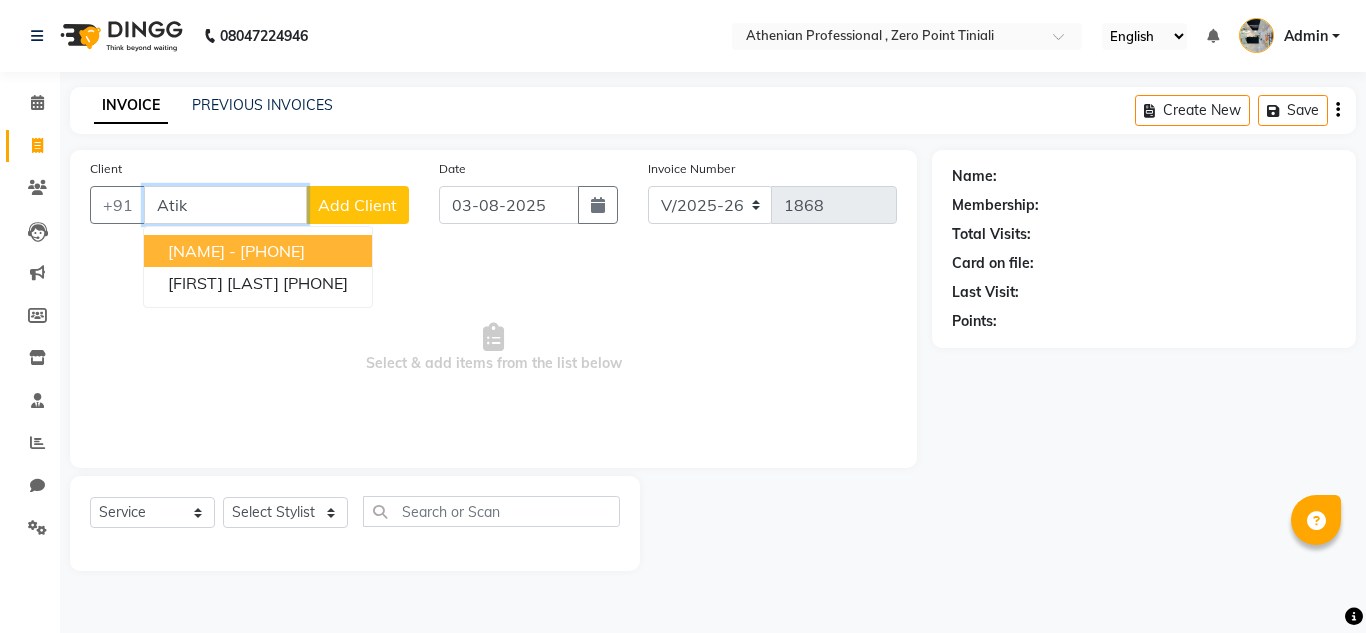click on "Atik" at bounding box center [225, 205] 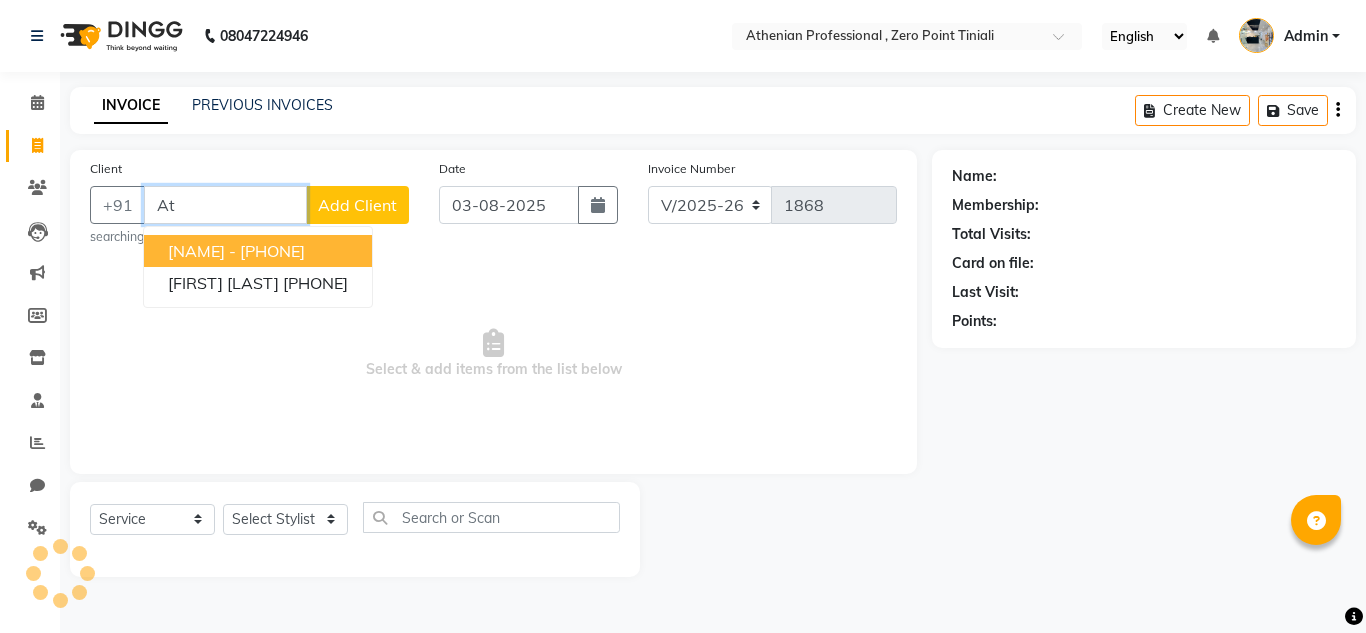 type on "A" 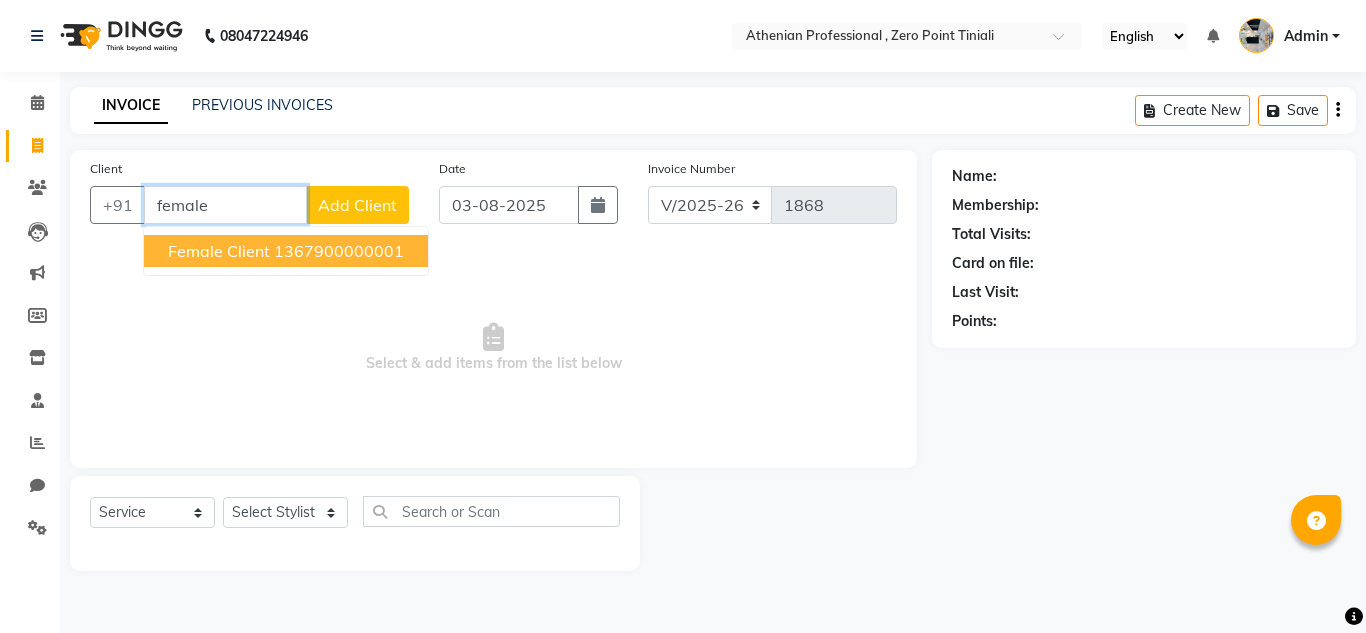 click on "1367900000001" at bounding box center [339, 251] 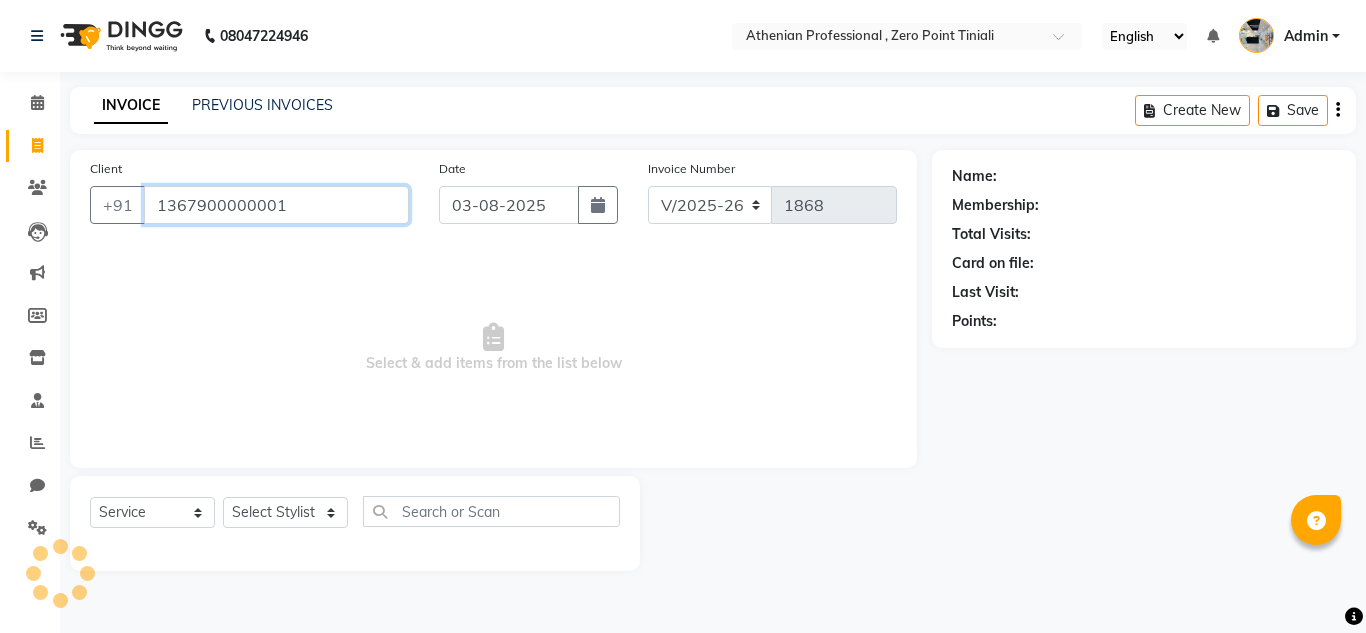 type on "1367900000001" 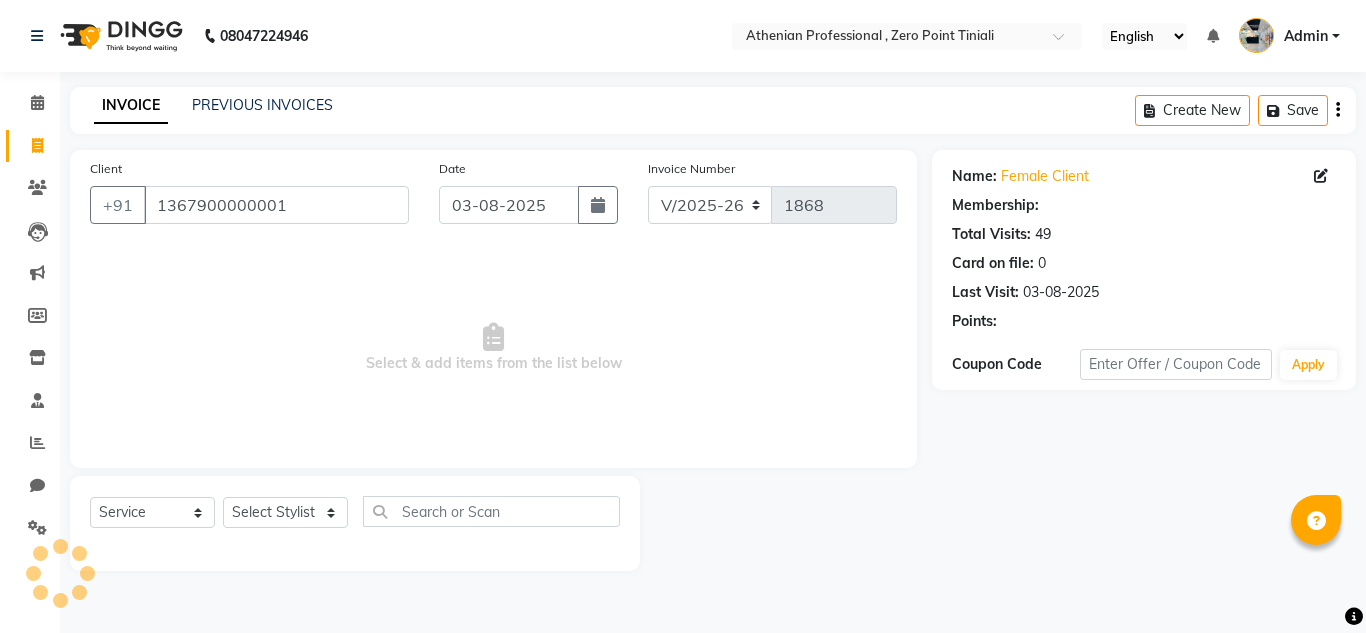 select on "1: Object" 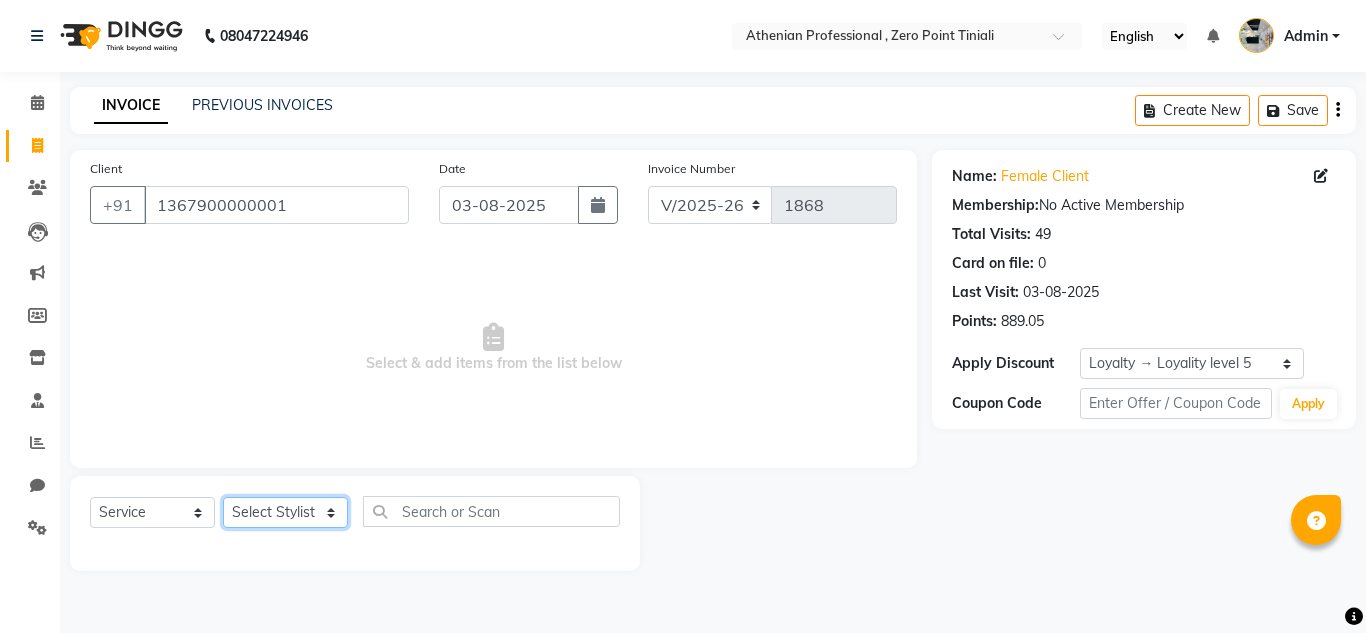 drag, startPoint x: 285, startPoint y: 508, endPoint x: 255, endPoint y: 515, distance: 30.805843 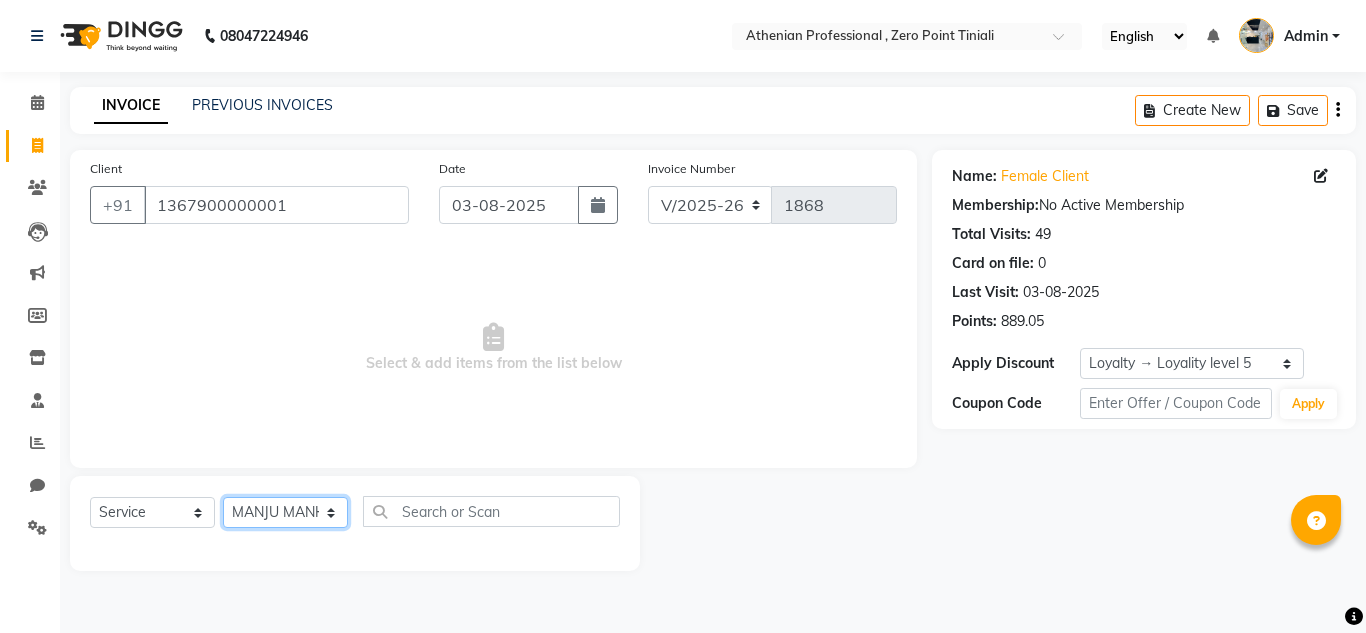 click on "Select Stylist [NAME] [NAME] Admin [NAME] [NAME] [NAME] [NAME] Manager [NAME] [NAME] [NAME] [NAME] [NAME] [NAME] [NAME] [NAME] [NAME] [NAME] [NAME] [NAME] [NAME]" 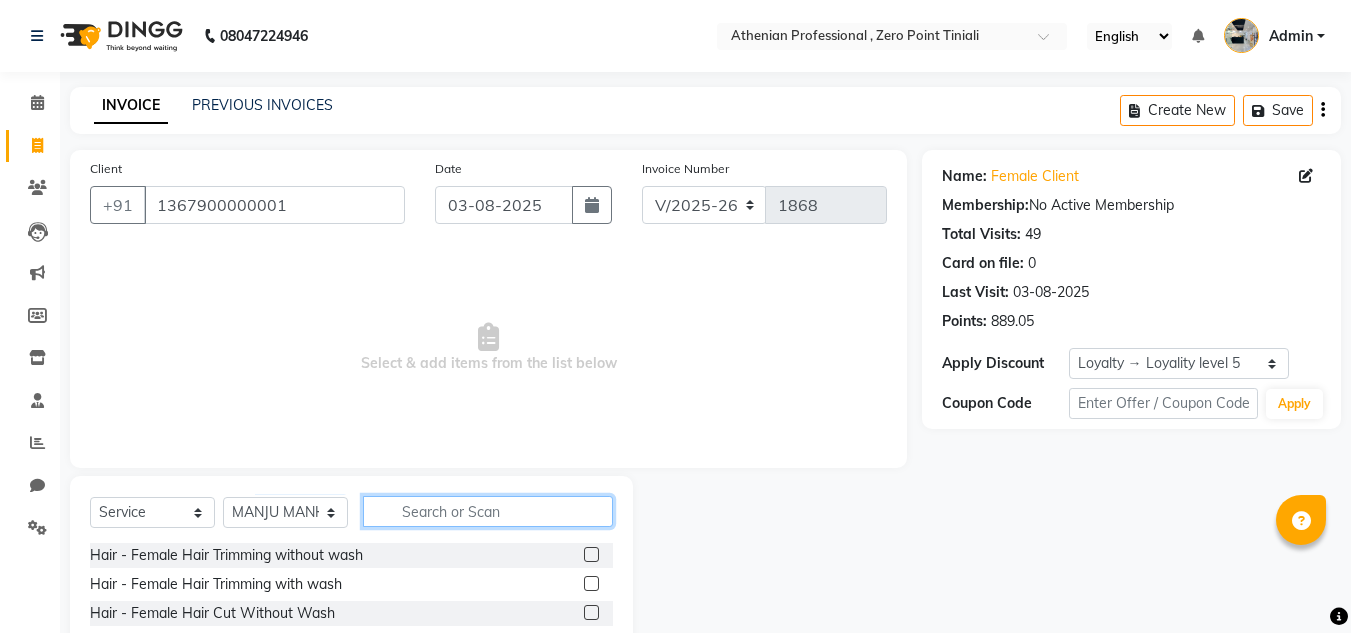 click 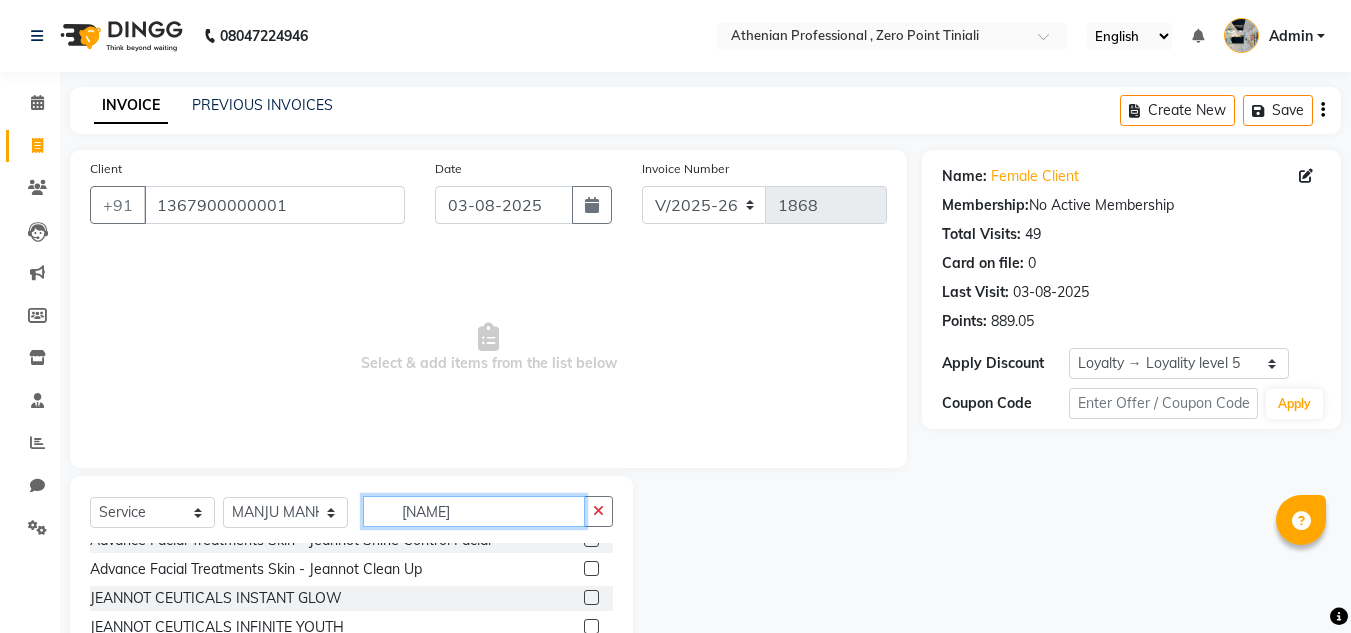 scroll, scrollTop: 132, scrollLeft: 0, axis: vertical 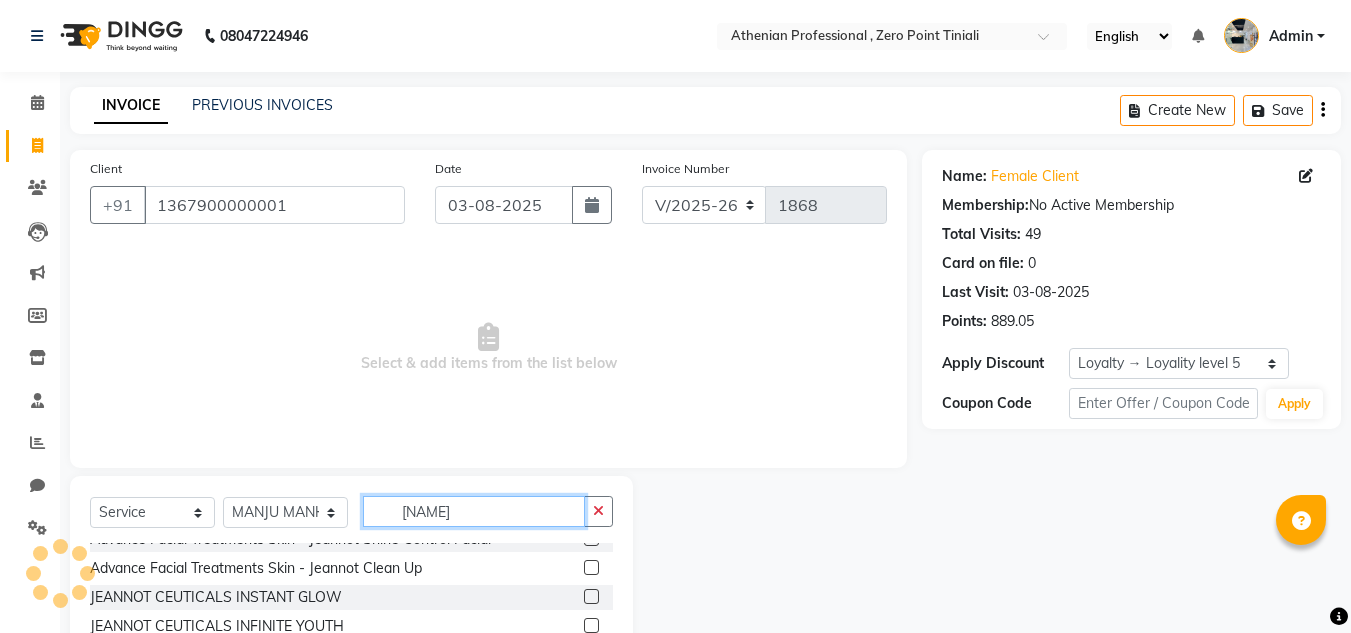 type on "[NAME]" 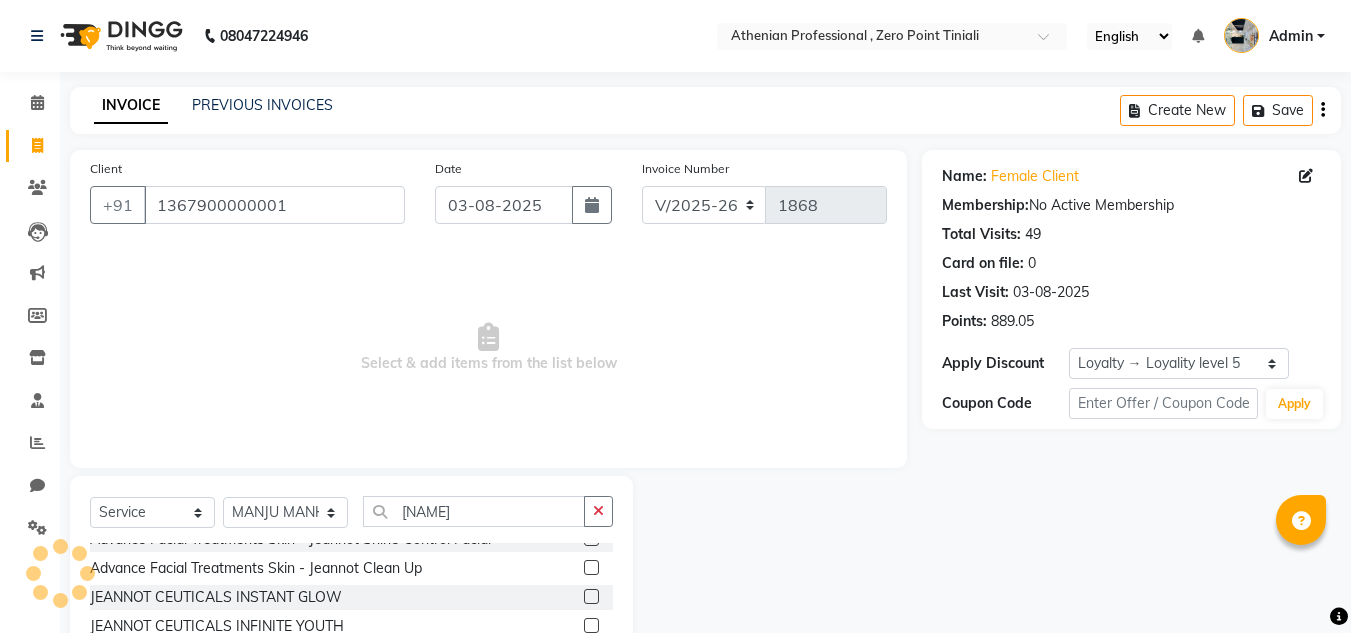 click 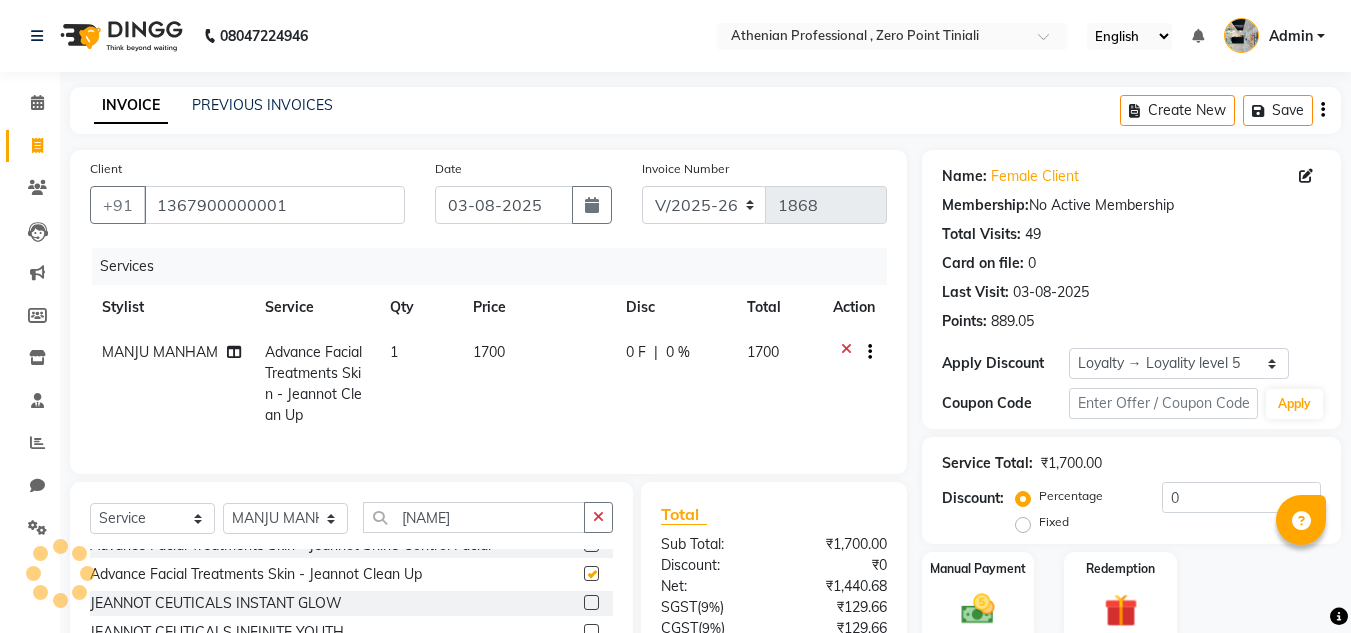 checkbox on "false" 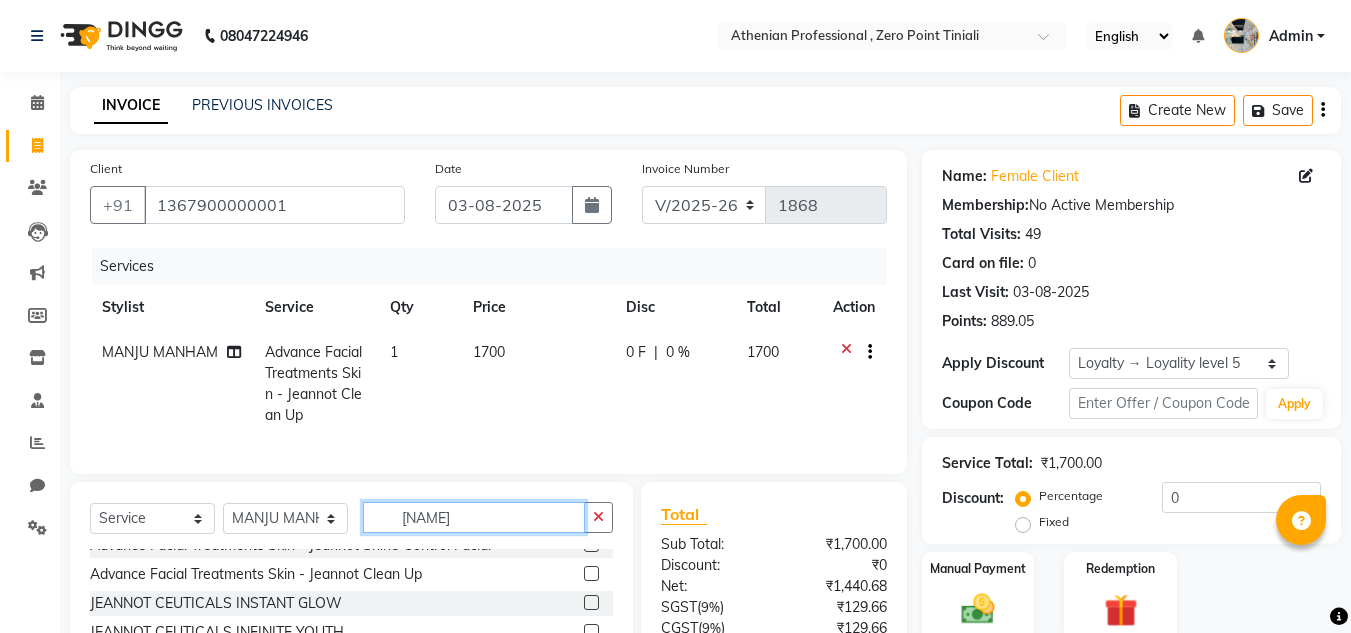click on "[NAME]" 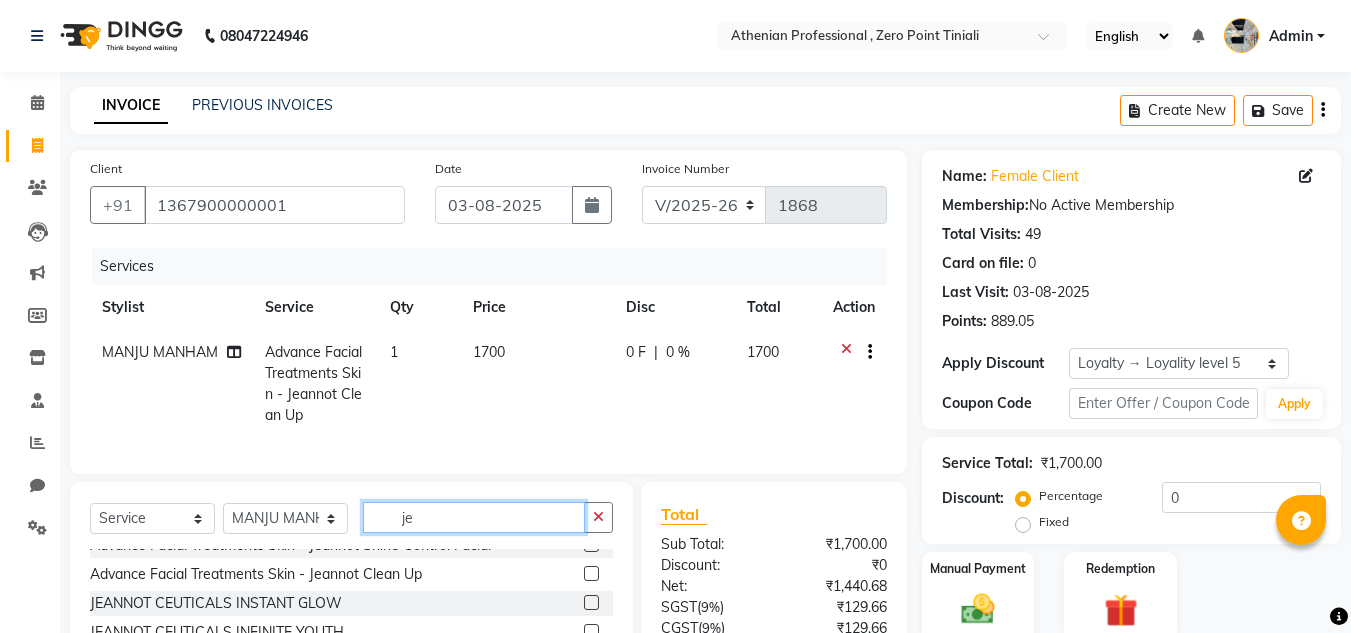 type on "j" 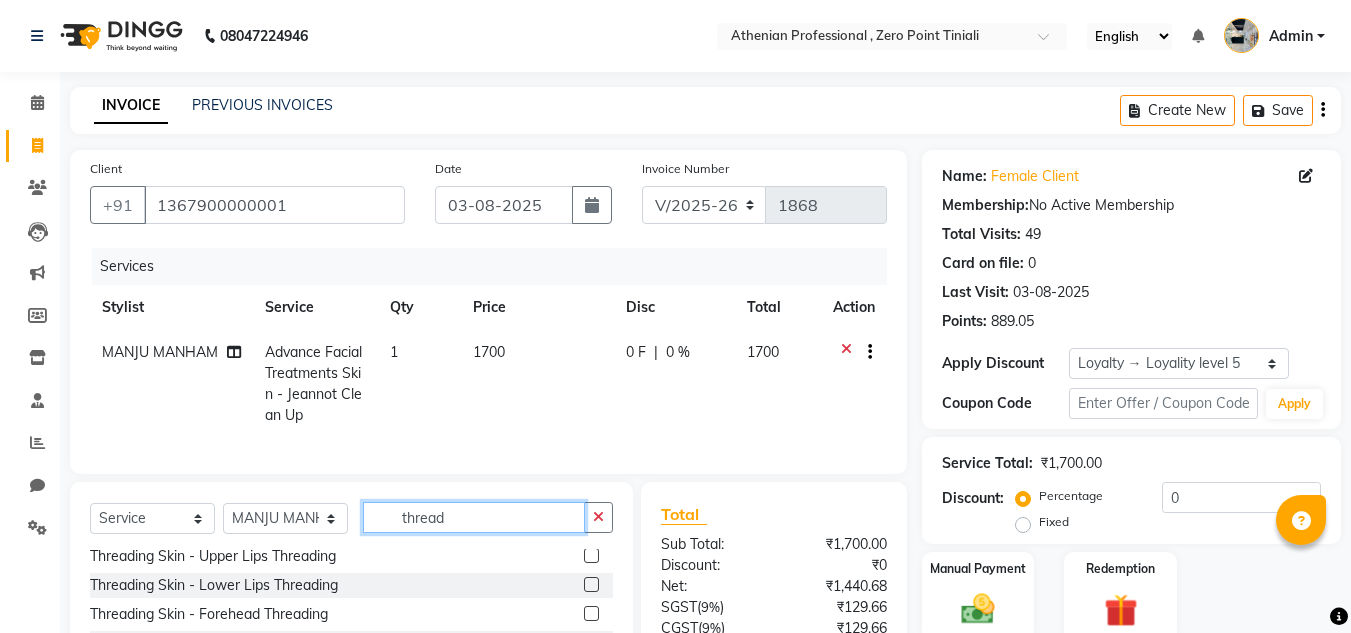 scroll, scrollTop: 0, scrollLeft: 0, axis: both 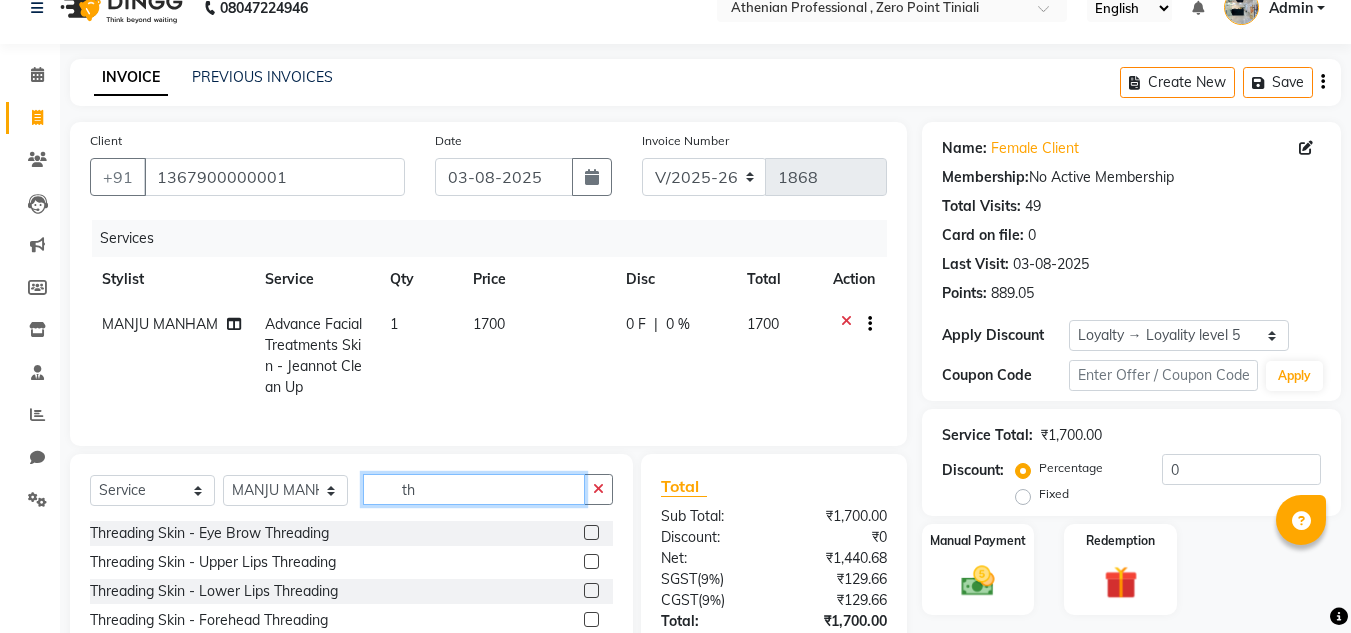 type on "t" 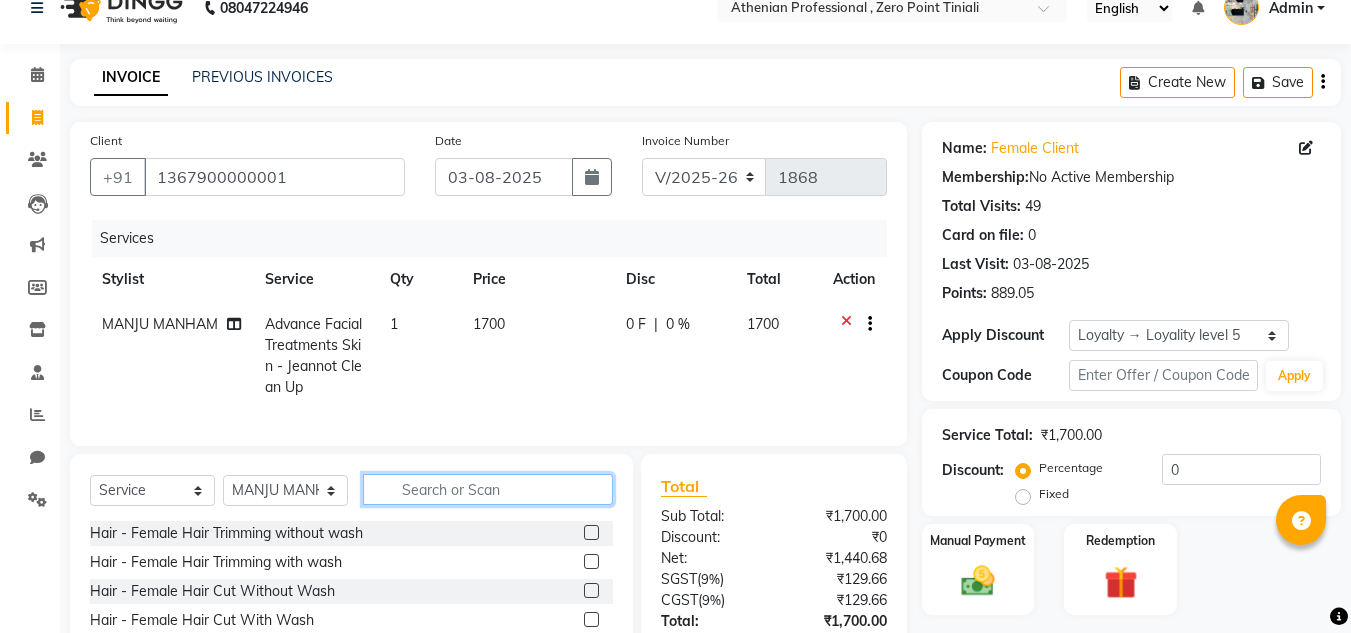 scroll, scrollTop: 0, scrollLeft: 0, axis: both 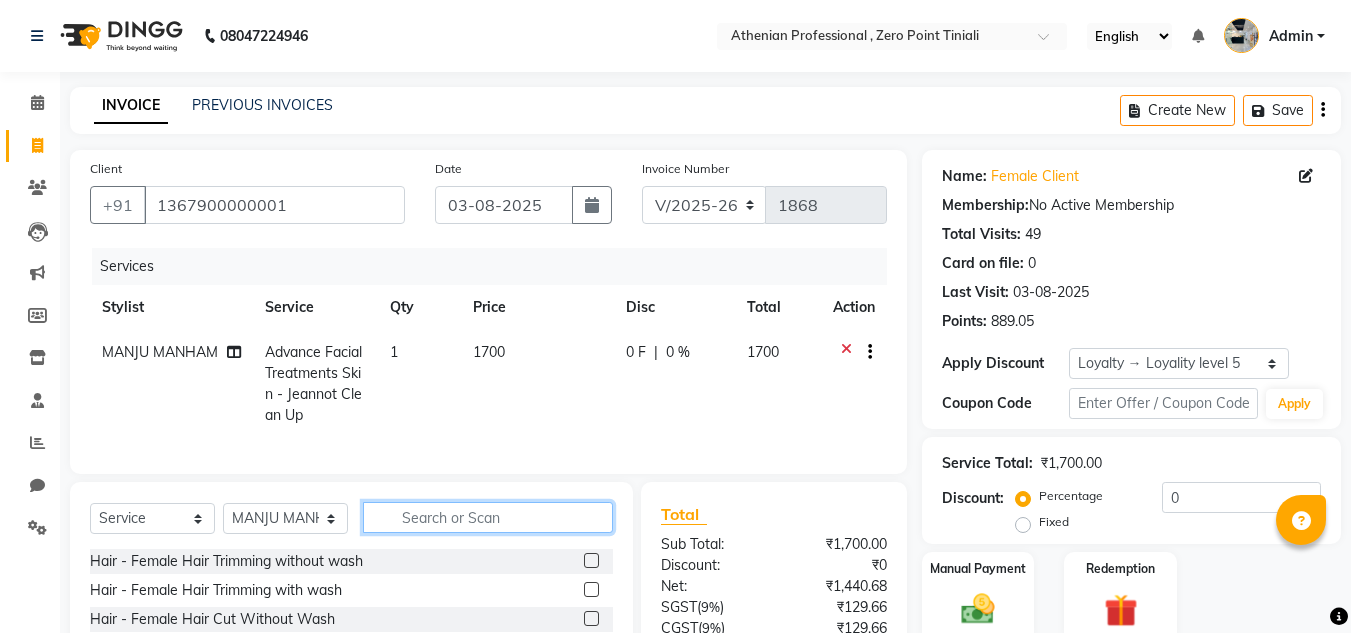 click 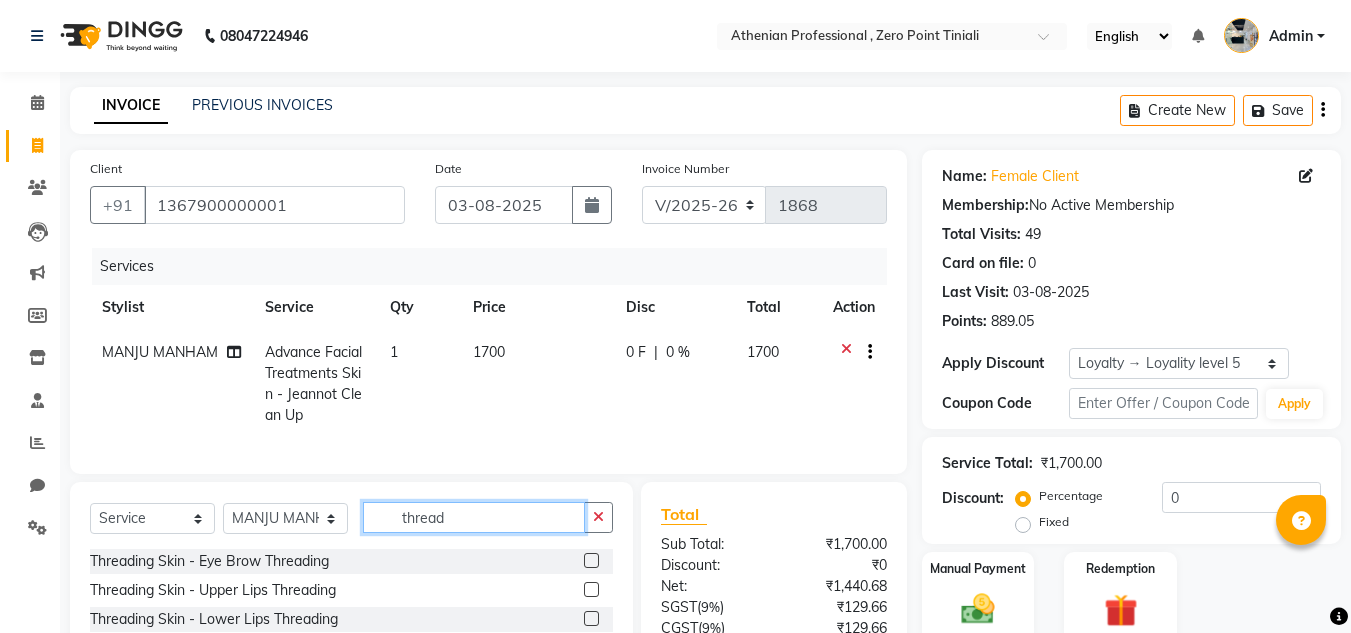 type on "thread" 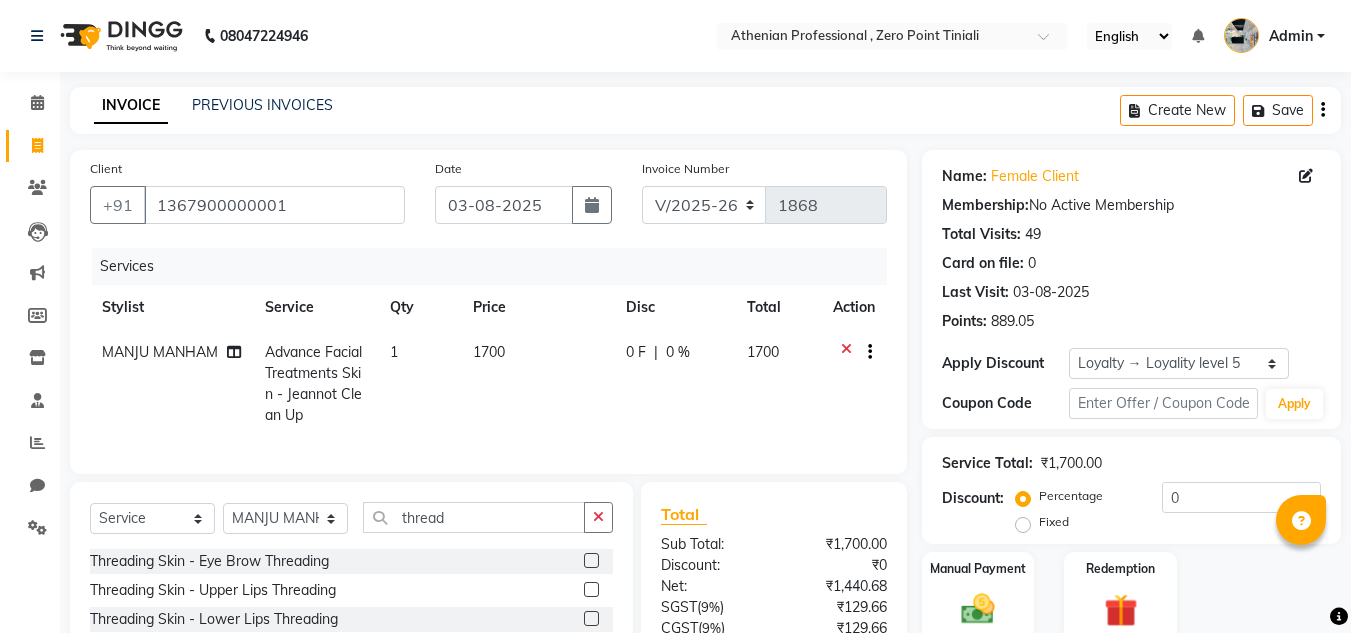 click 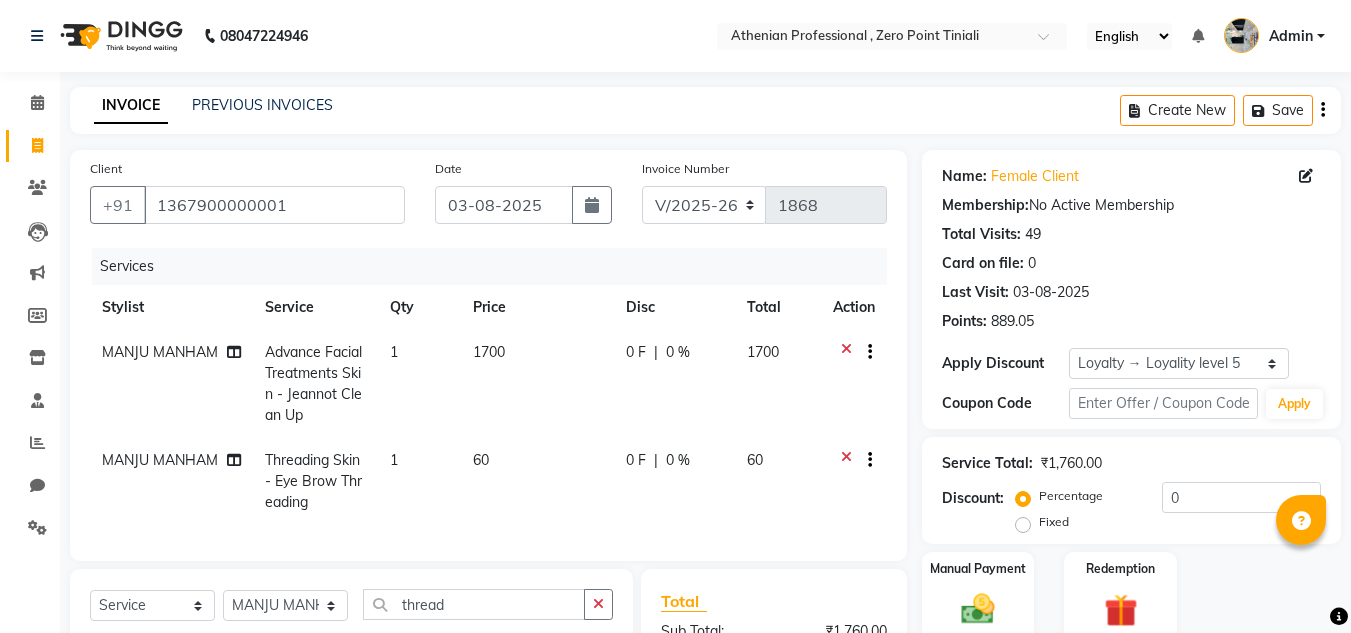 checkbox on "false" 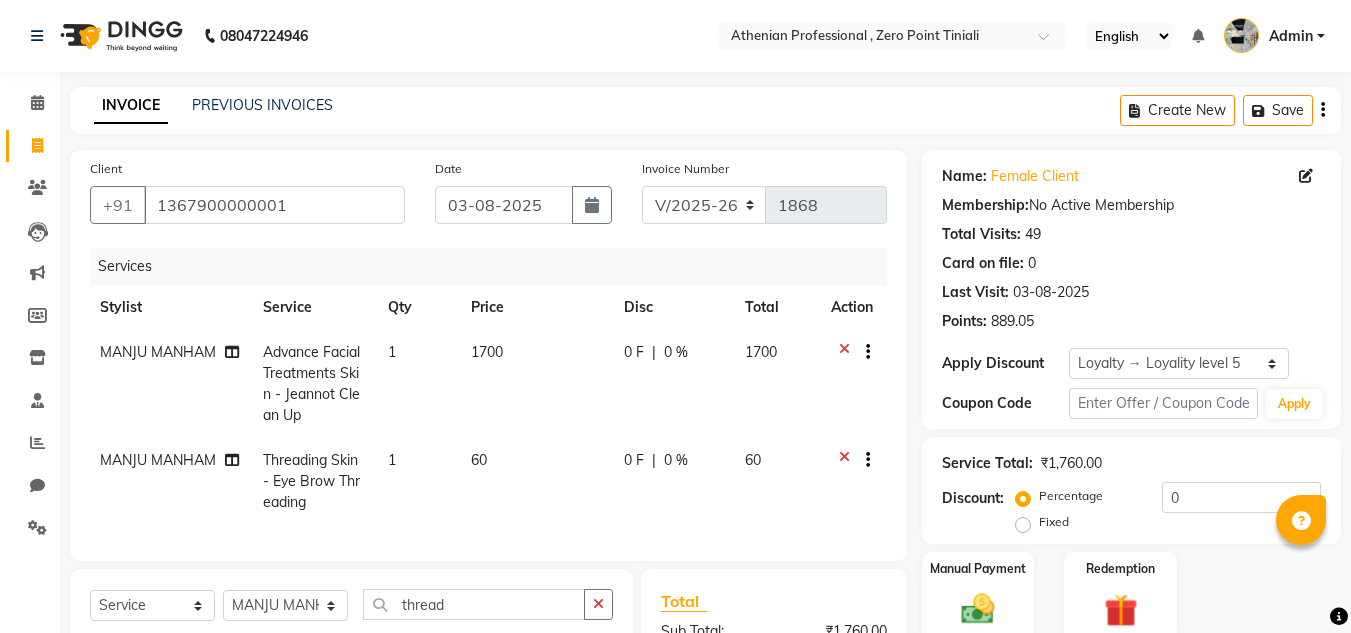 scroll, scrollTop: 276, scrollLeft: 0, axis: vertical 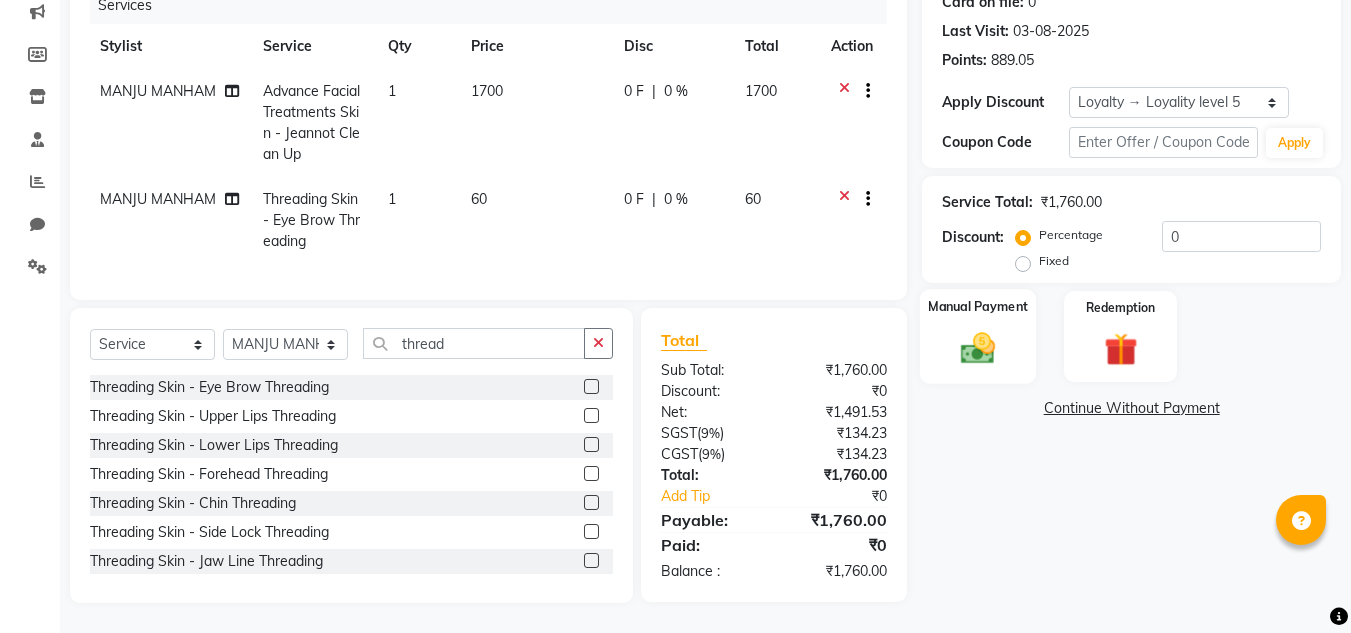 click 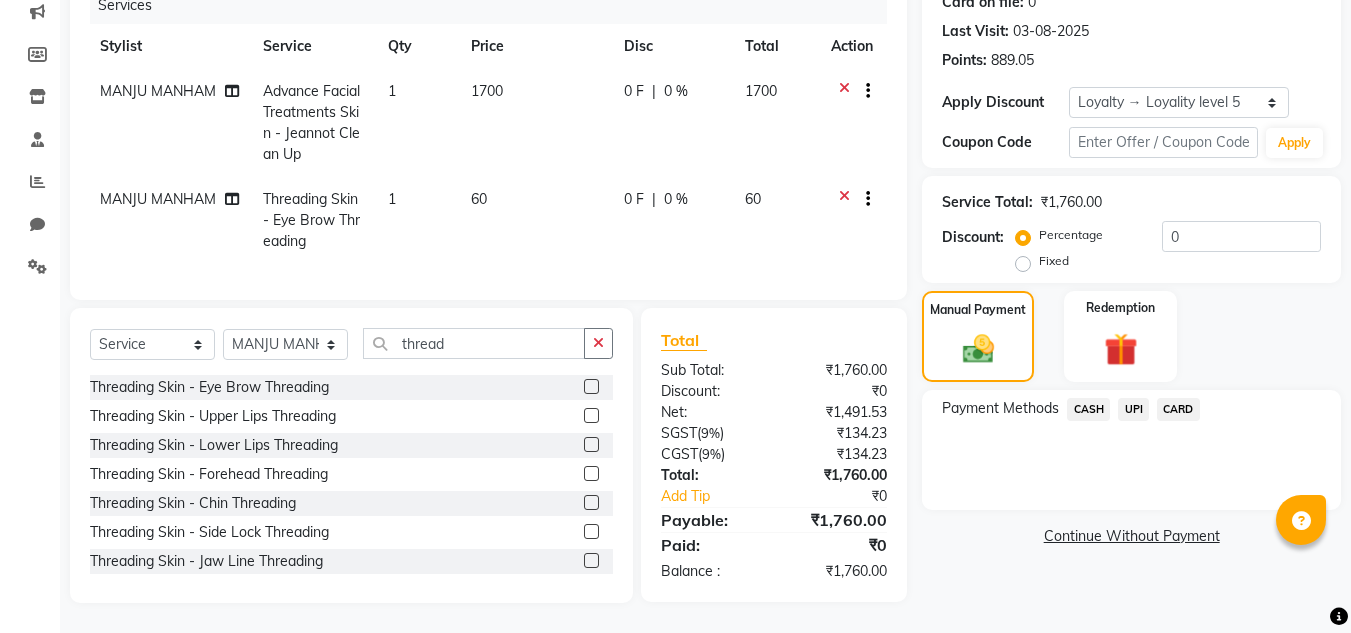 click on "UPI" 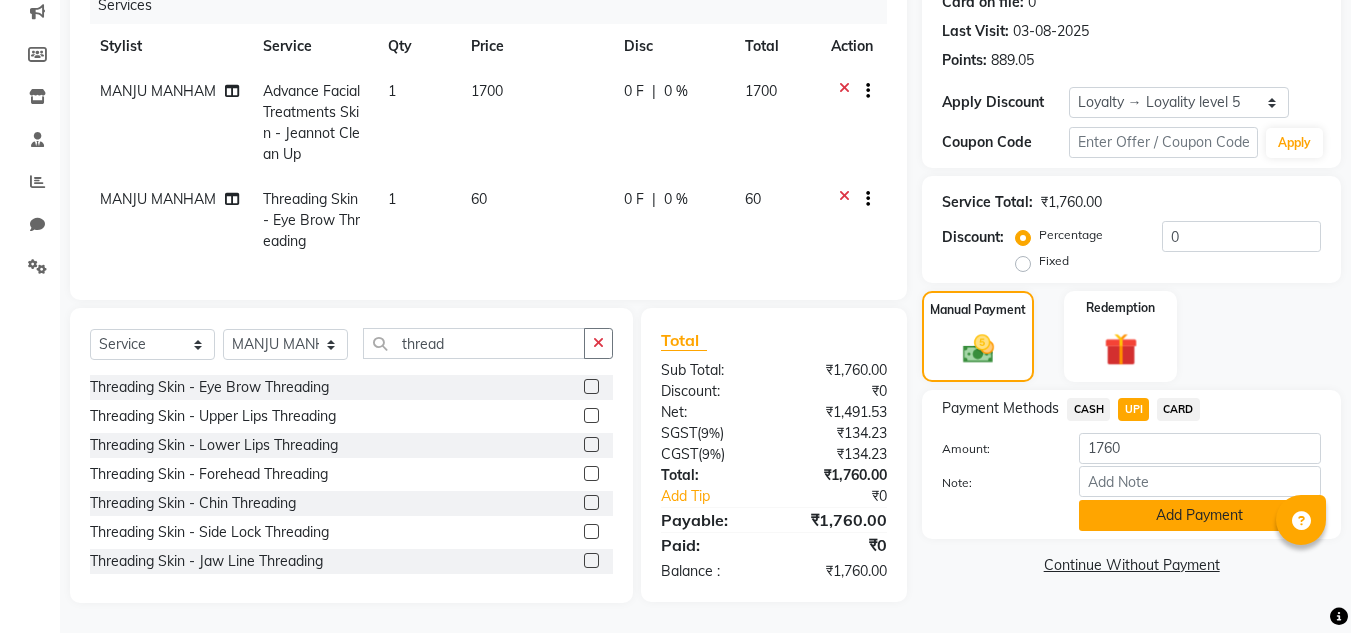 click on "Add Payment" 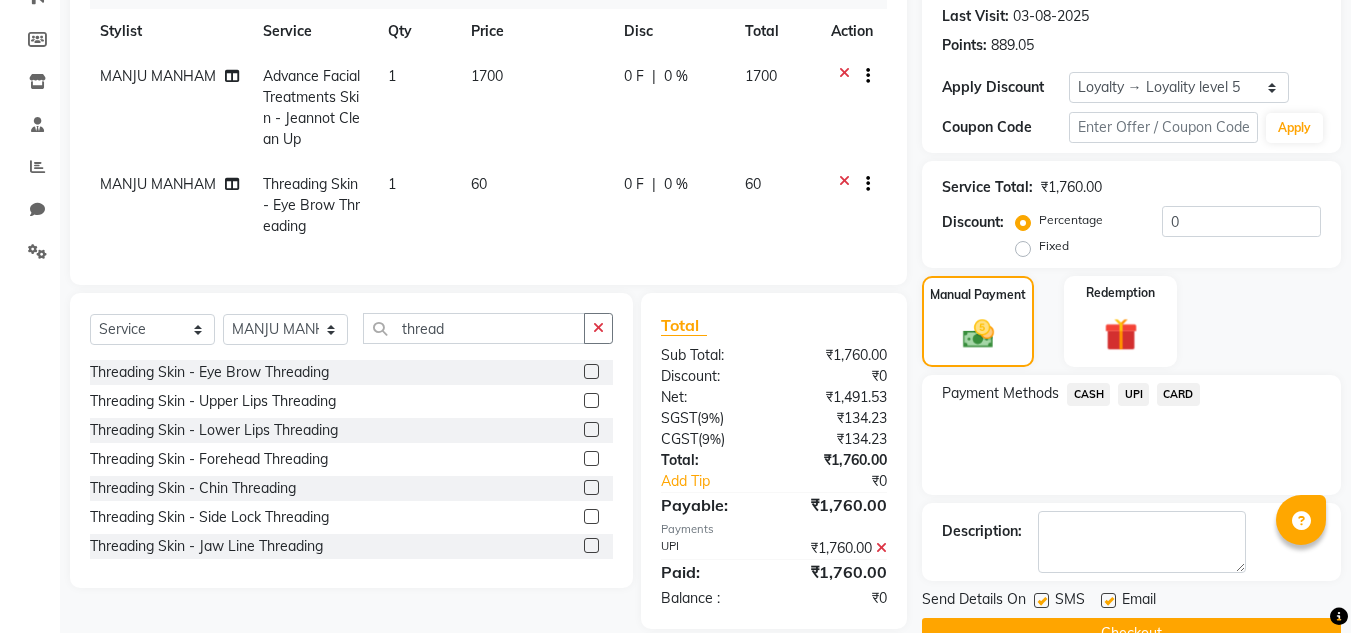 click 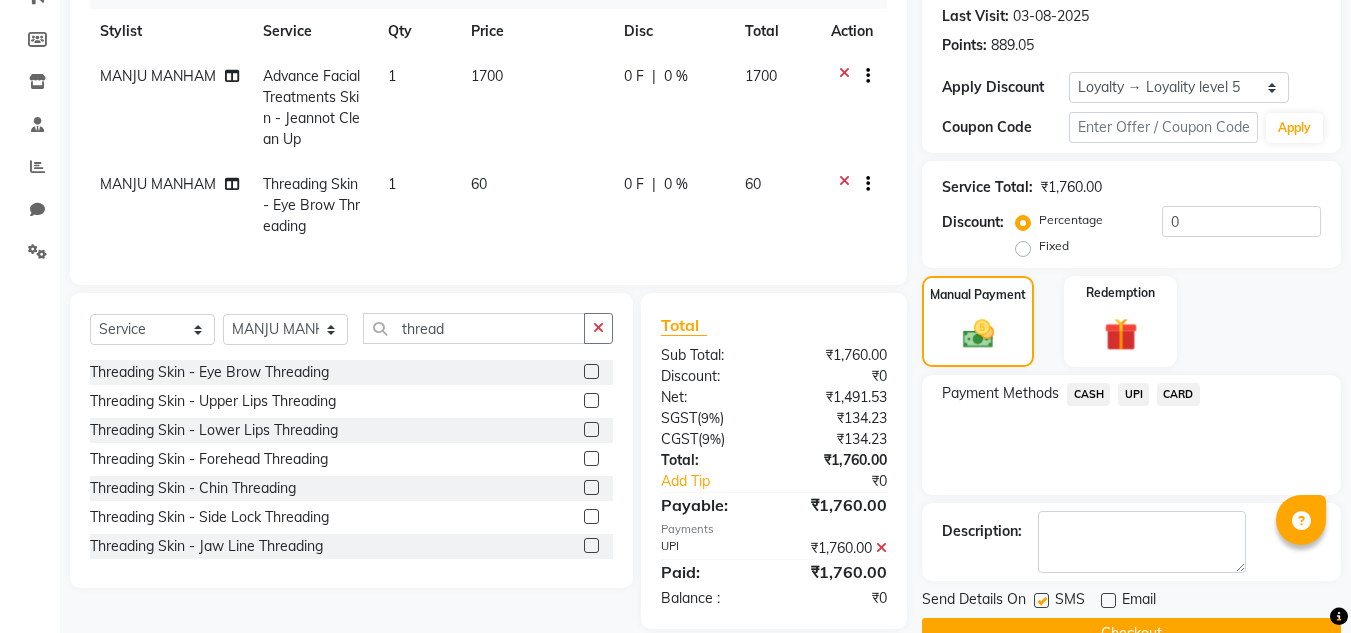 scroll, scrollTop: 437, scrollLeft: 0, axis: vertical 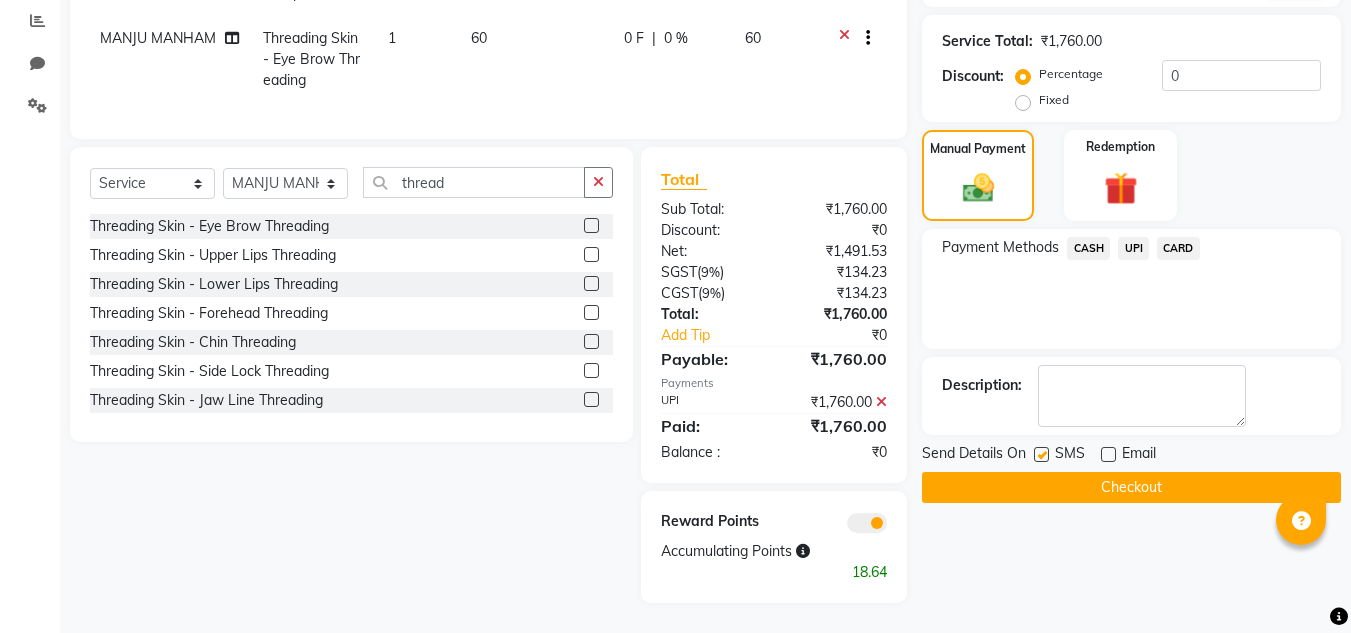 click 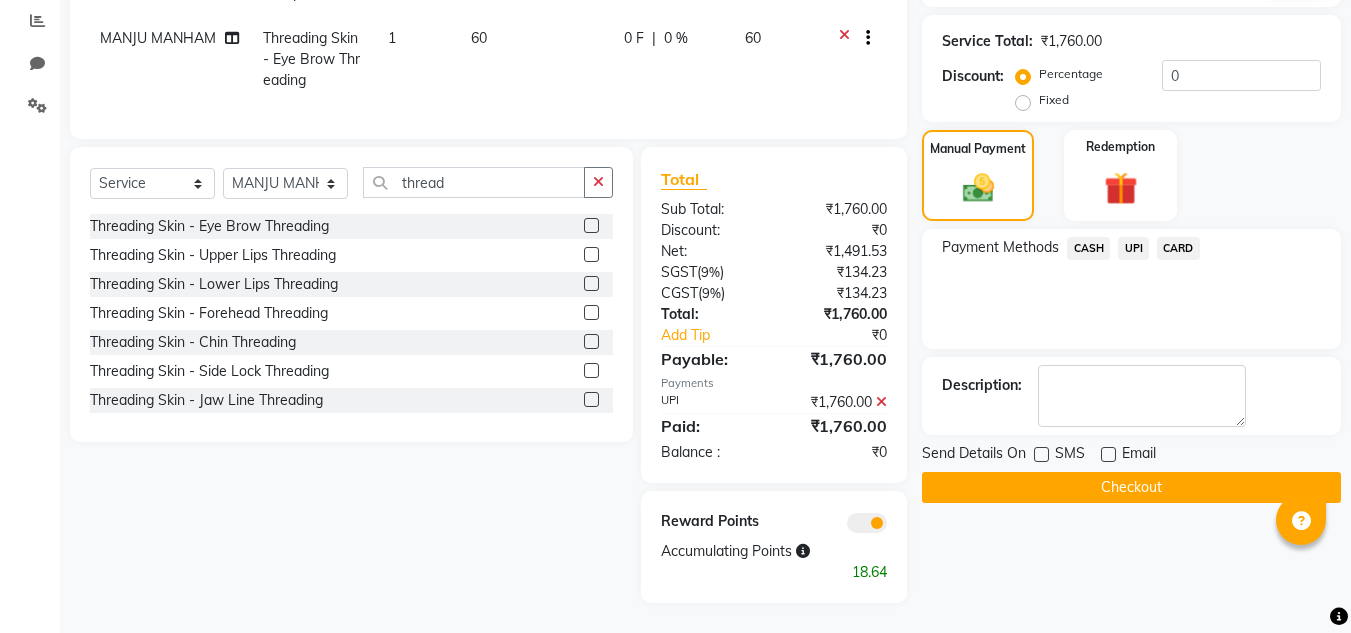 click on "Checkout" 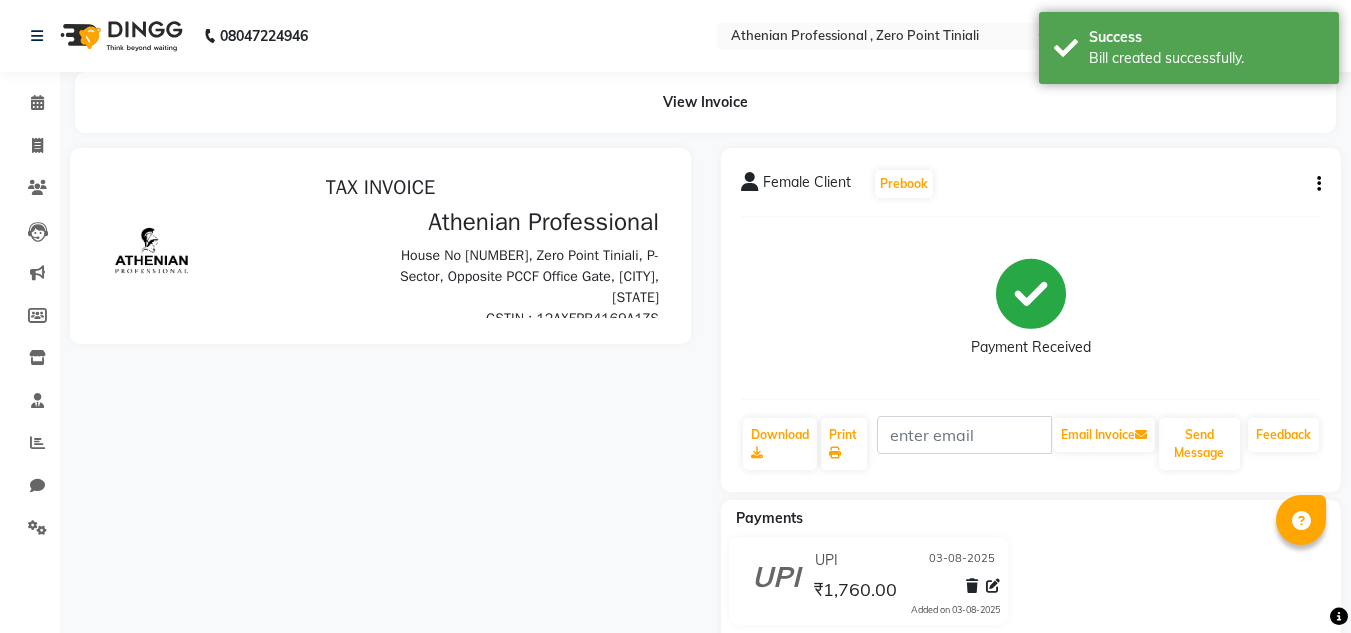 scroll, scrollTop: 0, scrollLeft: 0, axis: both 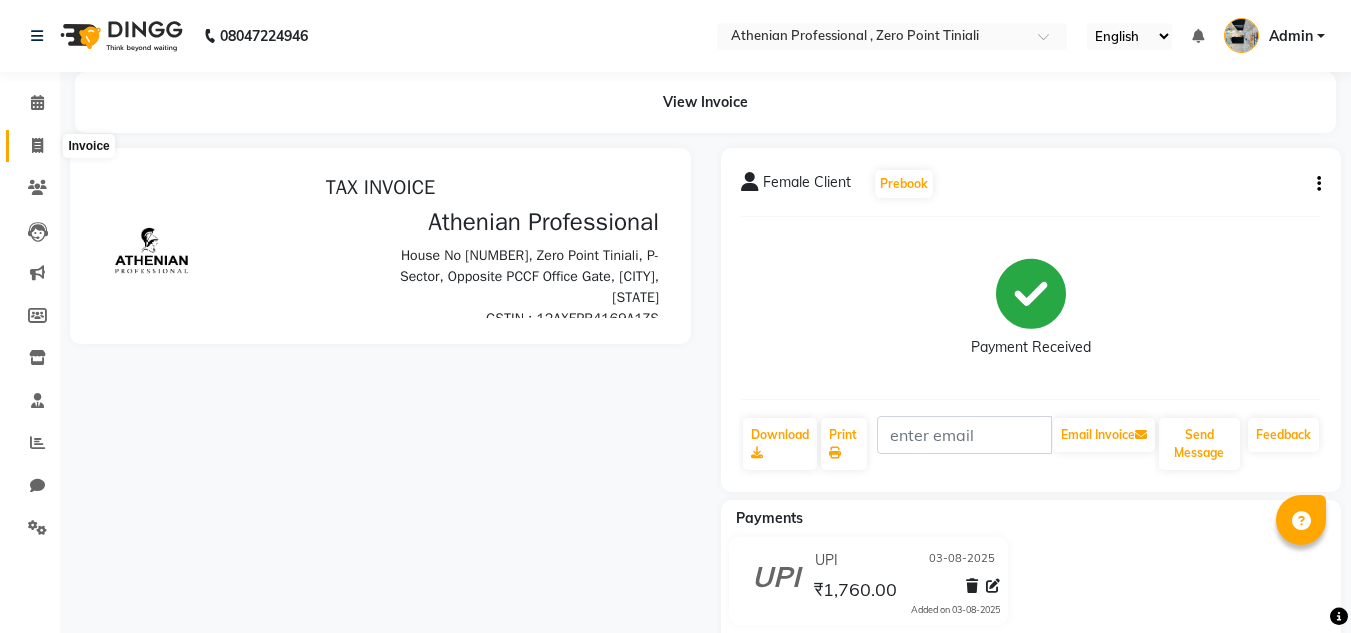 click 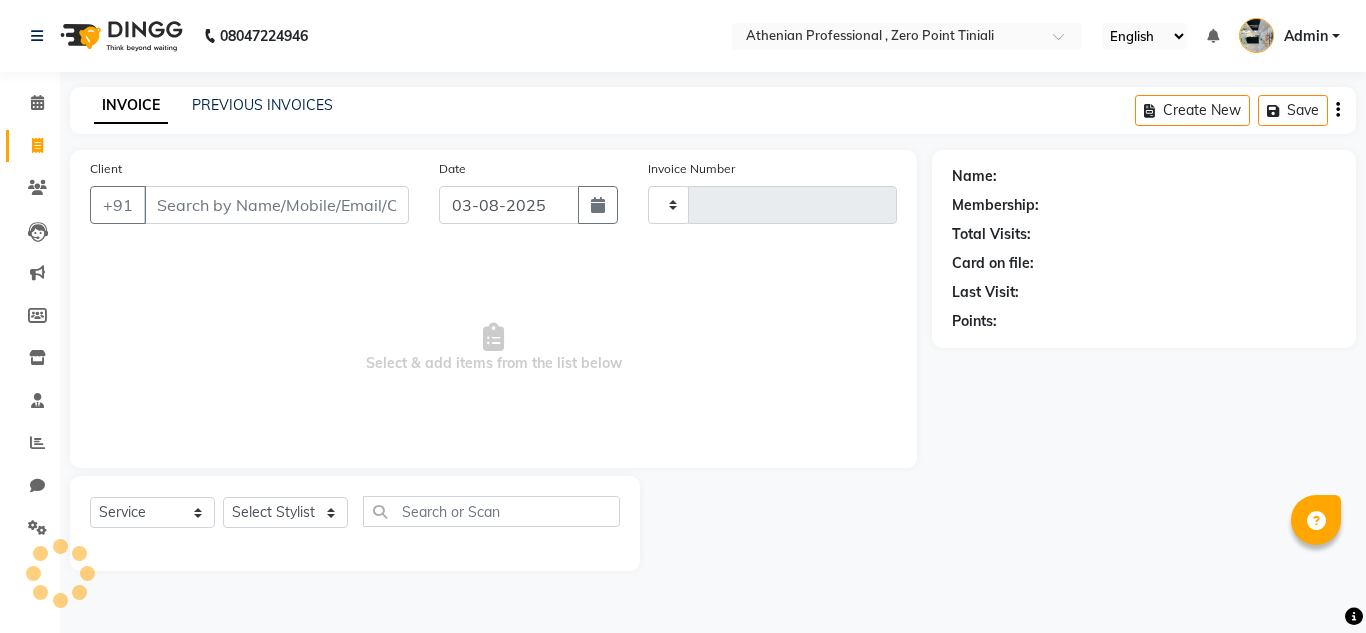 click on "Client" at bounding box center (276, 205) 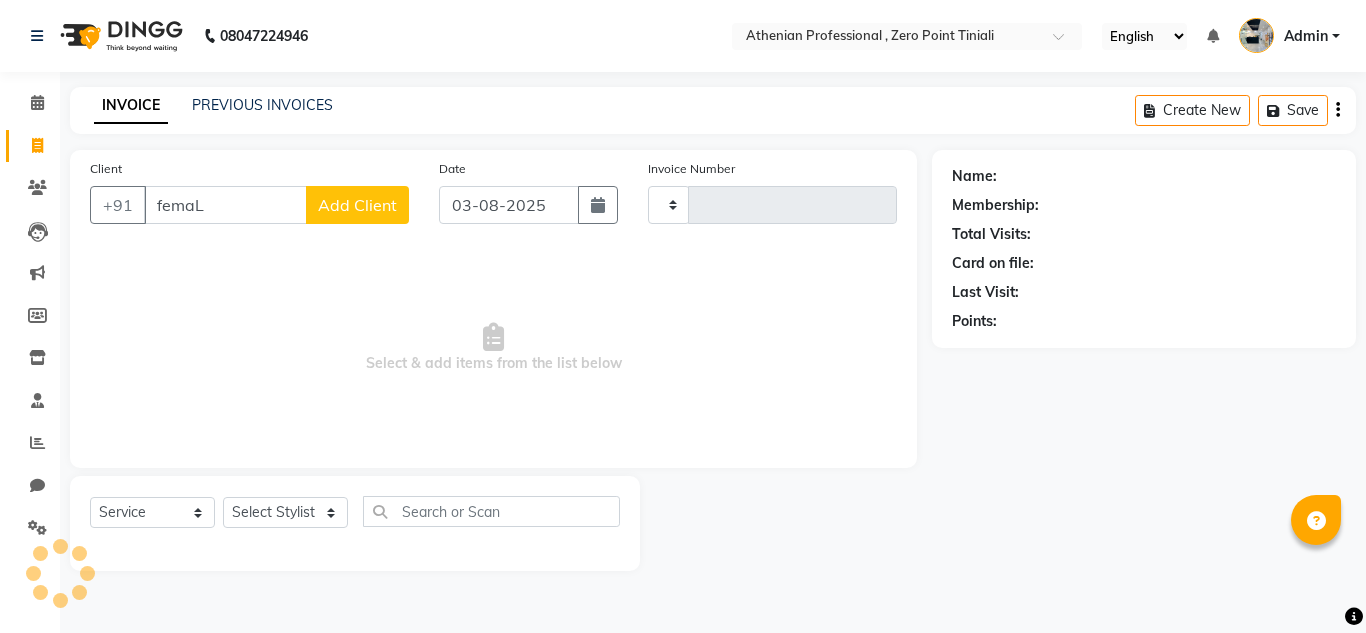 type on "Female" 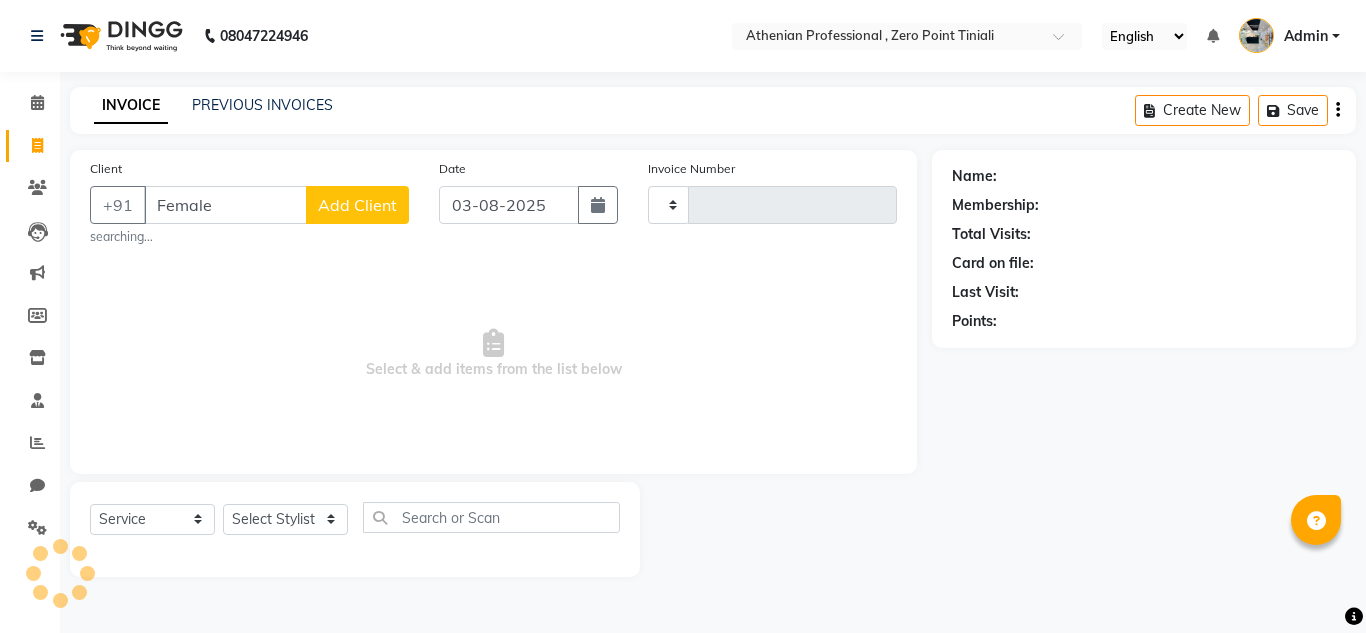 type on "1869" 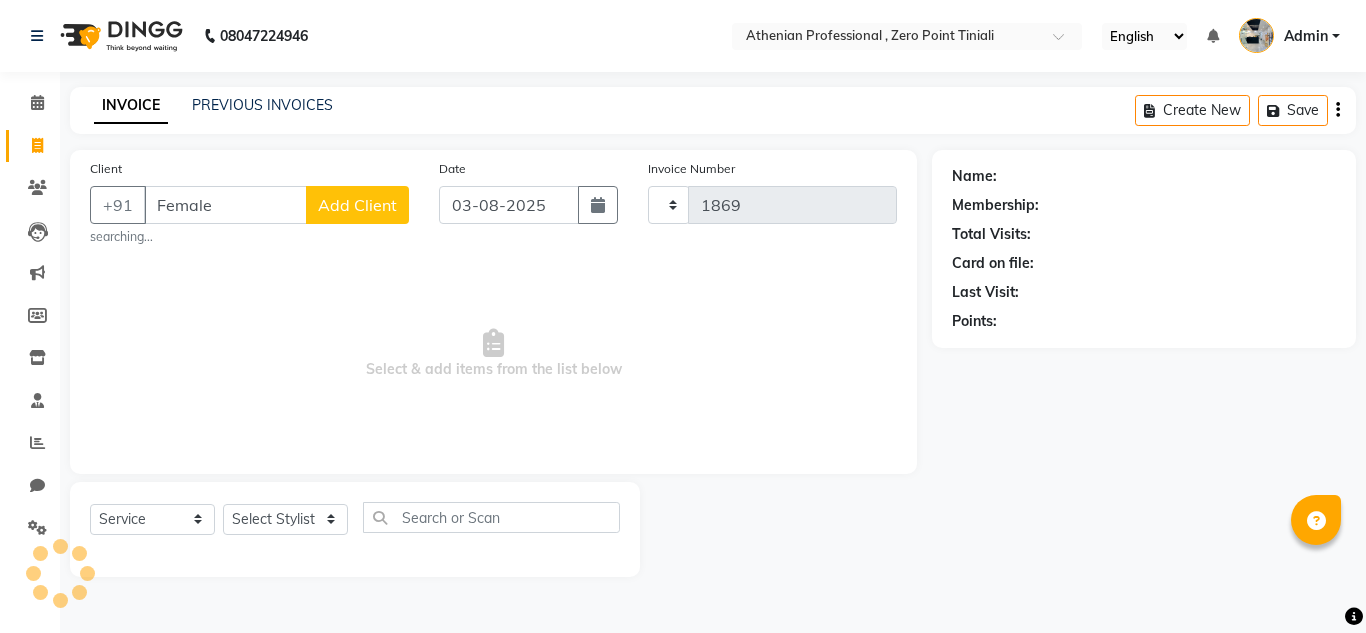 select on "8300" 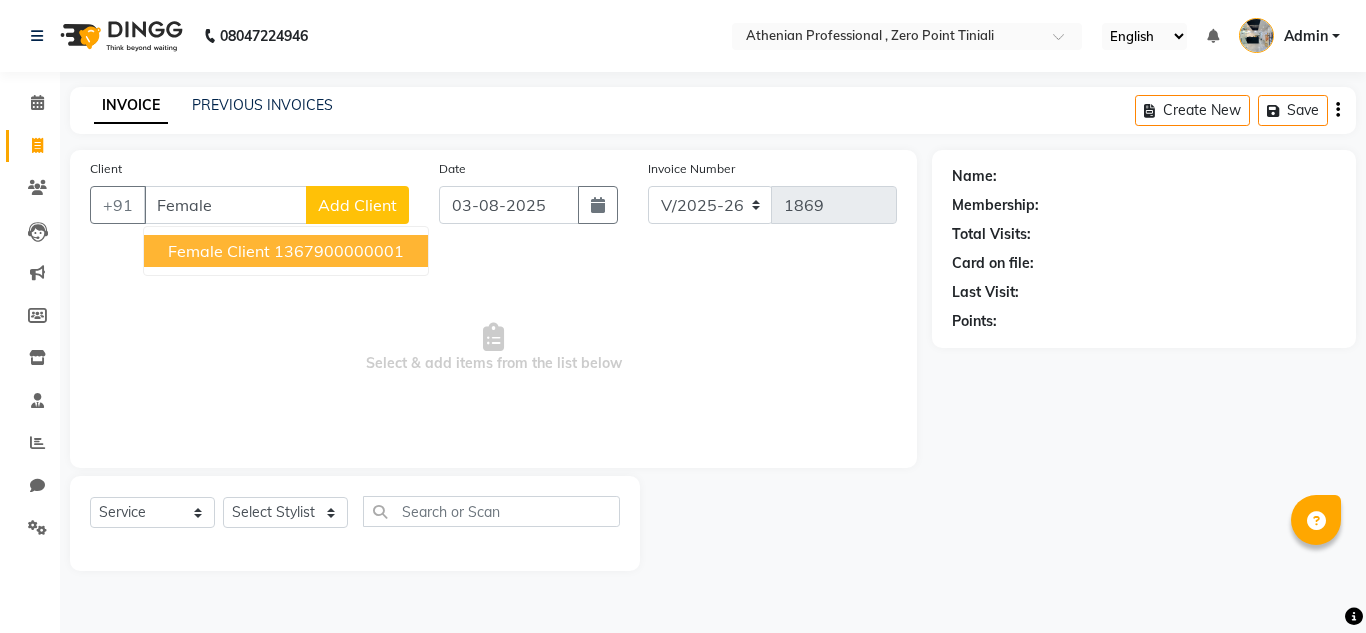 click on "Female Client" at bounding box center [219, 251] 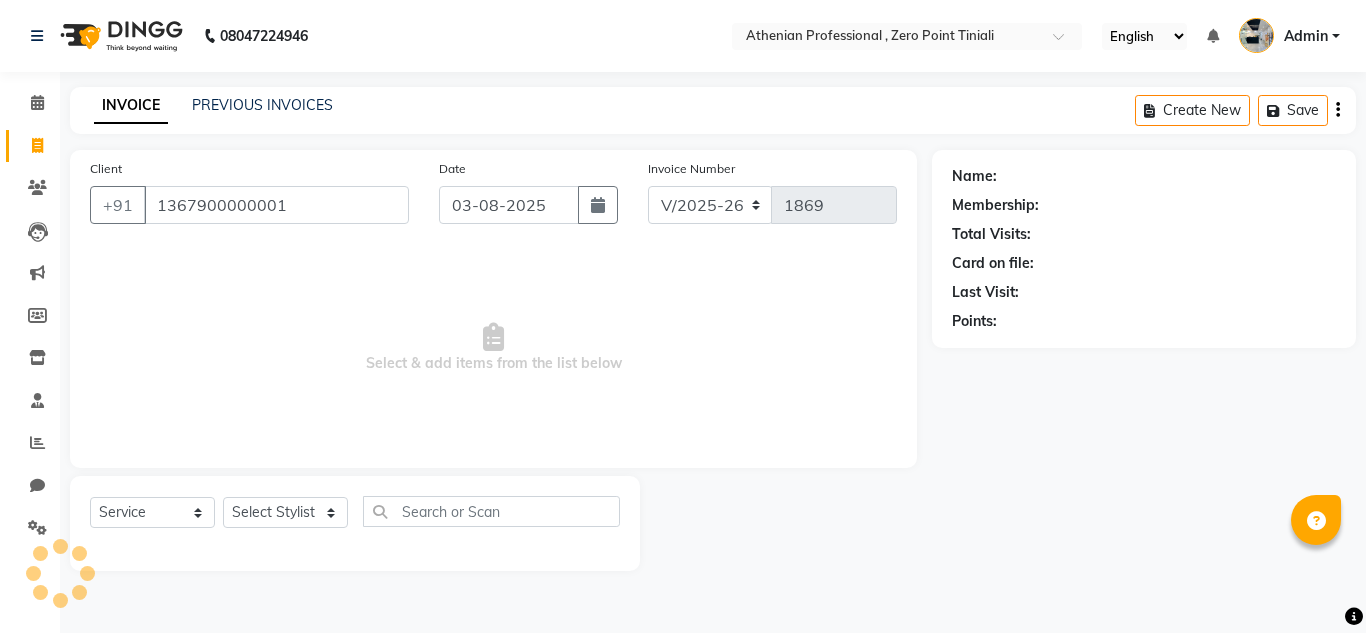 type on "1367900000001" 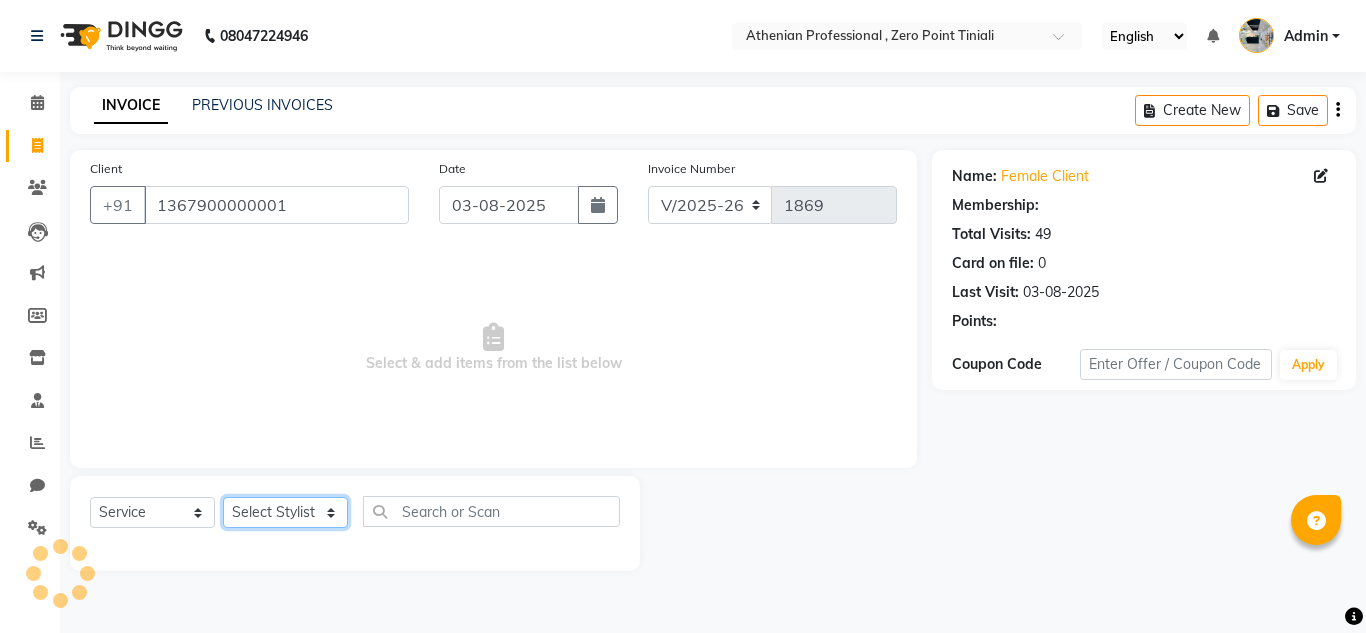 click on "Select Stylist" 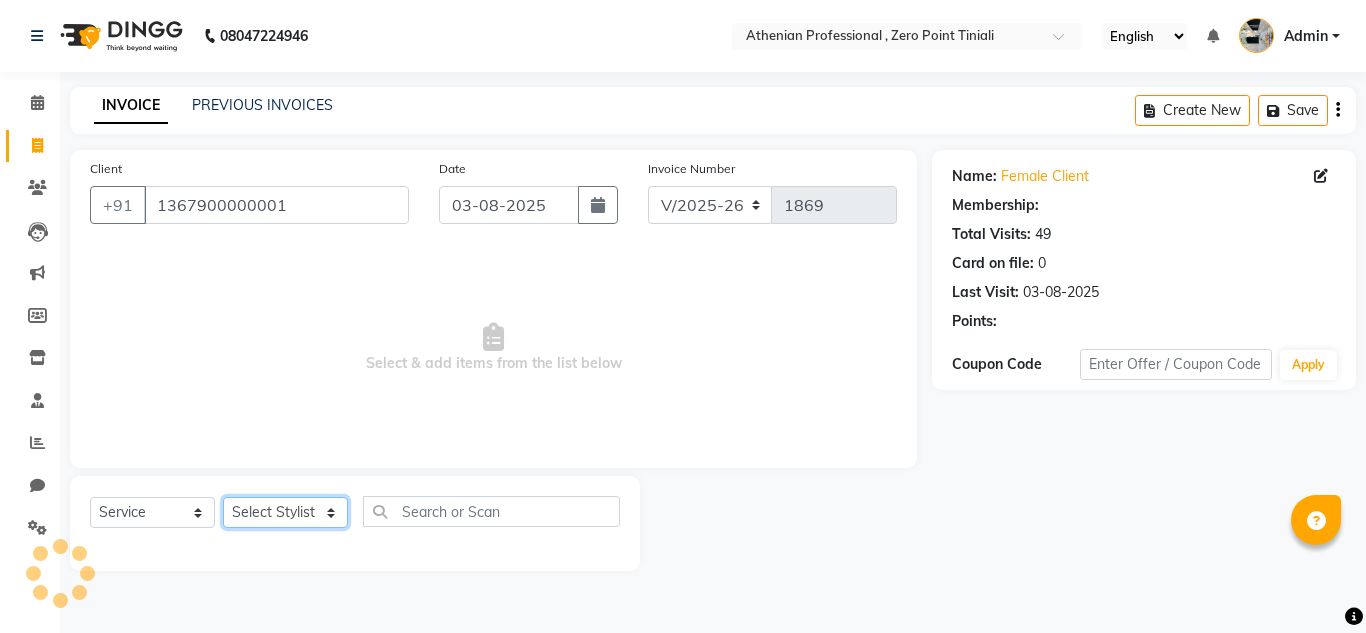 select on "1: Object" 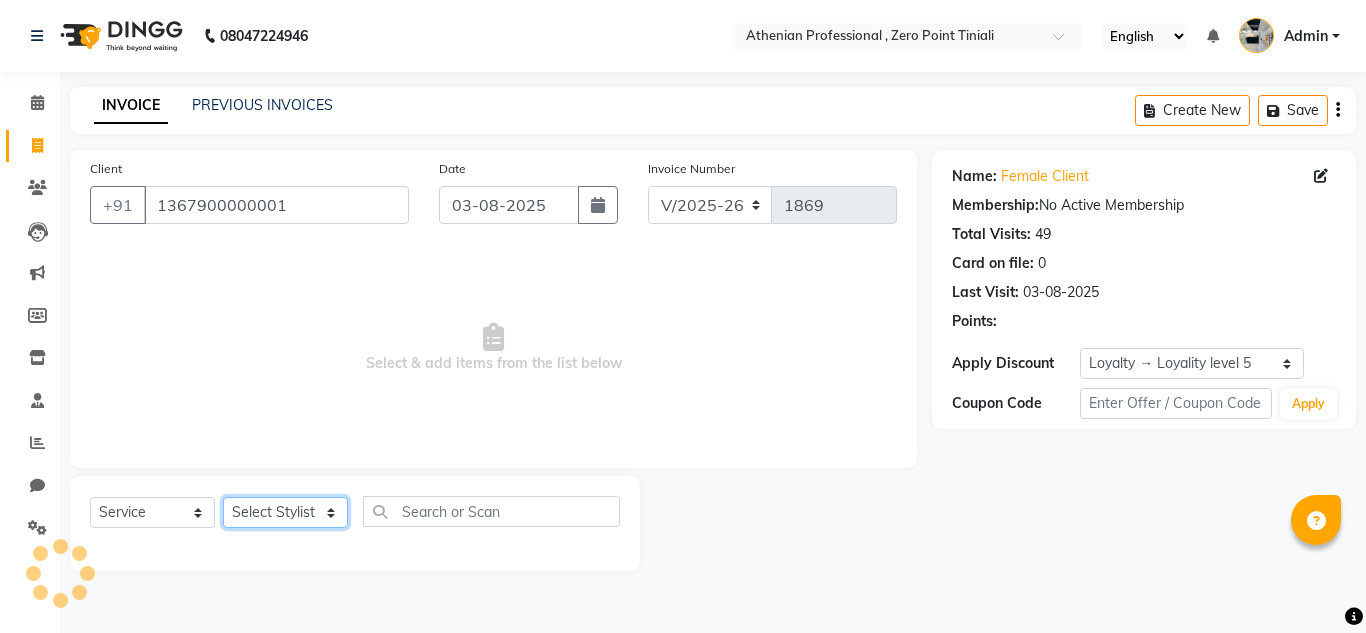 click on "Select Stylist" 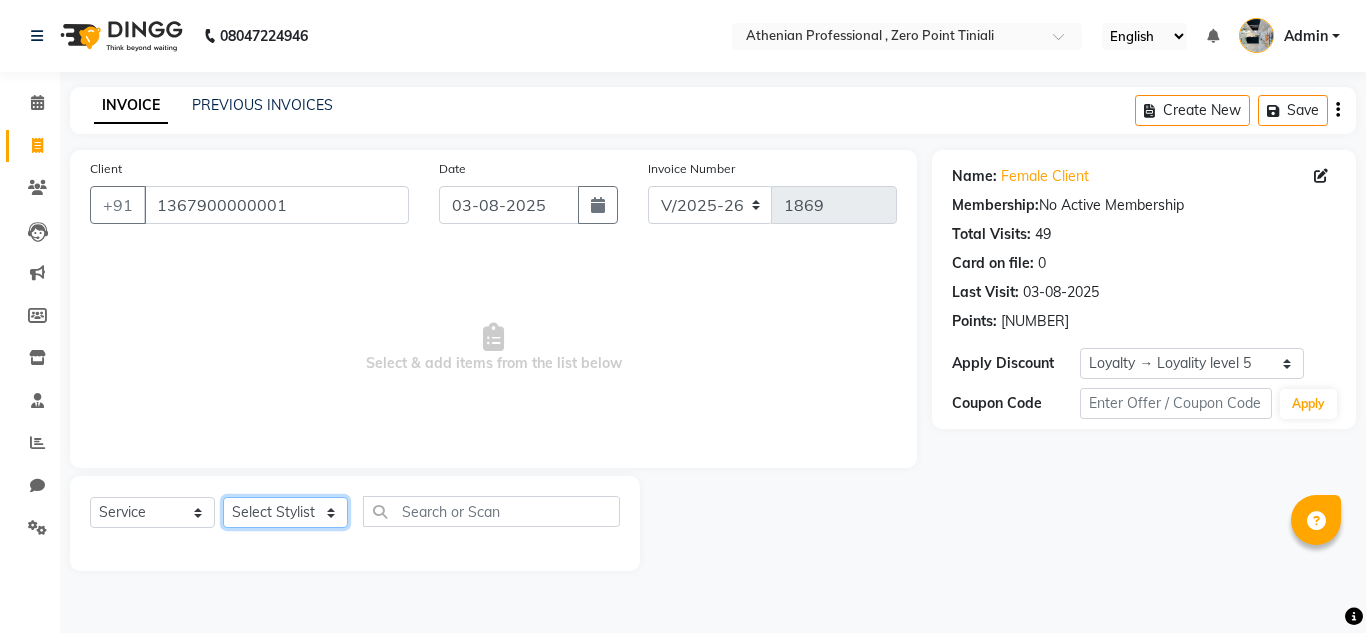 click on "Select Stylist [NAME] [NAME] Admin [NAME] [NAME] [NAME] [NAME] Manager [NAME] [NAME] [NAME] [NAME] [NAME] [NAME] [NAME] [NAME] [NAME] [NAME] [NAME] [NAME] [NAME]" 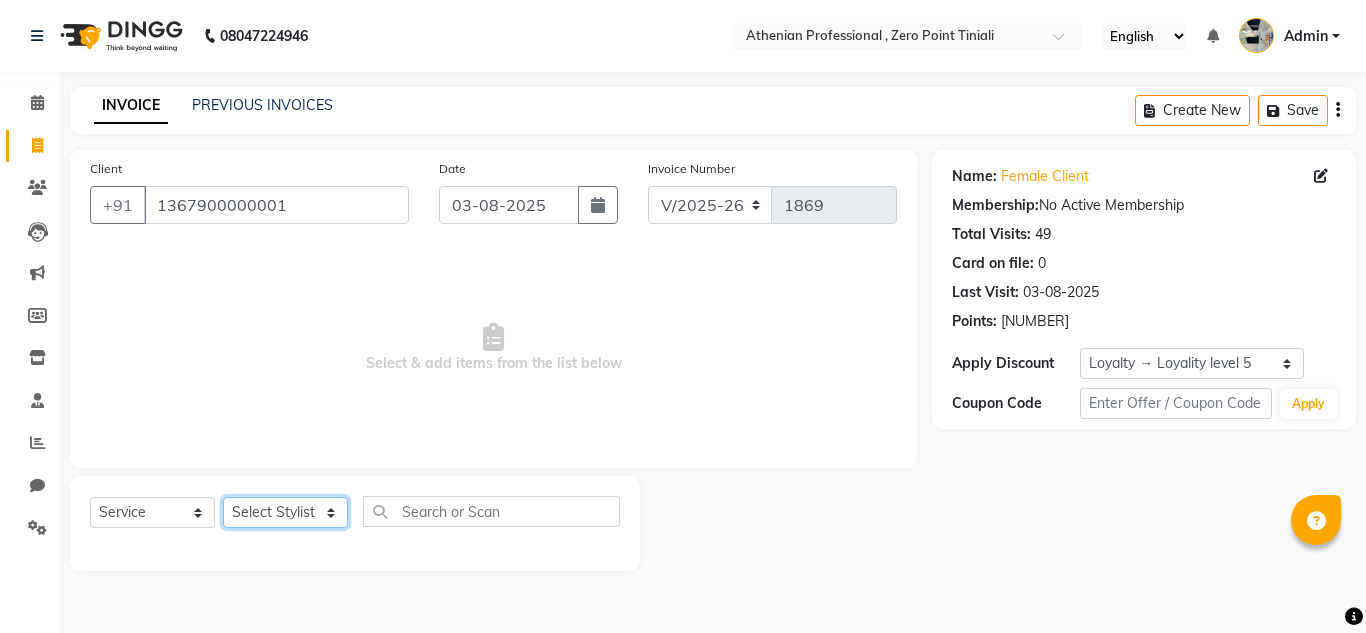 select on "80203" 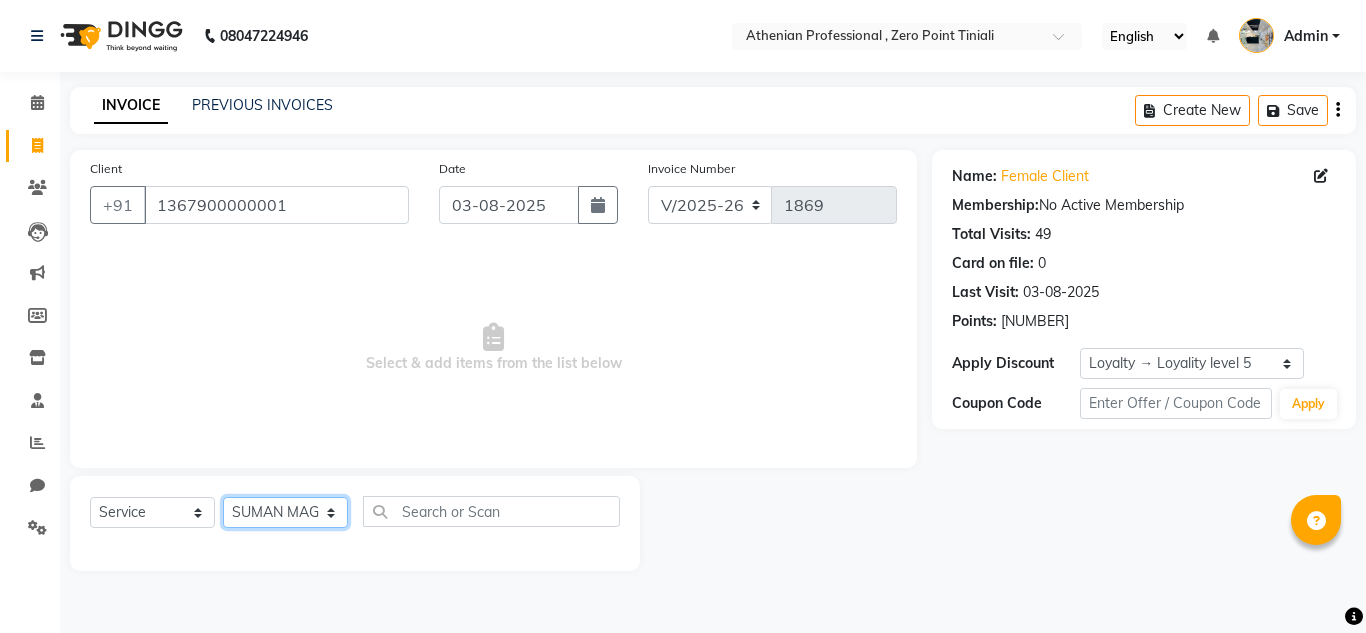 click on "Select Stylist [NAME] [NAME] Admin [NAME] [NAME] [NAME] [NAME] Manager [NAME] [NAME] [NAME] [NAME] [NAME] [NAME] [NAME] [NAME] [NAME] [NAME] [NAME] [NAME] [NAME]" 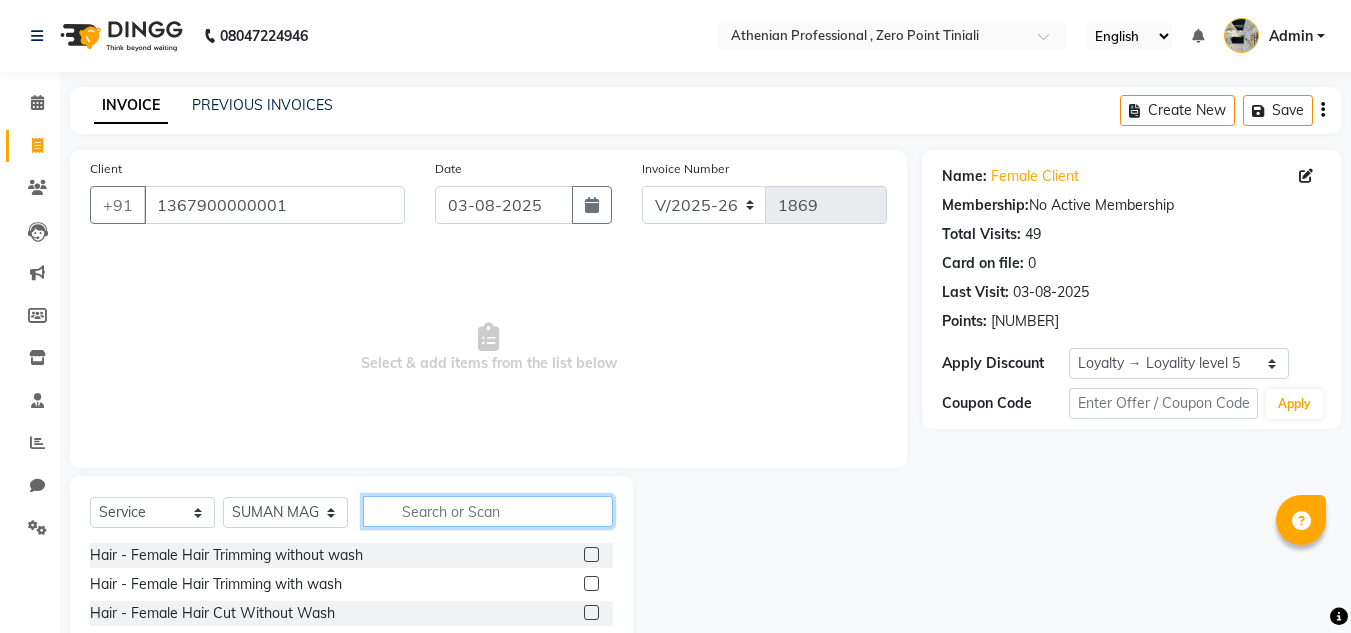 click 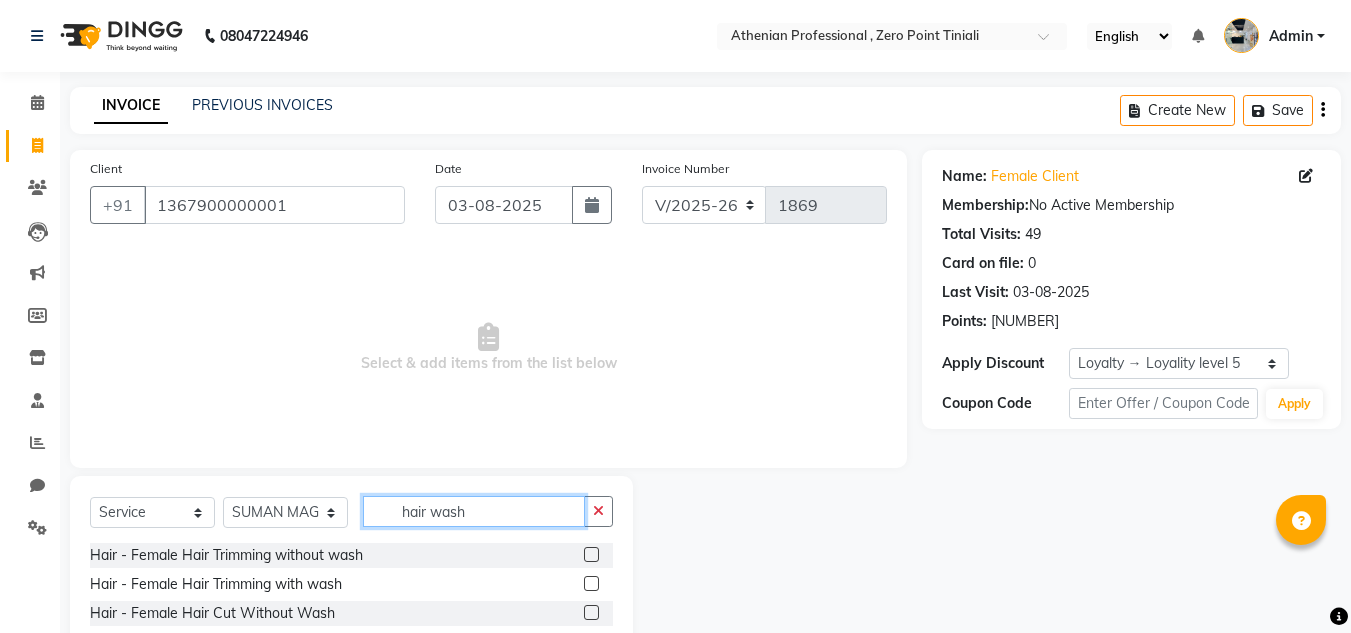 scroll, scrollTop: 168, scrollLeft: 0, axis: vertical 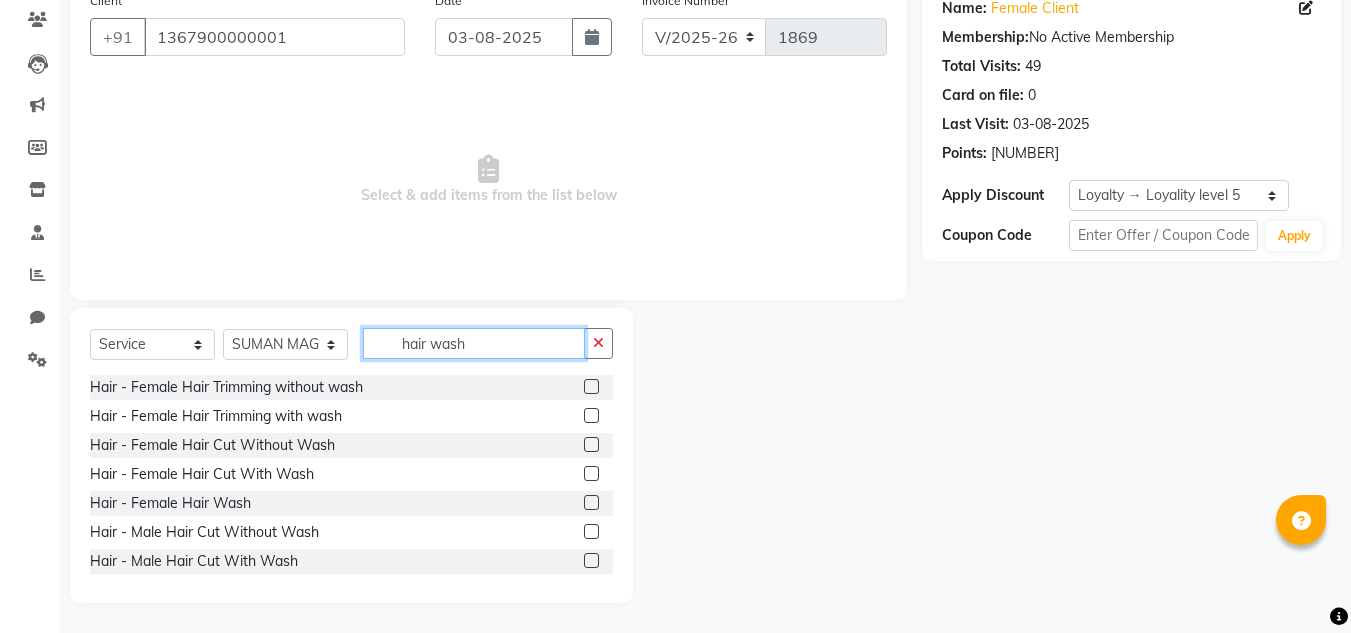 type on "hair wash" 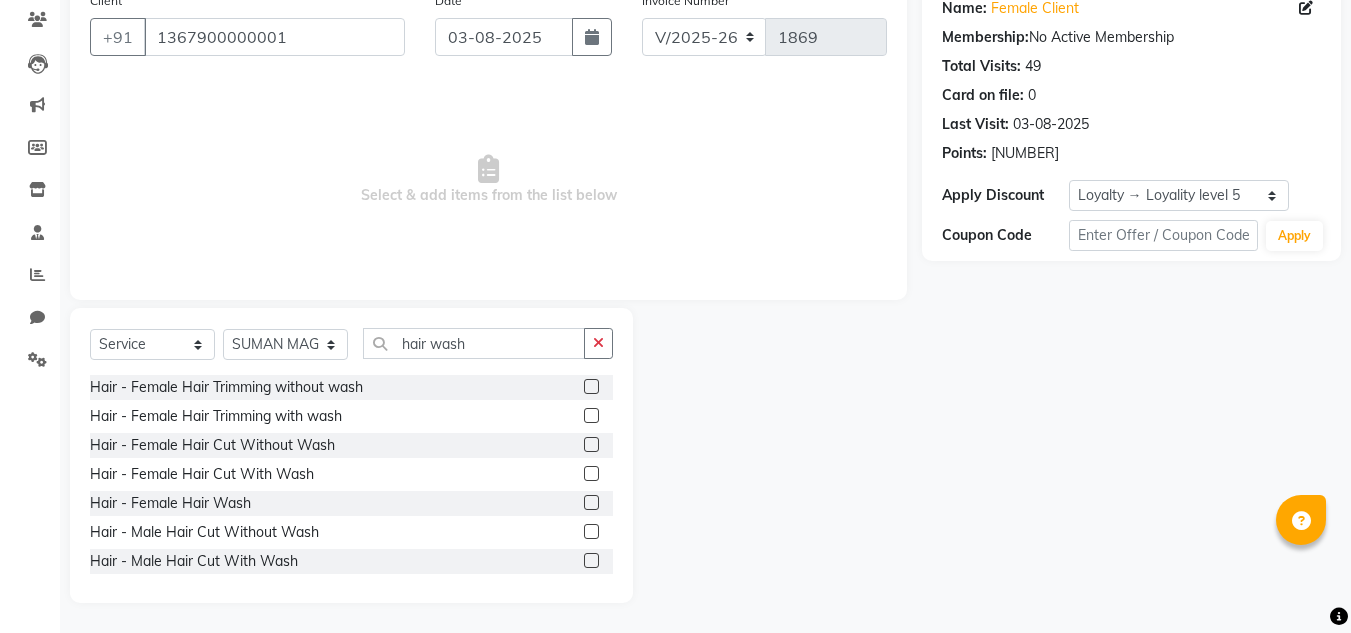 click 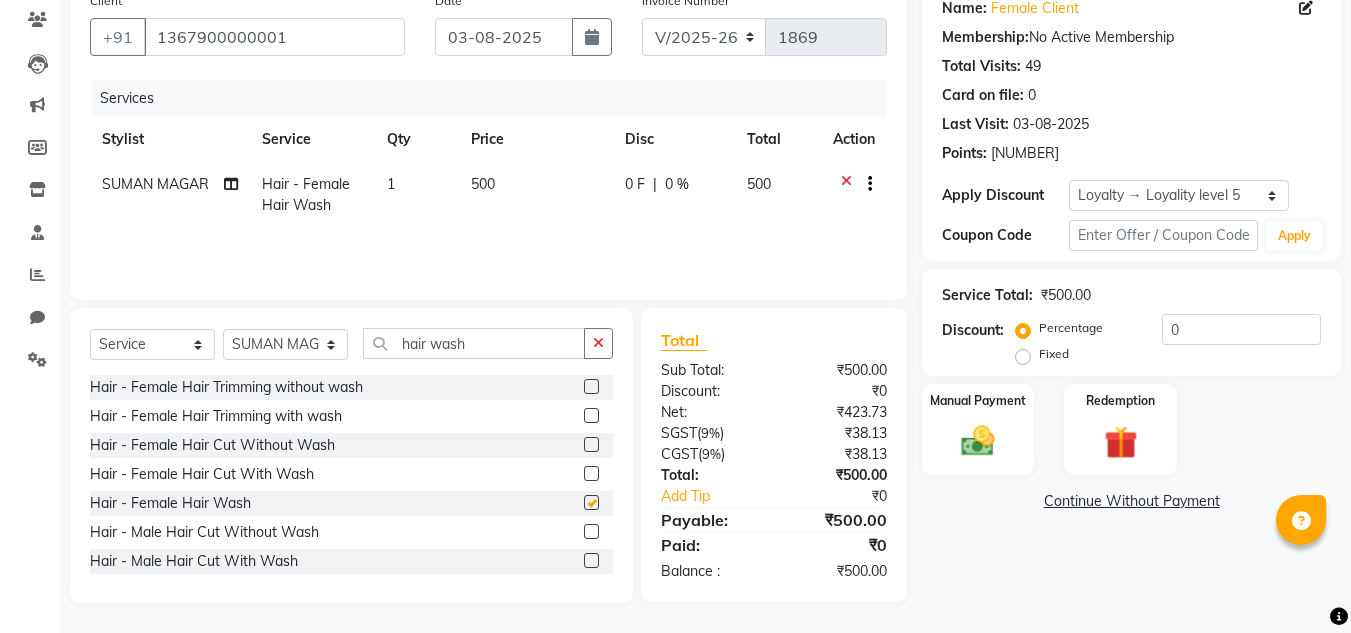 checkbox on "false" 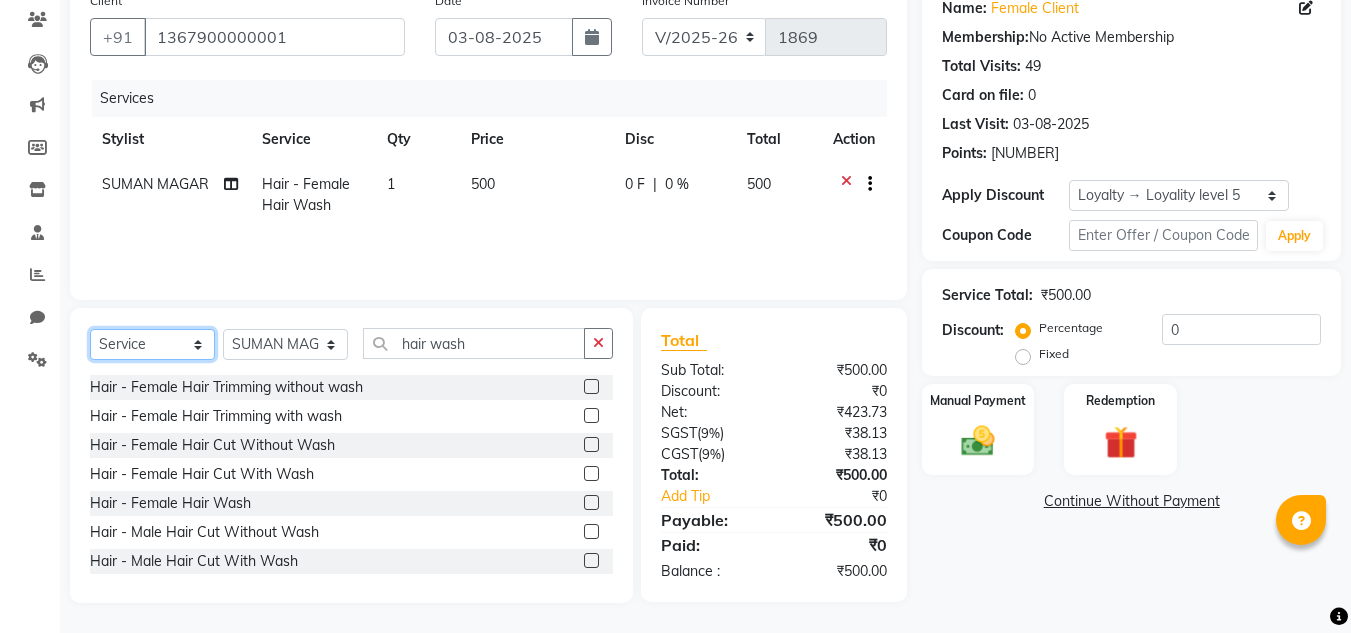 click on "Select  Service  Product  Membership  Package Voucher Prepaid Gift Card" 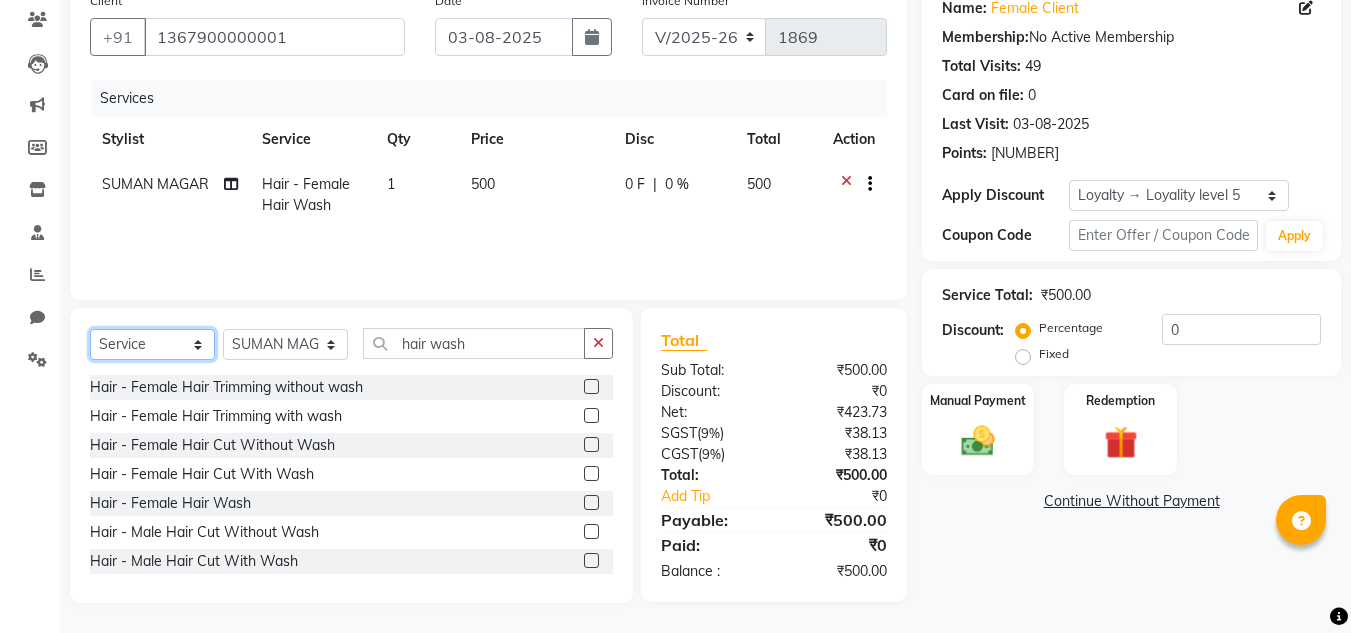 select on "product" 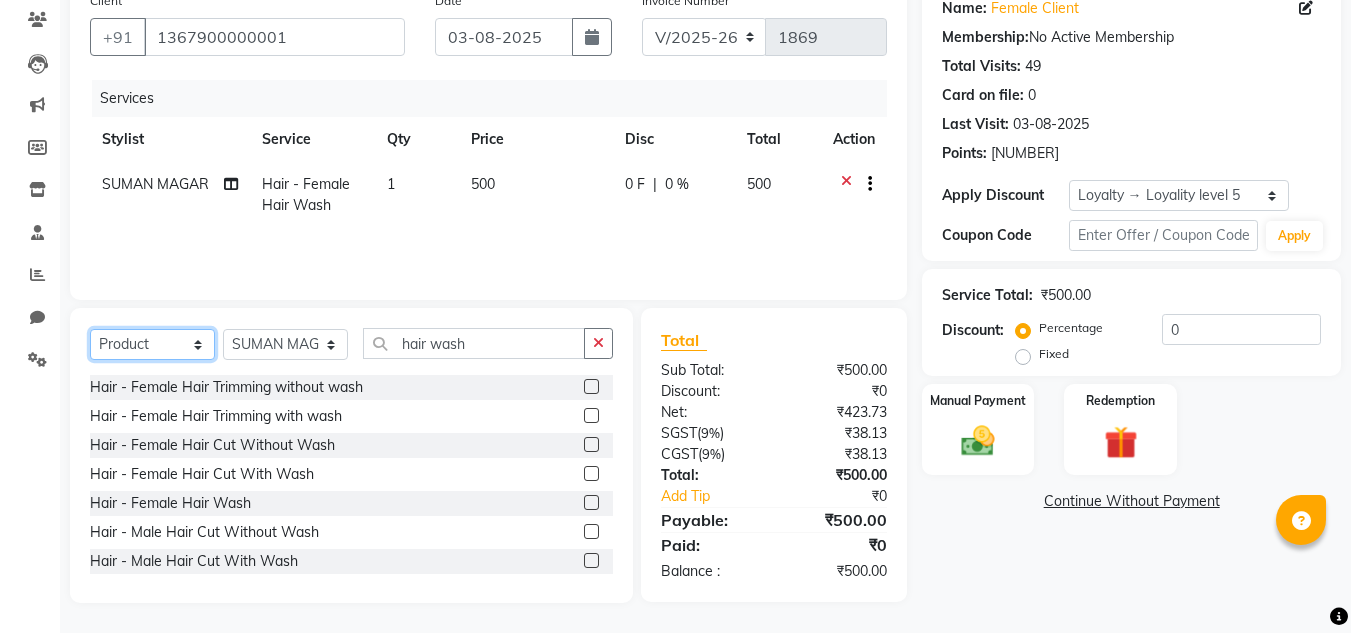 click on "Select  Service  Product  Membership  Package Voucher Prepaid Gift Card" 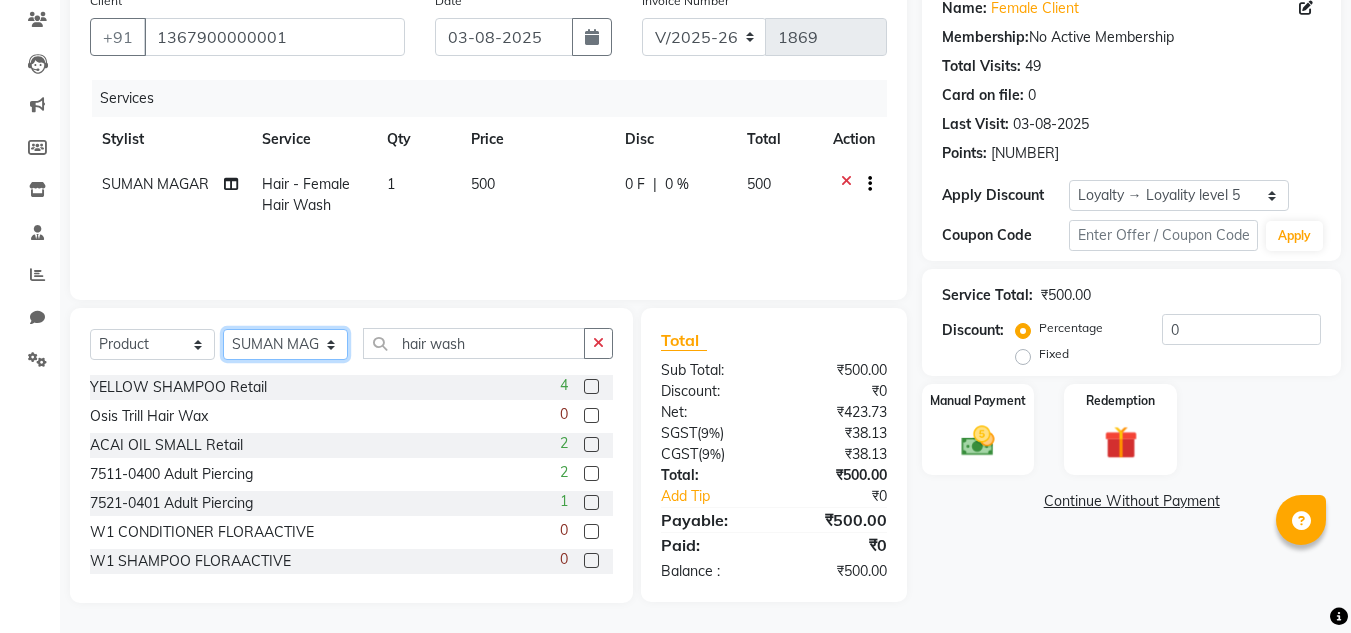 click on "Select Stylist [NAME] [NAME] Admin [NAME] [NAME] [NAME] [NAME] Manager [NAME] [NAME] [NAME] [NAME] [NAME] [NAME] [NAME] [NAME] [NAME] [NAME] [NAME] [NAME] [NAME]" 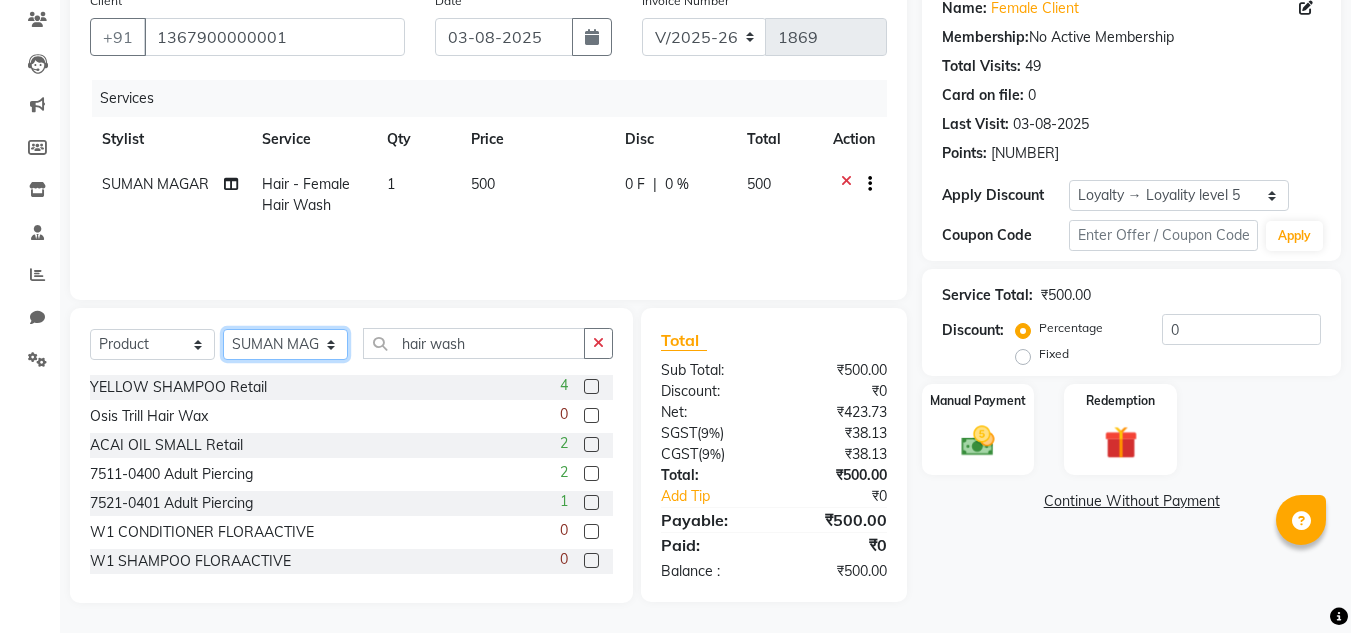 select on "80198" 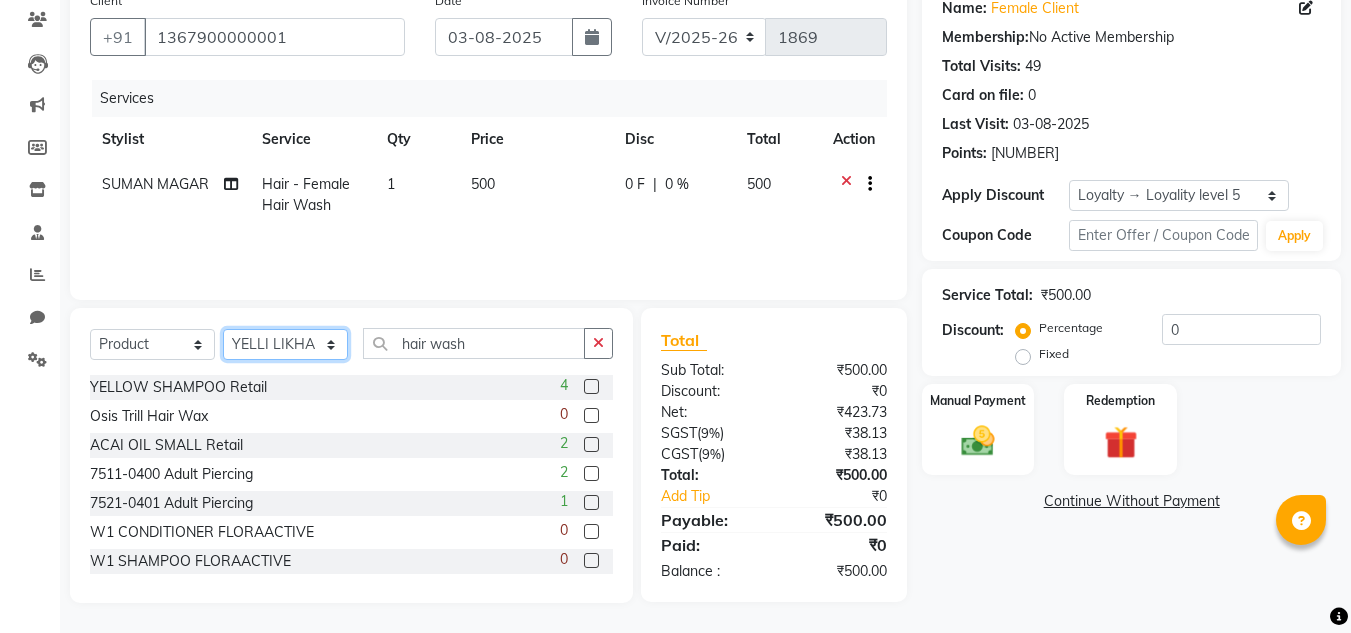 click on "Select Stylist [NAME] [NAME] Admin [NAME] [NAME] [NAME] [NAME] Manager [NAME] [NAME] [NAME] [NAME] [NAME] [NAME] [NAME] [NAME] [NAME] [NAME] [NAME] [NAME] [NAME]" 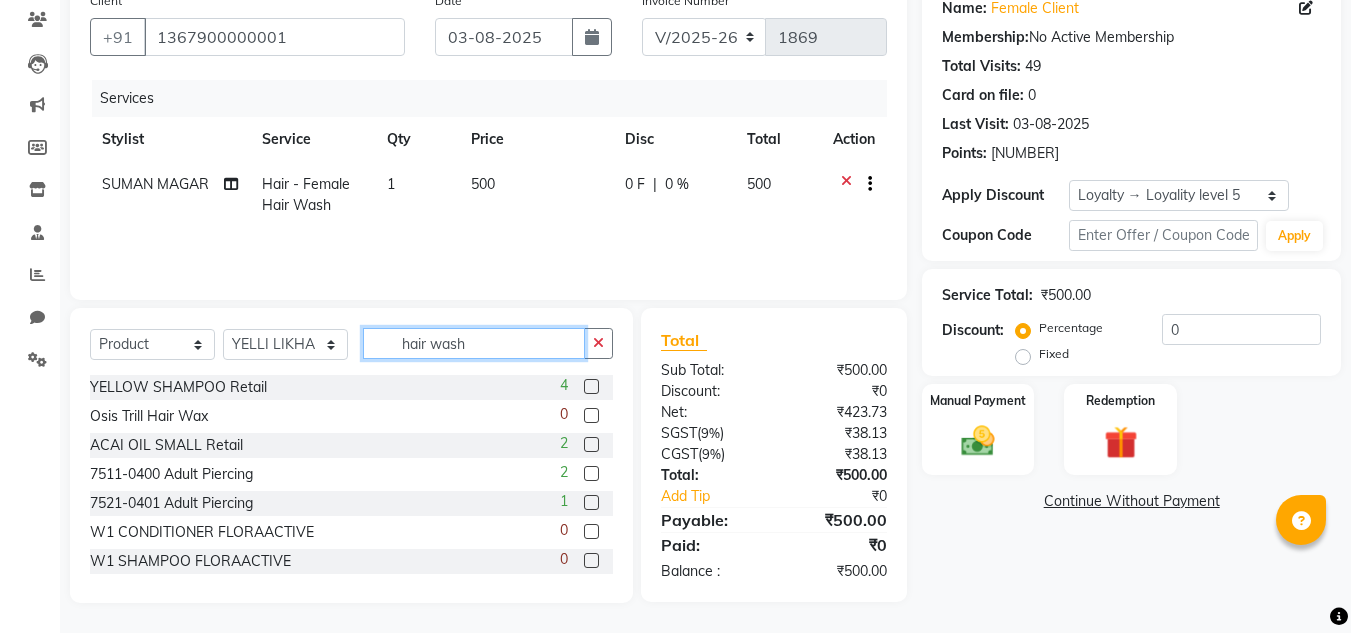click on "hair wash" 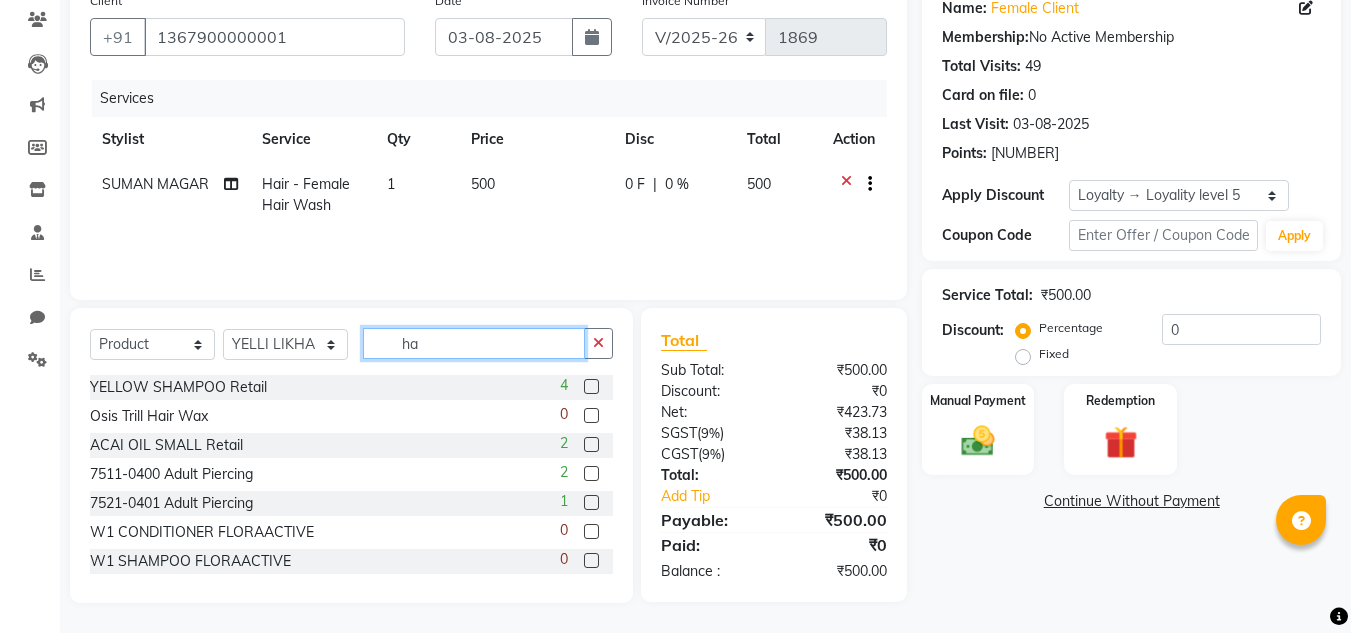 type on "h" 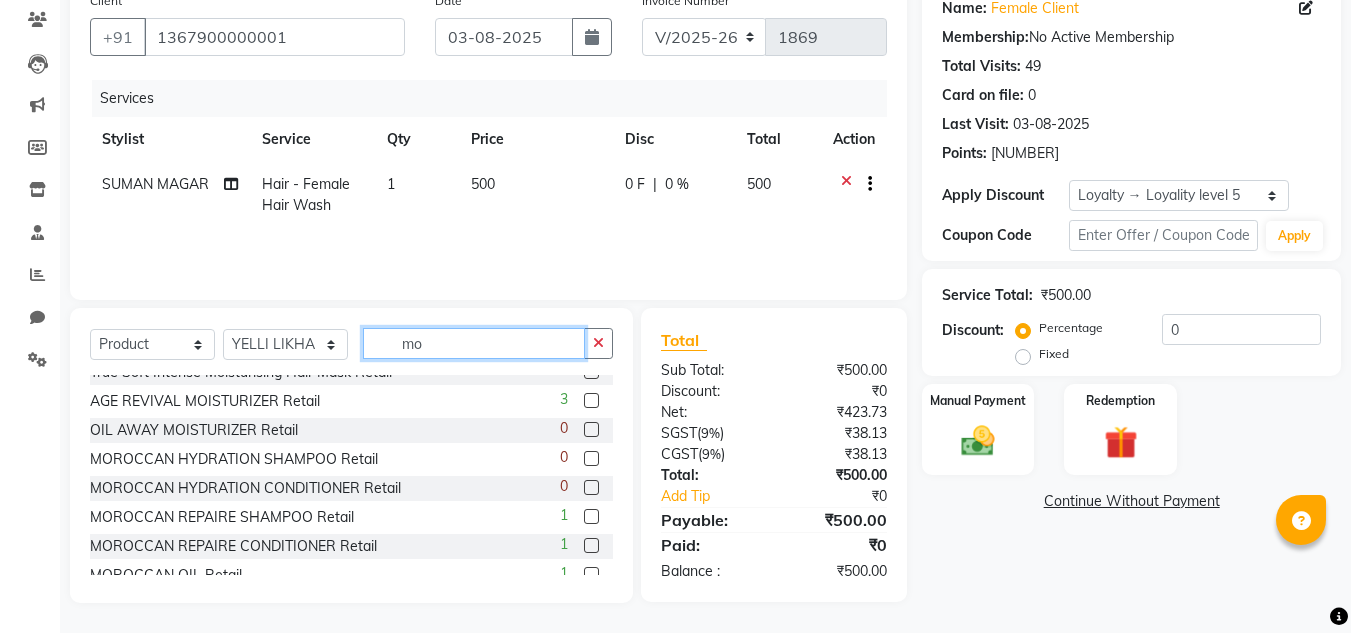 scroll, scrollTop: 90, scrollLeft: 0, axis: vertical 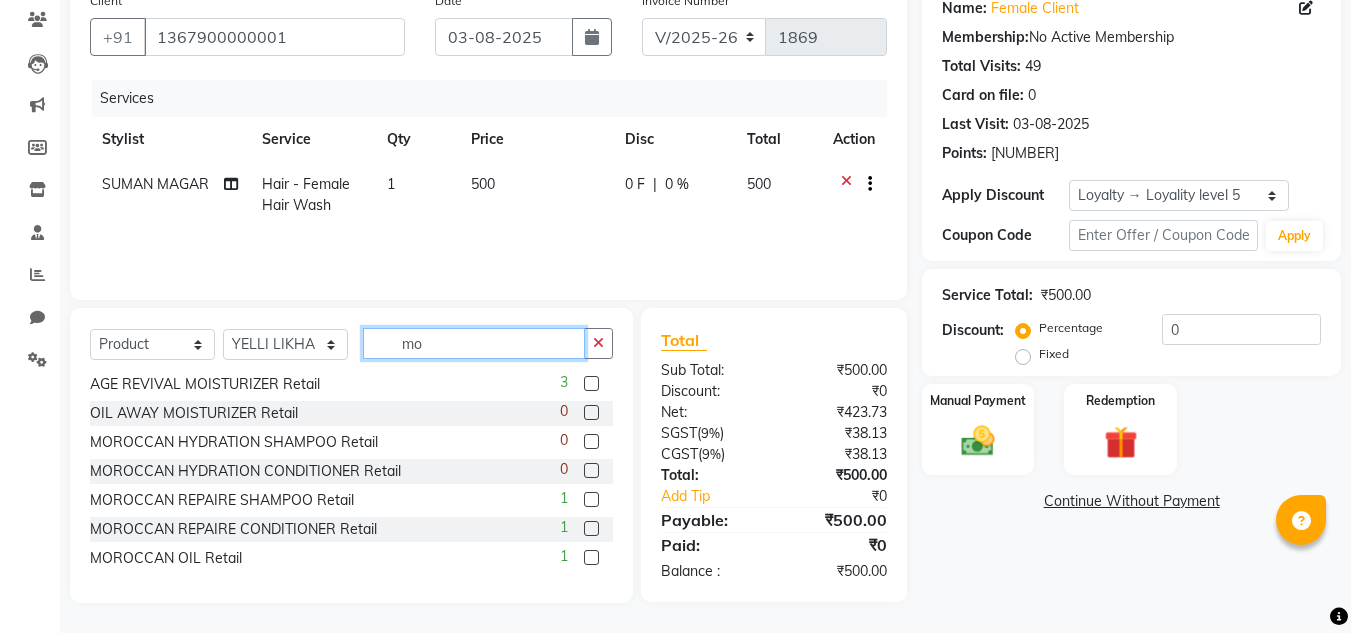 type on "mo" 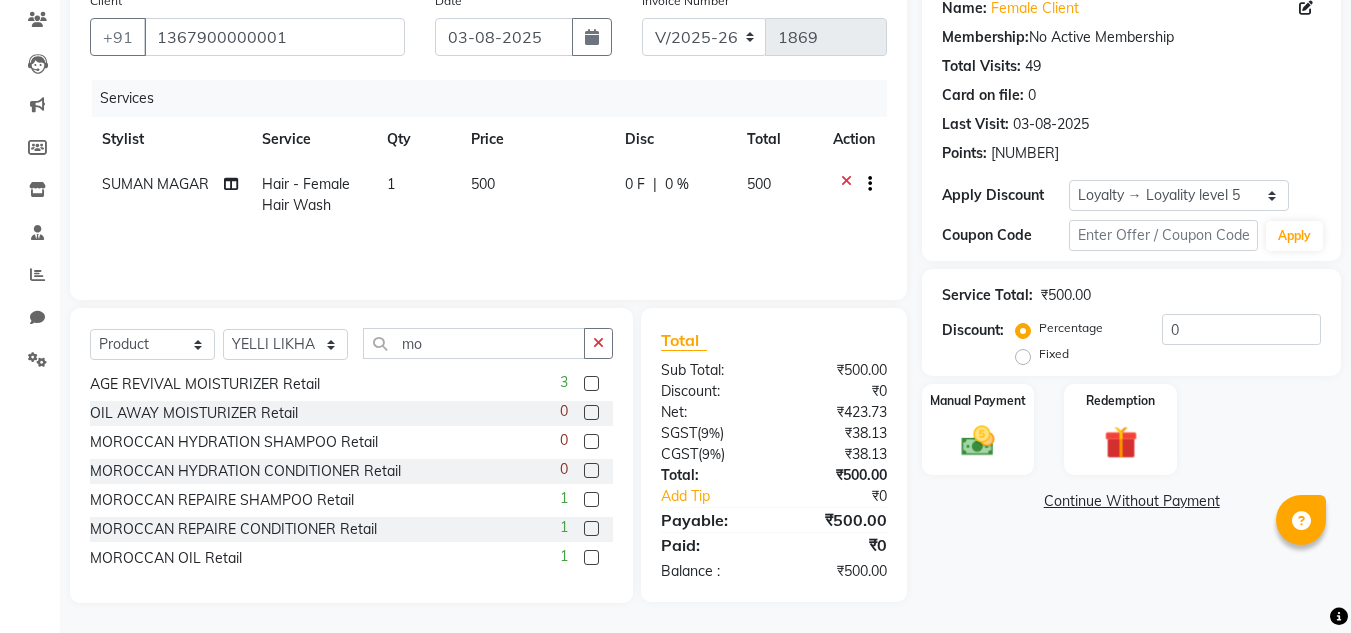 click 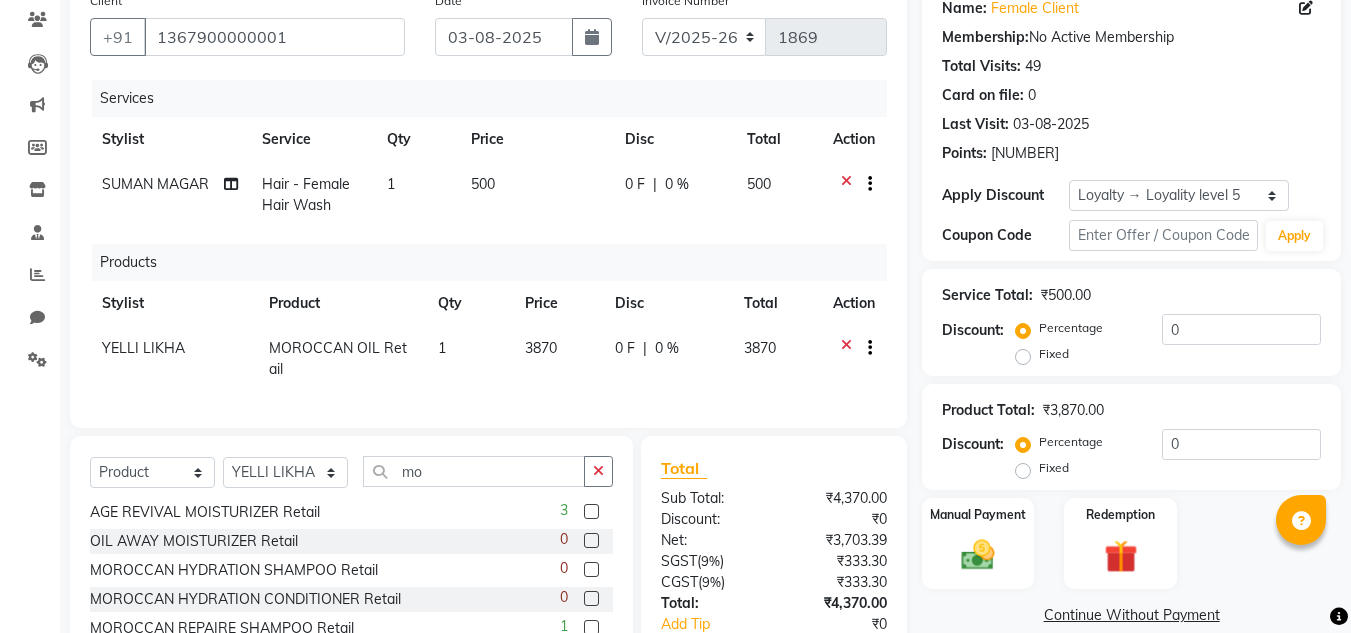 checkbox on "false" 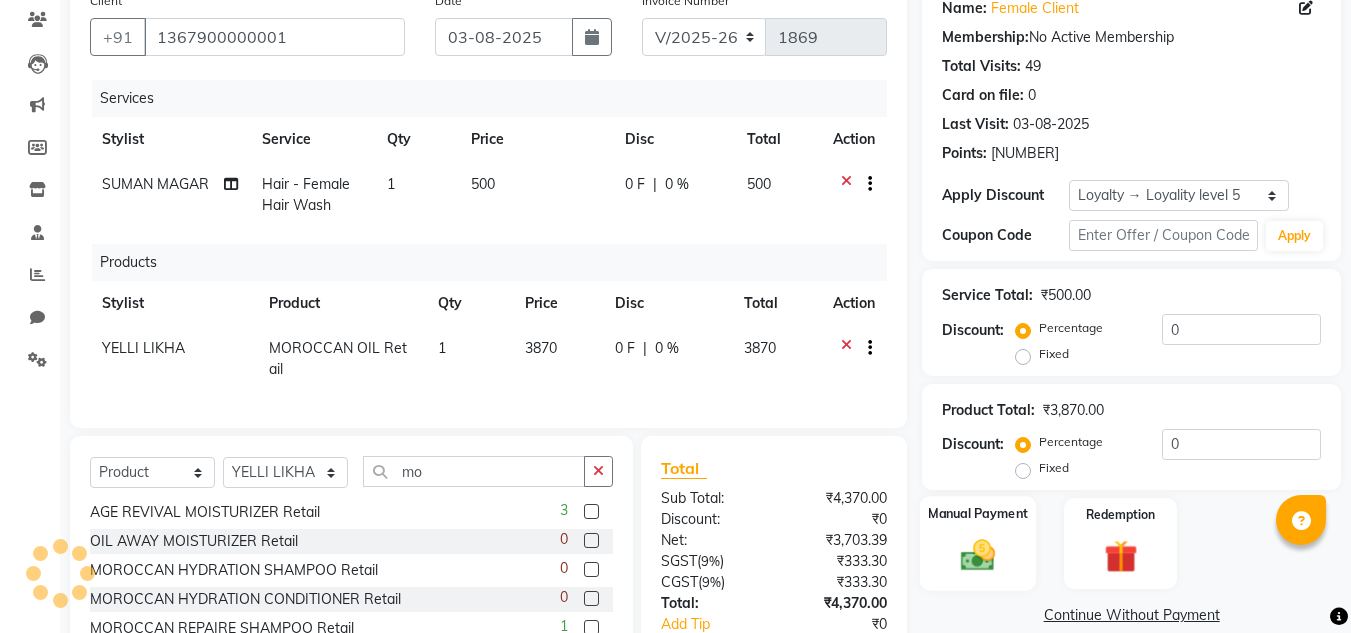 click 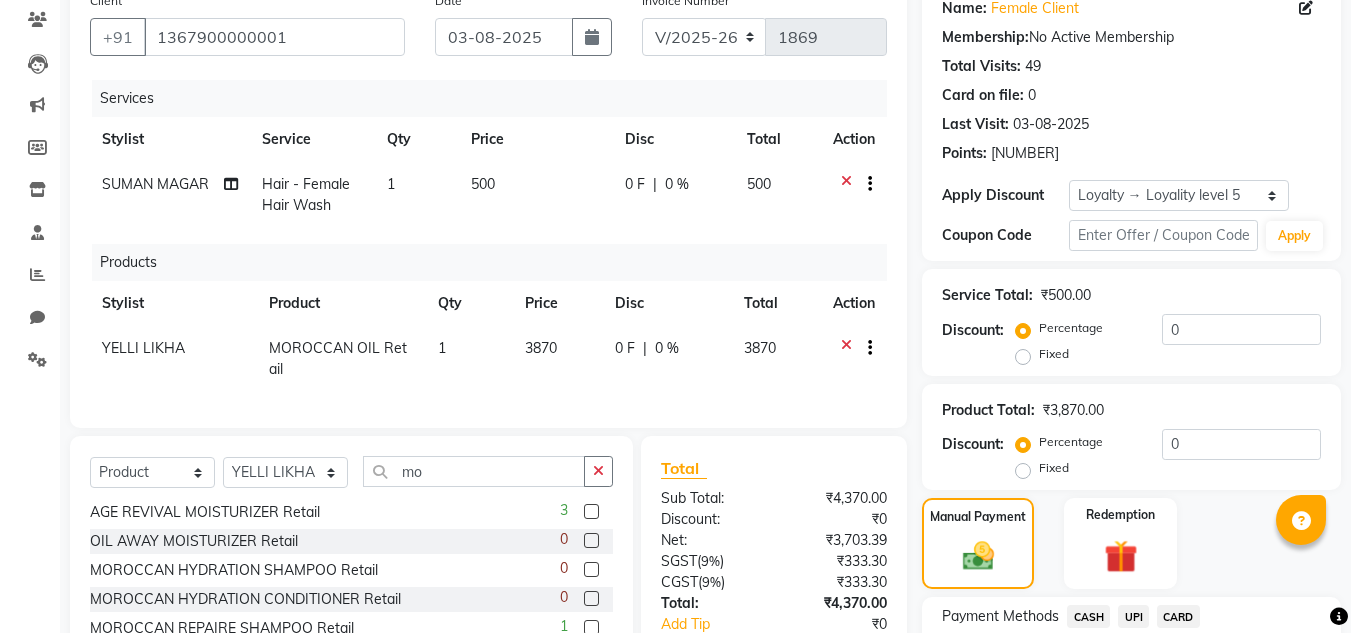 scroll, scrollTop: 311, scrollLeft: 0, axis: vertical 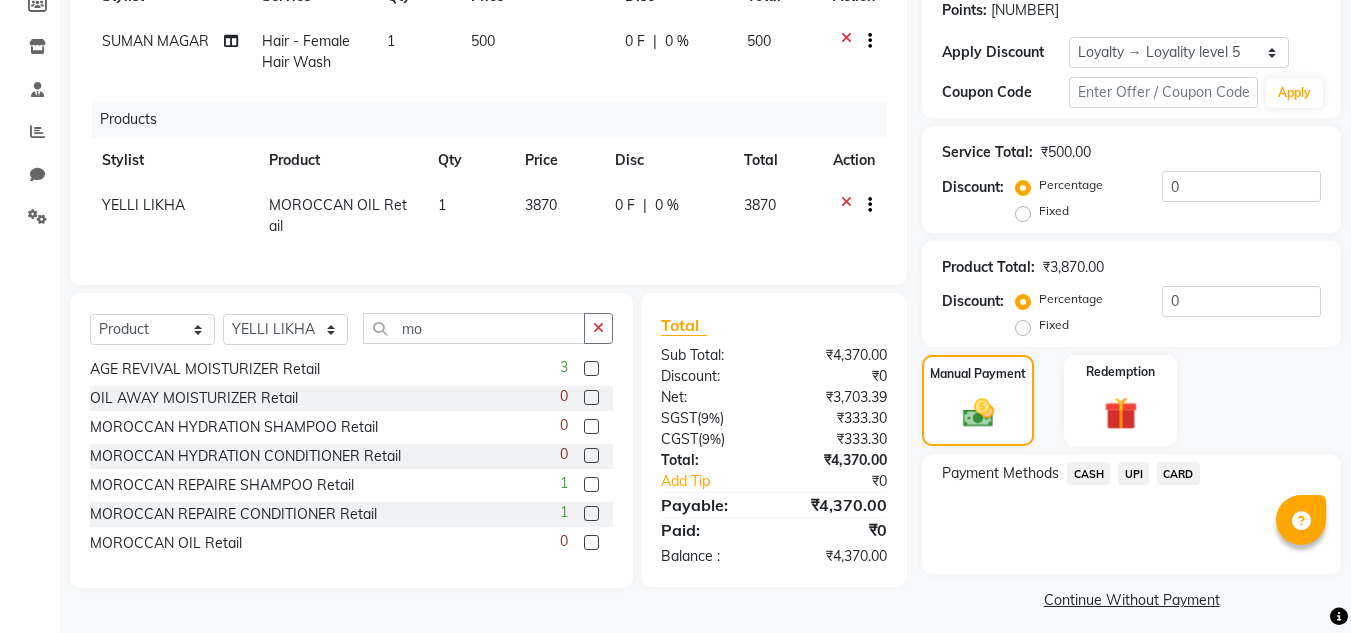 click on "CASH" 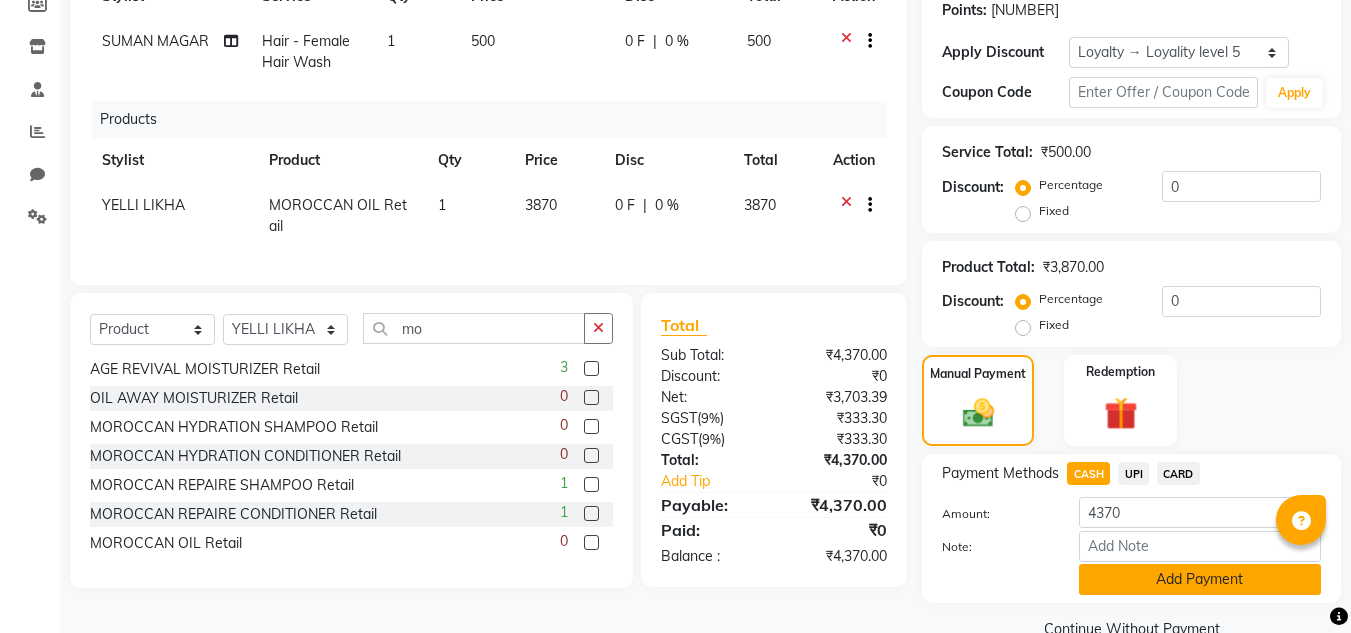click on "Add Payment" 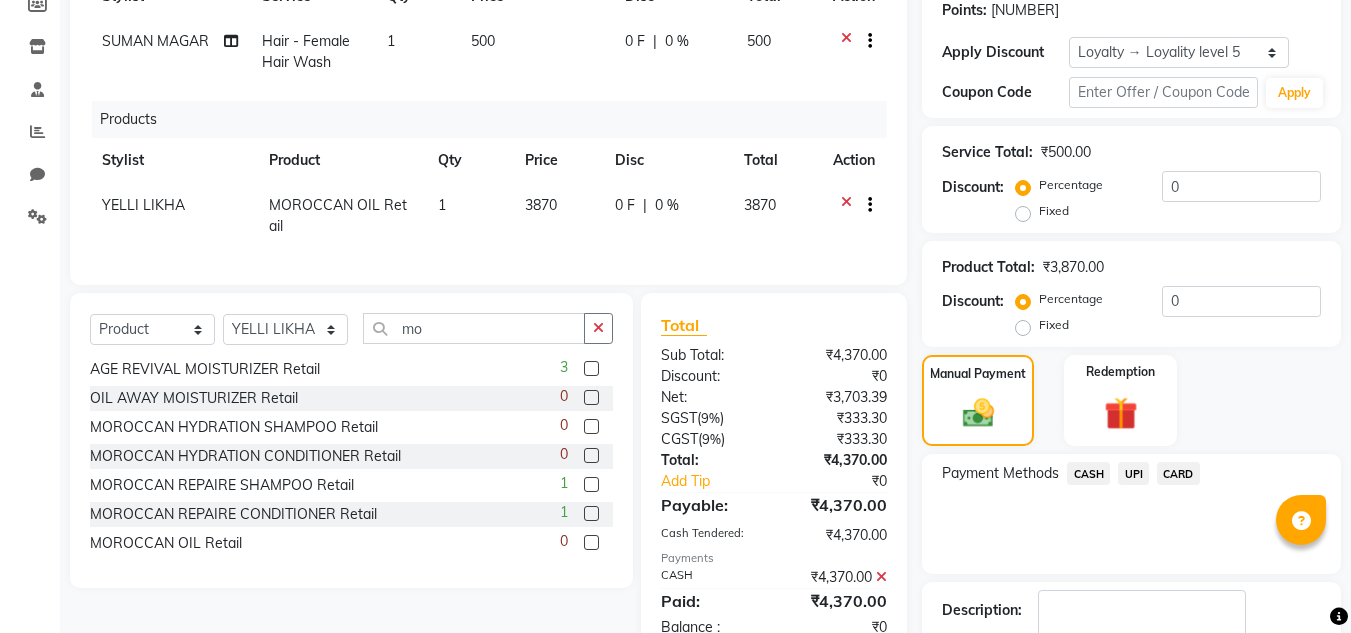 scroll, scrollTop: 480, scrollLeft: 0, axis: vertical 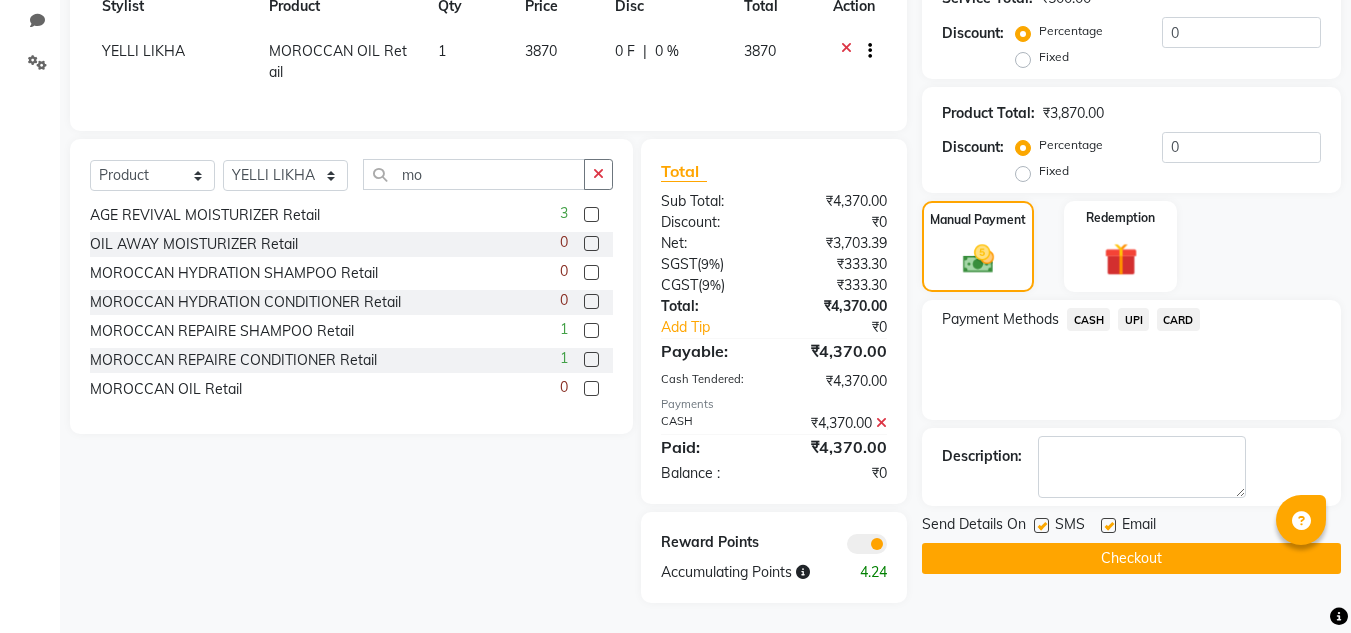 click 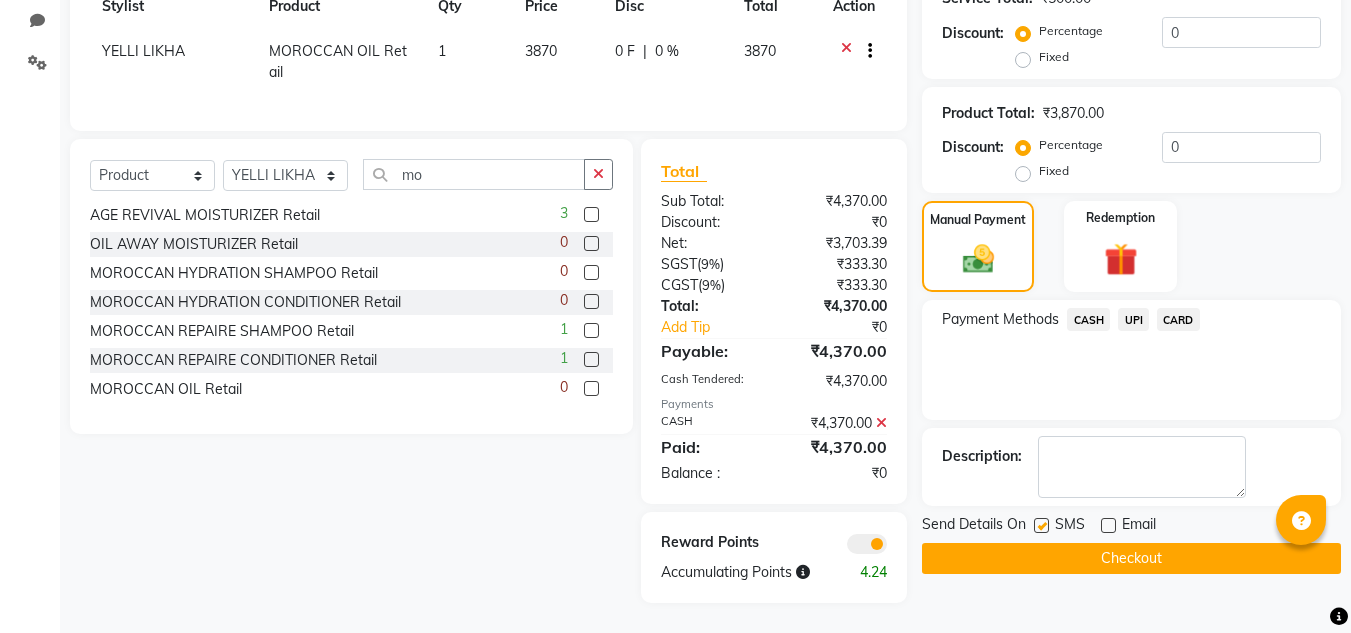 click 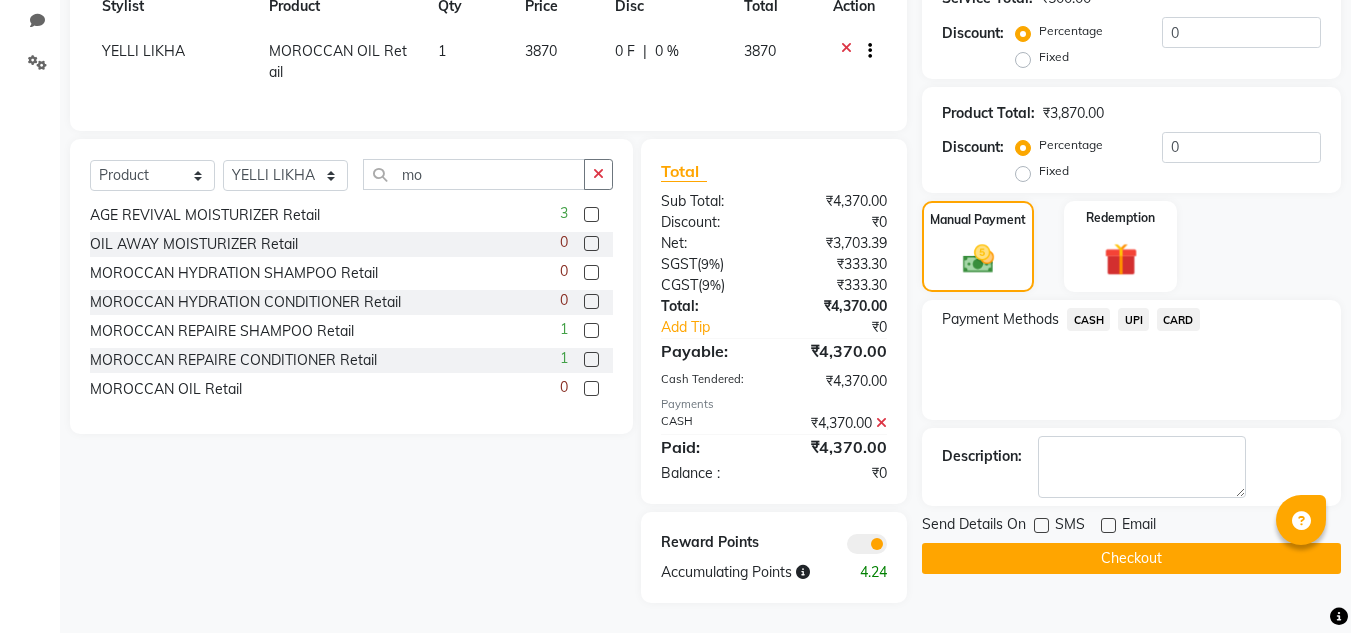 click on "Checkout" 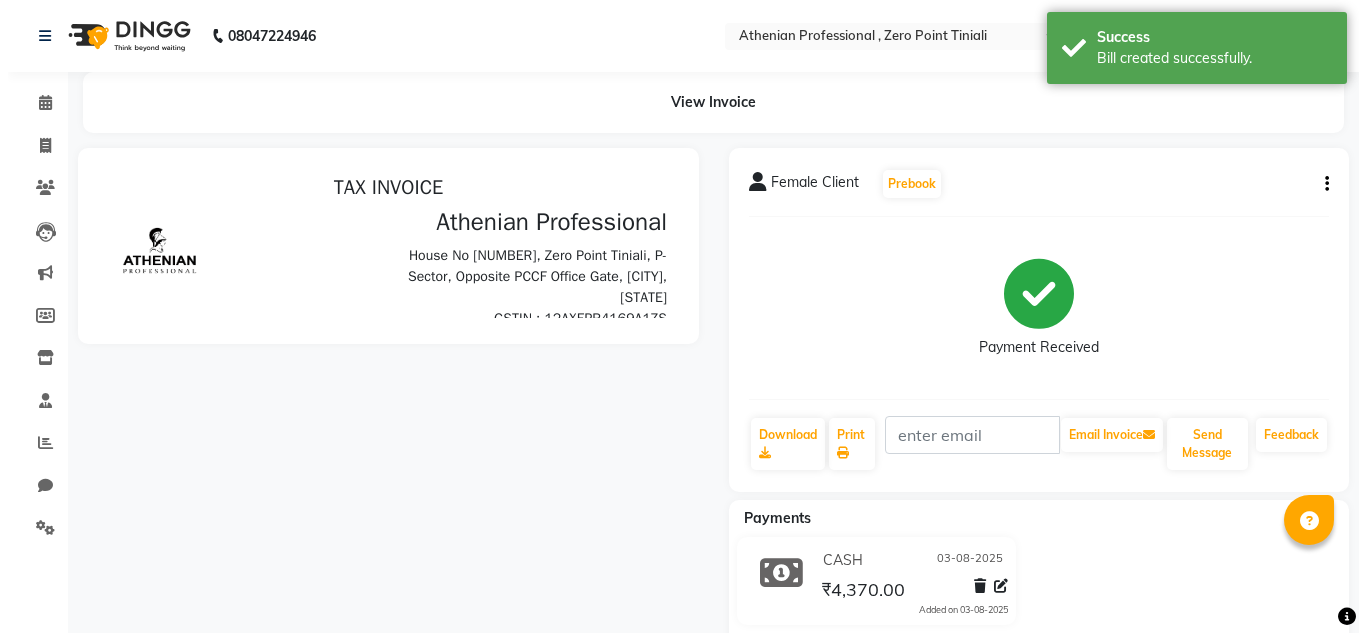 scroll, scrollTop: 0, scrollLeft: 0, axis: both 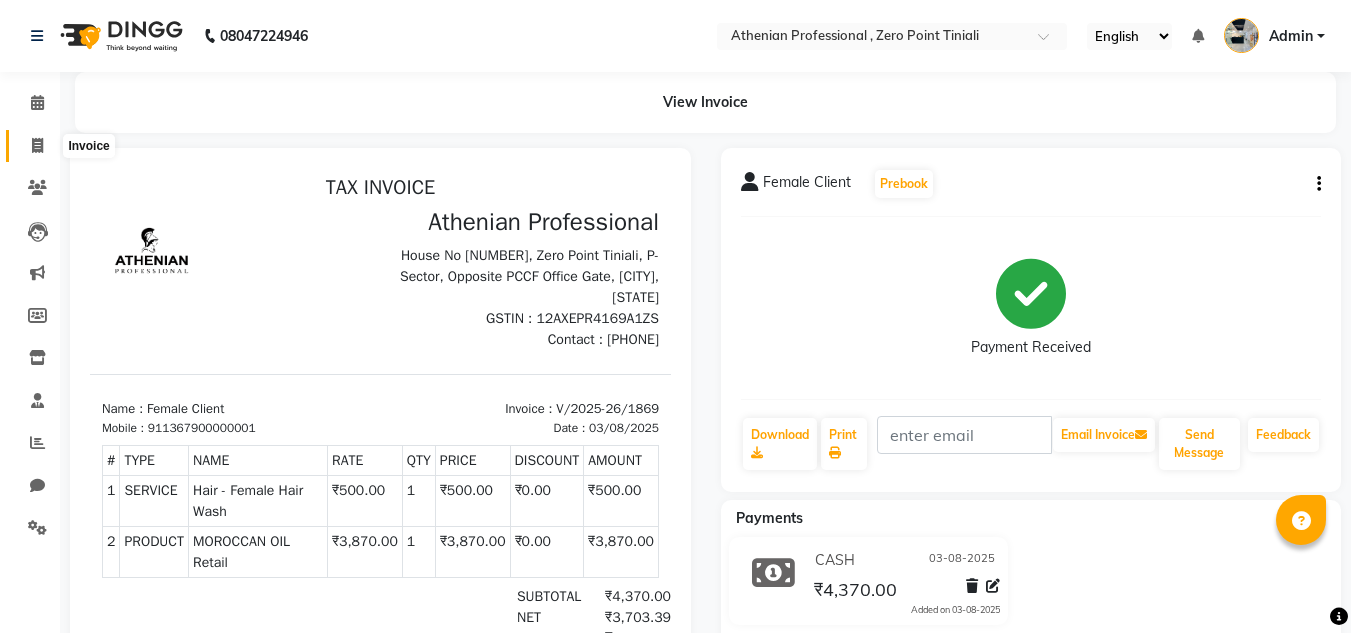 click 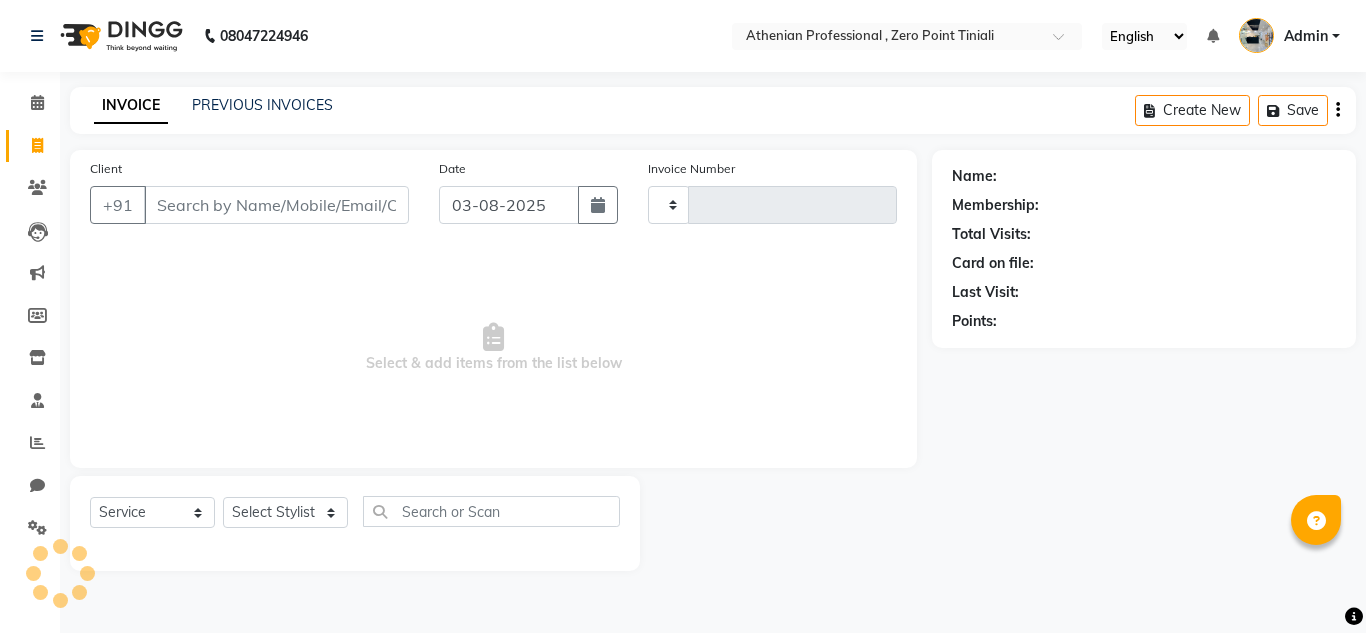 click on "Client" at bounding box center (276, 205) 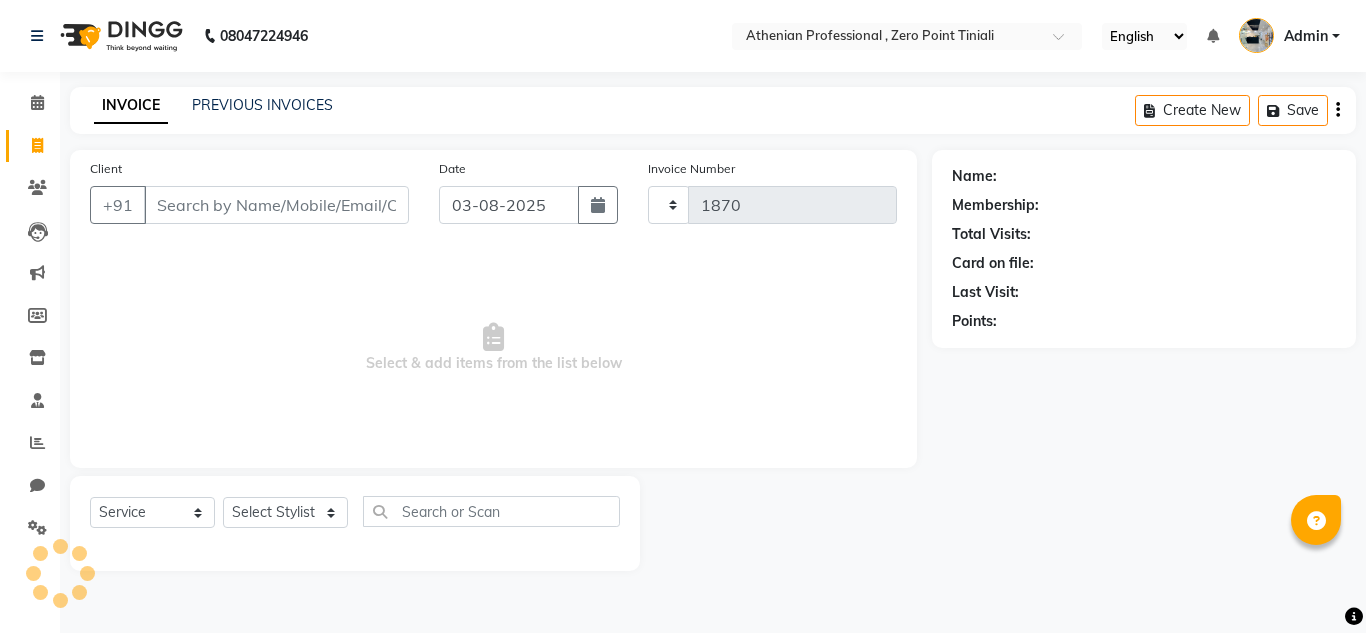 select on "8300" 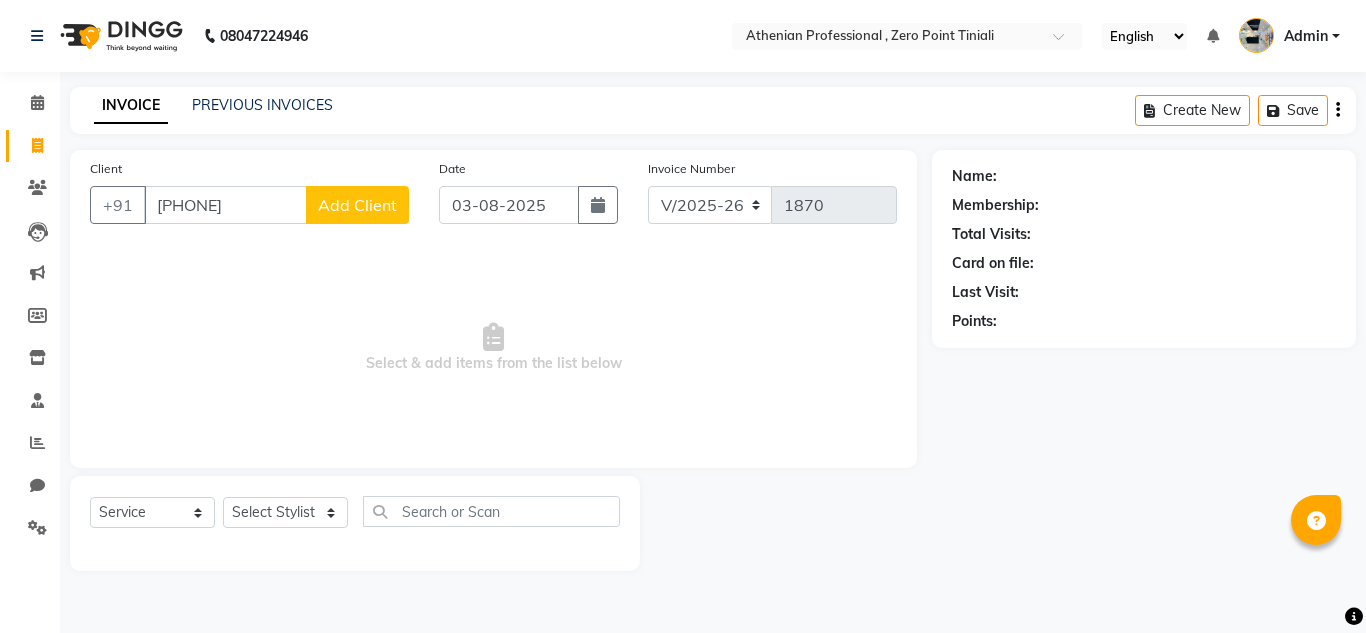 type on "[PHONE]" 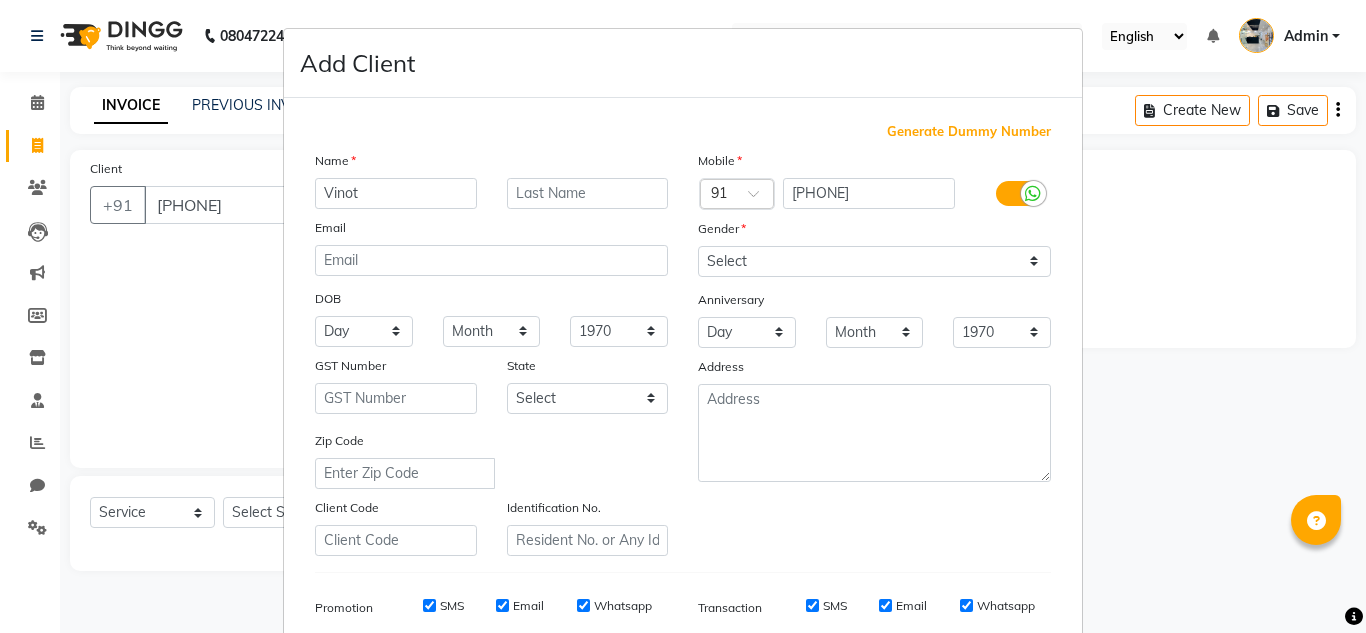 type on "Vinot" 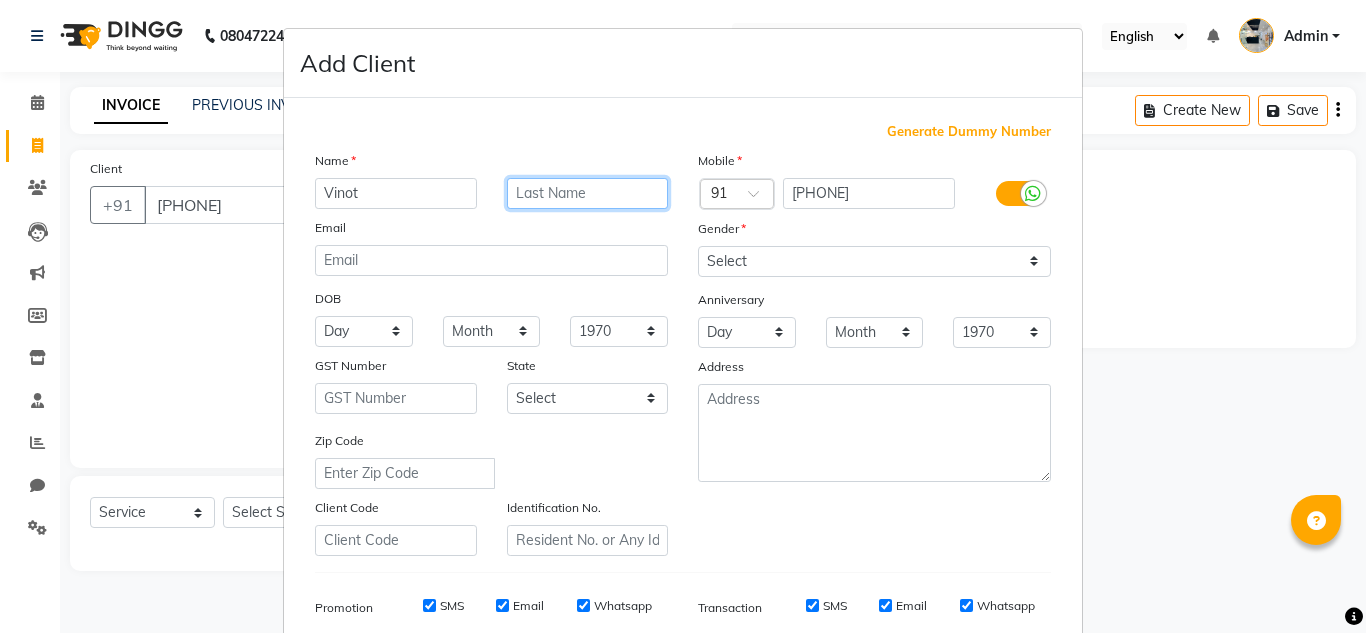 click at bounding box center (588, 193) 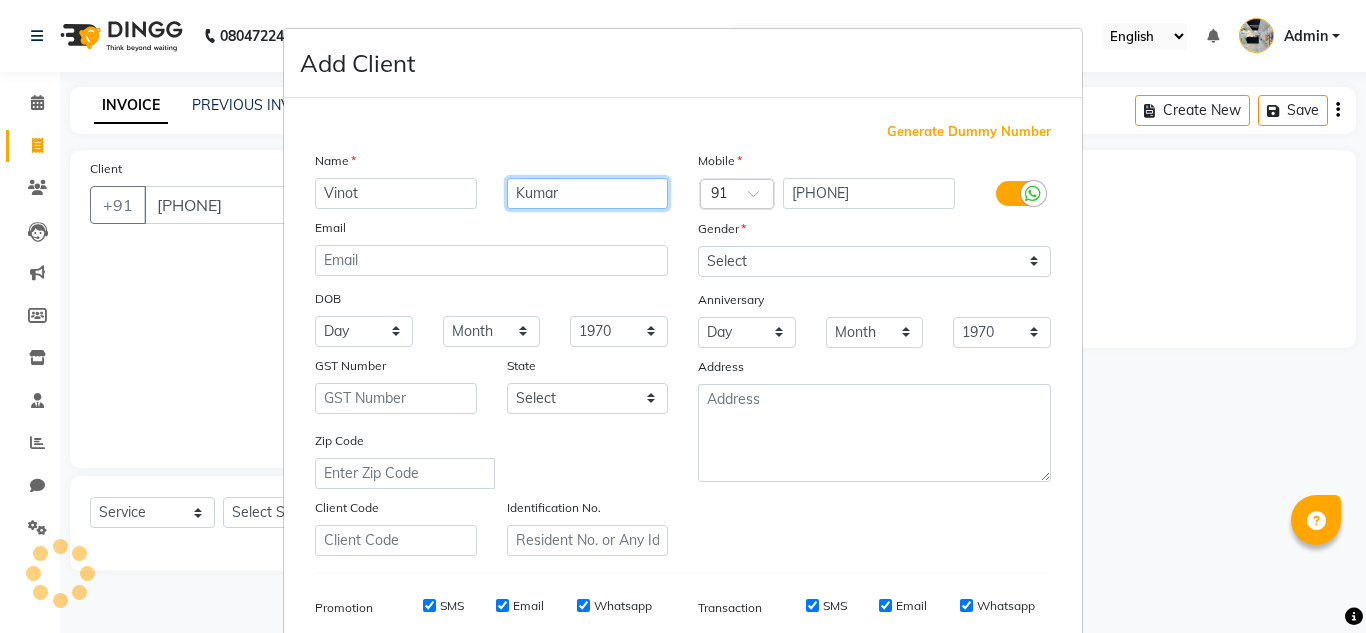 scroll, scrollTop: 290, scrollLeft: 0, axis: vertical 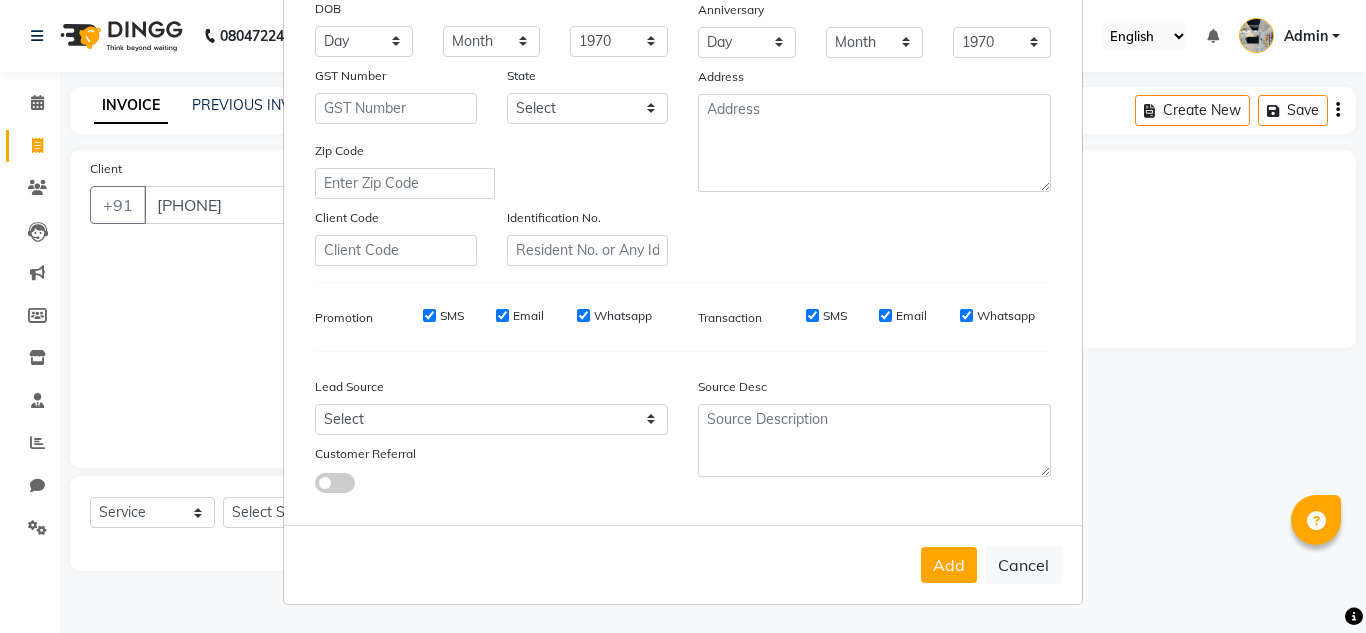 type on "Kumar" 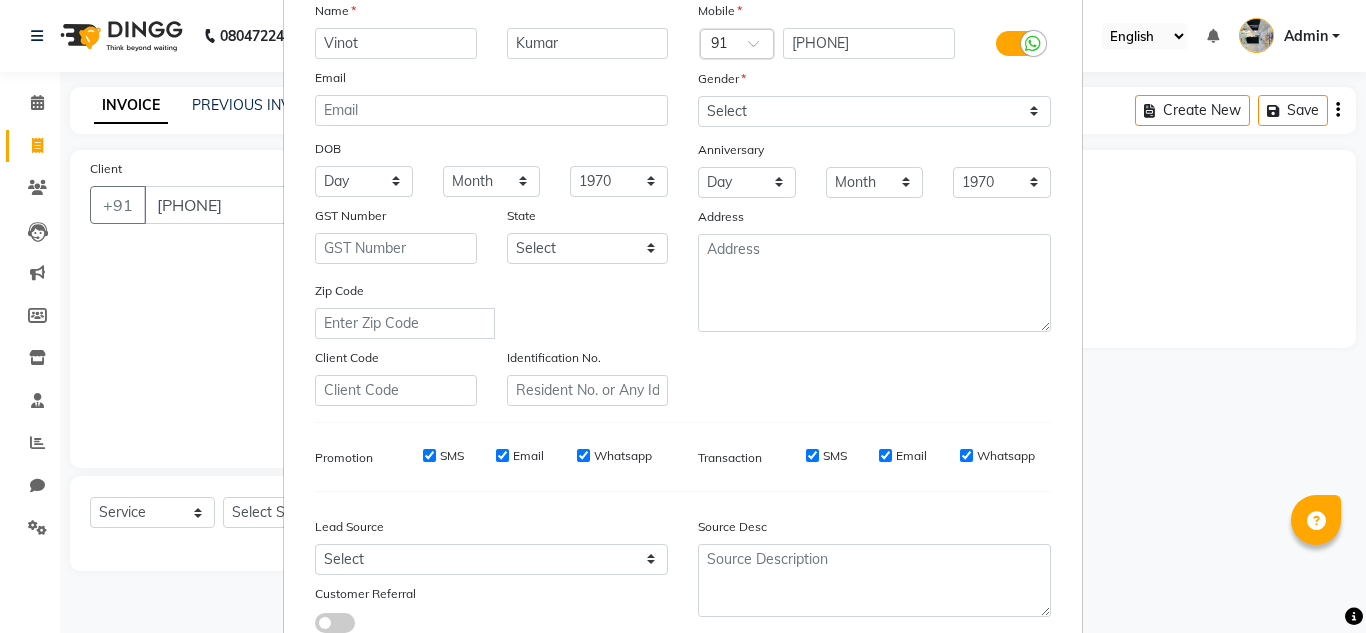 scroll, scrollTop: 124, scrollLeft: 0, axis: vertical 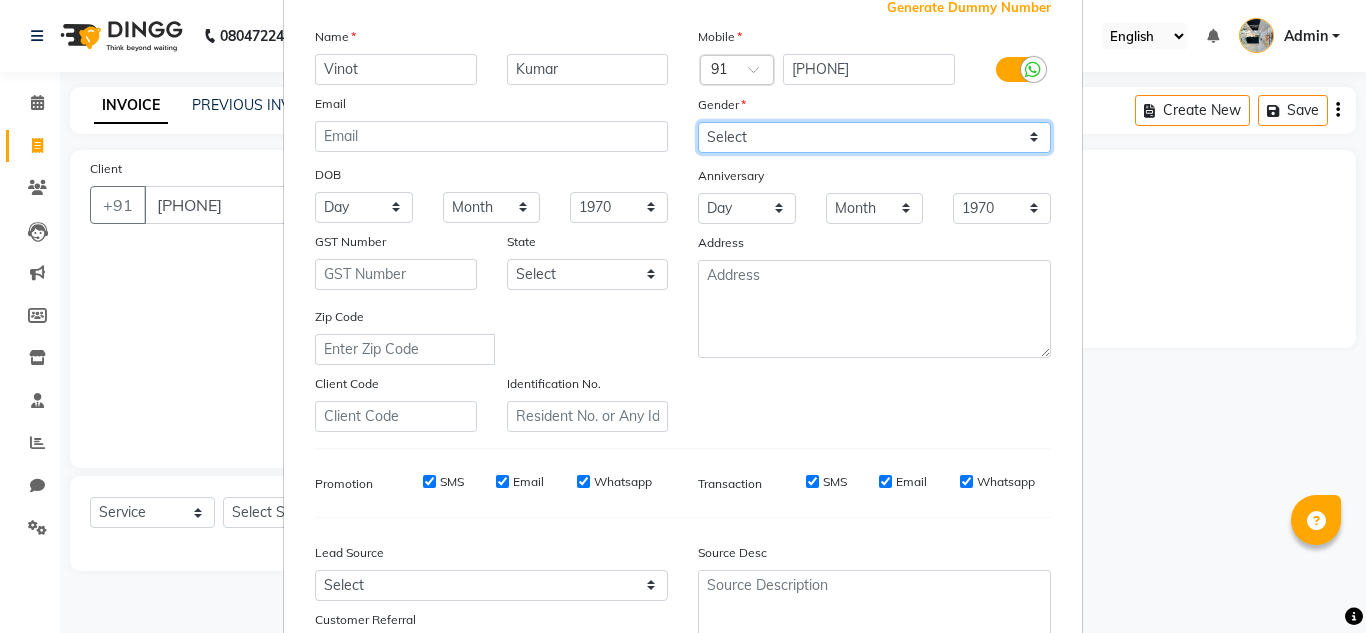 click on "Select Male Female Other Prefer Not To Say" at bounding box center [874, 137] 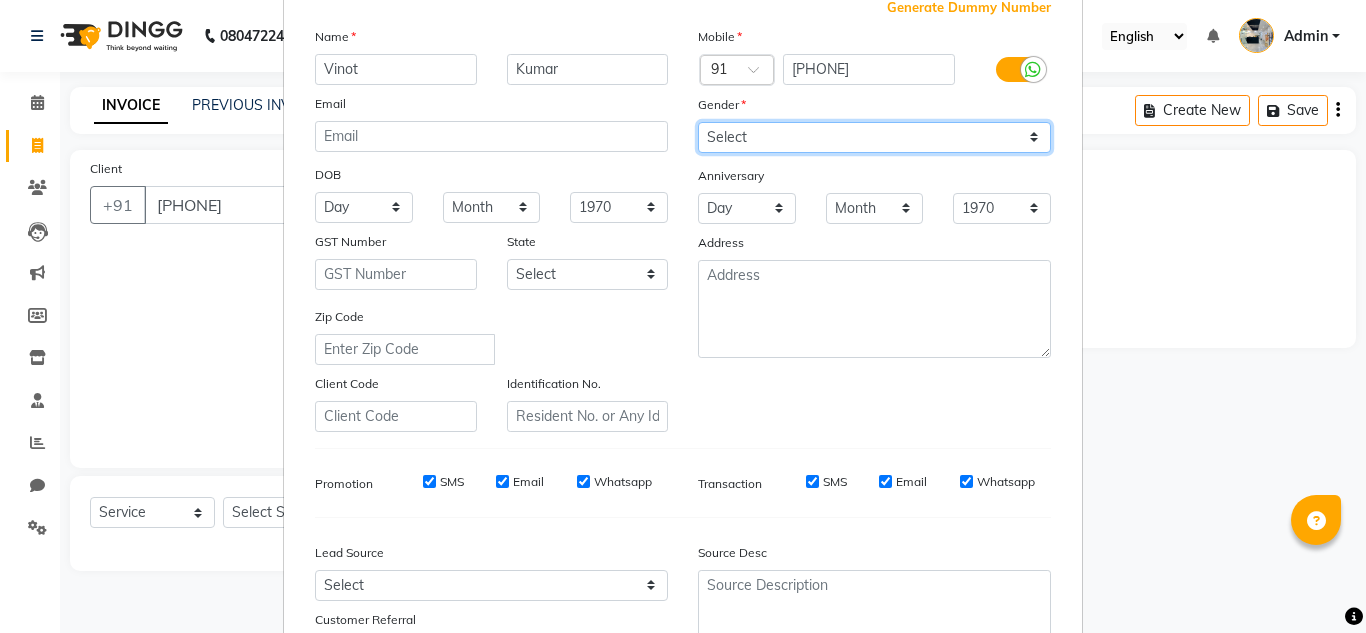 select on "male" 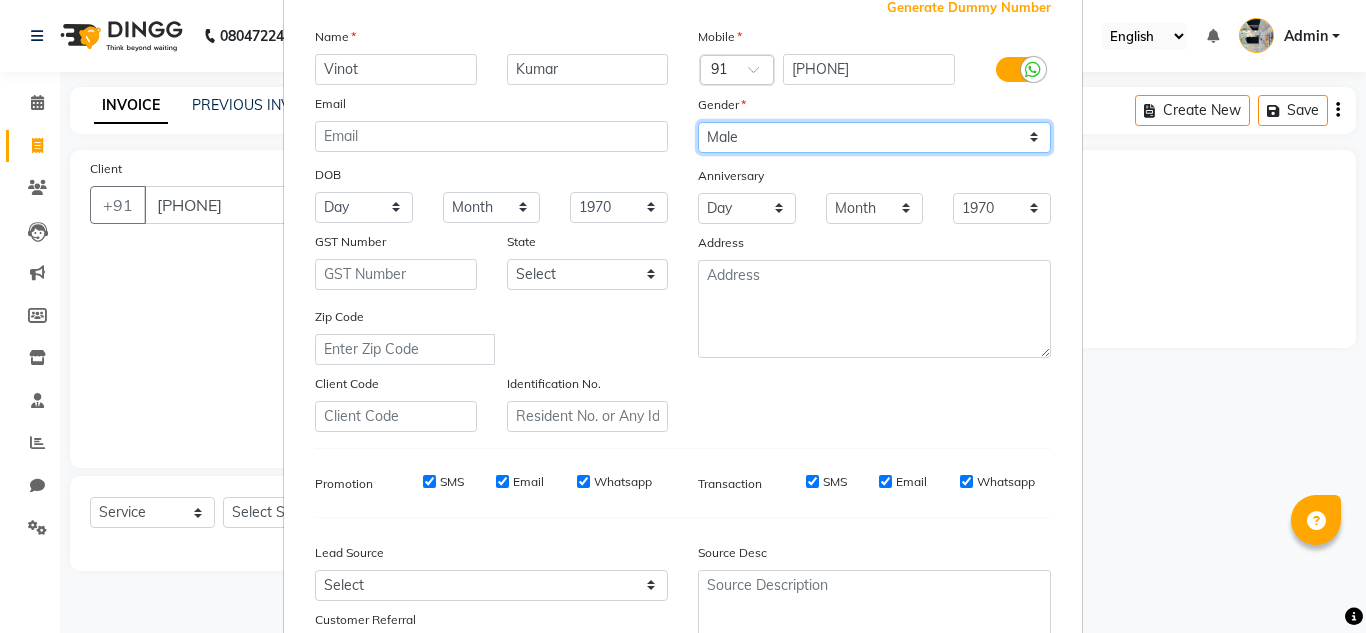 click on "Select Male Female Other Prefer Not To Say" at bounding box center [874, 137] 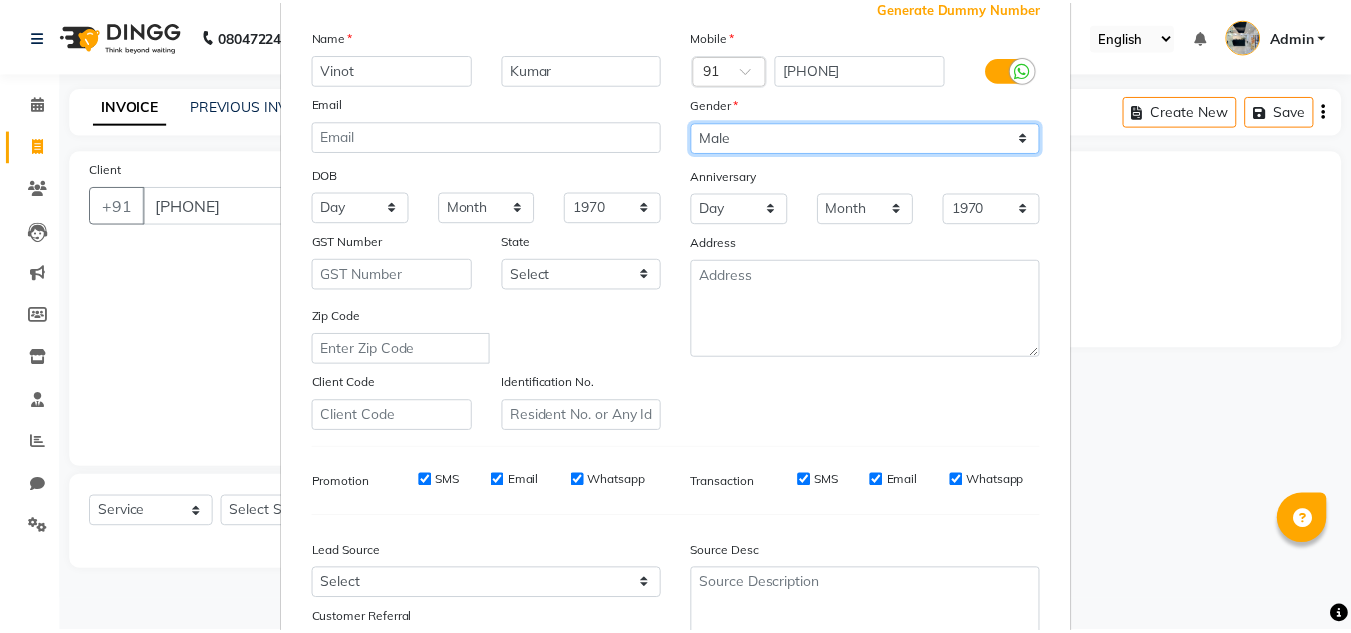 scroll, scrollTop: 290, scrollLeft: 0, axis: vertical 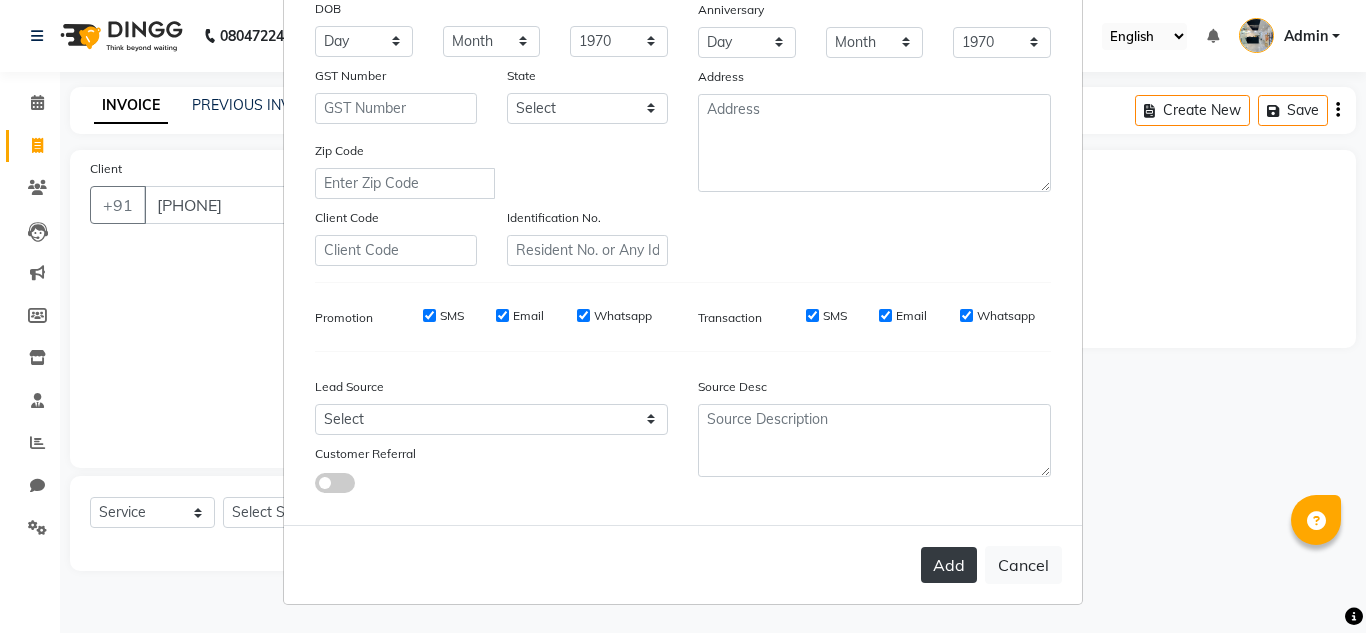 click on "Add" at bounding box center [949, 565] 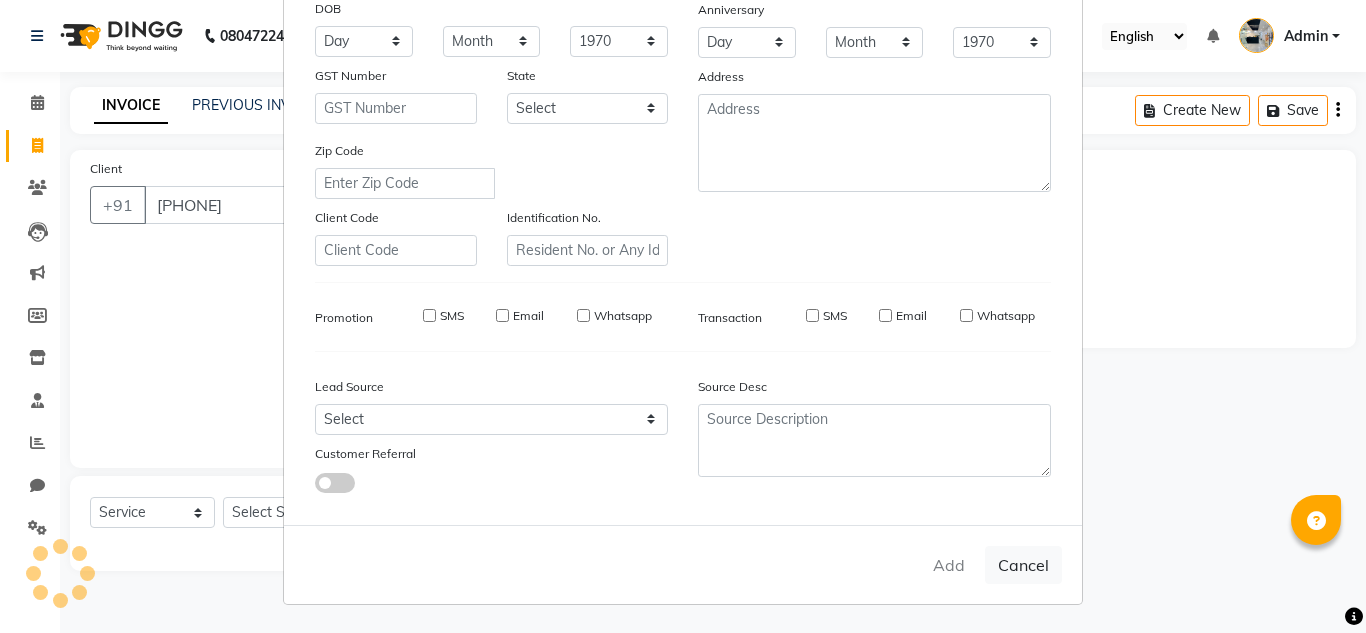 type 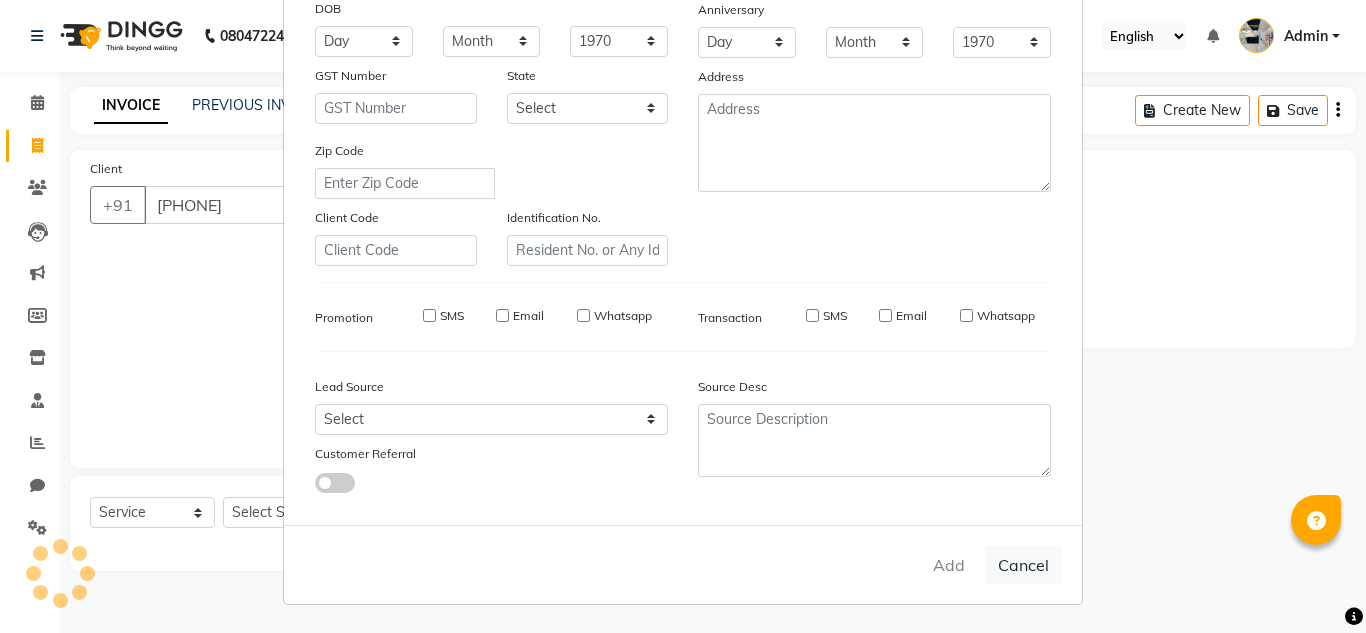 type 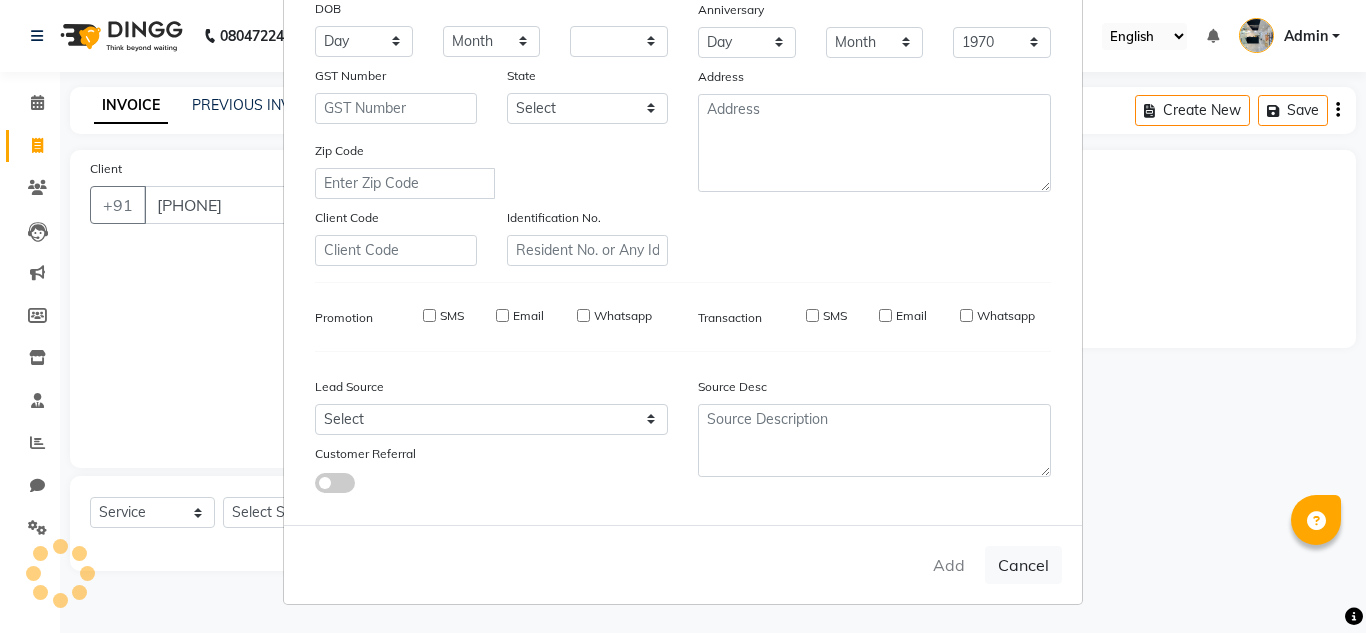 select 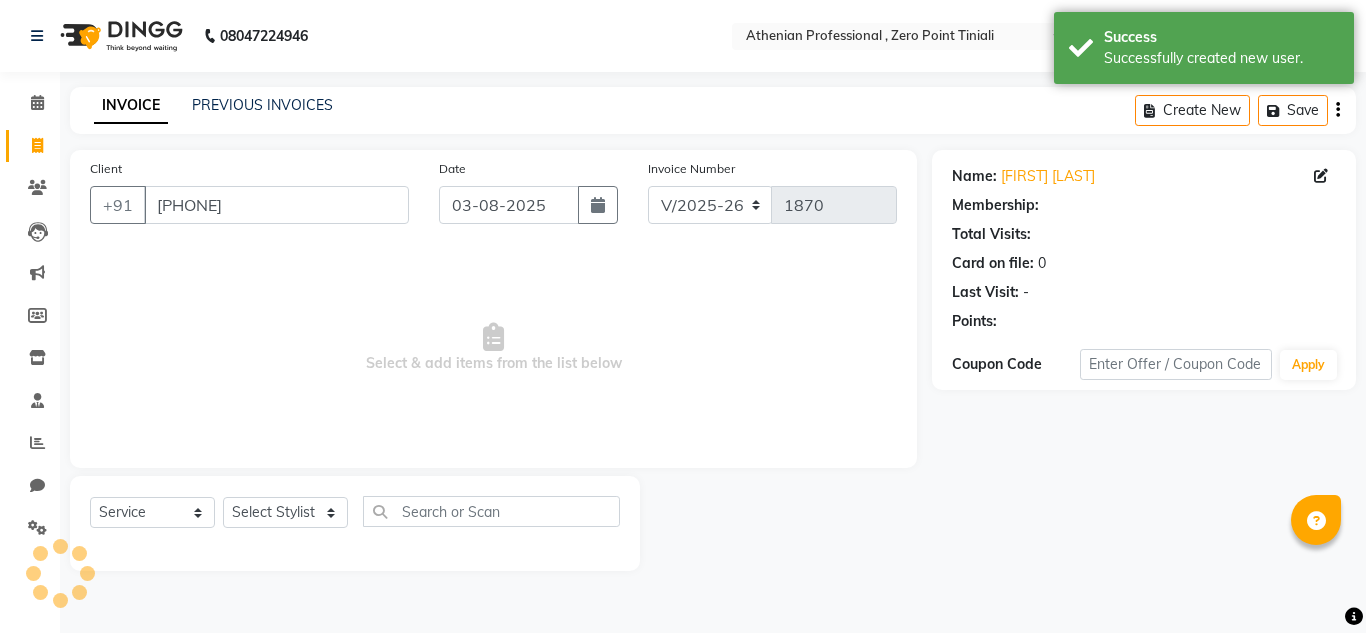 select on "1: Object" 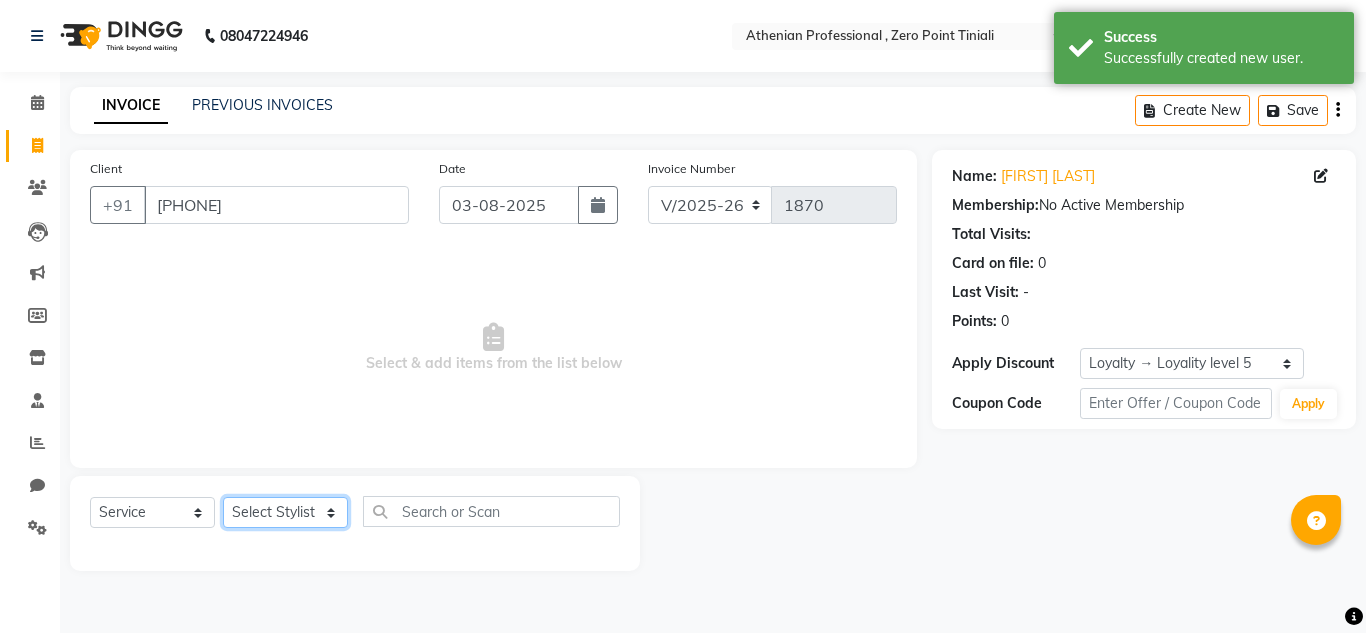 click on "Select Stylist [NAME] [NAME] Admin [NAME] [NAME] [NAME] [NAME] Manager [NAME] [NAME] [NAME] [NAME] [NAME] [NAME] [NAME] [NAME] [NAME] [NAME] [NAME] [NAME] [NAME]" 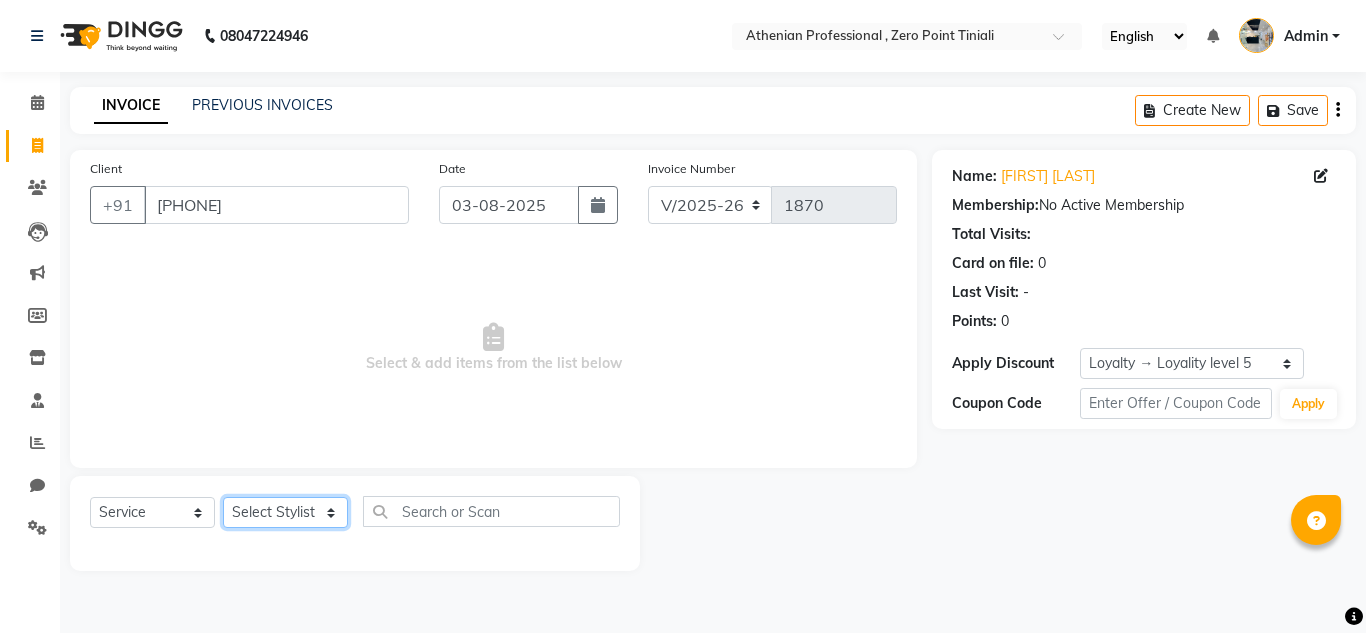 select on "80204" 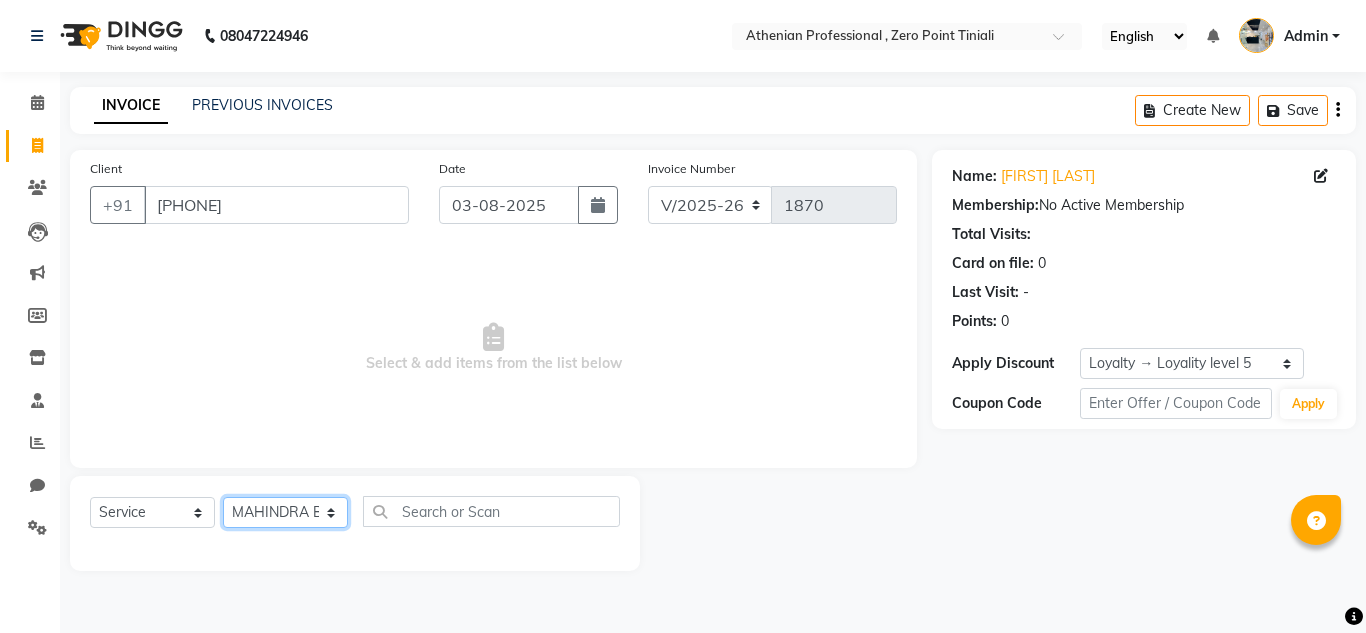 click on "Select Stylist [NAME] [NAME] Admin [NAME] [NAME] [NAME] [NAME] Manager [NAME] [NAME] [NAME] [NAME] [NAME] [NAME] [NAME] [NAME] [NAME] [NAME] [NAME] [NAME] [NAME]" 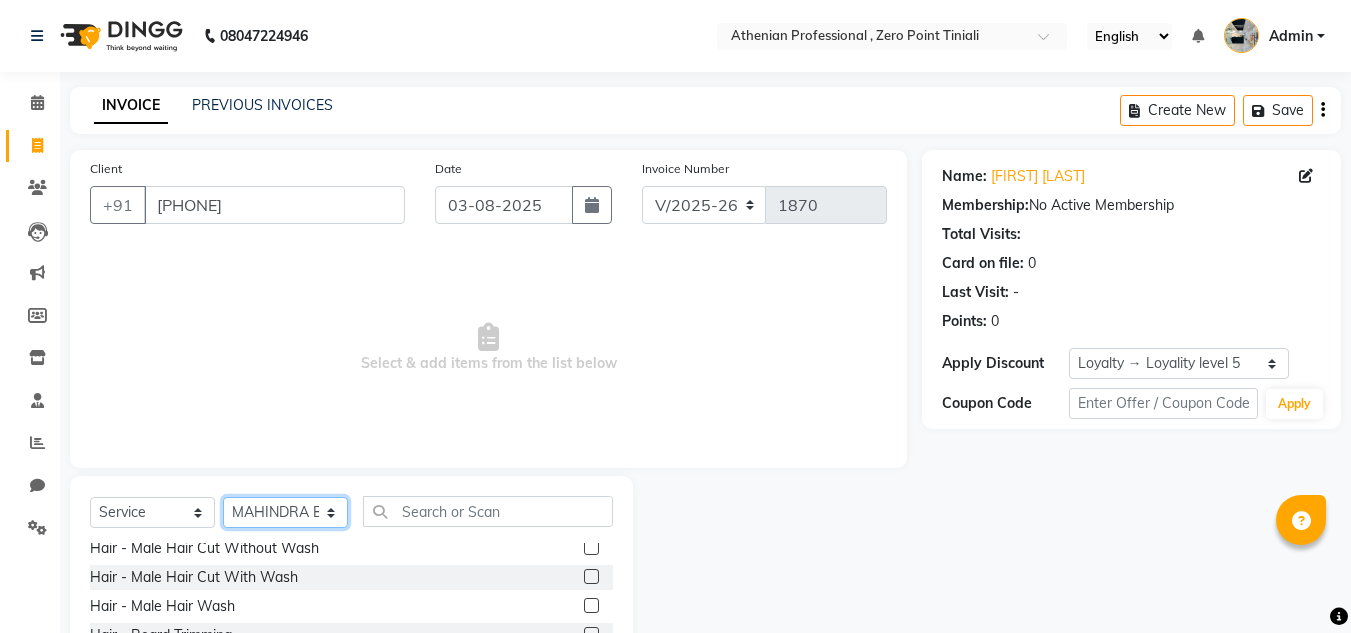 scroll, scrollTop: 153, scrollLeft: 0, axis: vertical 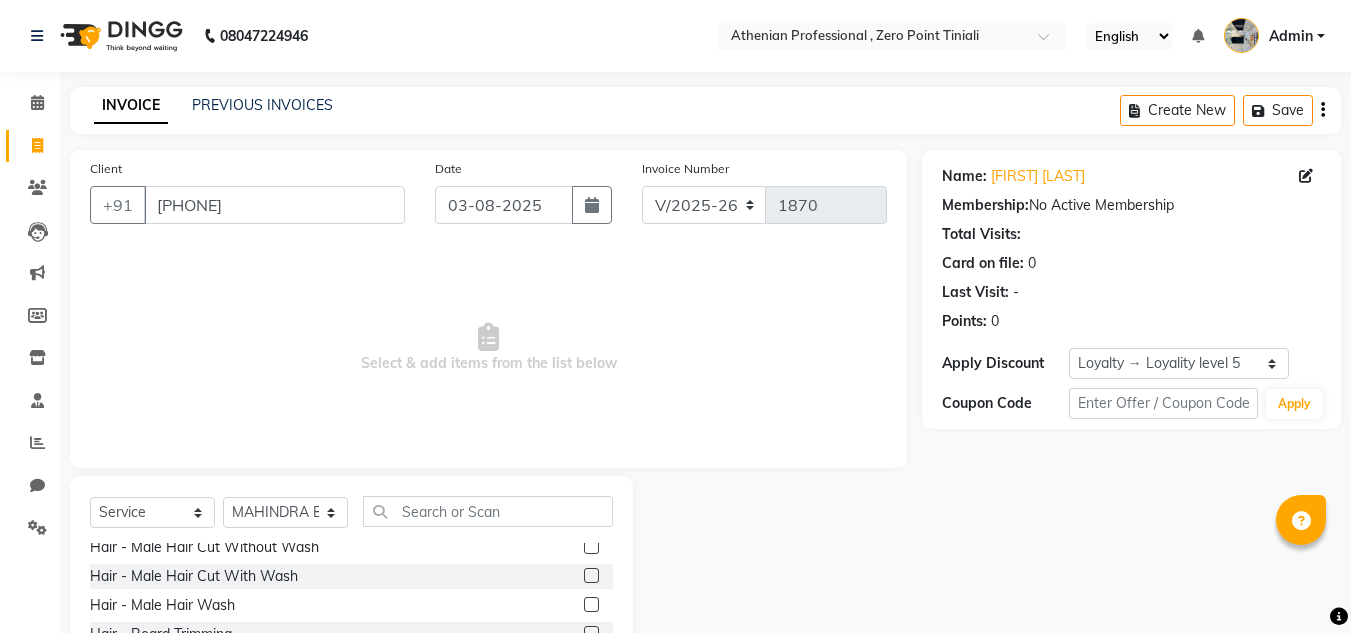 click 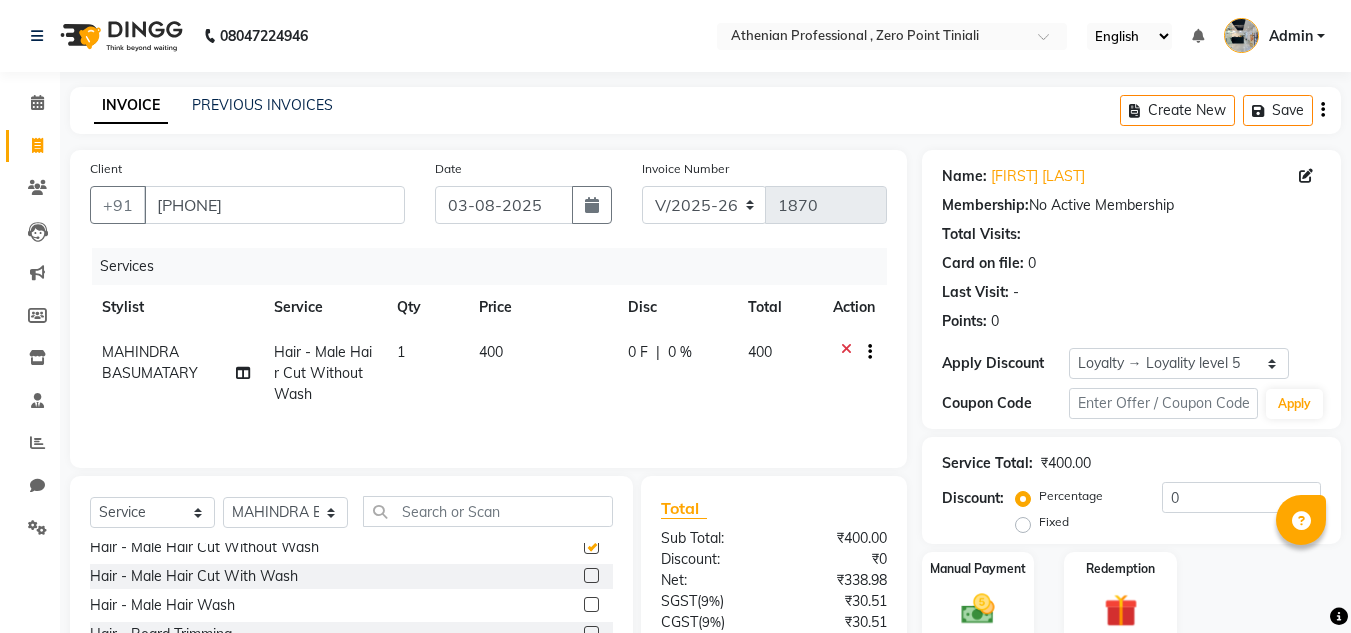 checkbox on "false" 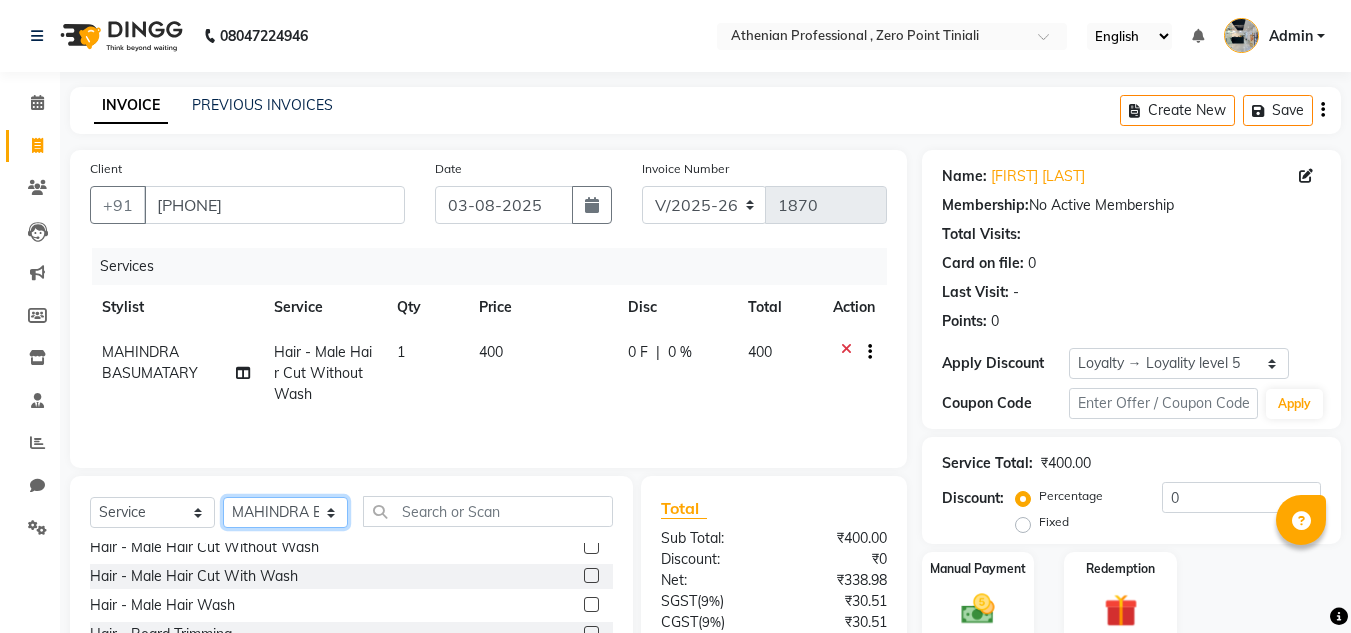 click on "Select Stylist [NAME] [NAME] Admin [NAME] [NAME] [NAME] [NAME] Manager [NAME] [NAME] [NAME] [NAME] [NAME] [NAME] [NAME] [NAME] [NAME] [NAME] [NAME] [NAME] [NAME]" 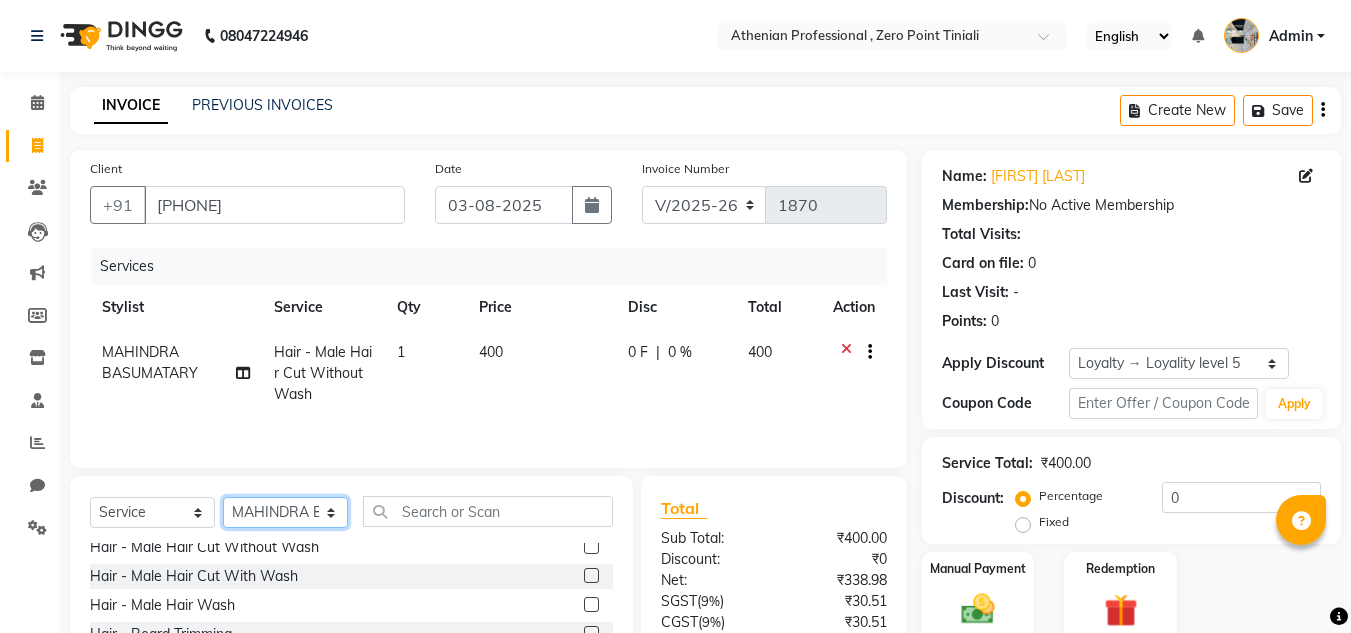 select on "82577" 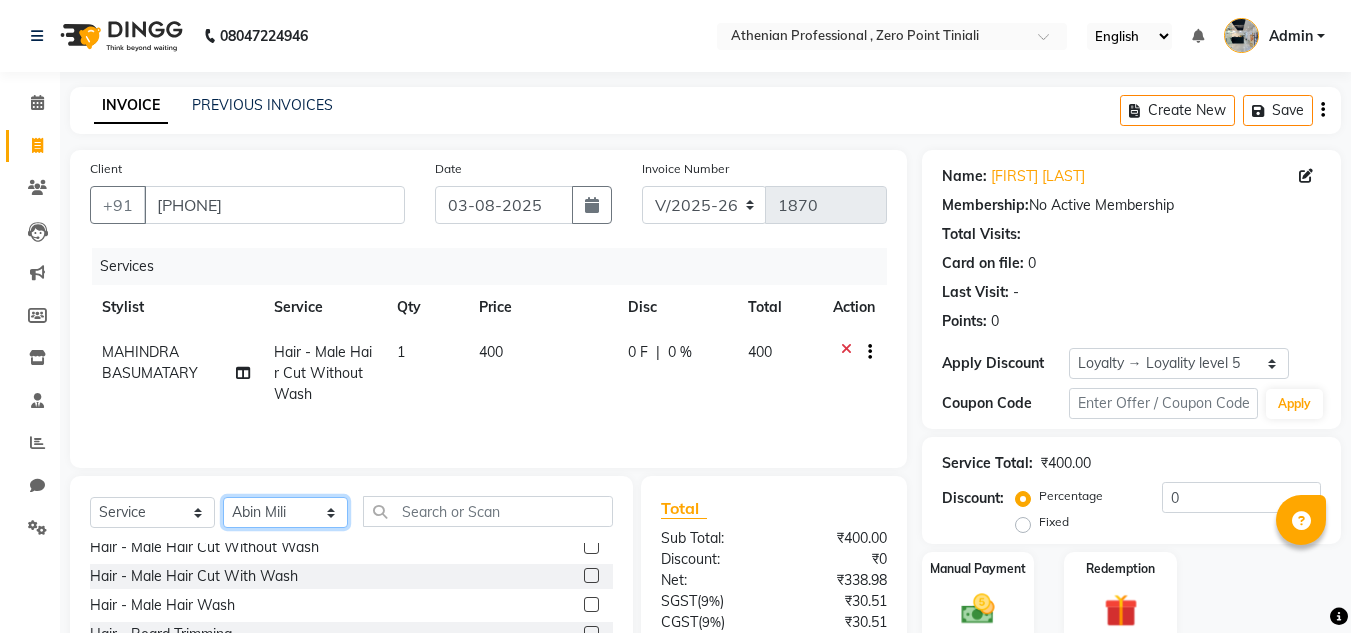 click on "Select Stylist [NAME] [NAME] Admin [NAME] [NAME] [NAME] [NAME] Manager [NAME] [NAME] [NAME] [NAME] [NAME] [NAME] [NAME] [NAME] [NAME] [NAME] [NAME] [NAME] [NAME]" 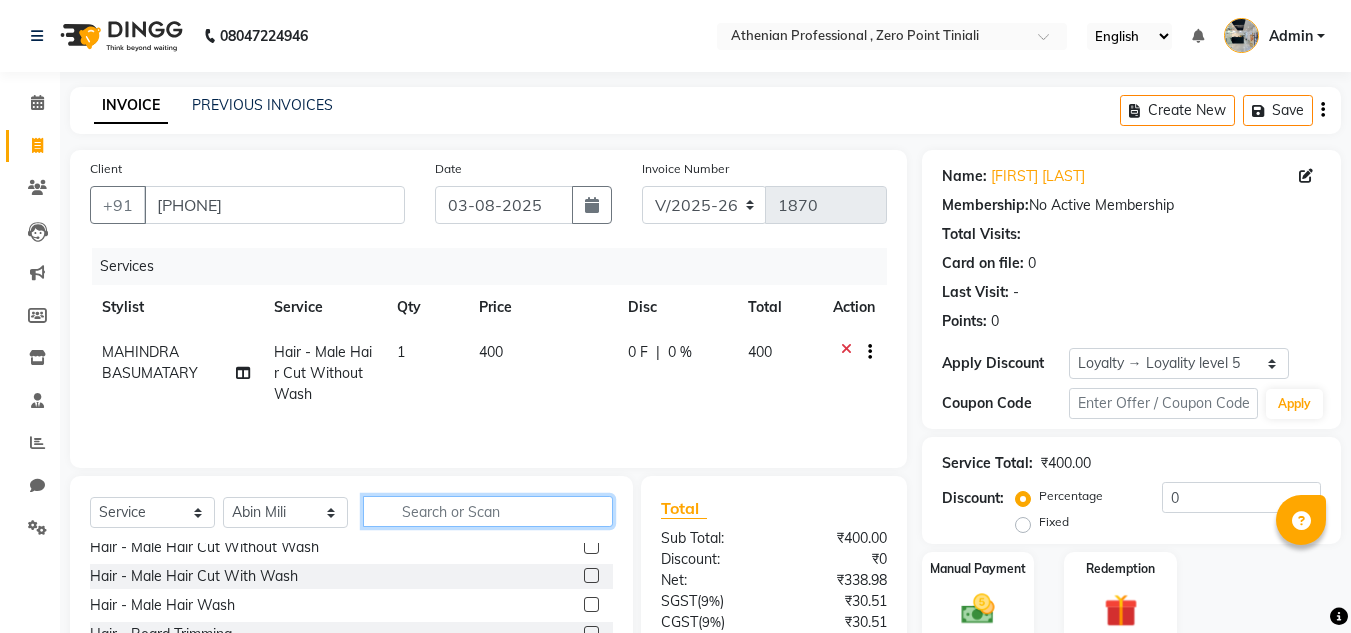 click 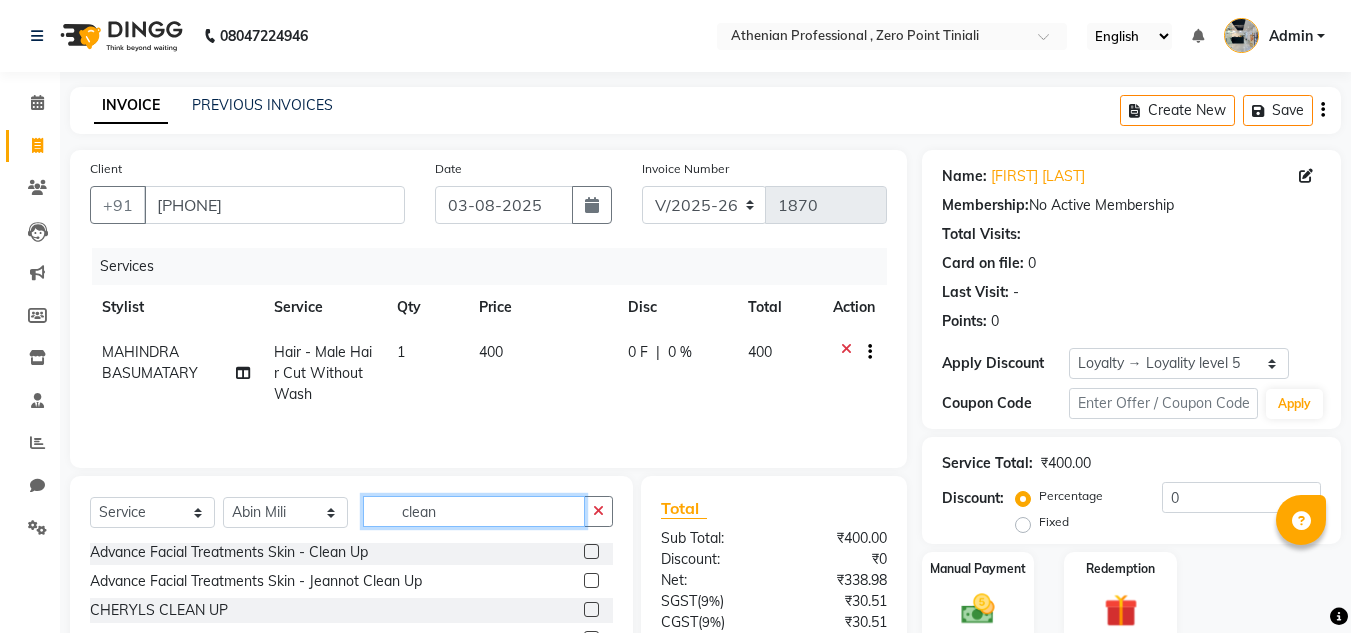 scroll, scrollTop: 3, scrollLeft: 0, axis: vertical 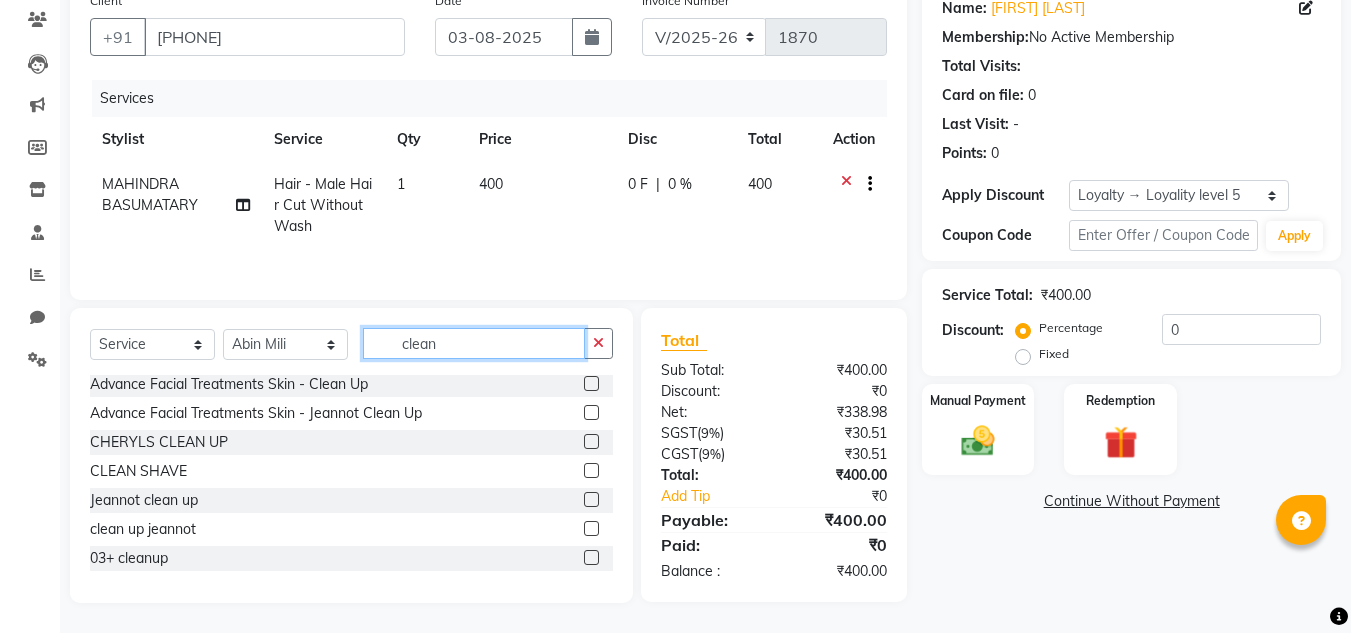 type on "clean" 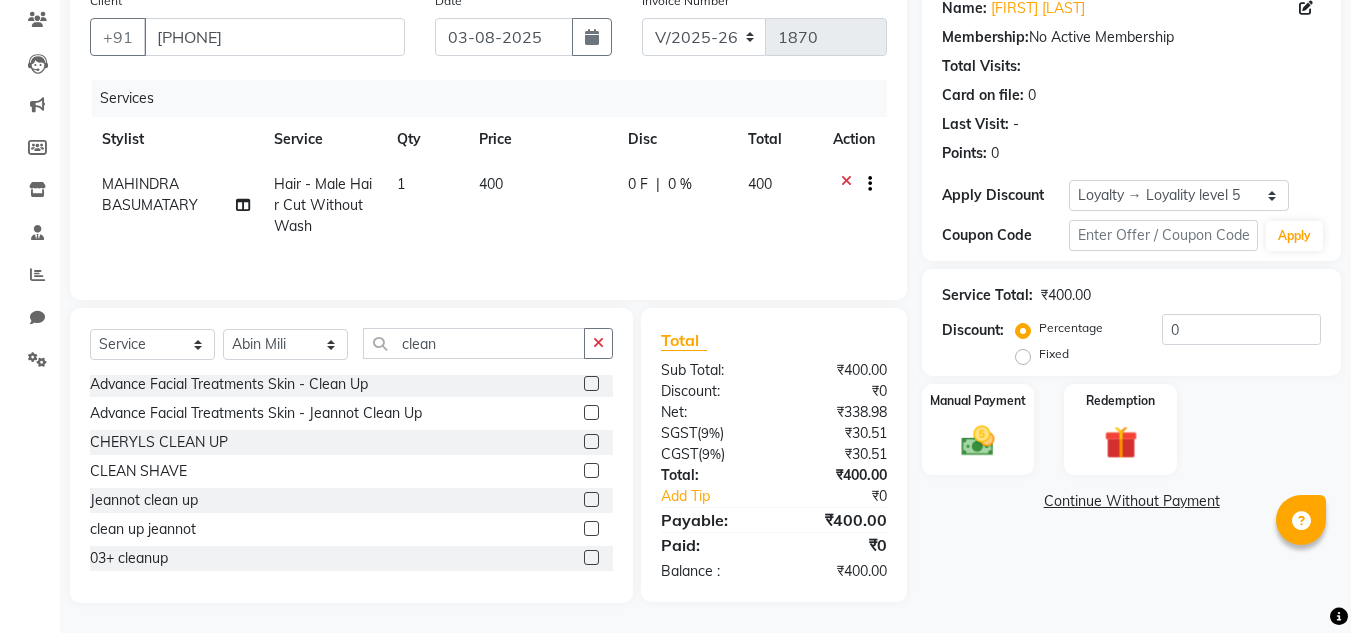 click 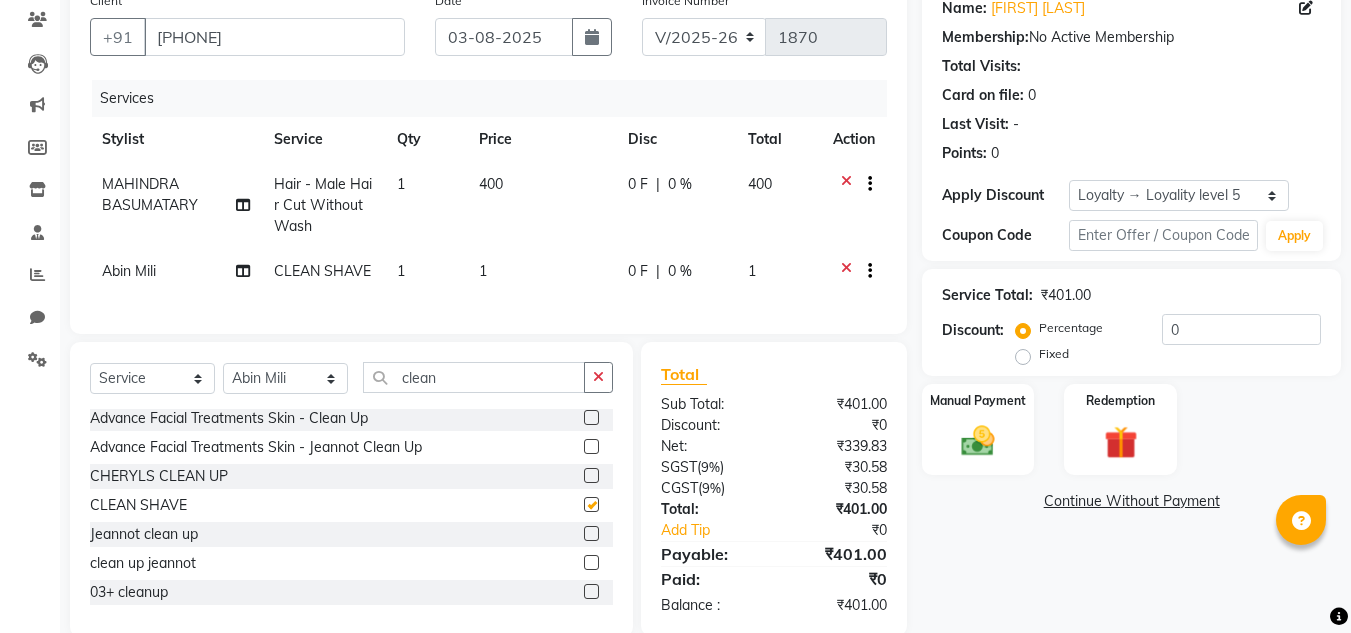 checkbox on "false" 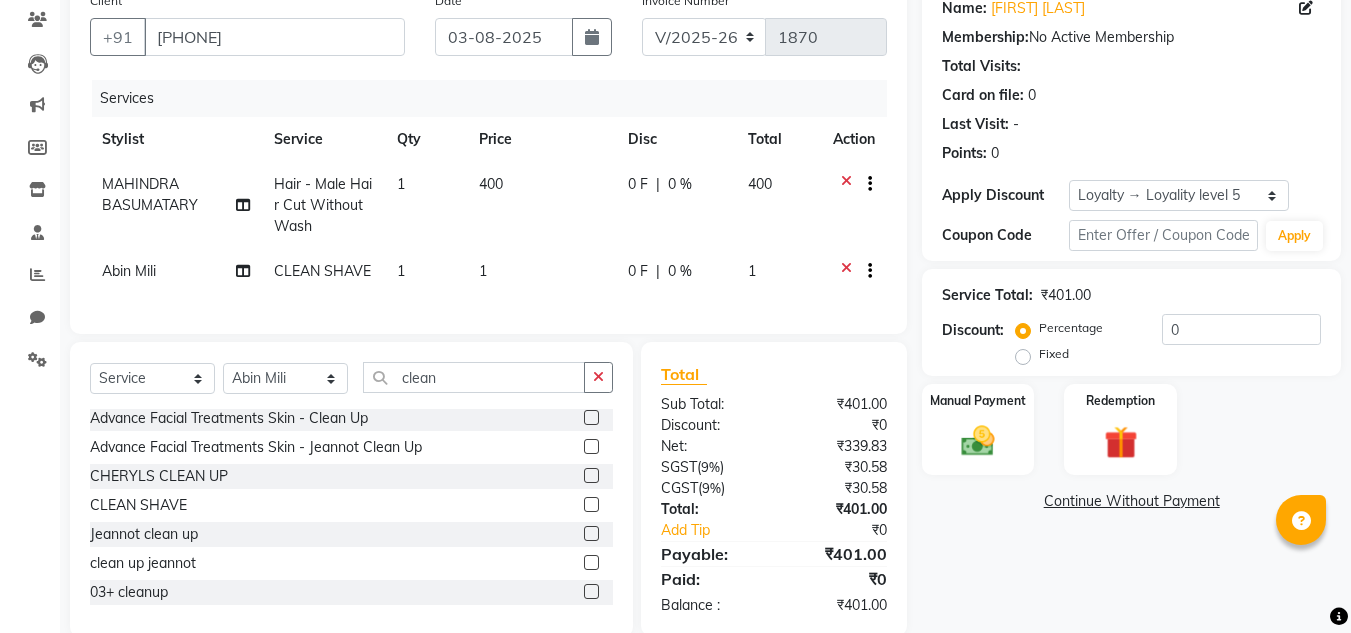 click 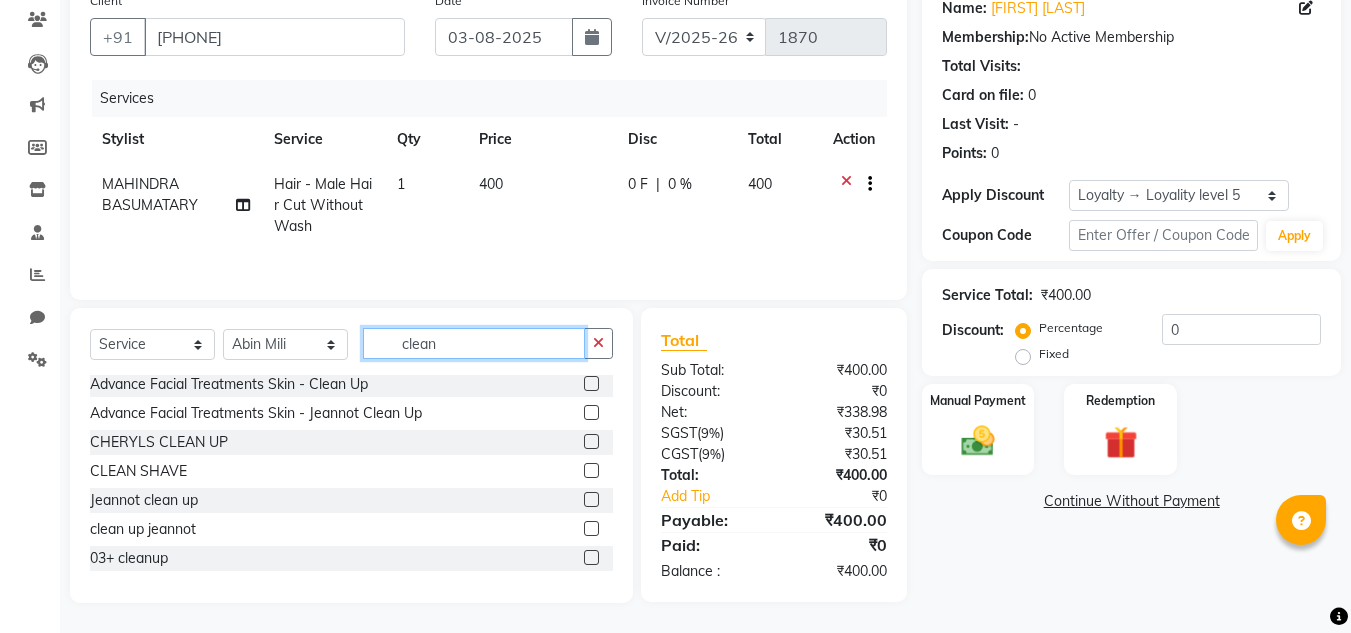 click on "clean" 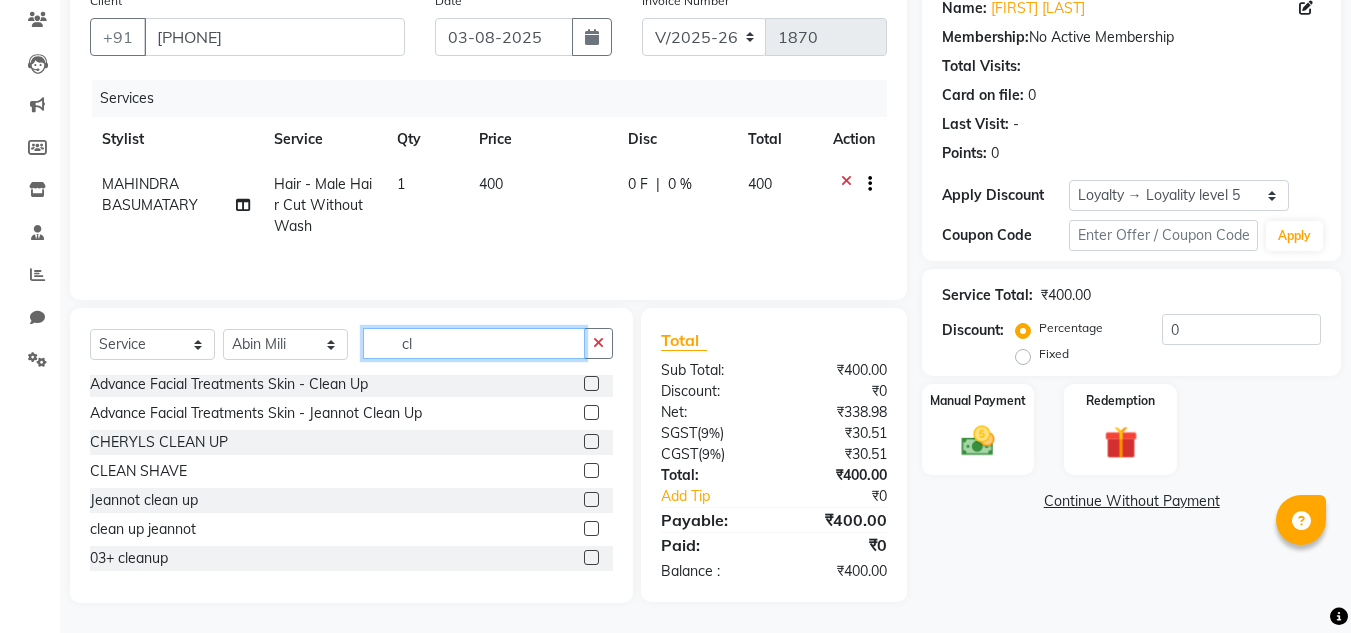 type on "c" 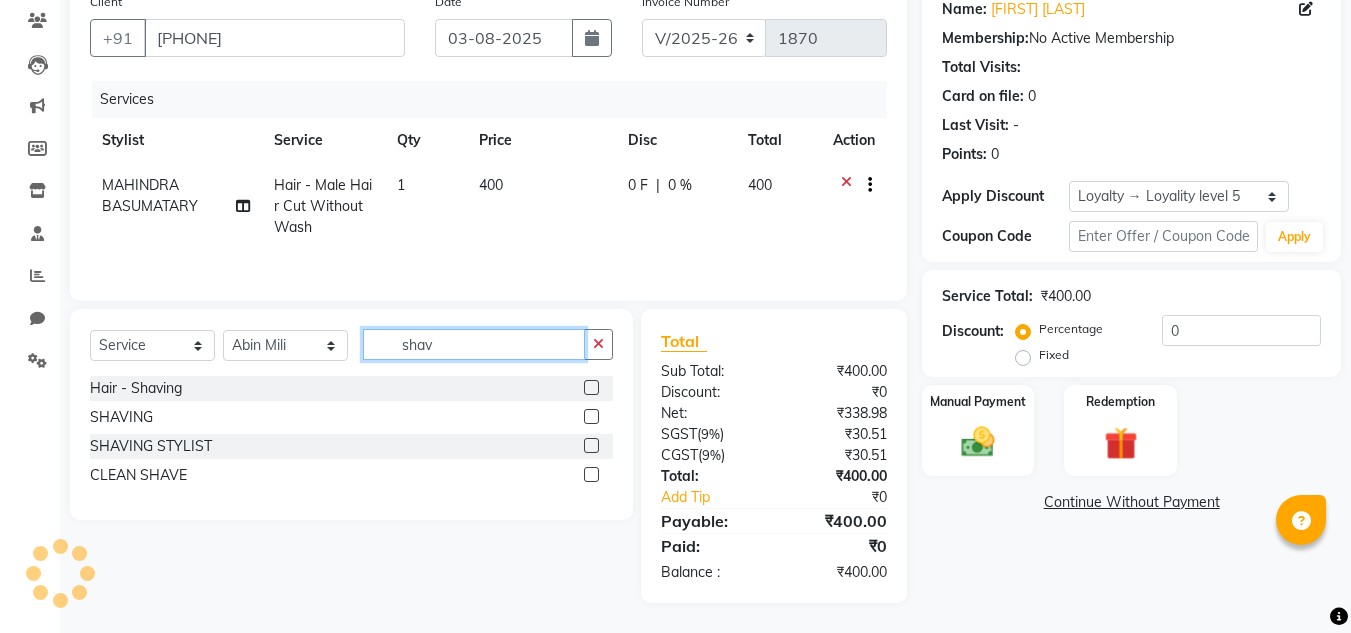 scroll, scrollTop: 0, scrollLeft: 0, axis: both 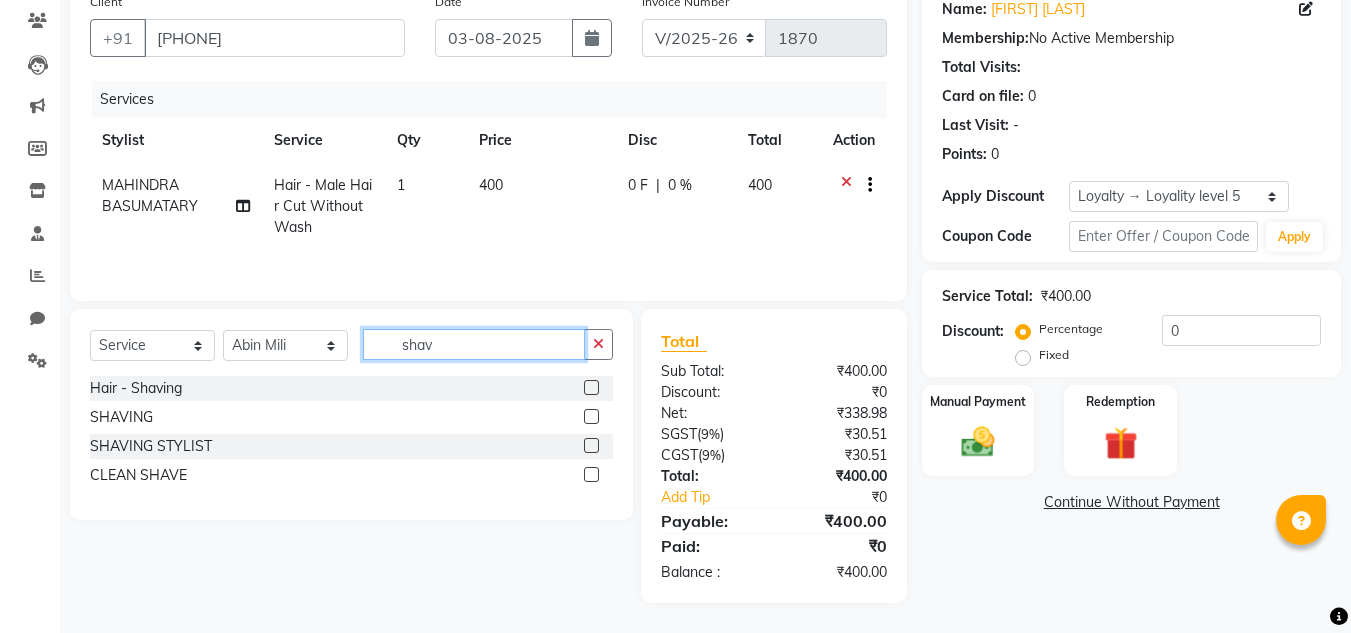type on "shav" 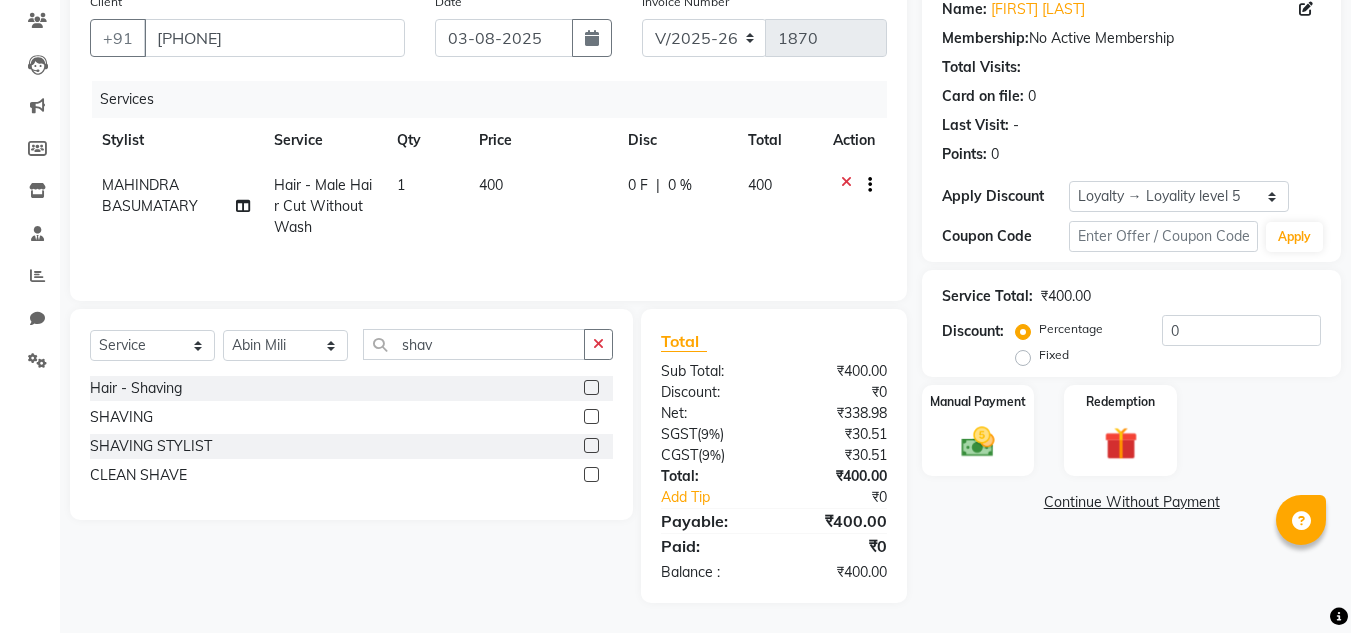 click 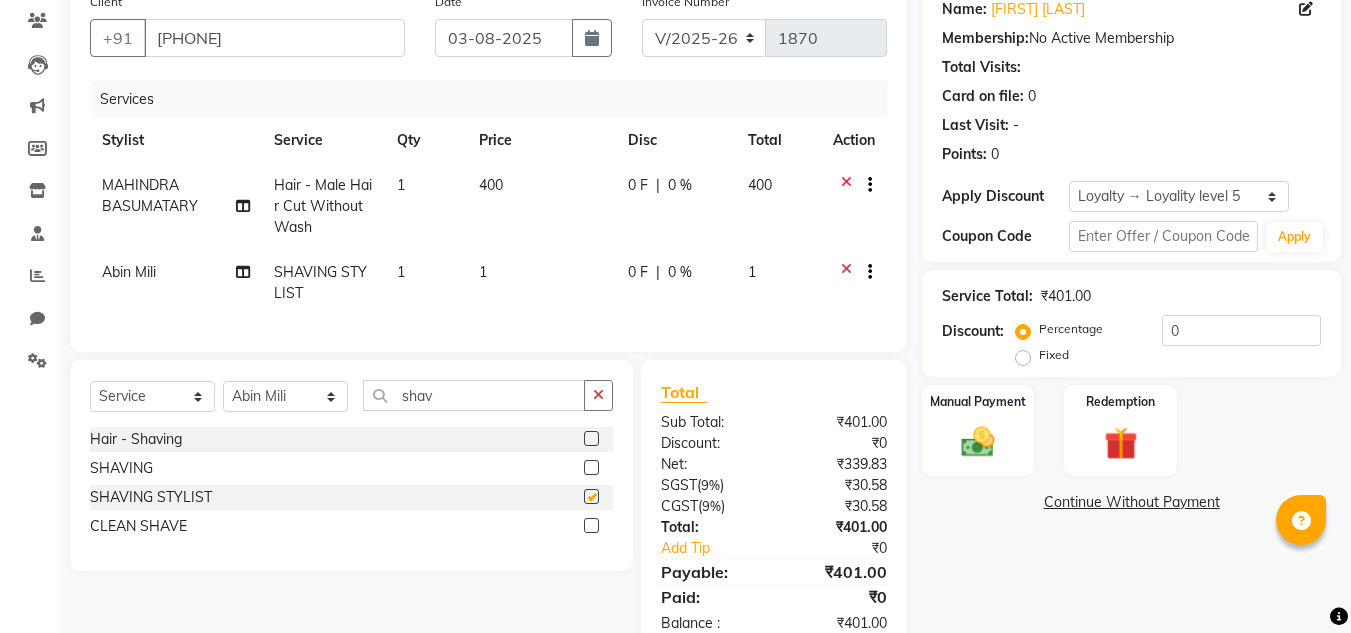 checkbox on "false" 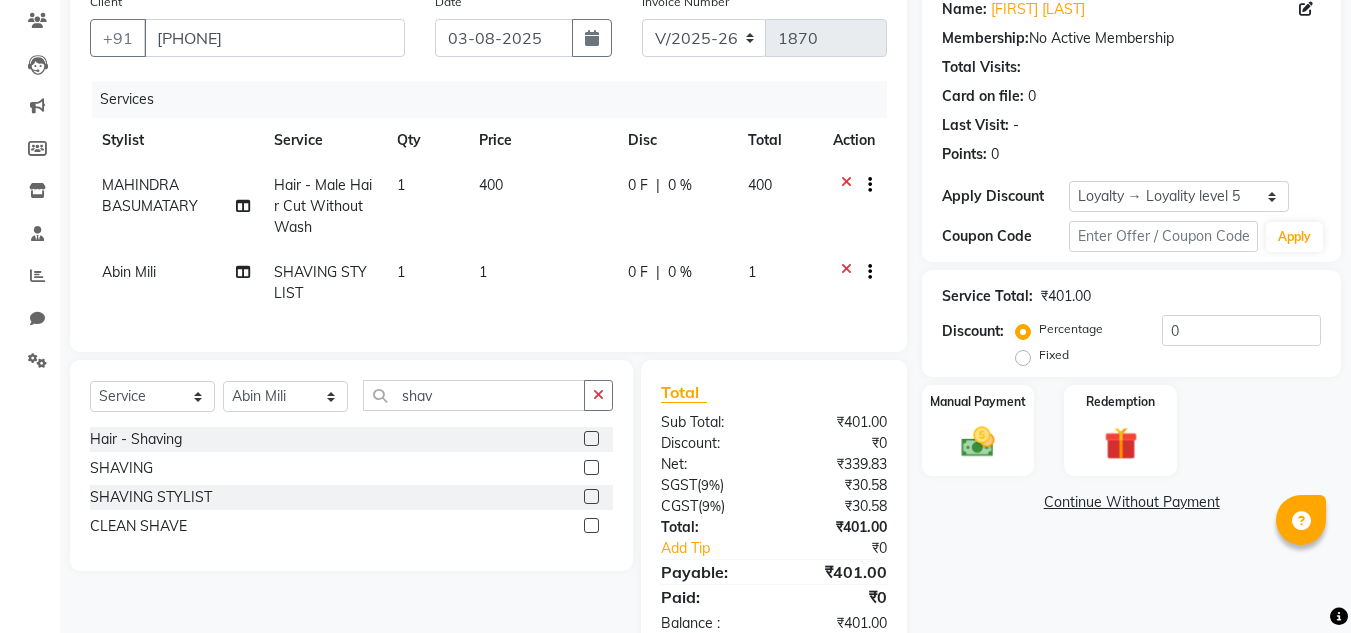 click on "Hair - Shaving" 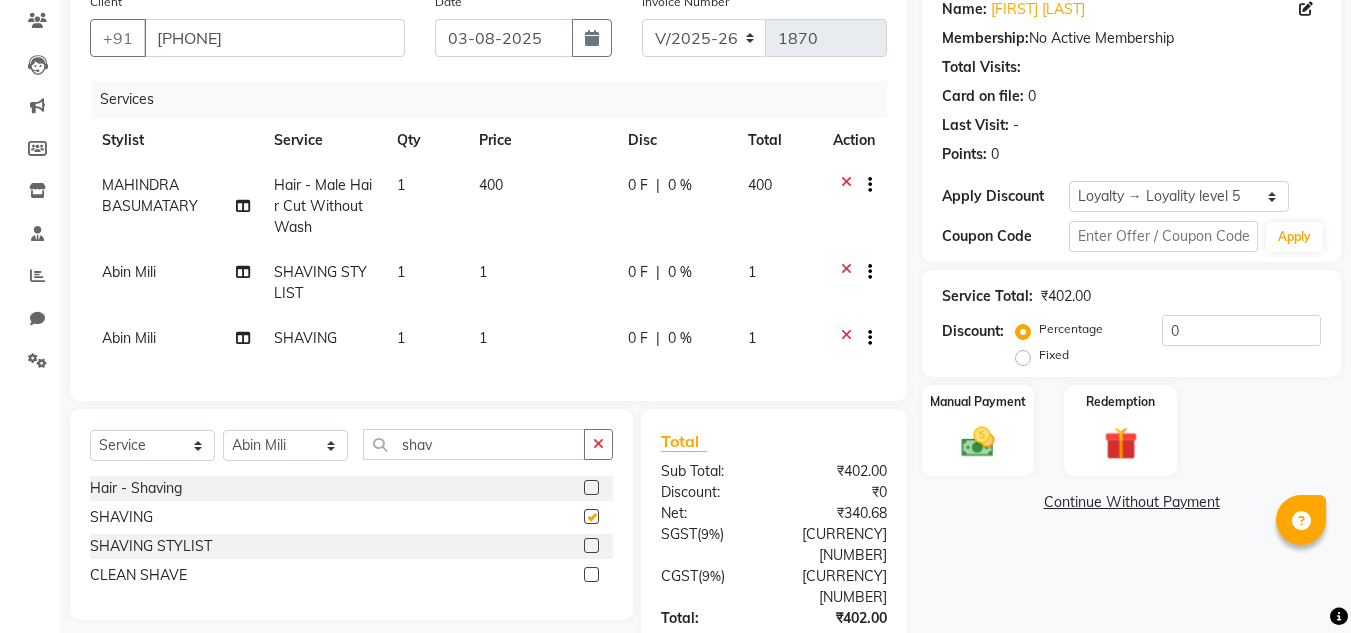 checkbox on "false" 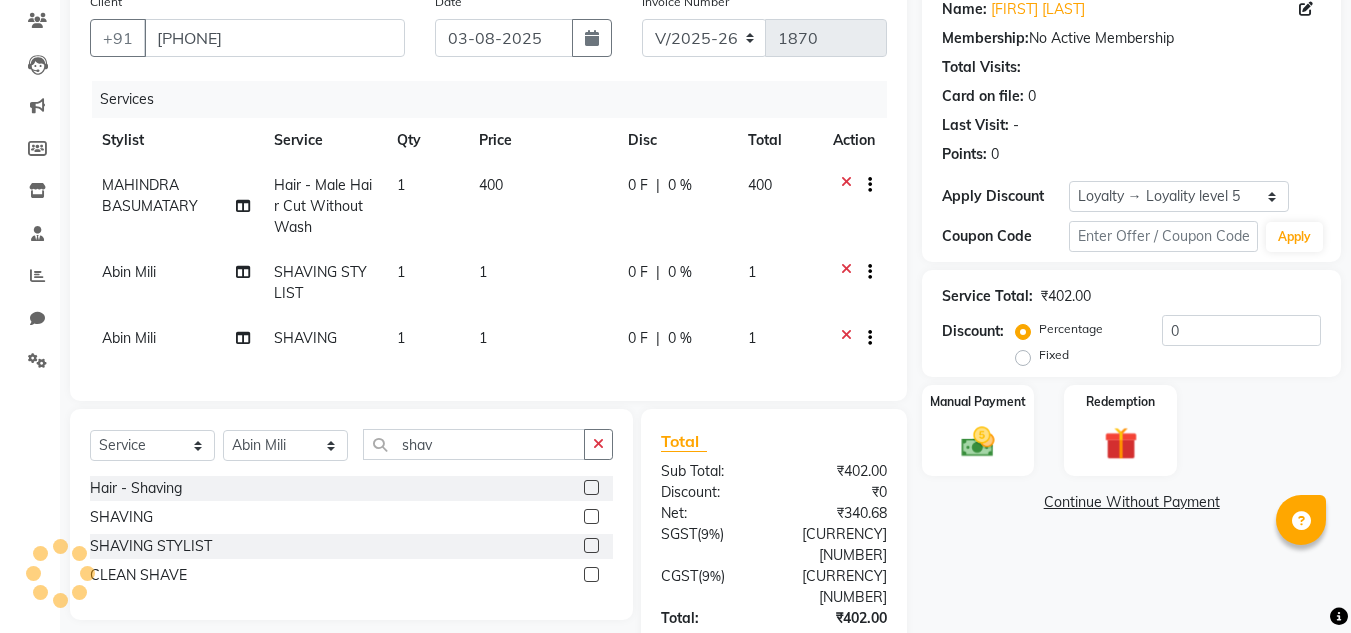 click 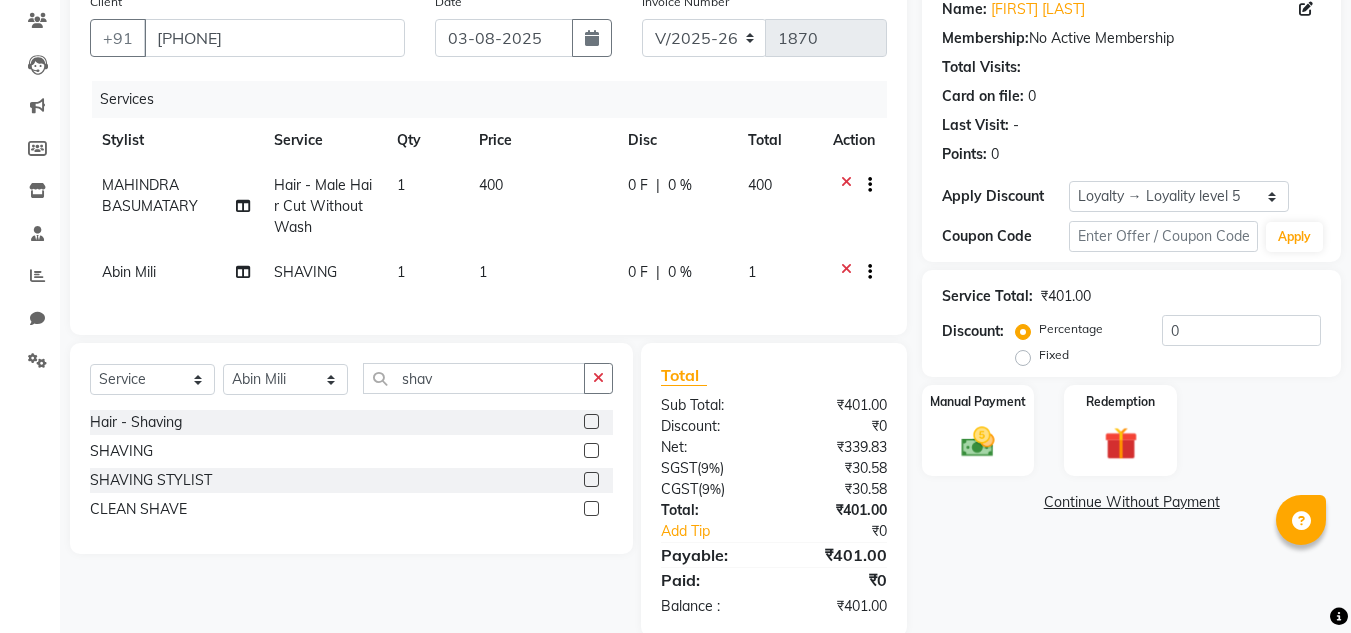 click 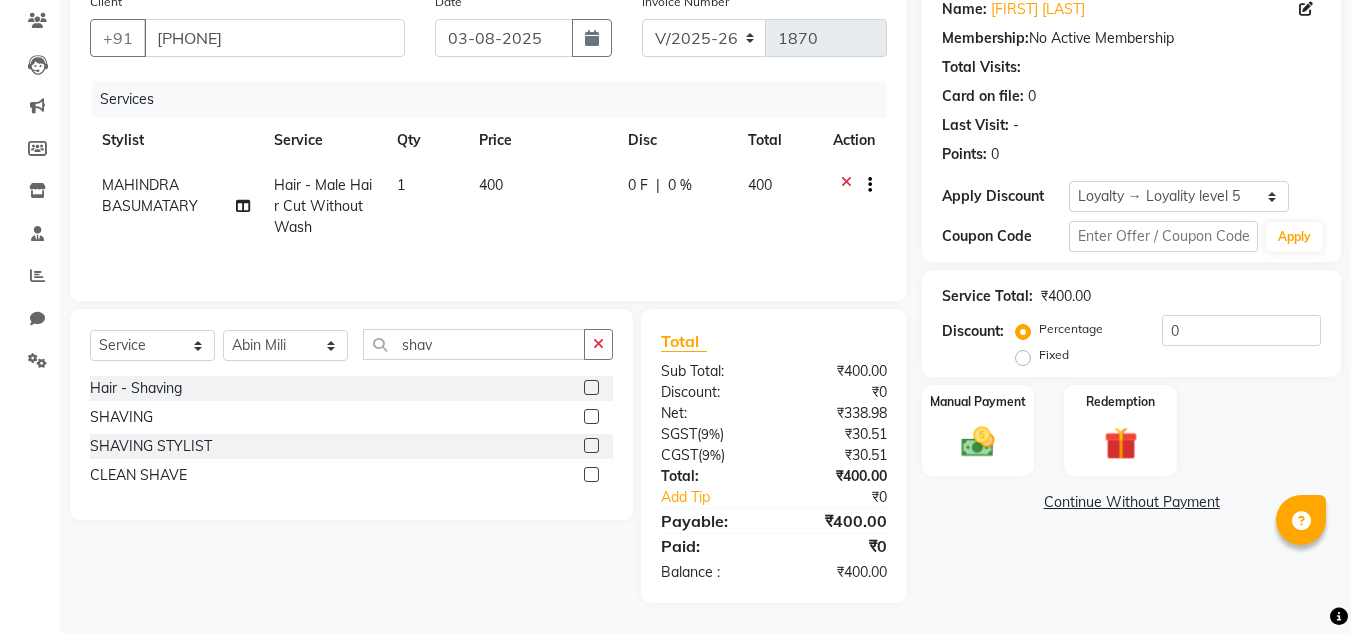 click 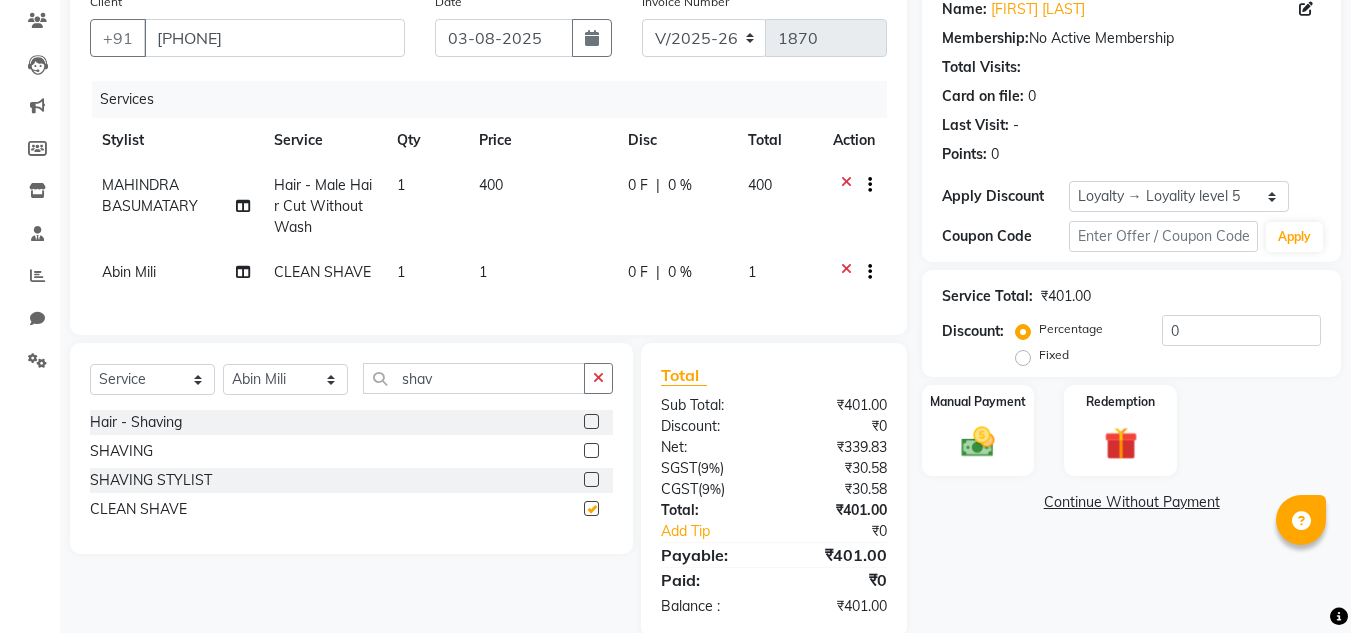 checkbox on "false" 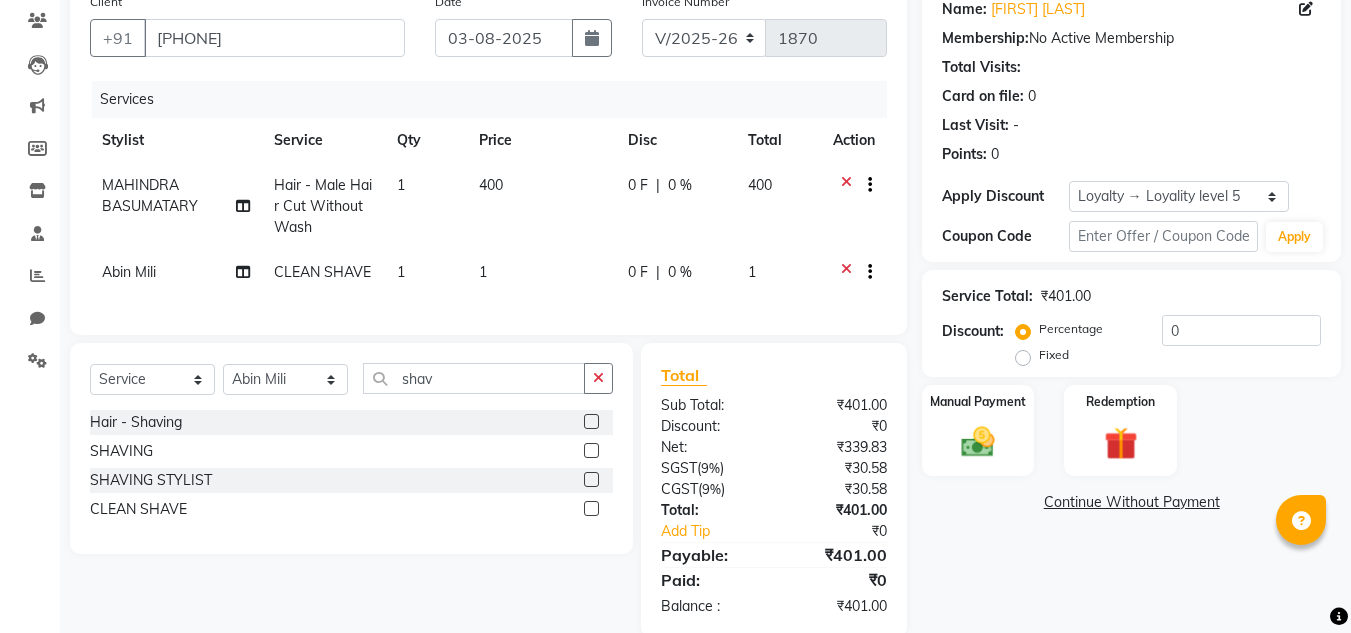 click 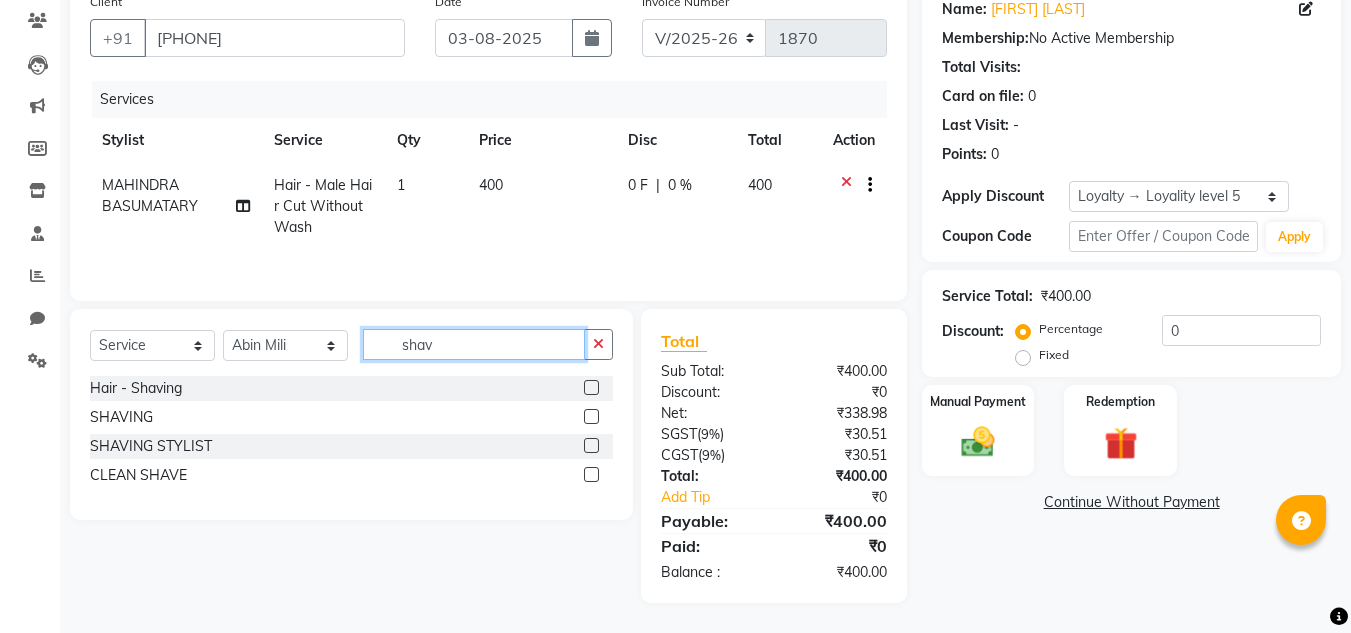 click on "shav" 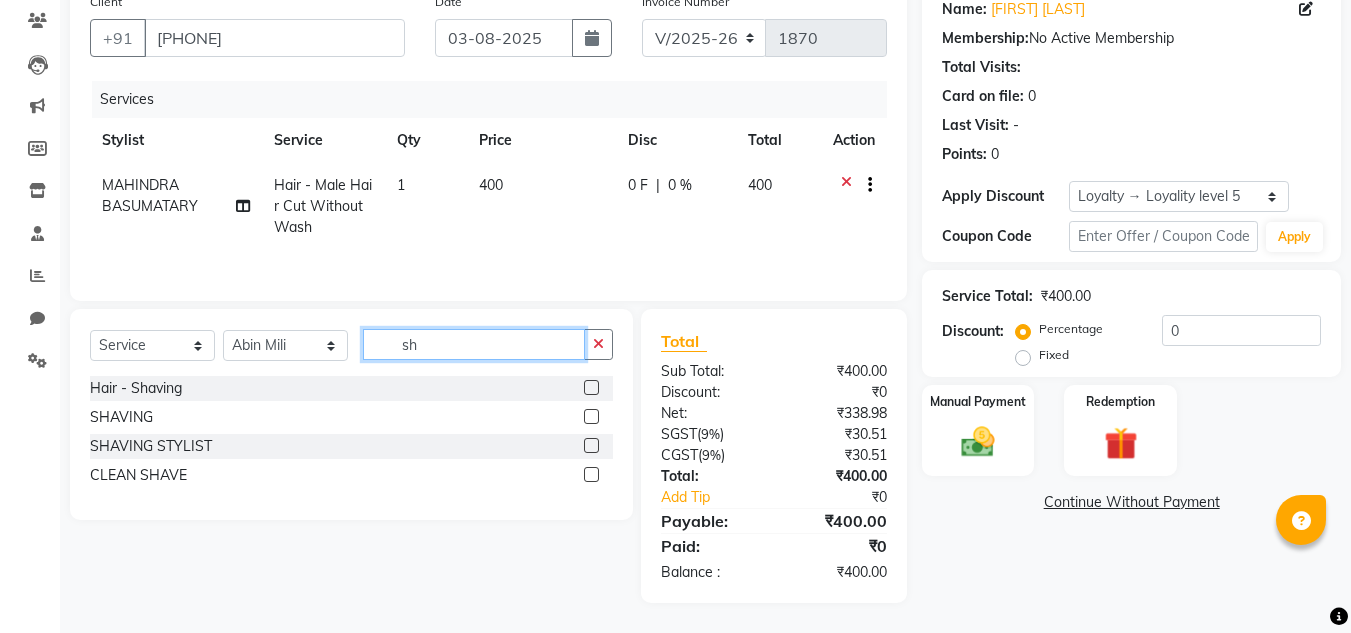 type on "s" 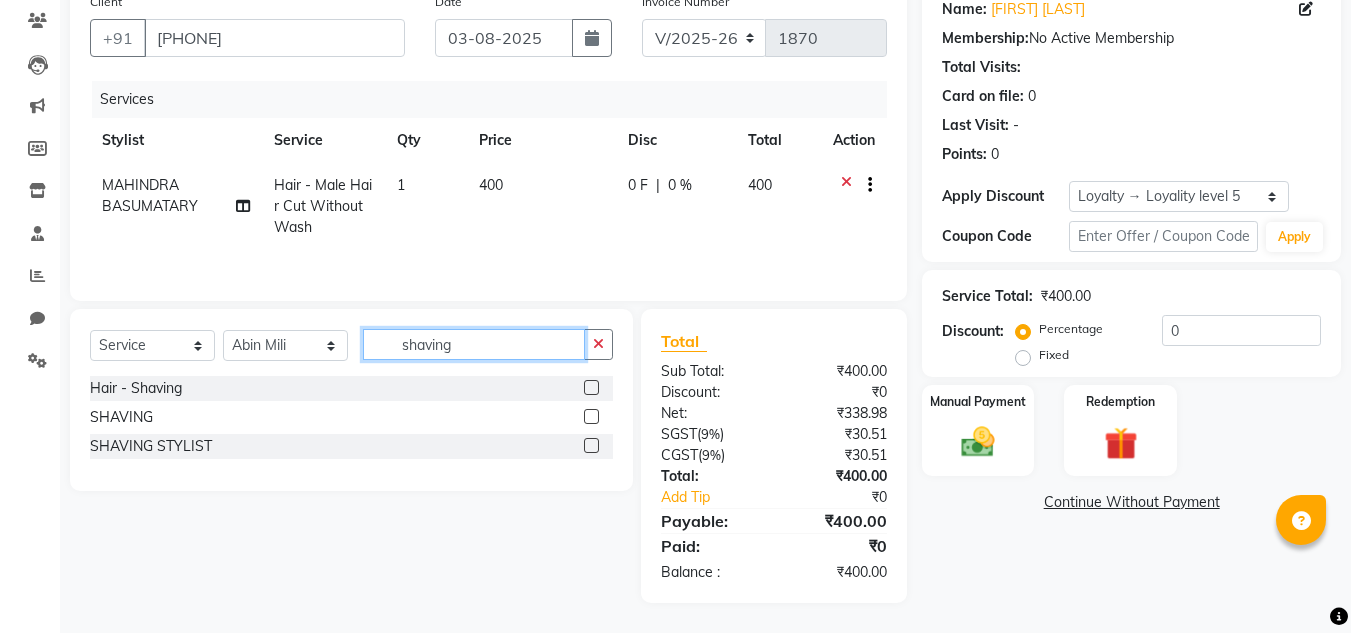 type on "shaving" 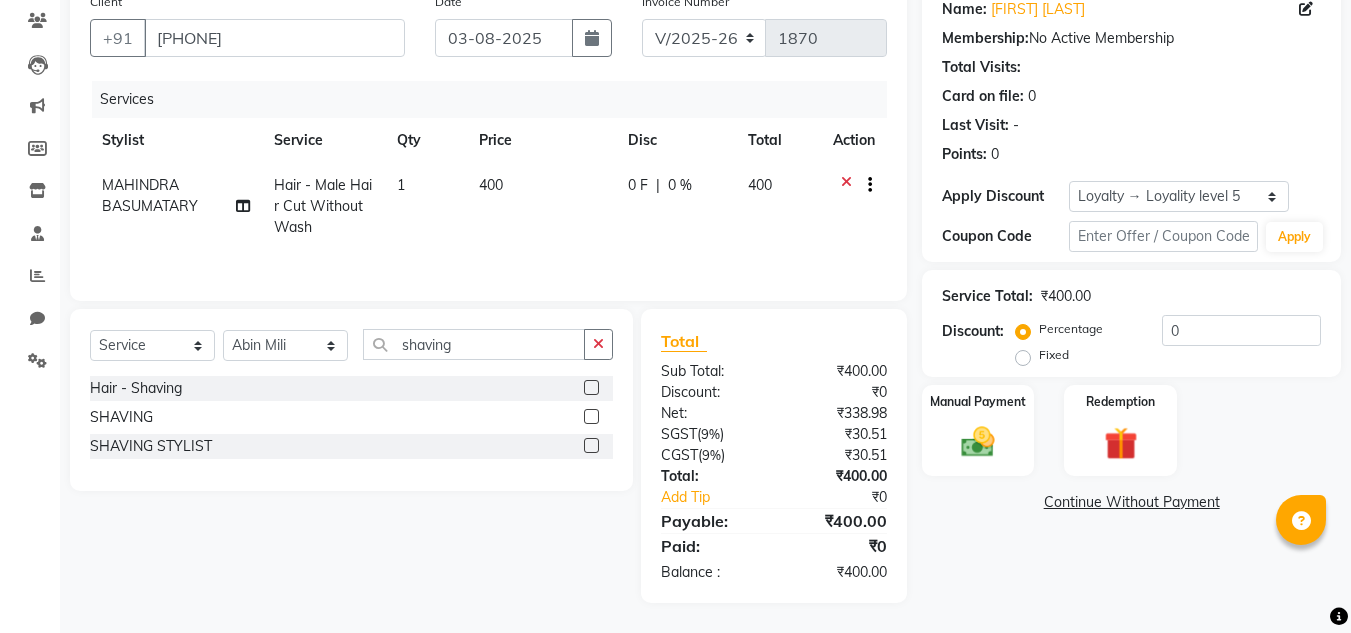 click 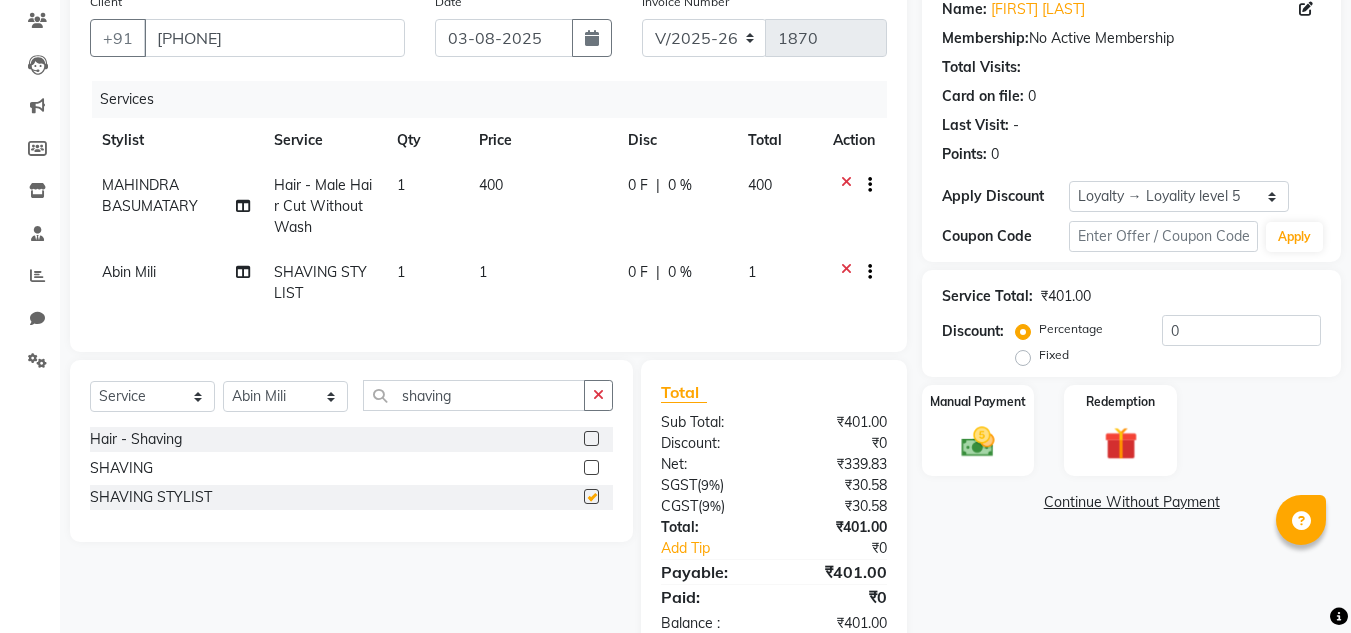 checkbox on "false" 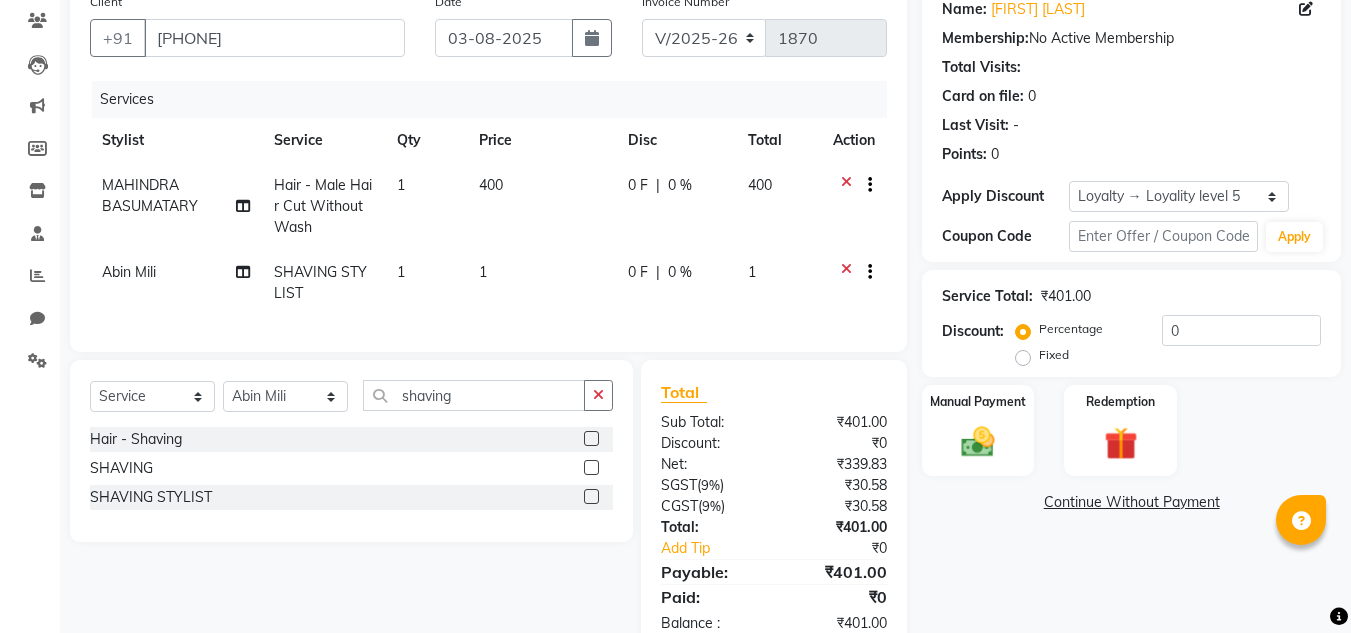 drag, startPoint x: 845, startPoint y: 264, endPoint x: 838, endPoint y: 275, distance: 13.038404 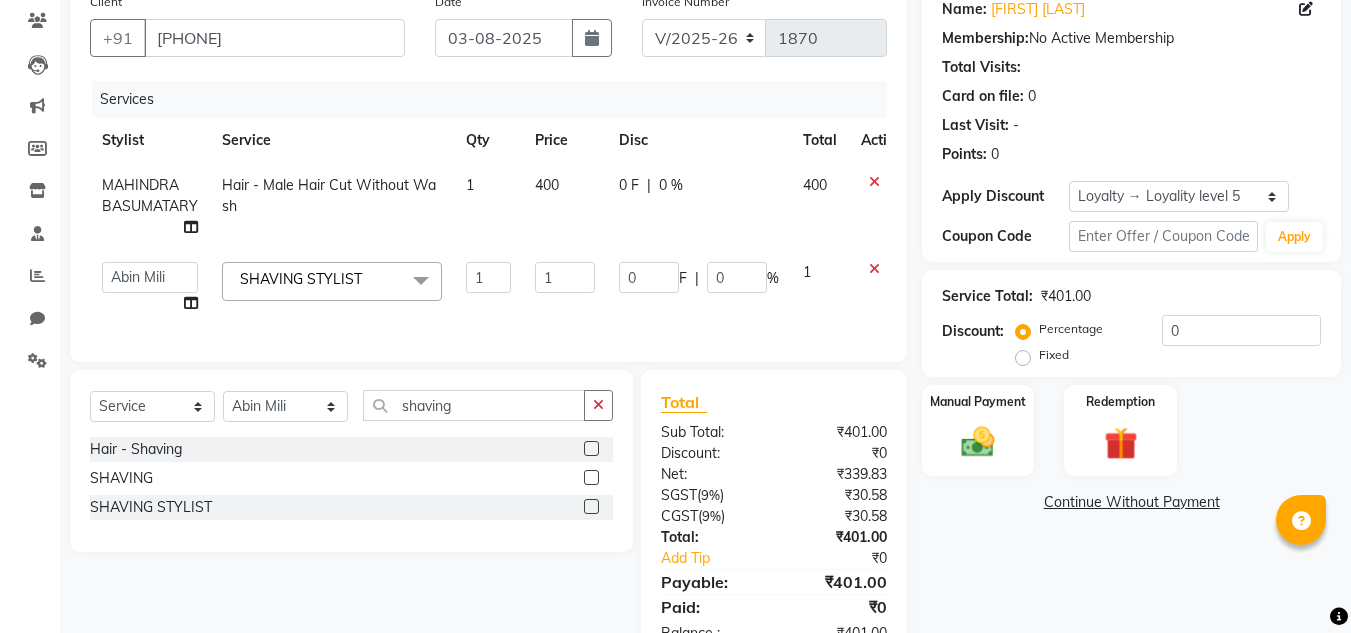 click 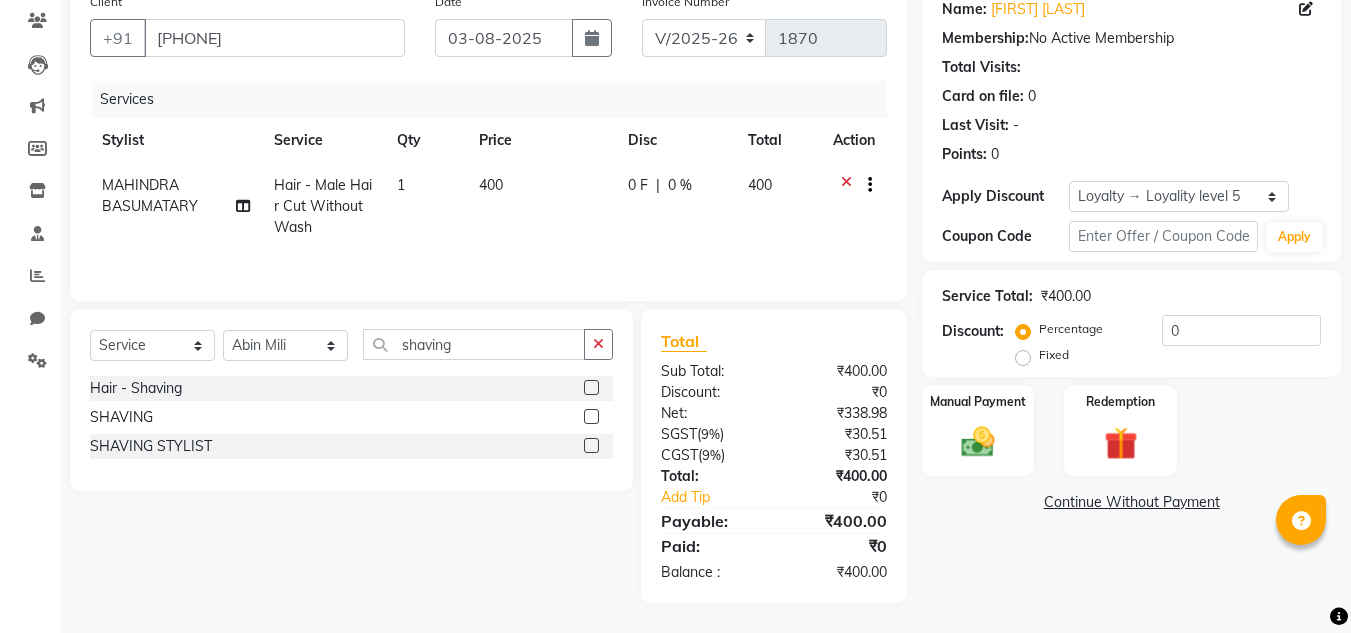 click 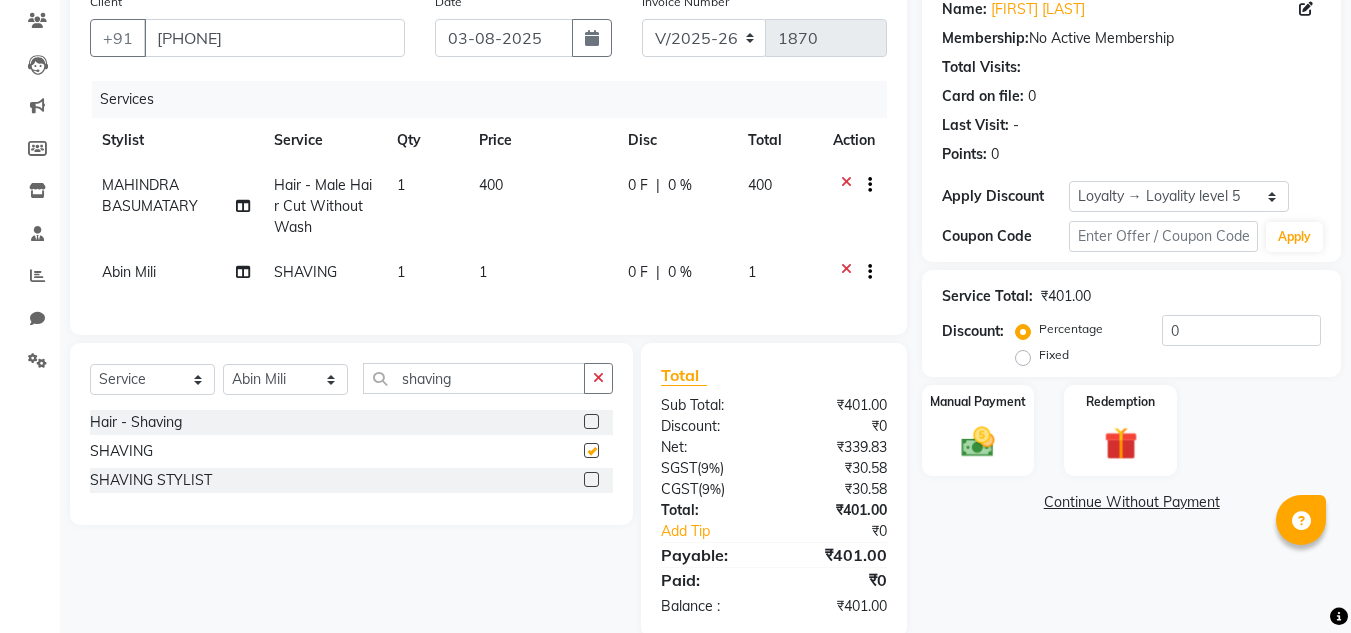 checkbox on "false" 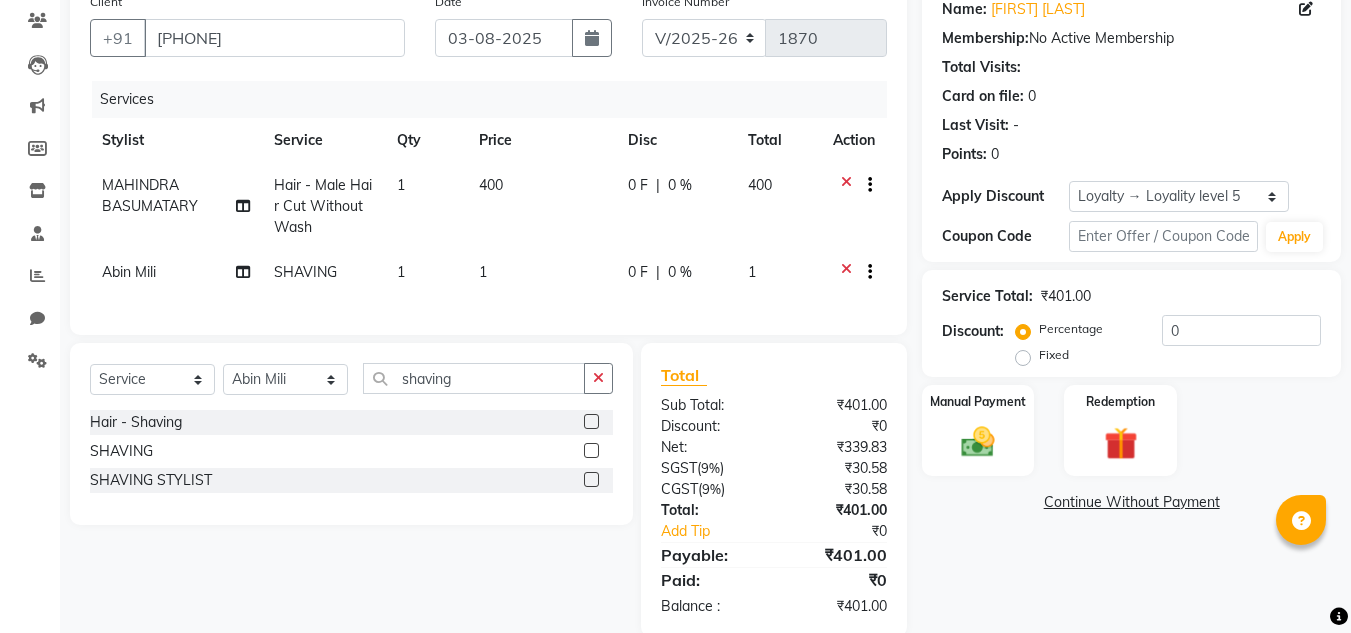 click 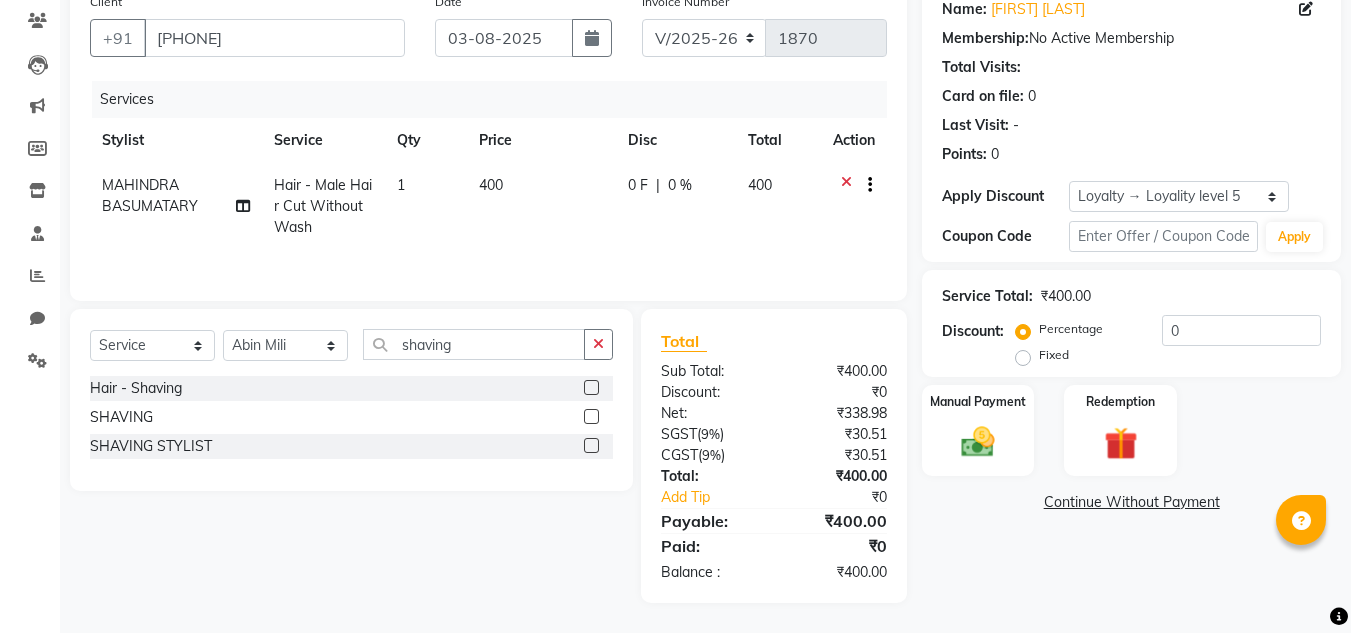 click 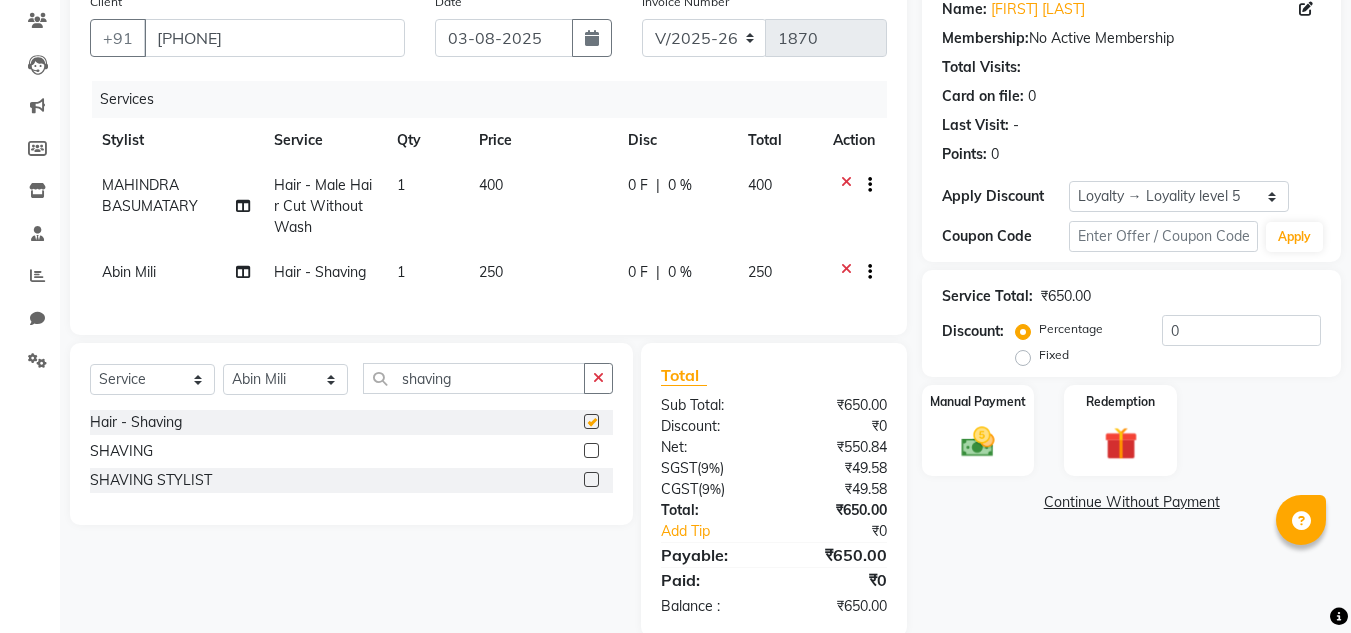 checkbox on "false" 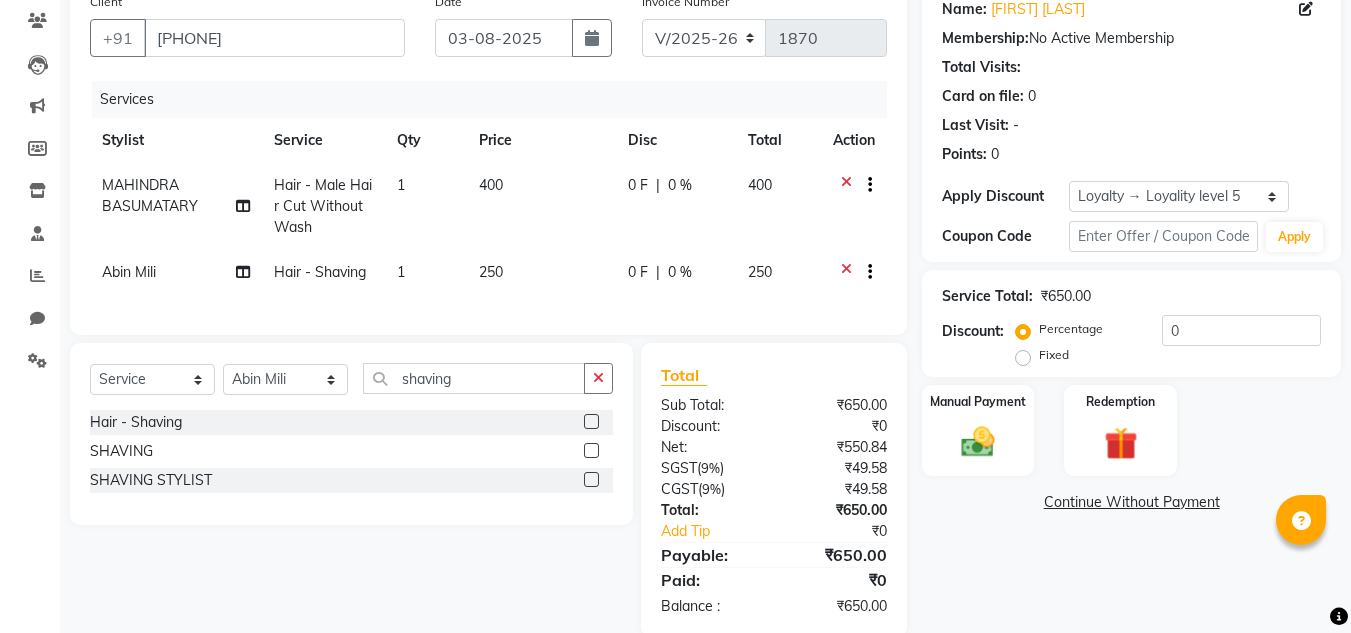 click on "250" 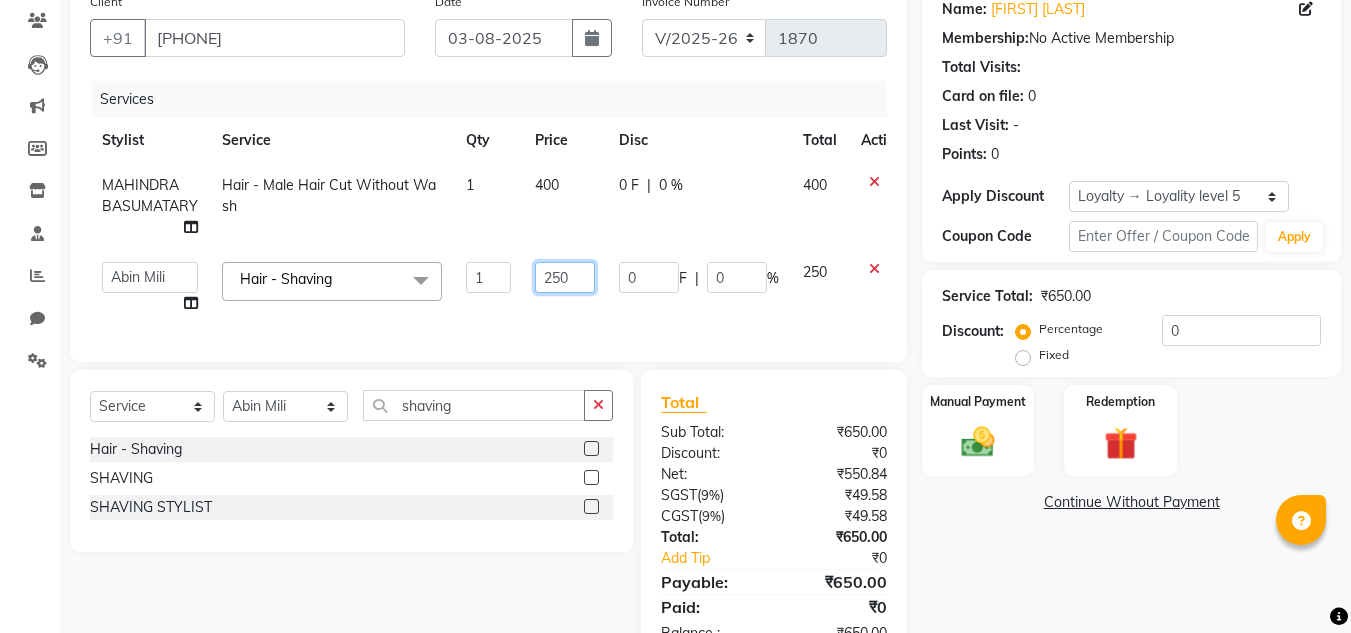 click on "250" 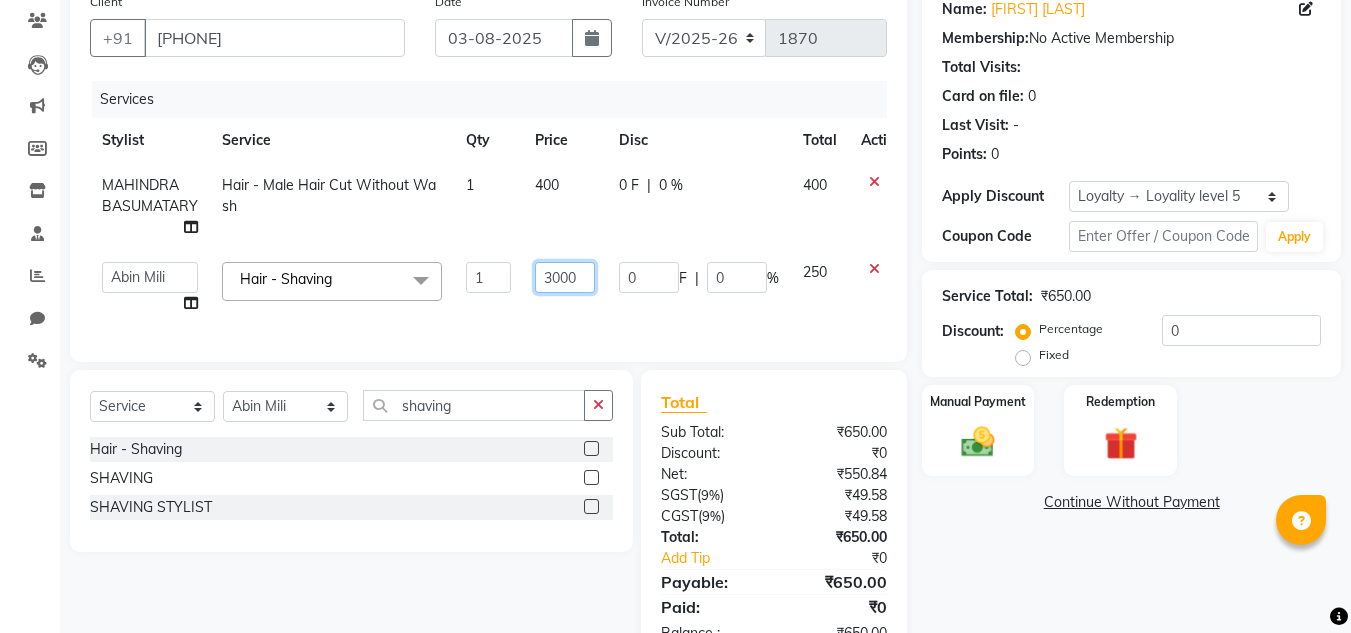 click on "3000" 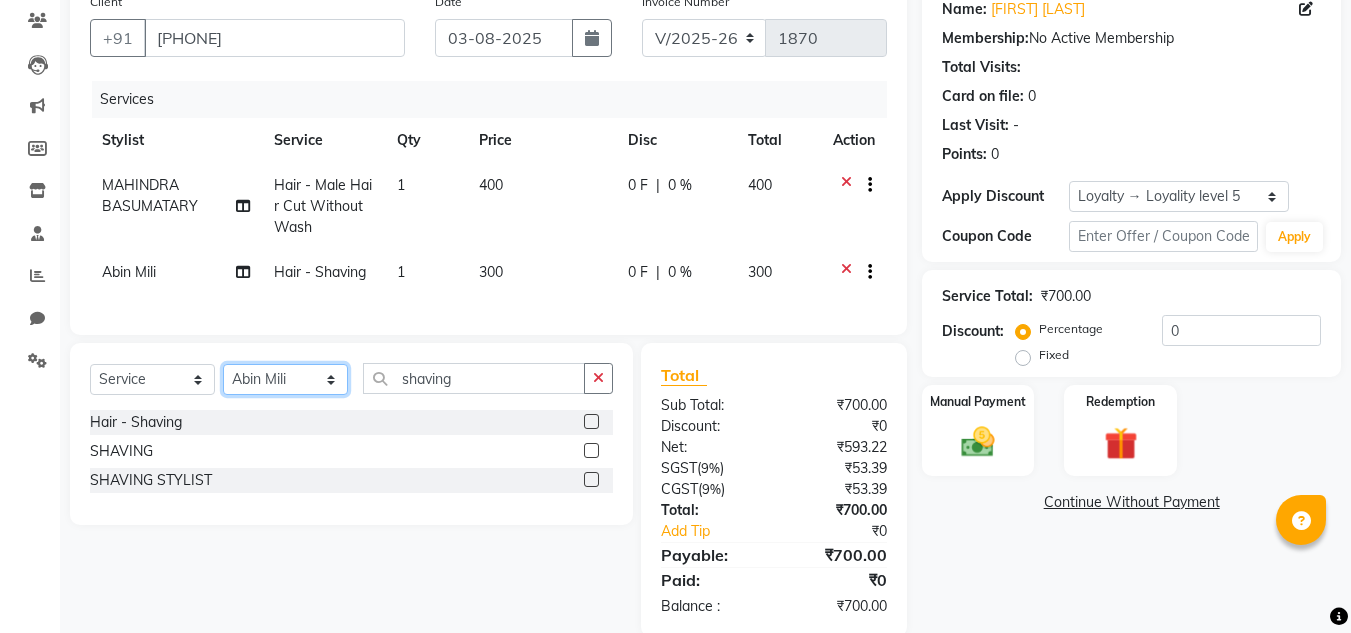 click on "Select Stylist [NAME] [NAME] Admin [NAME] [NAME] [NAME] [NAME] Manager [NAME] [NAME] [NAME] [NAME] [NAME] [NAME] [NAME] [NAME] [NAME] [NAME] [NAME] [NAME] [NAME]" 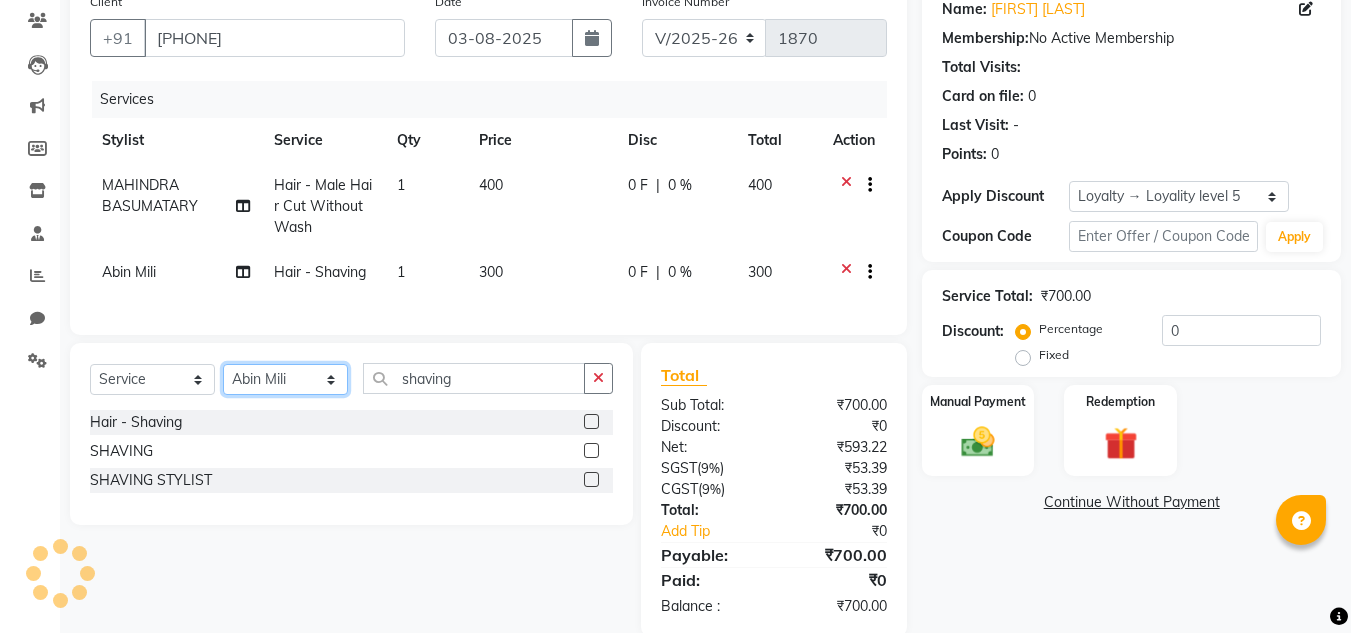 scroll, scrollTop: 196, scrollLeft: 0, axis: vertical 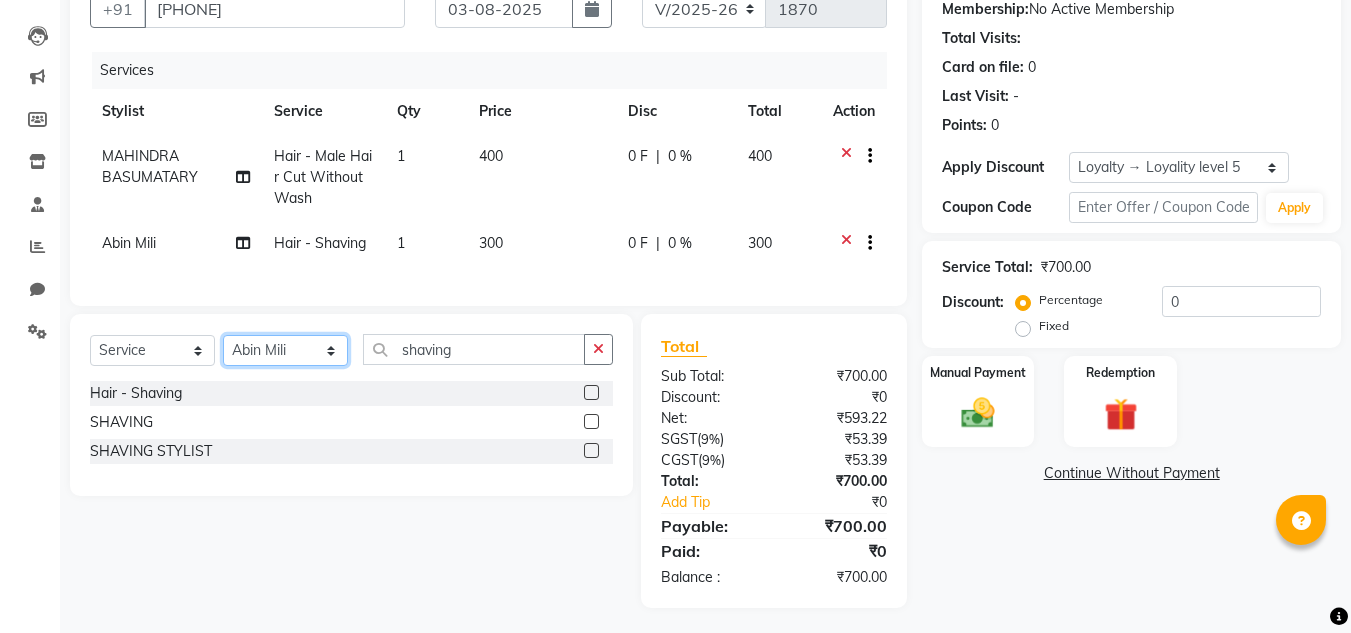 select on "80203" 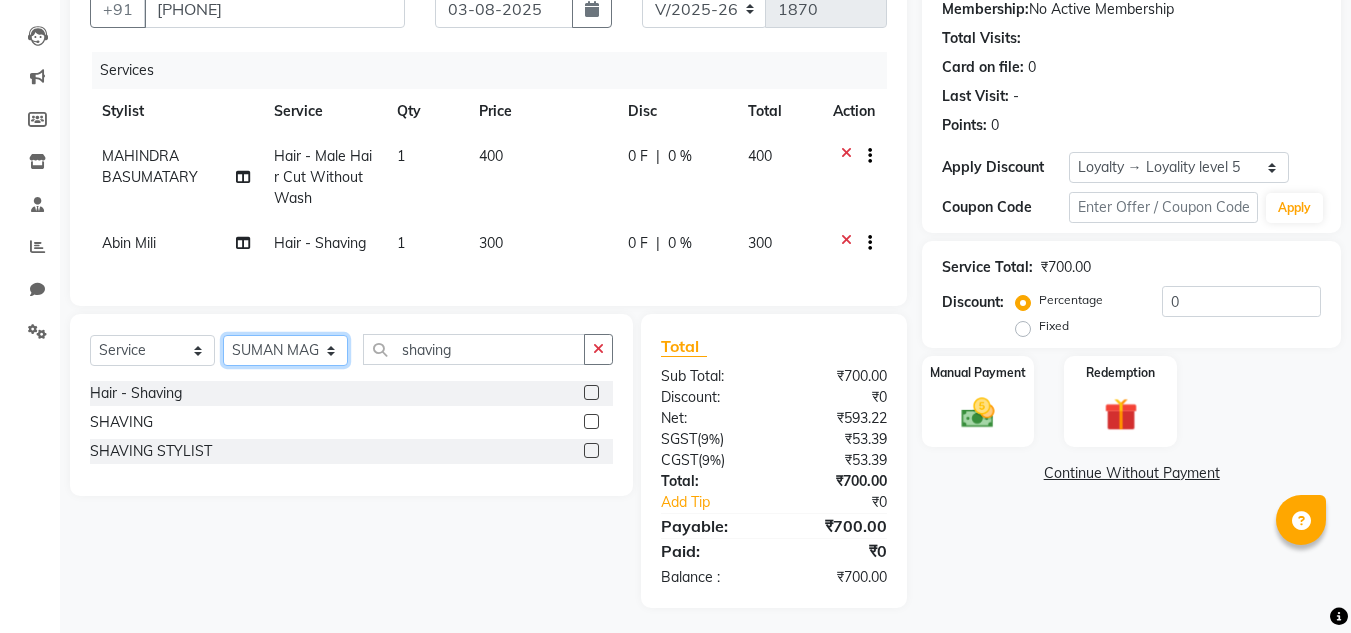click on "Select Stylist [NAME] [NAME] Admin [NAME] [NAME] [NAME] [NAME] Manager [NAME] [NAME] [NAME] [NAME] [NAME] [NAME] [NAME] [NAME] [NAME] [NAME] [NAME] [NAME] [NAME]" 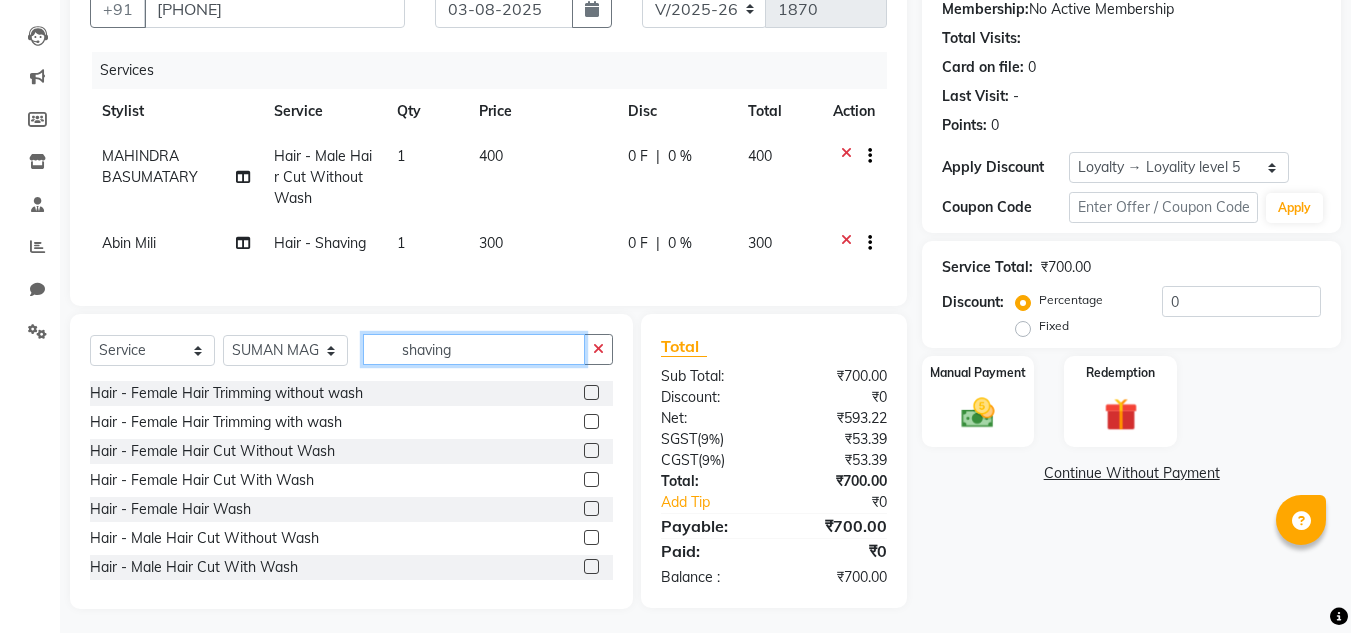 click on "shaving" 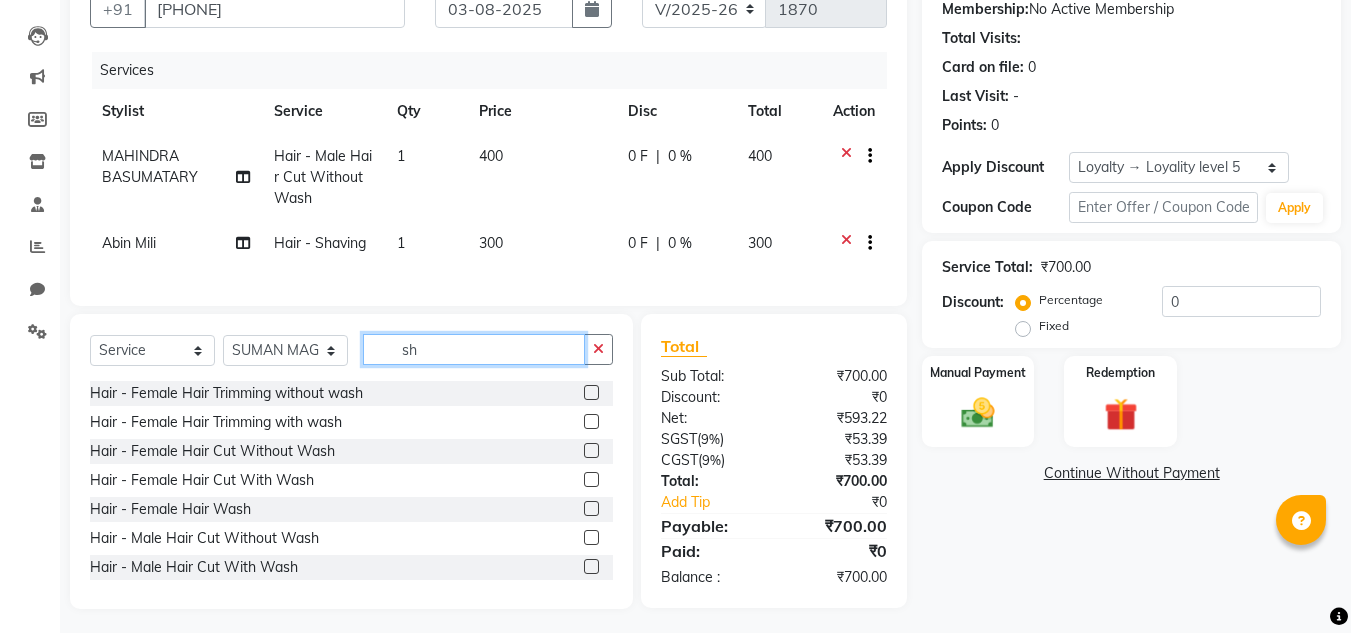 type on "s" 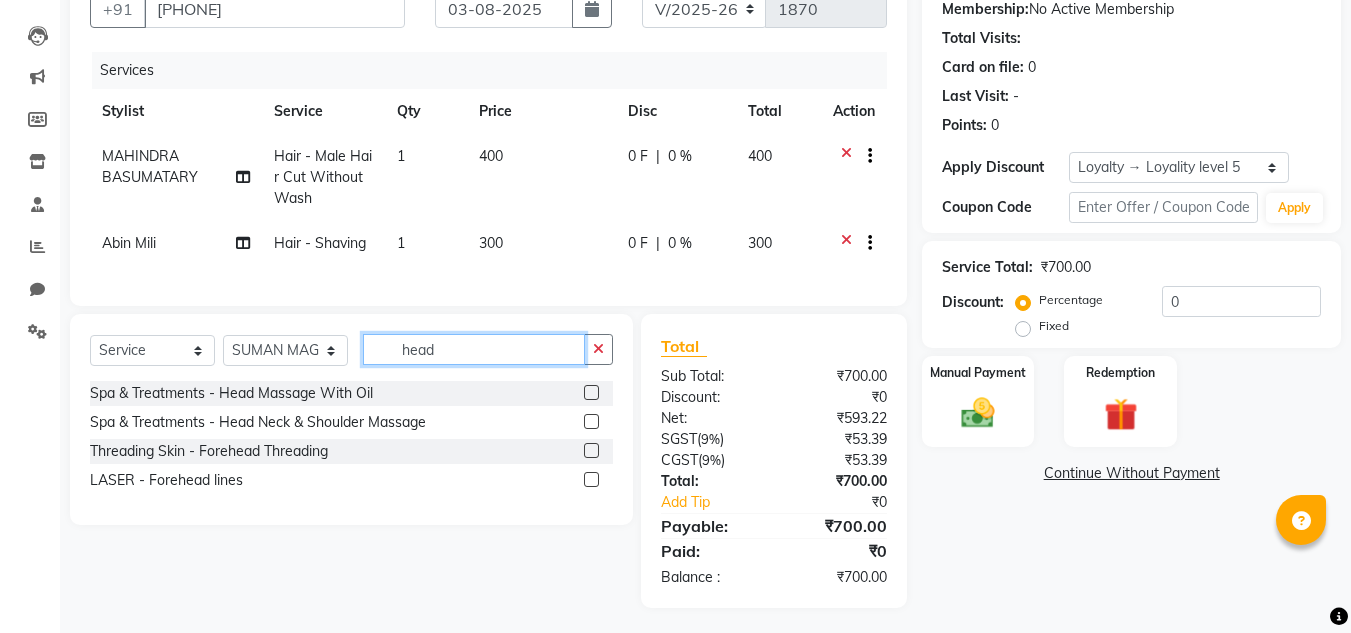 type on "head" 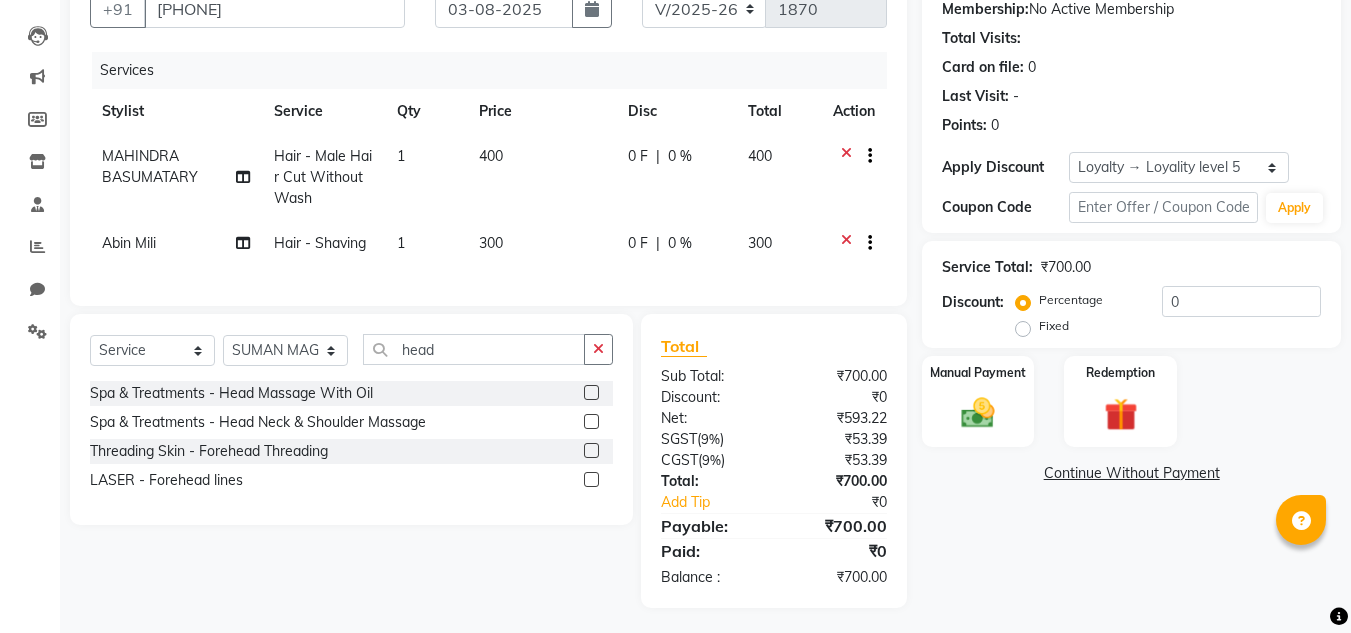 click 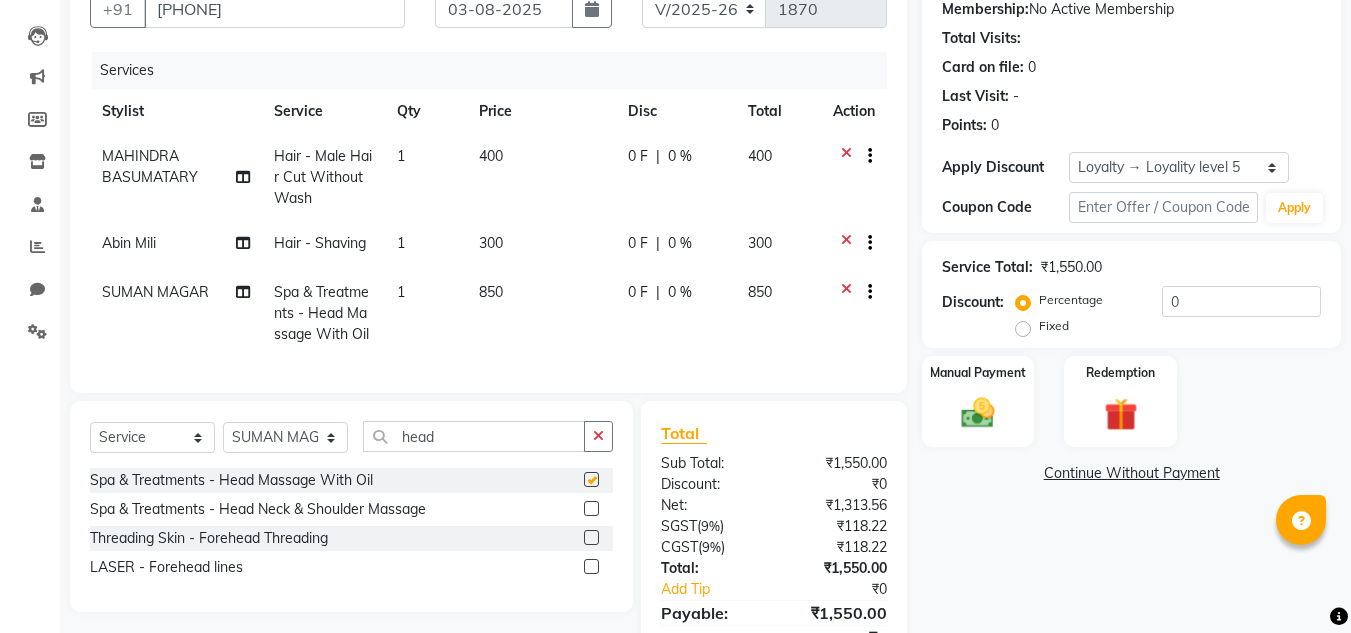 checkbox on "false" 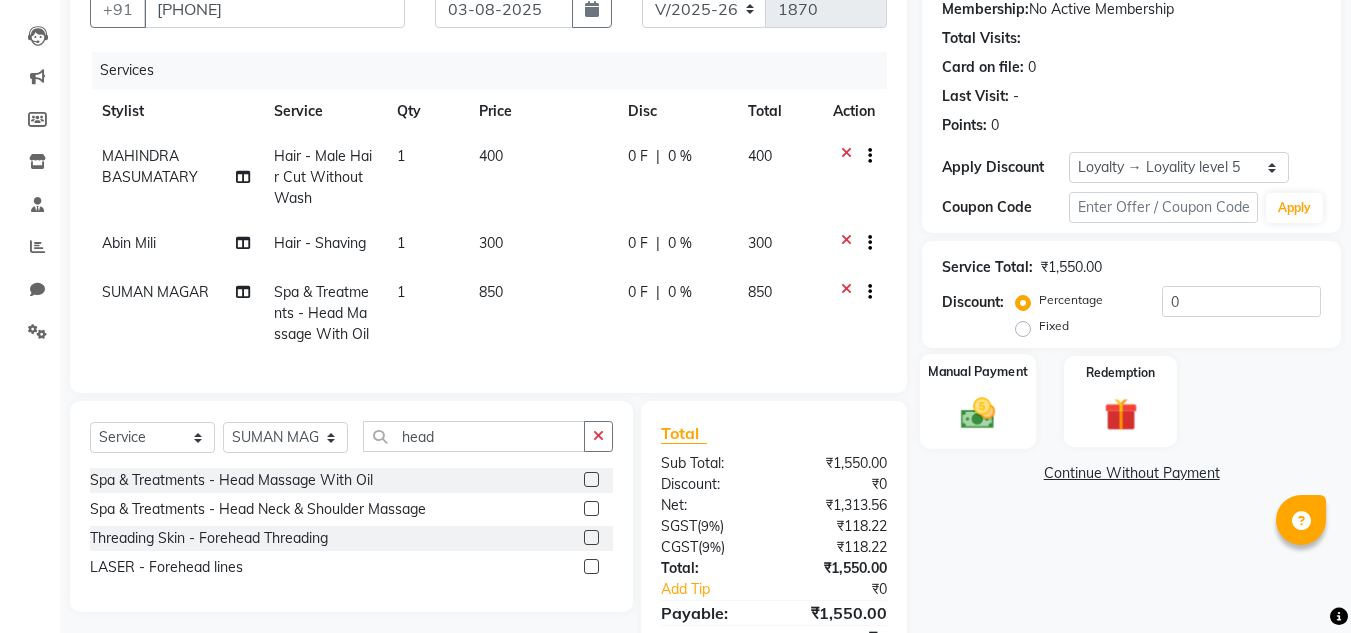click 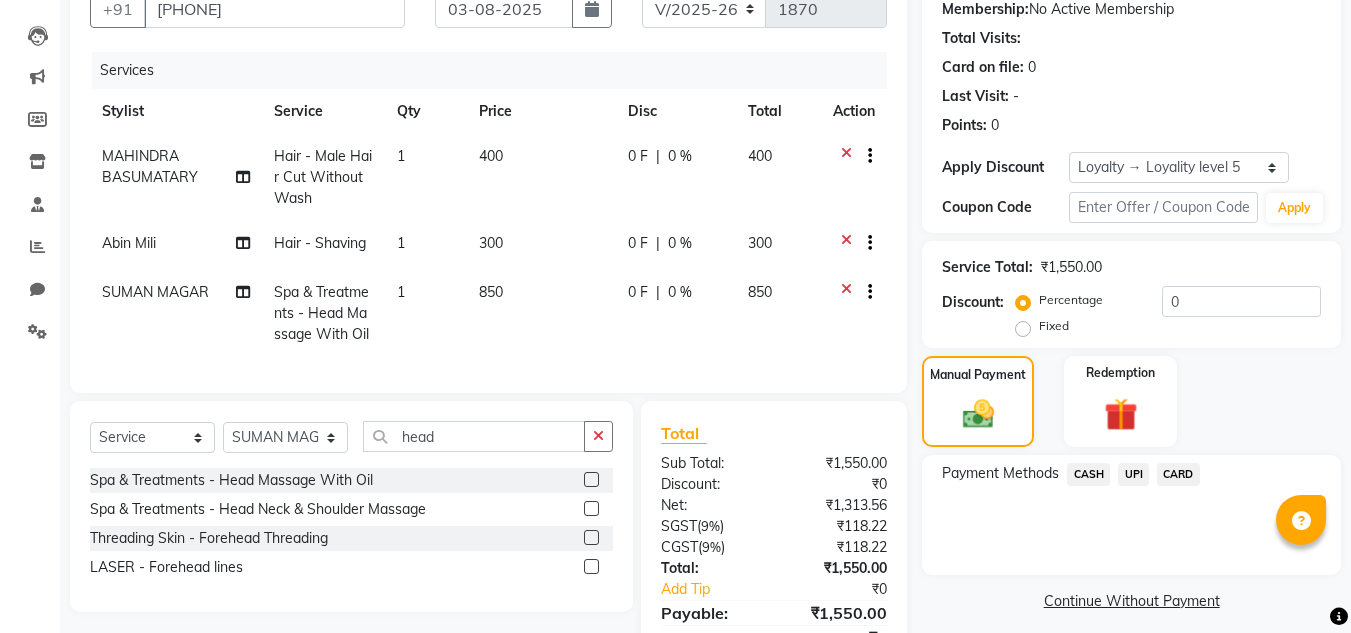 click on "UPI" 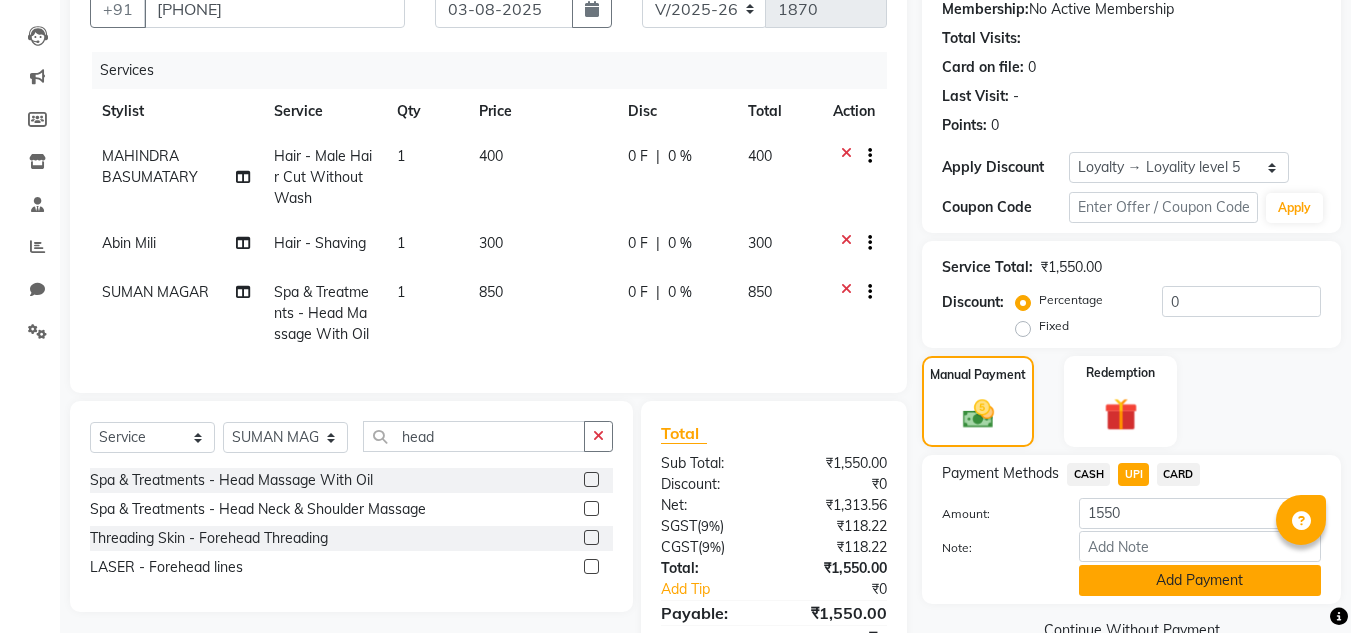 click on "Add Payment" 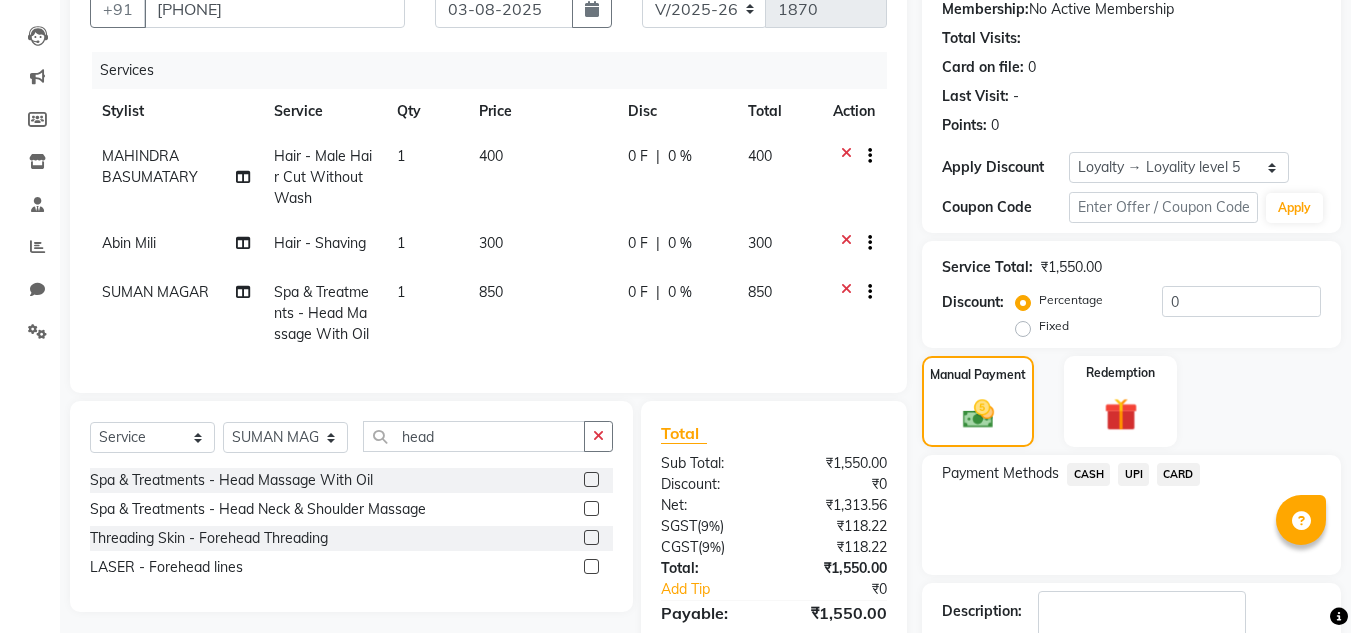click 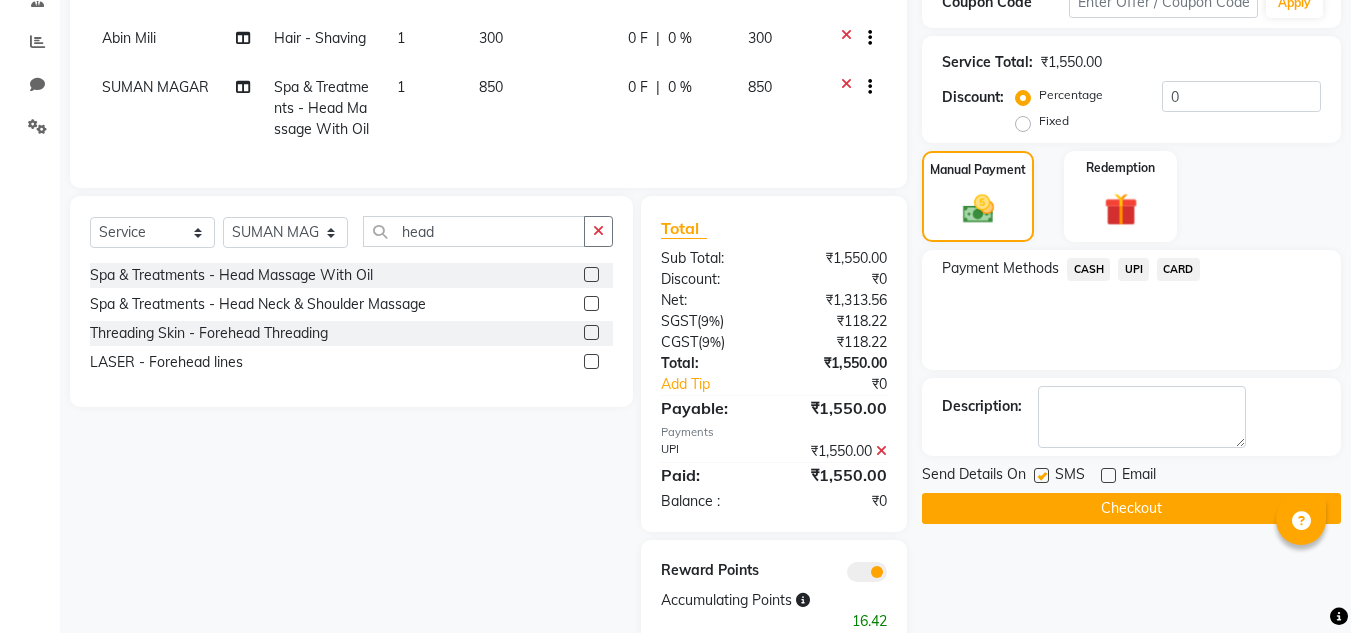 click on "Checkout" 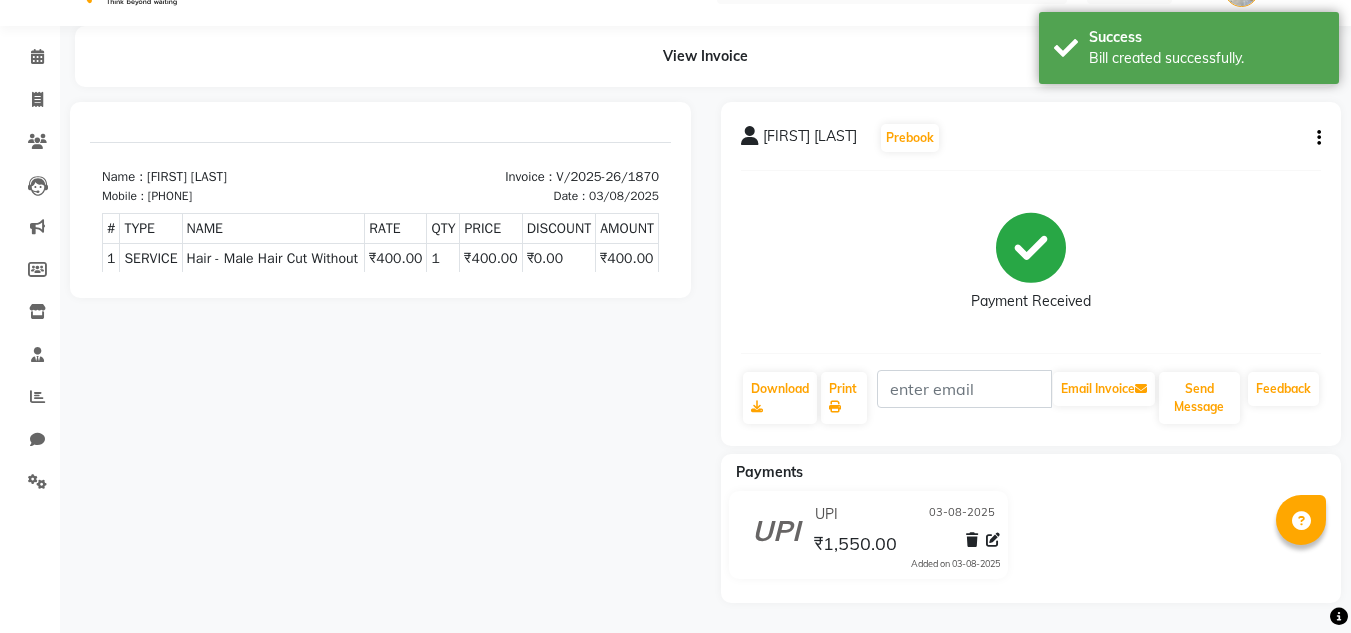 scroll, scrollTop: 235, scrollLeft: 0, axis: vertical 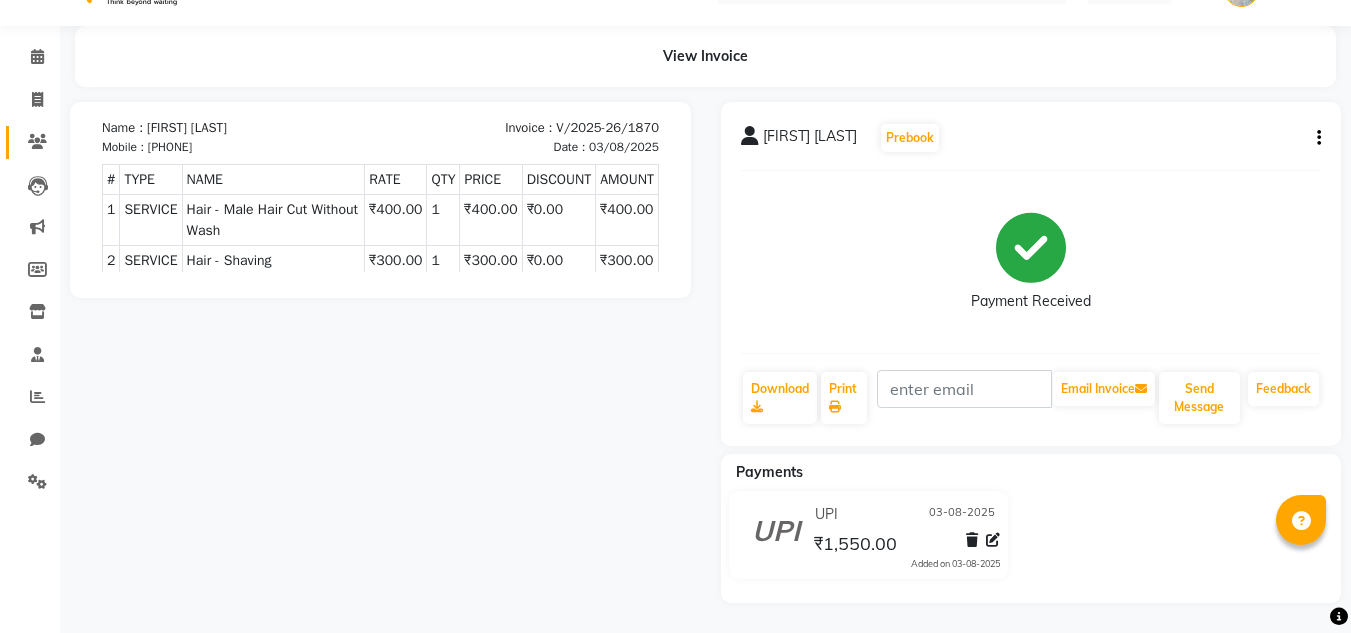 click on "Calendar  Invoice  Clients  Leads   Marketing  Members  Inventory  Staff  Reports  Chat  Settings Completed InProgress Upcoming Dropped Tentative Check-In Confirm Bookings Generate Report Segments Page Builder" 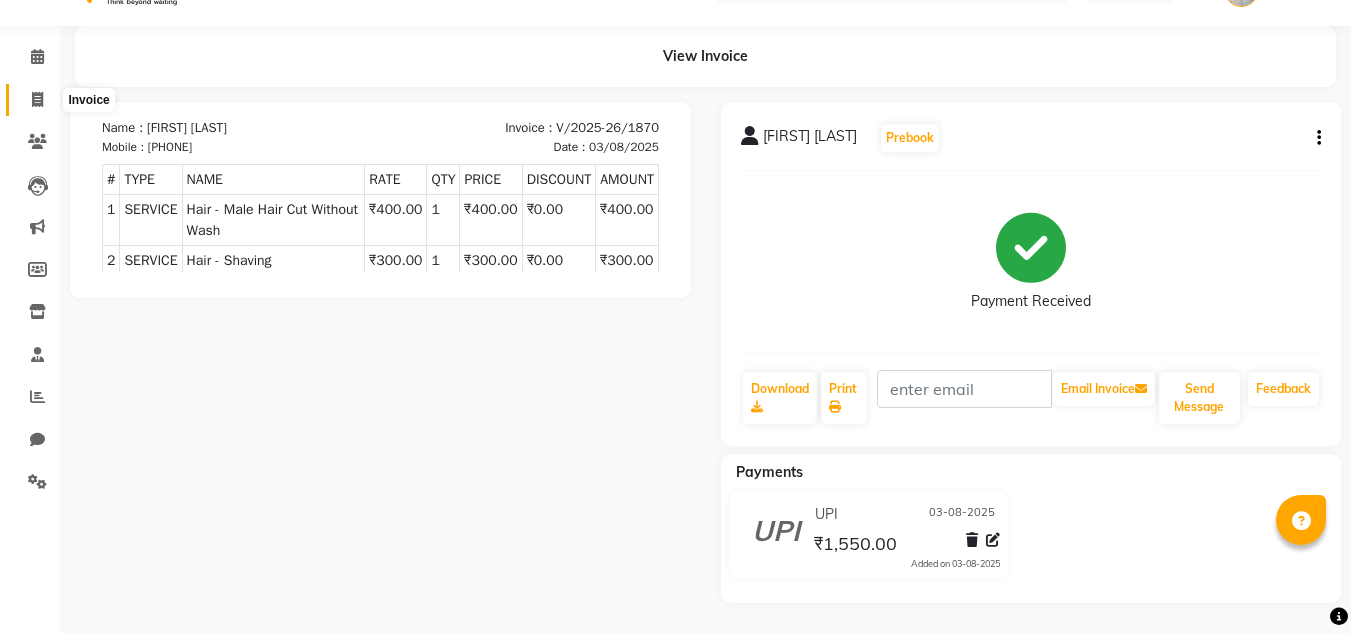 click 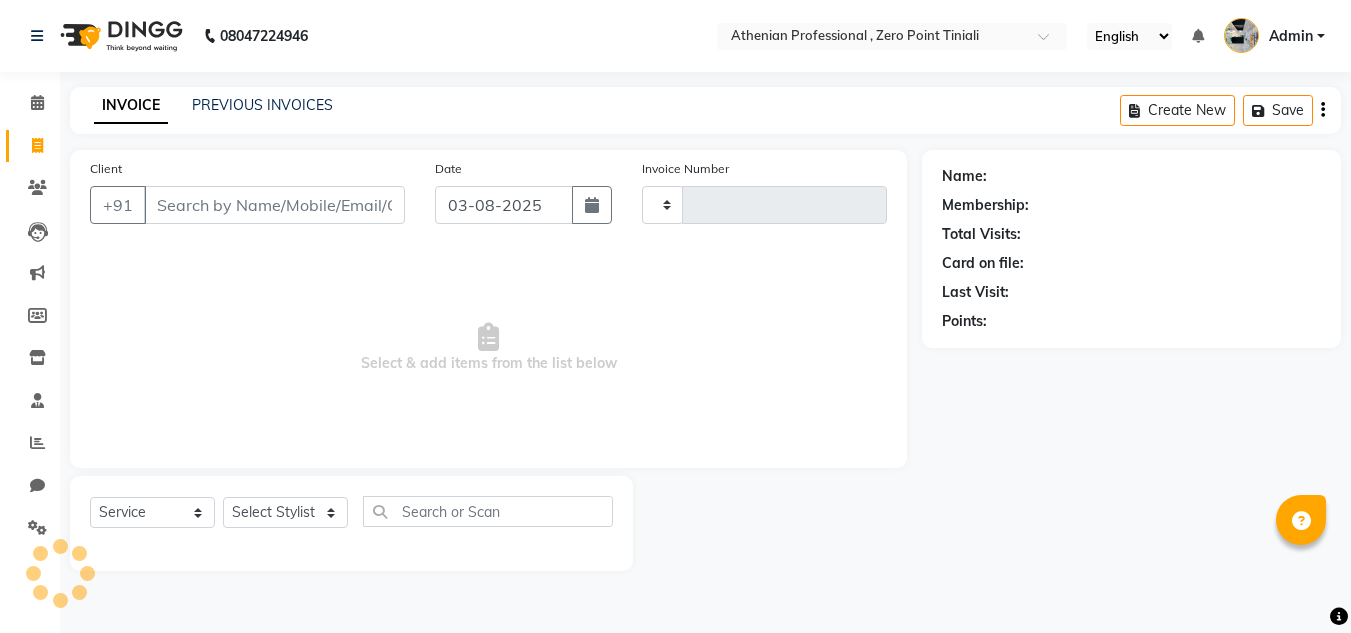 scroll, scrollTop: 0, scrollLeft: 0, axis: both 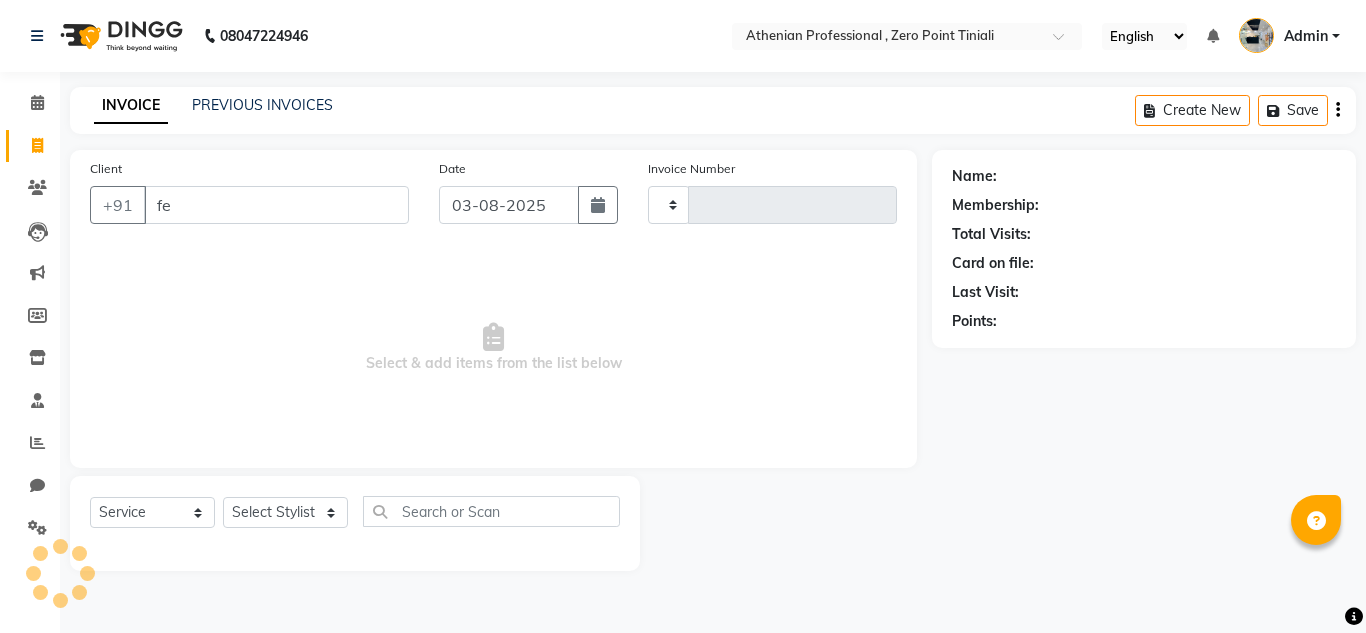 type on "fem" 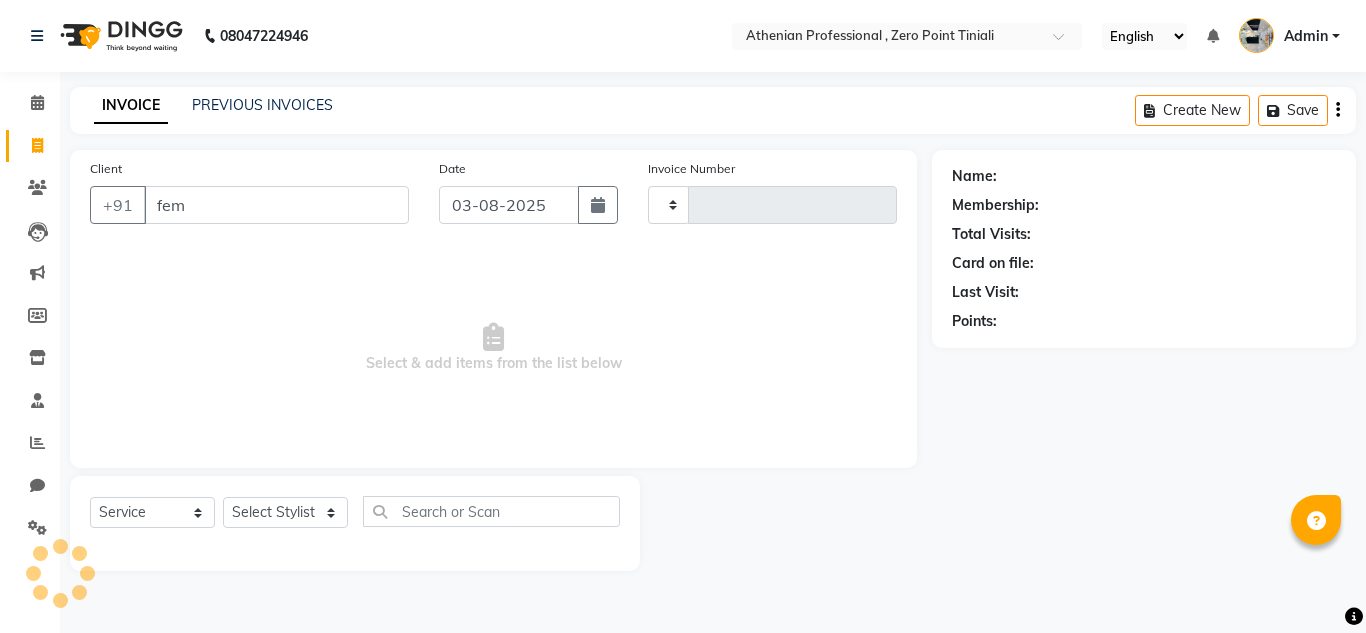type on "1871" 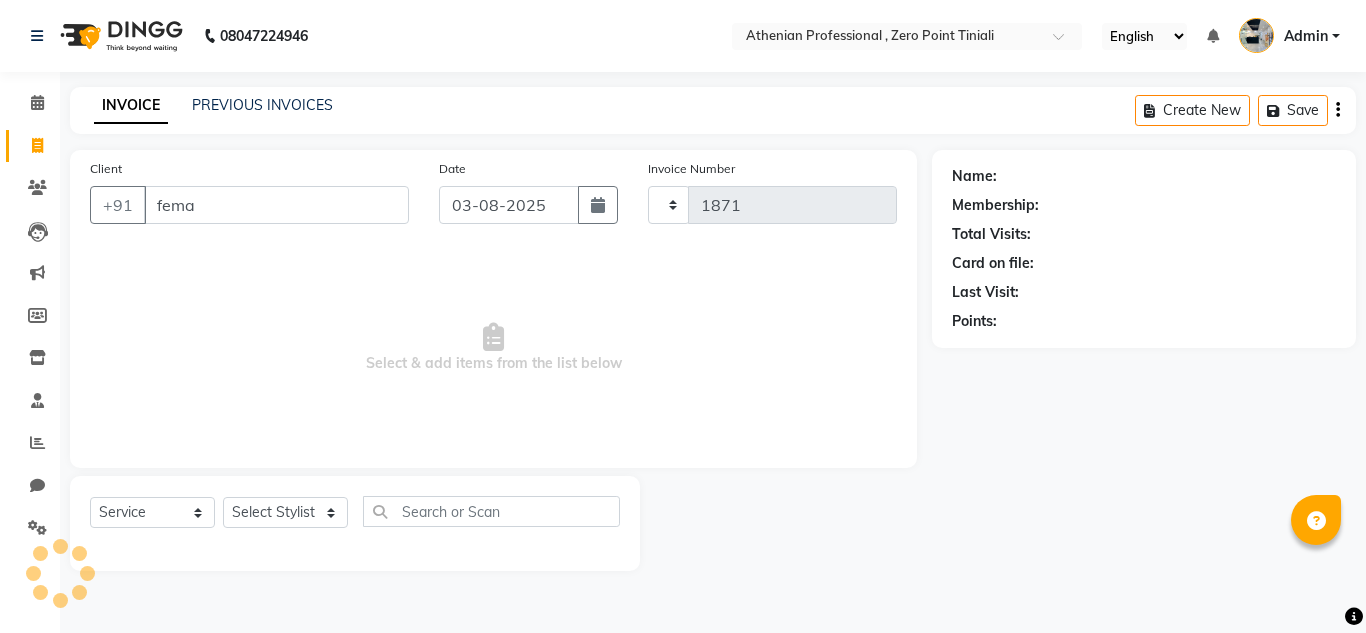 type on "femal" 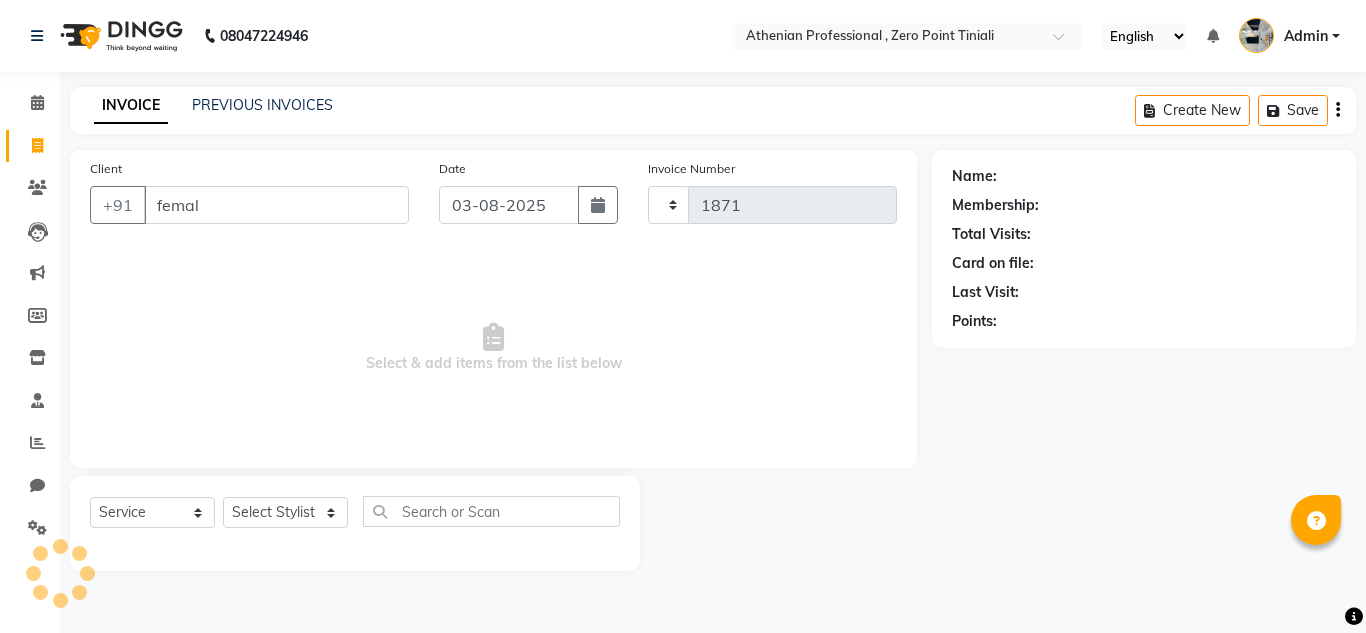 select on "8300" 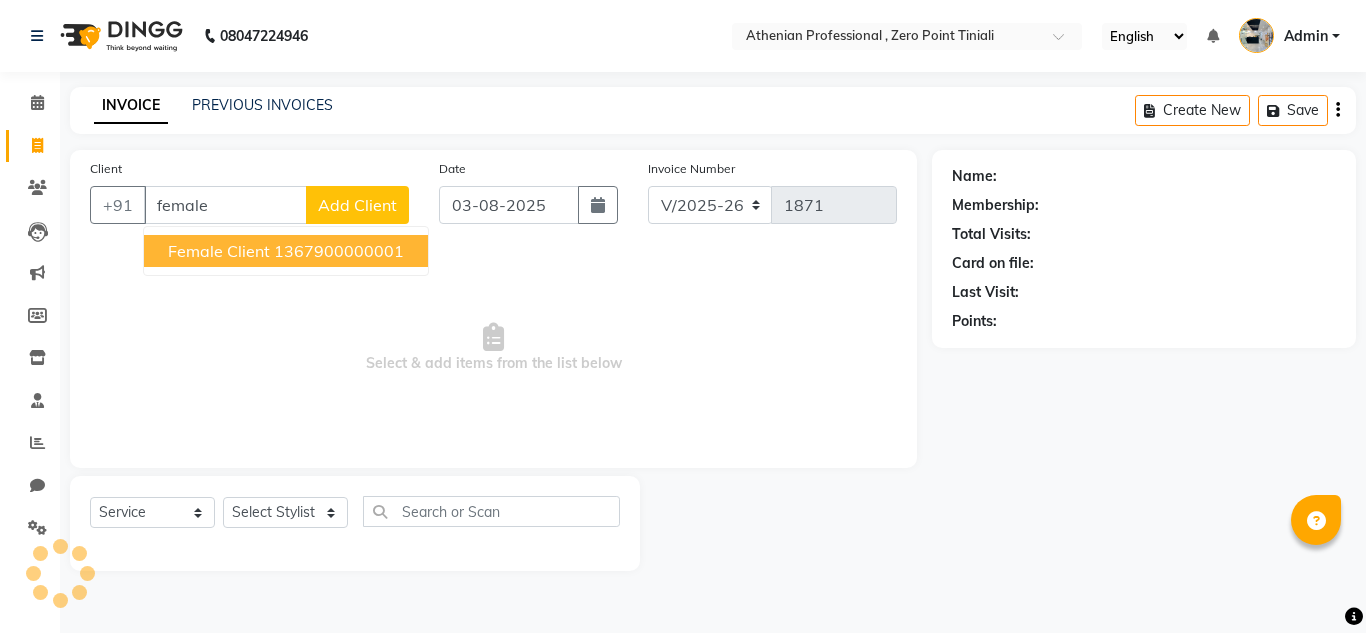 click on "1367900000001" at bounding box center [339, 251] 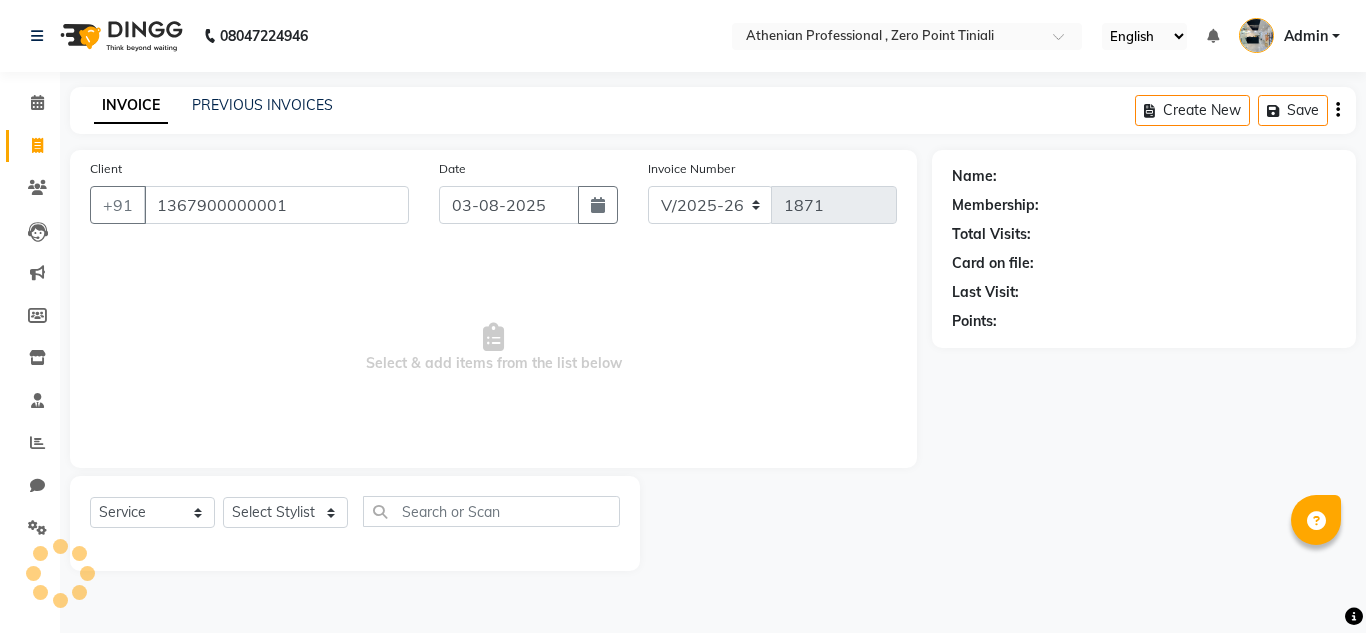 type on "1367900000001" 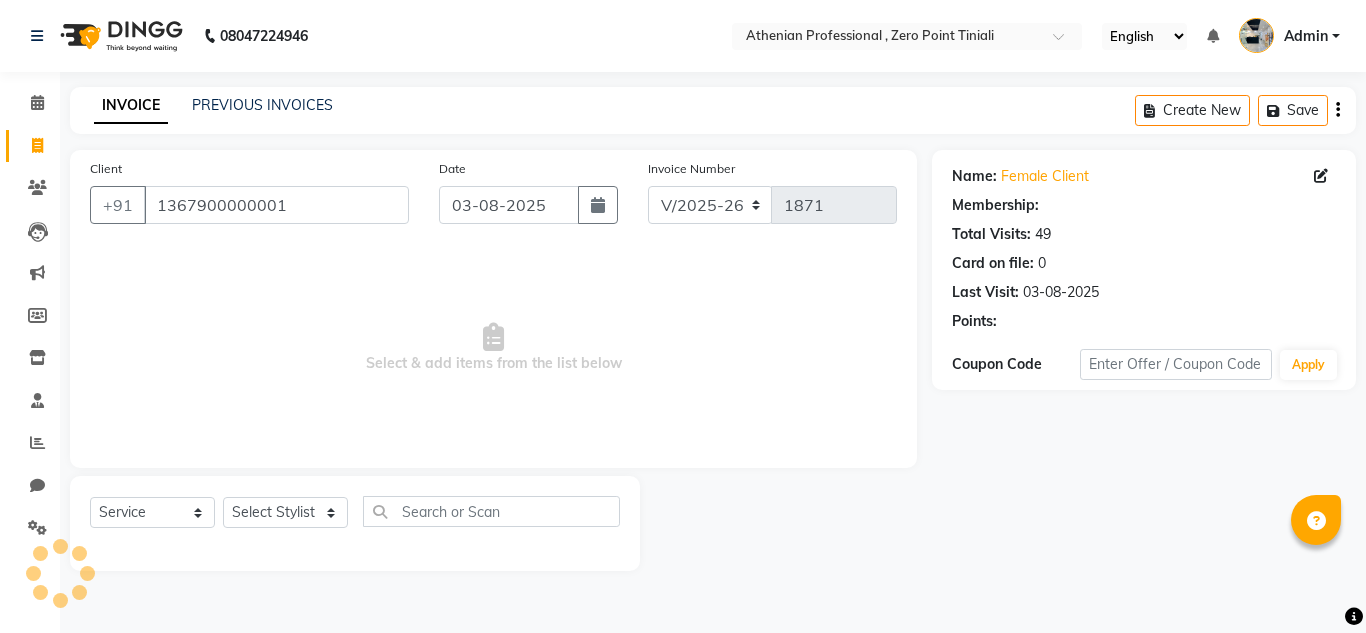 select on "1: Object" 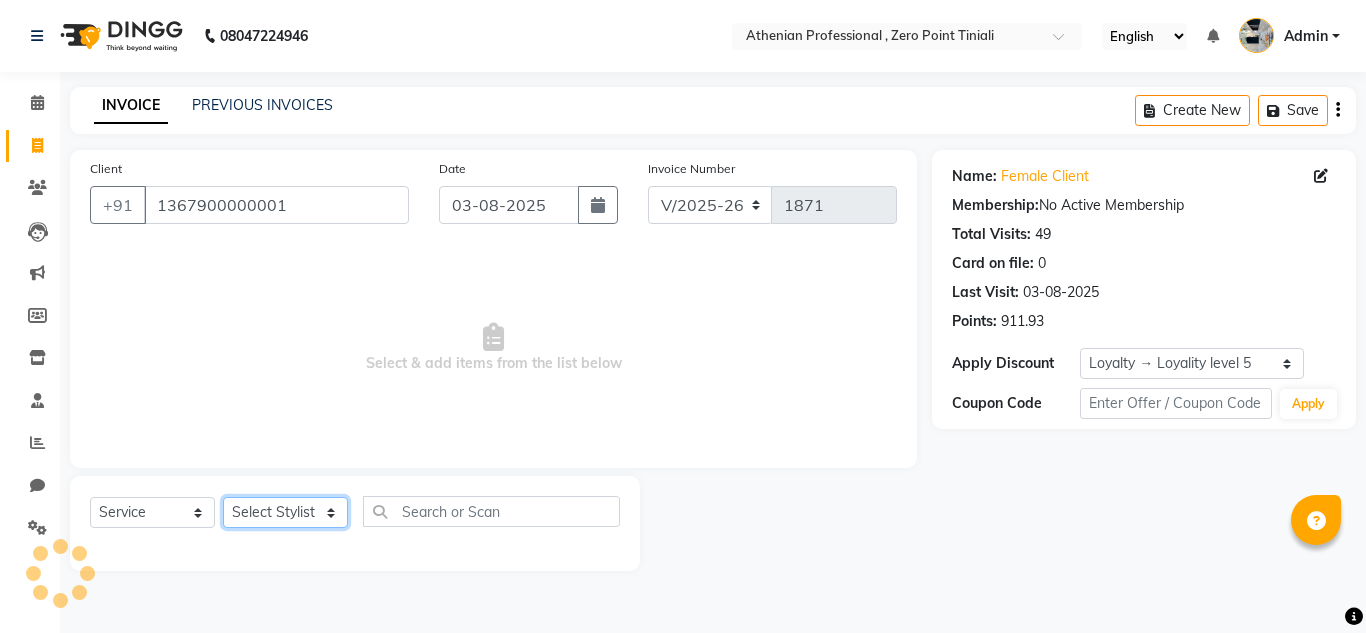 click on "Select Stylist" 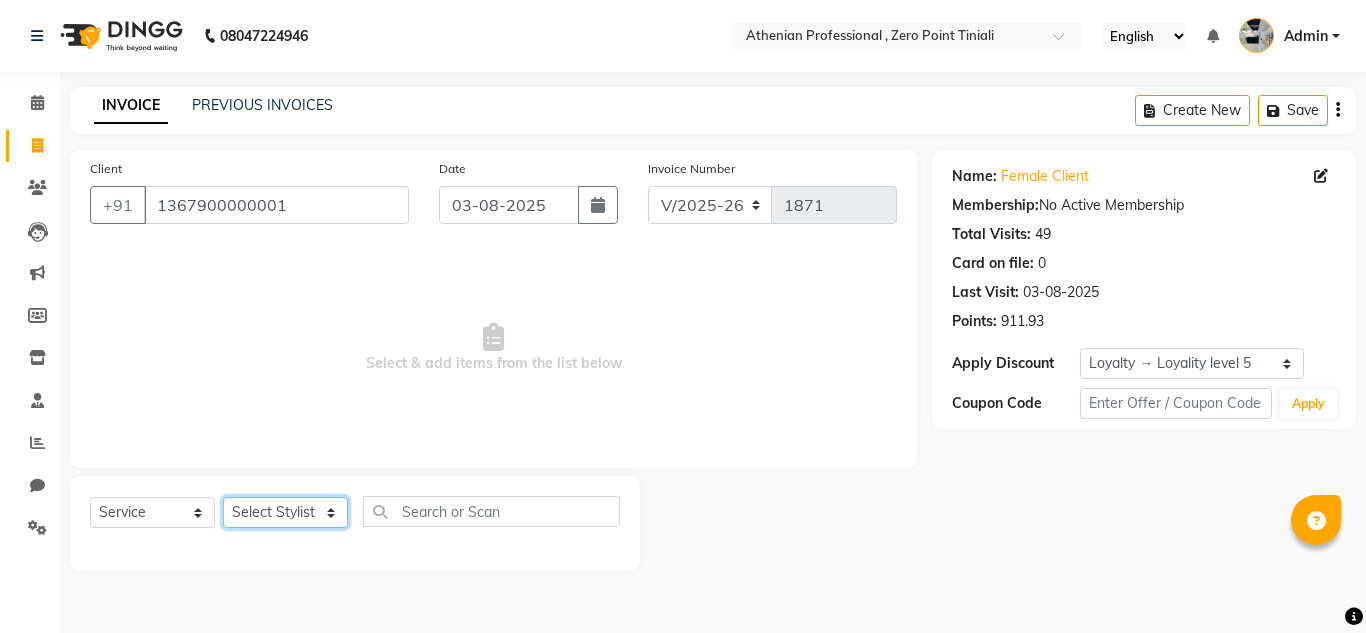 click on "Select Stylist [NAME] [NAME] Admin [NAME] [NAME] [NAME] [NAME] Manager [NAME] [NAME] [NAME] [NAME] [NAME] [NAME] [NAME] [NAME] [NAME] [NAME] [NAME] [NAME] [NAME]" 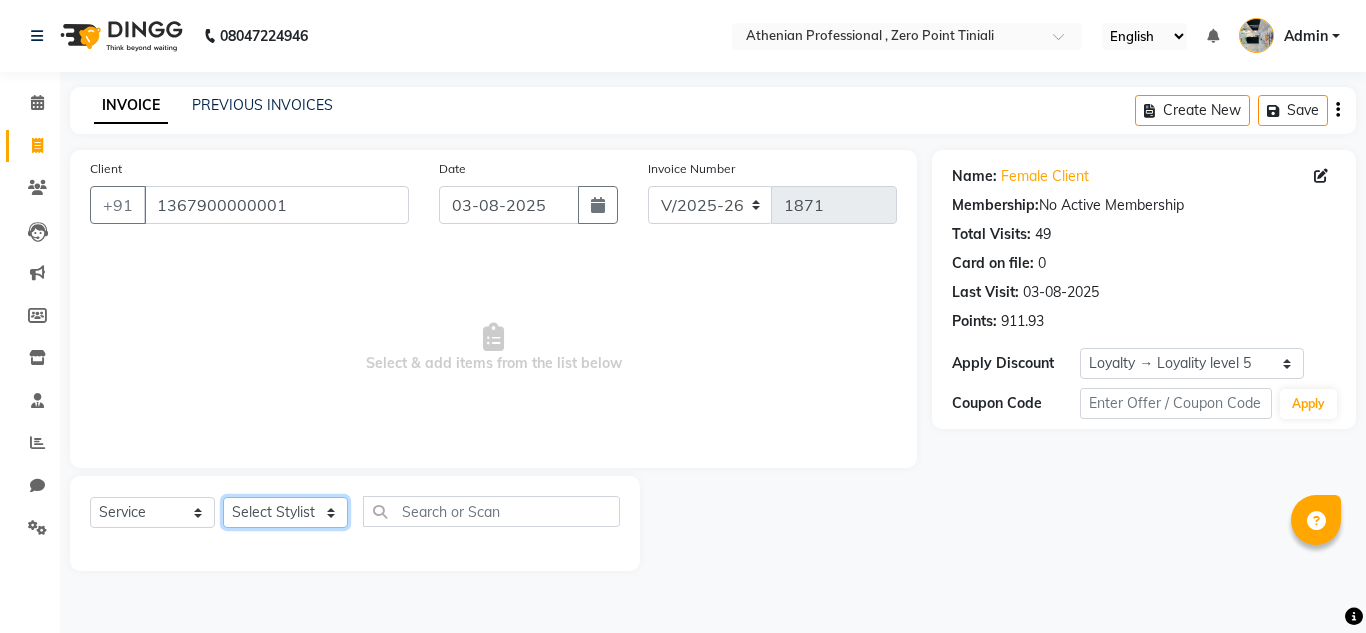 select on "80199" 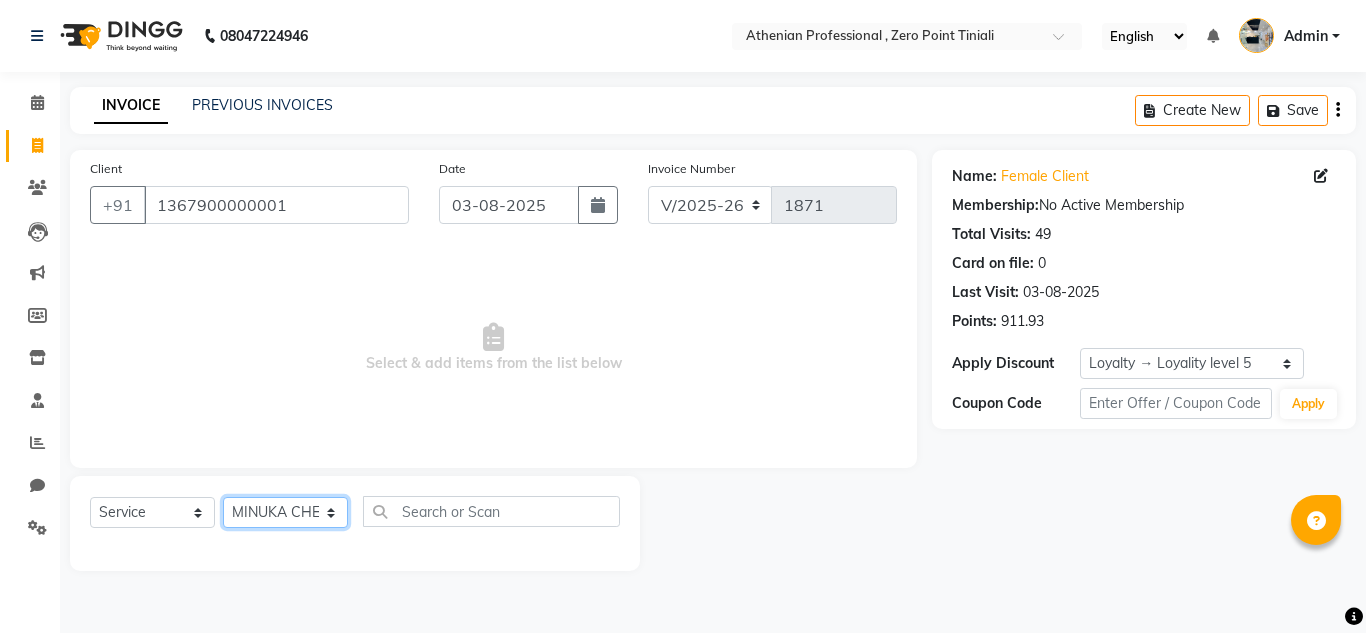 click on "Select Stylist [NAME] [NAME] Admin [NAME] [NAME] [NAME] [NAME] Manager [NAME] [NAME] [NAME] [NAME] [NAME] [NAME] [NAME] [NAME] [NAME] [NAME] [NAME] [NAME] [NAME]" 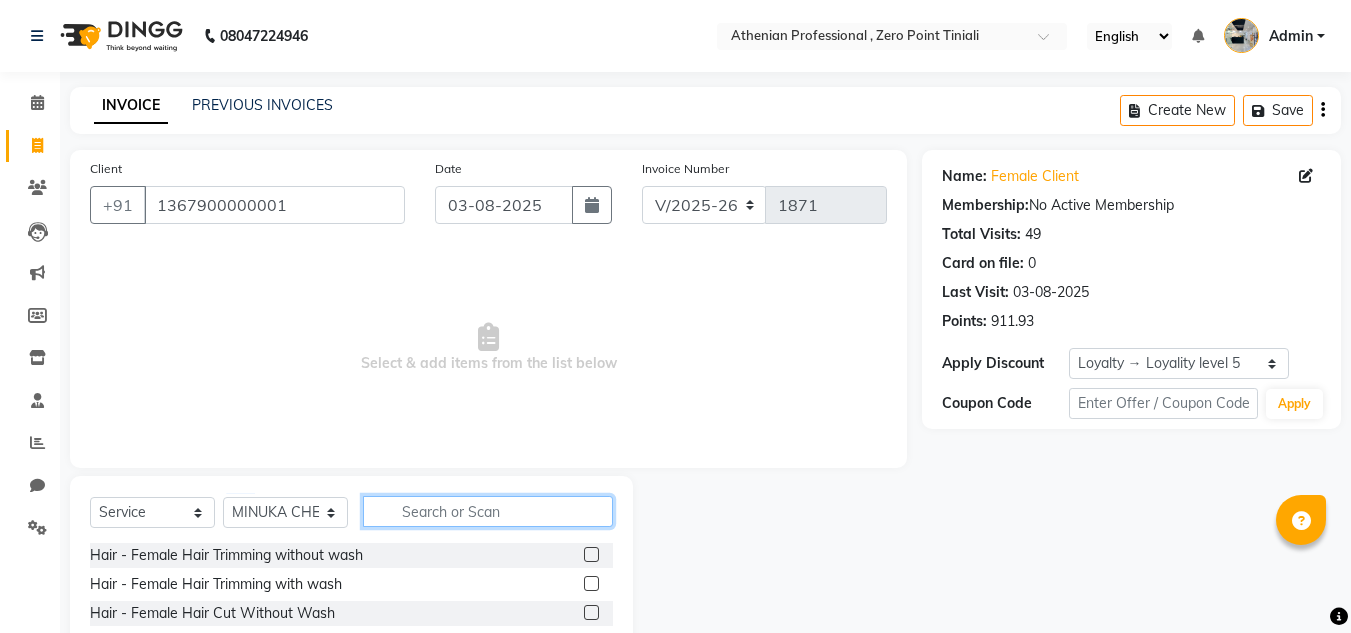 click 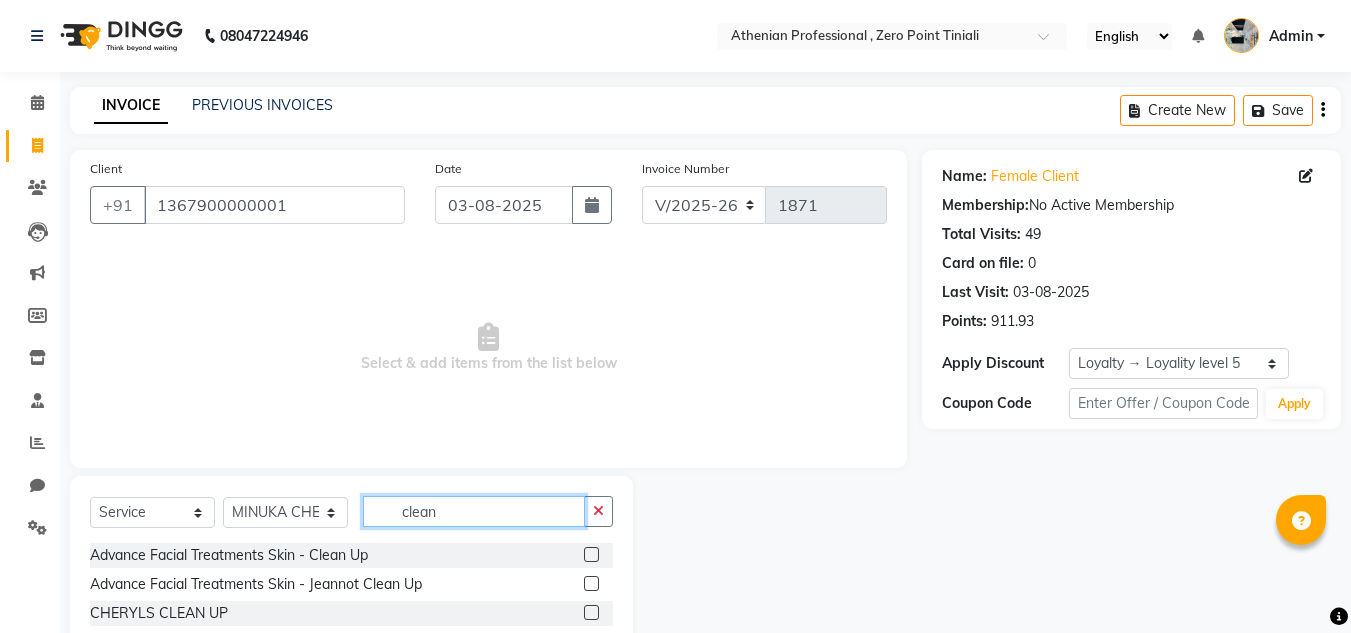 type on "clean" 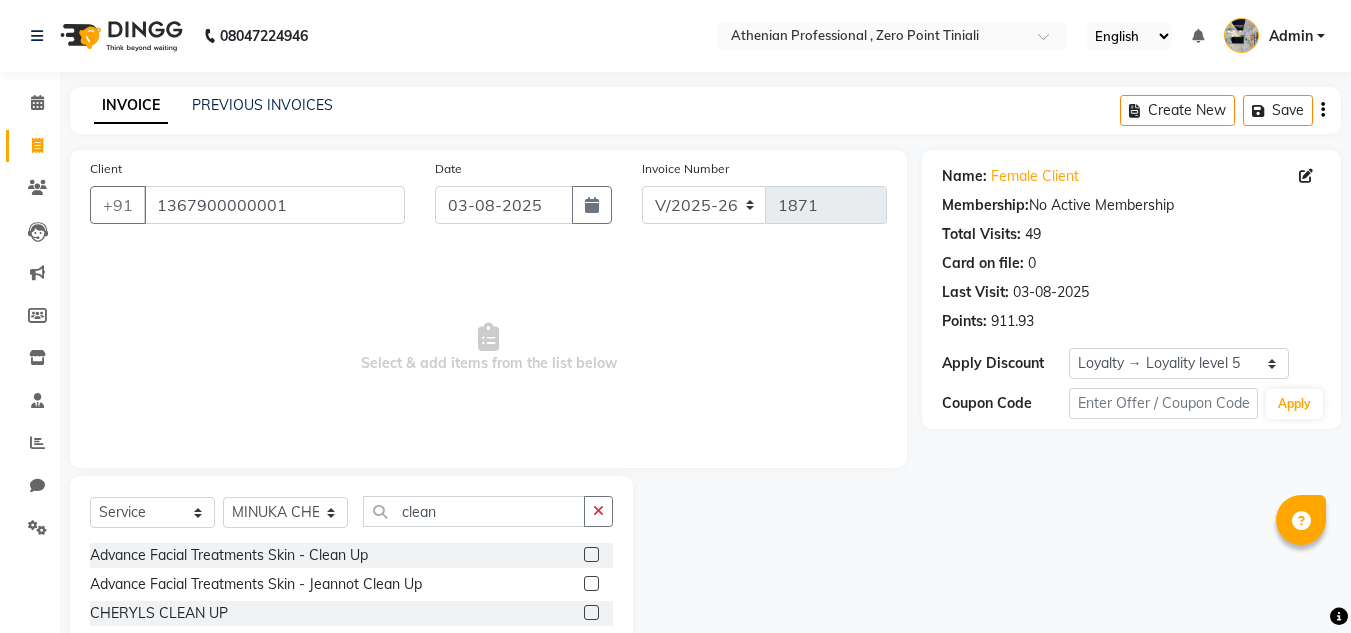 click 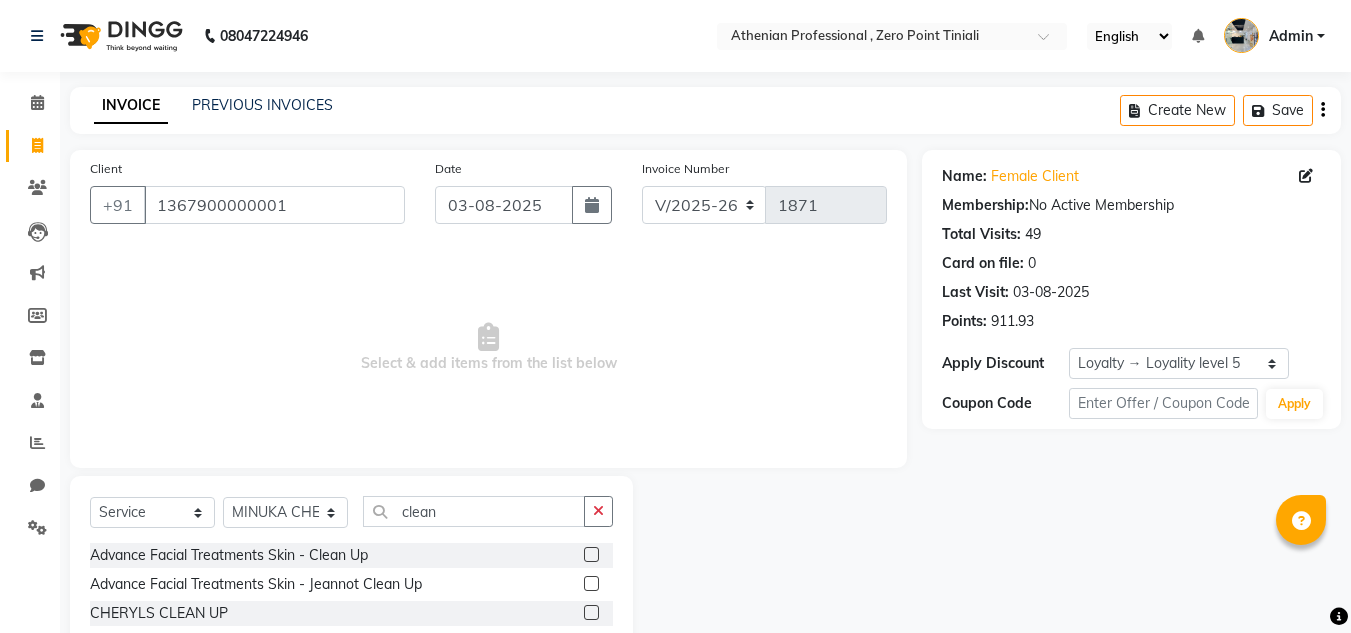 click at bounding box center (590, 555) 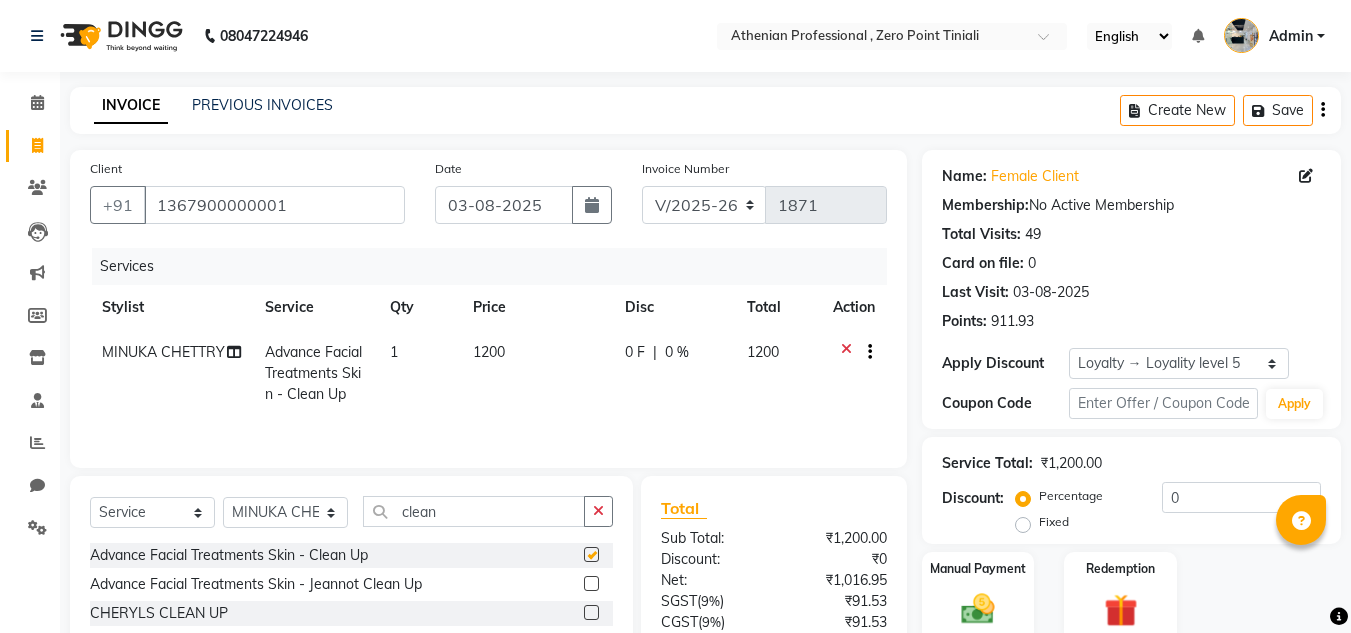 checkbox on "false" 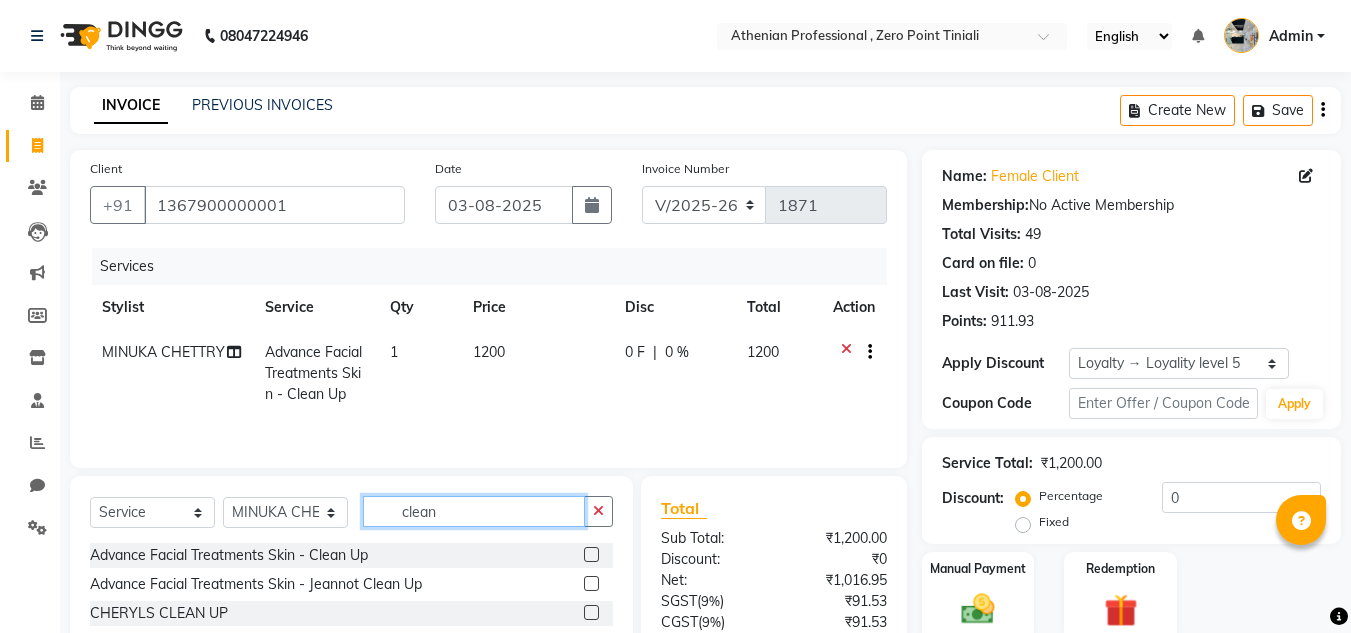 click on "clean" 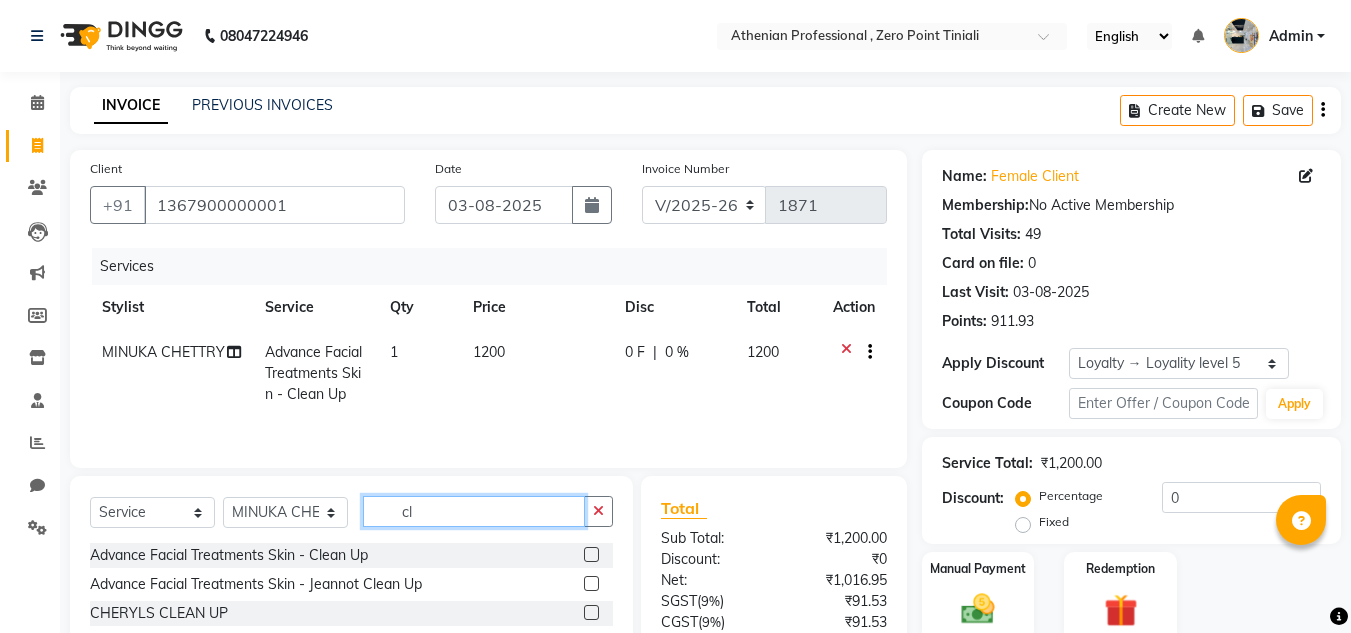 type on "c" 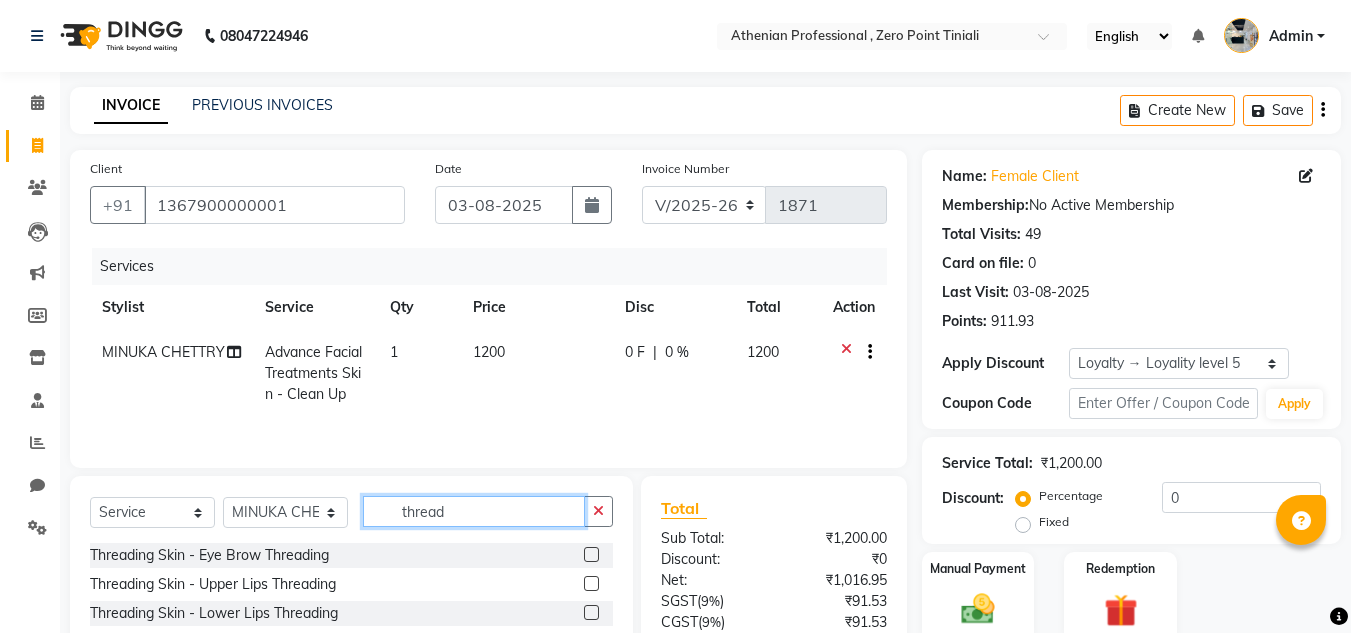 type on "thread" 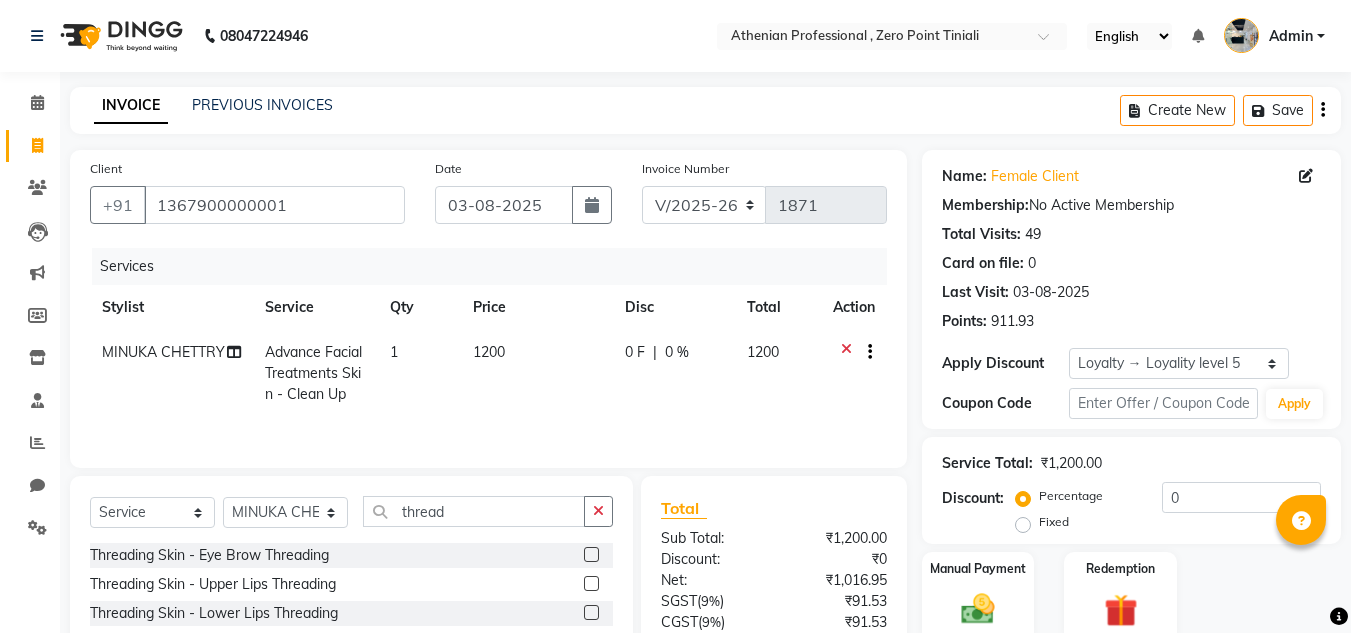 click 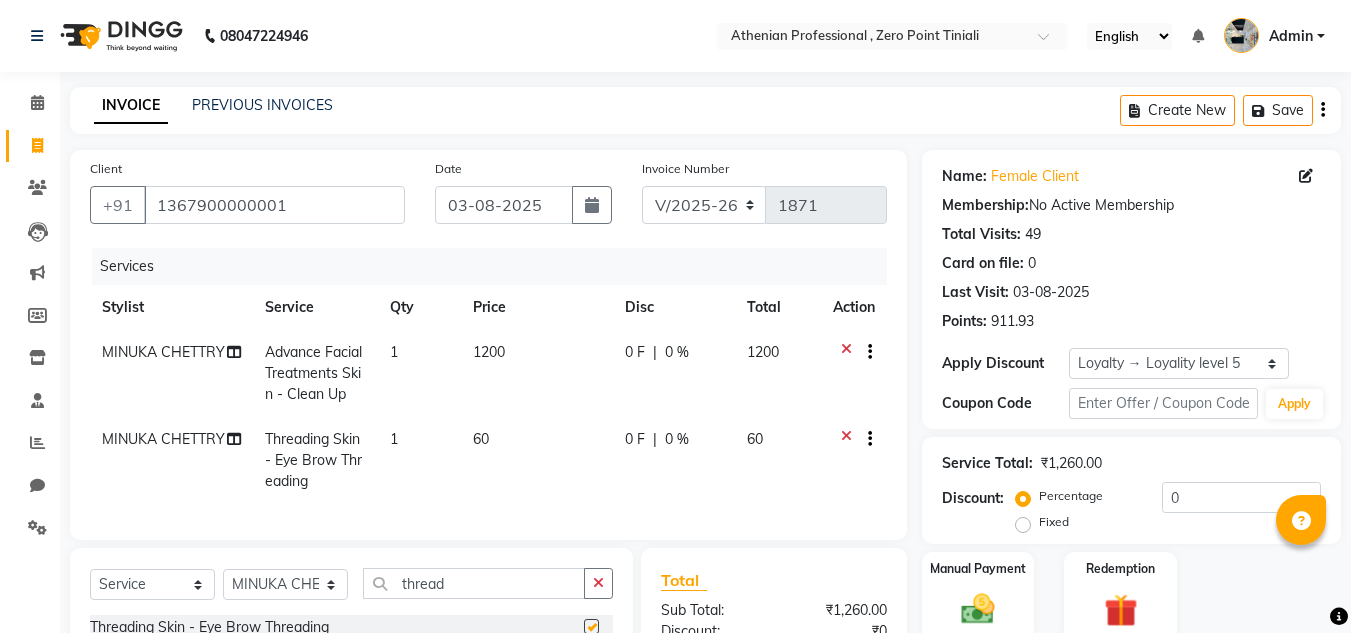 checkbox on "false" 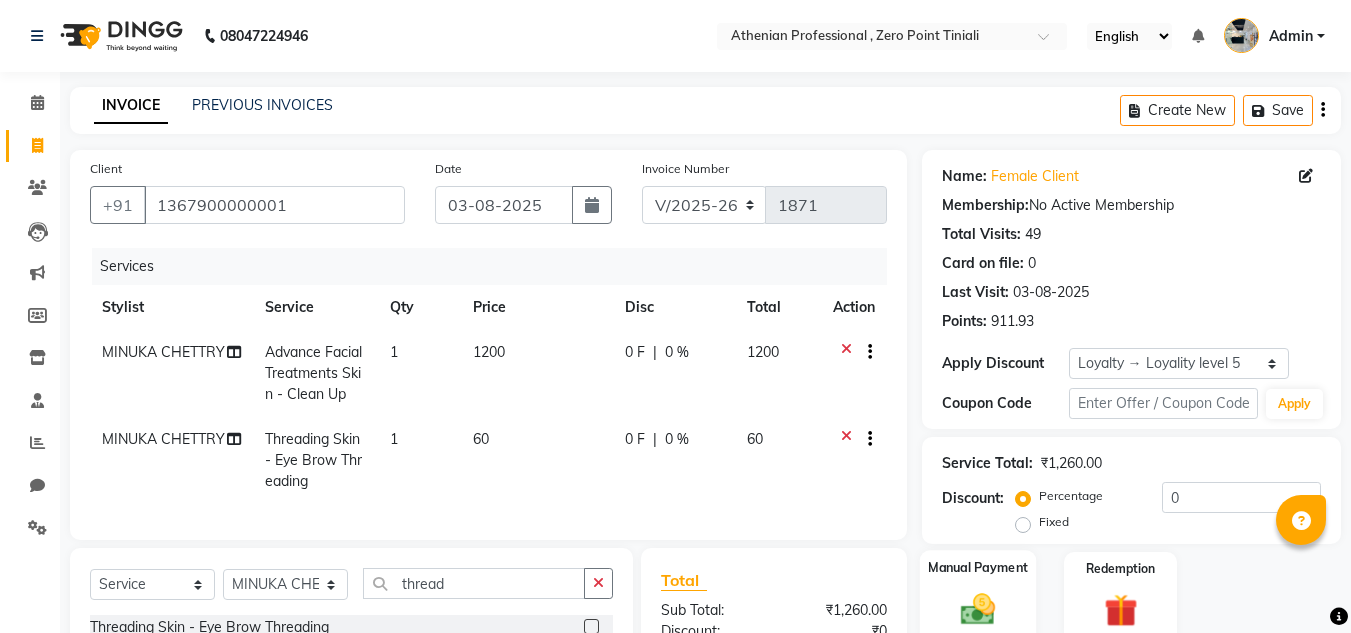 click 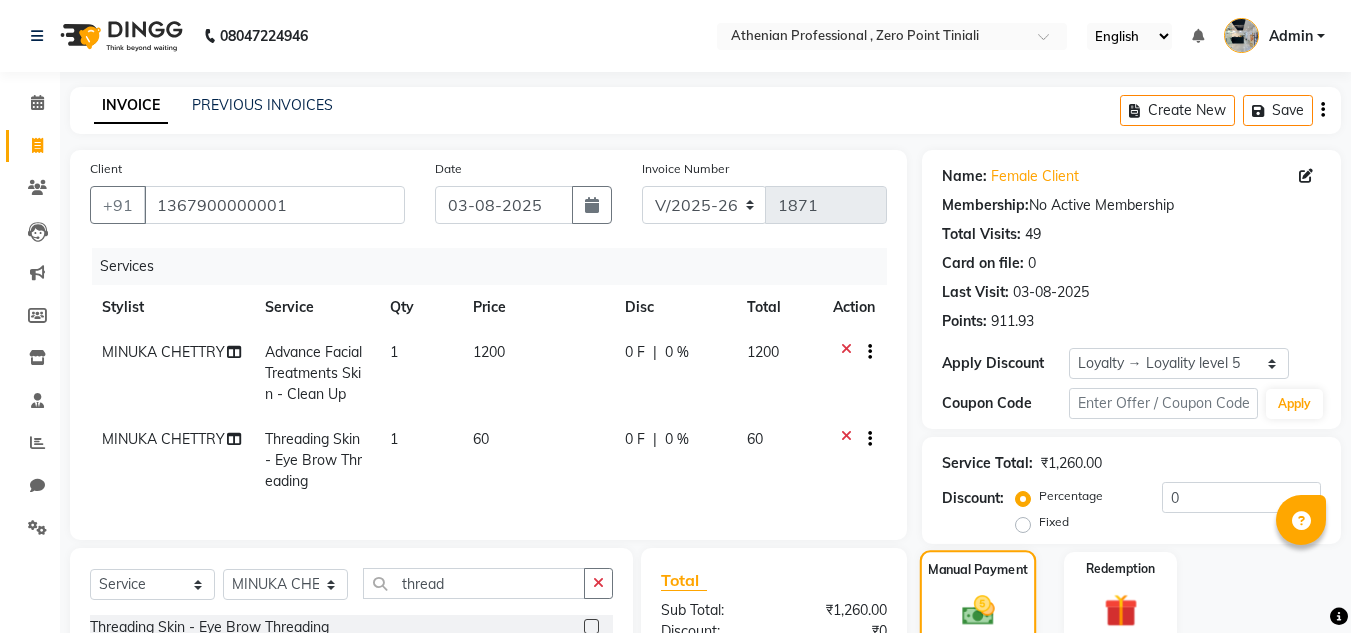 scroll, scrollTop: 255, scrollLeft: 0, axis: vertical 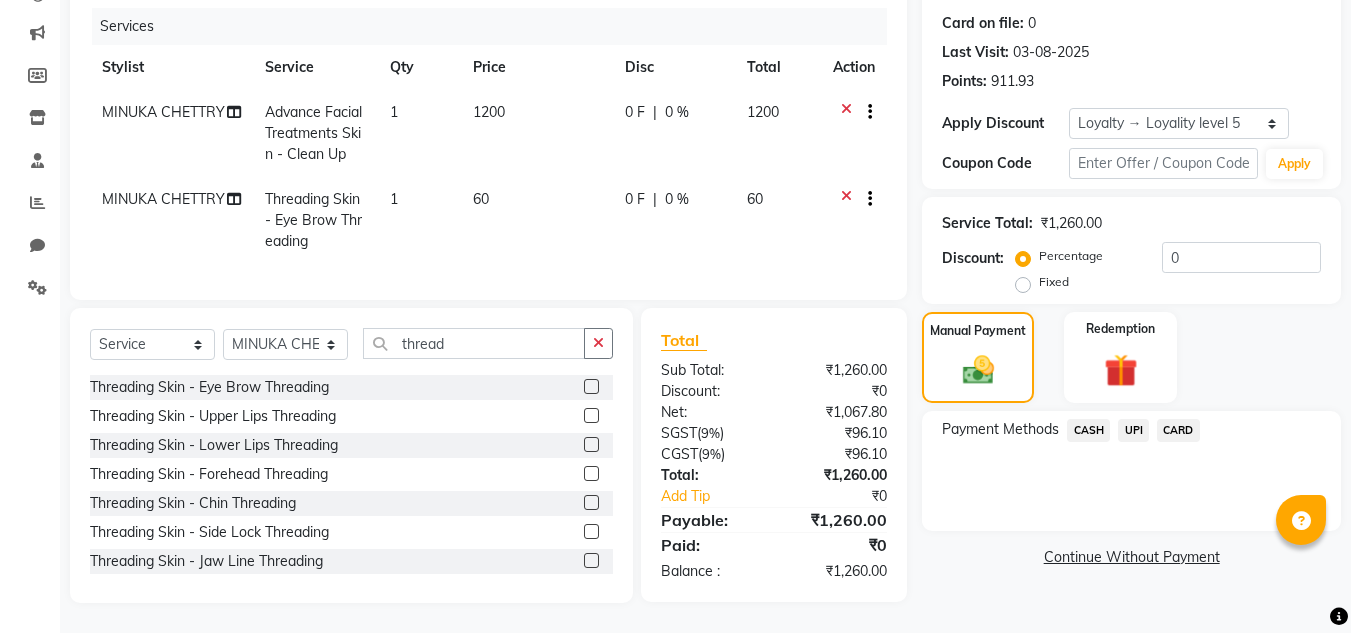 click on "UPI" 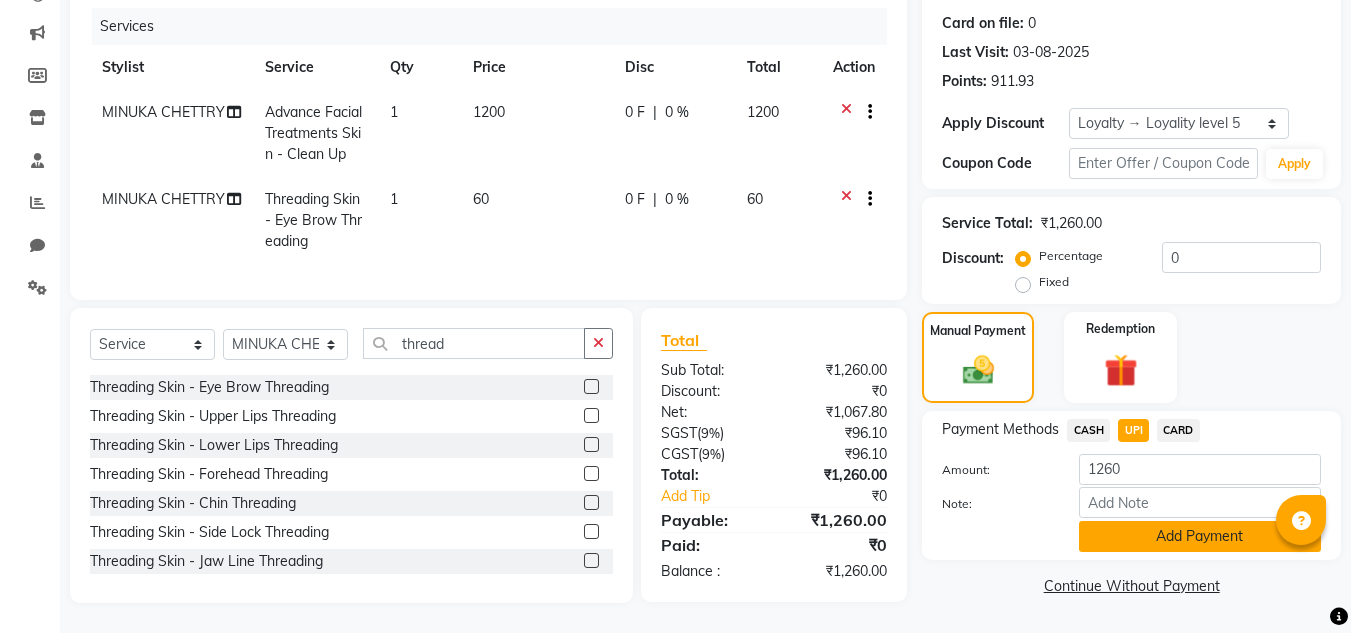 click on "Add Payment" 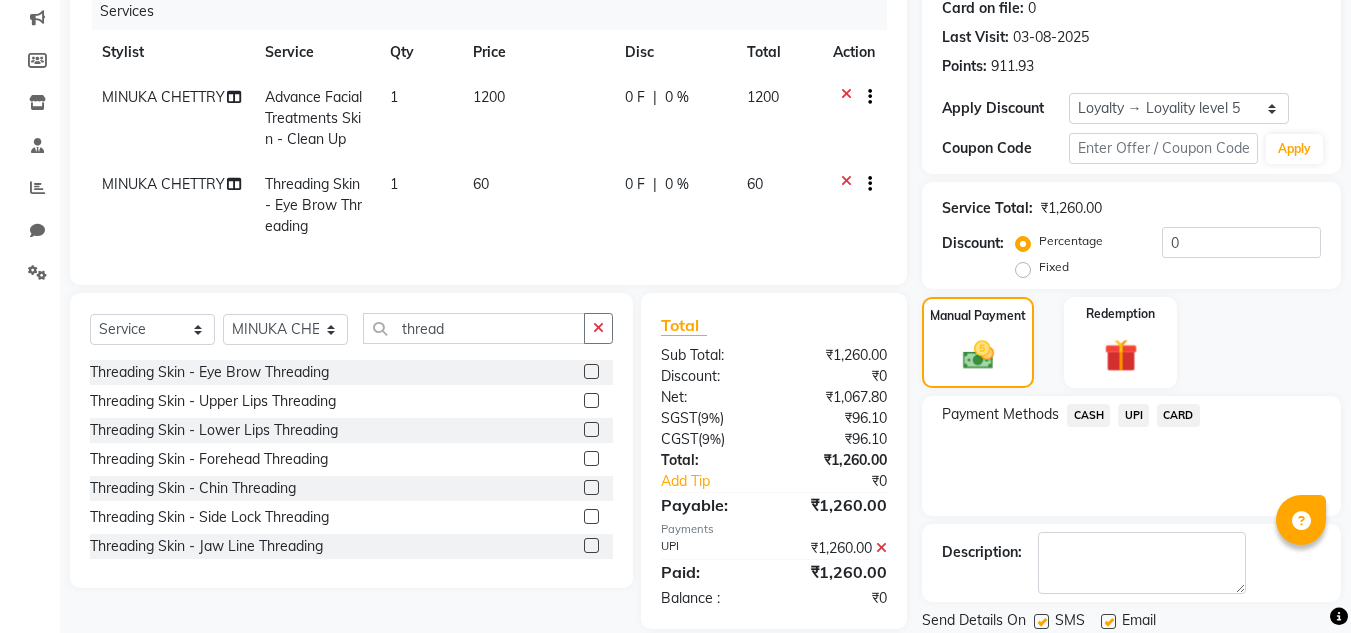 scroll, scrollTop: 416, scrollLeft: 0, axis: vertical 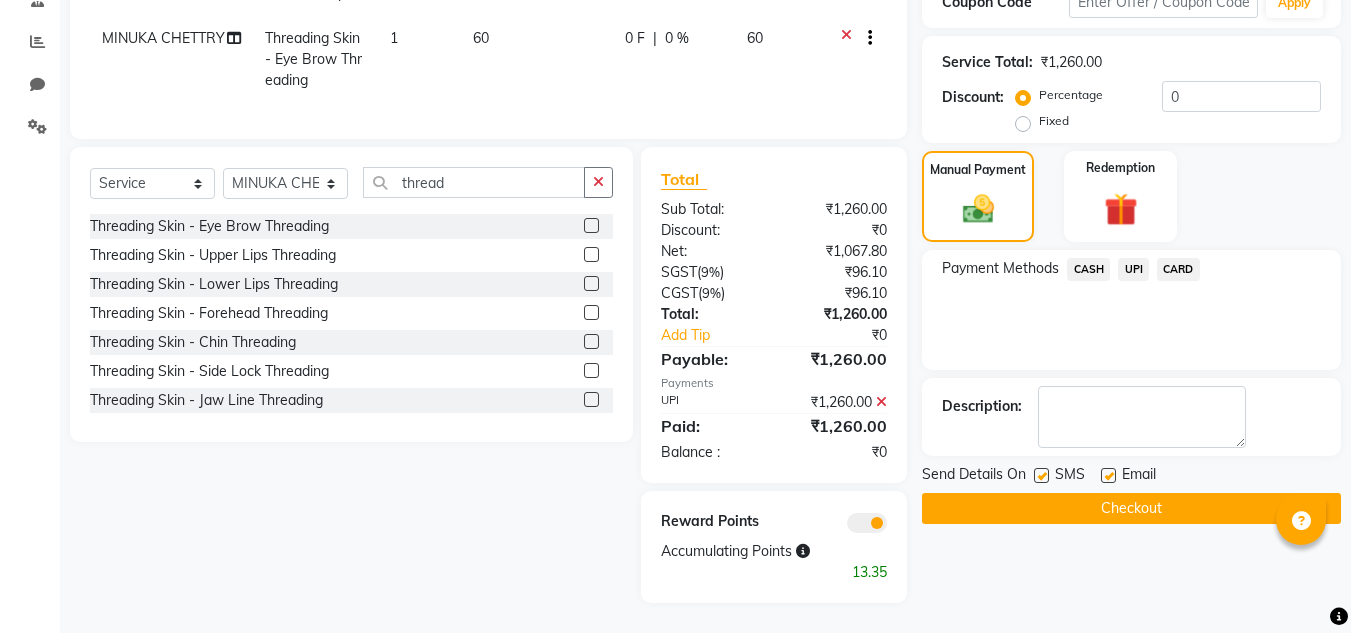 click 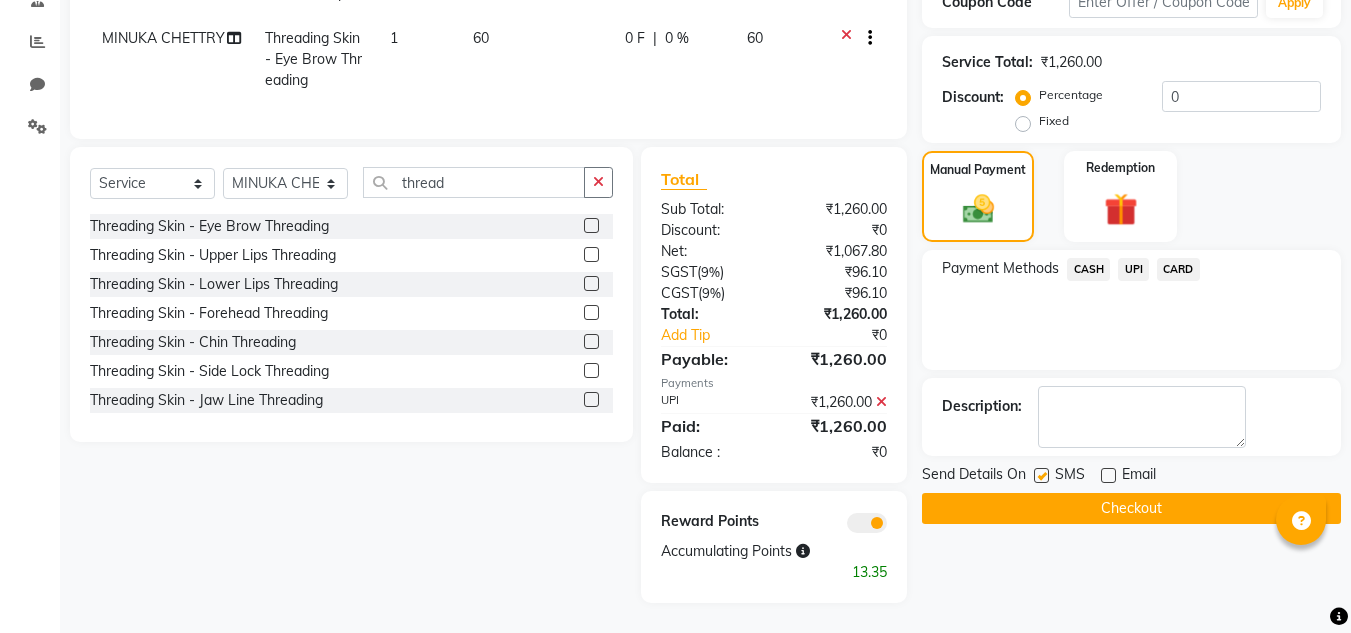 click 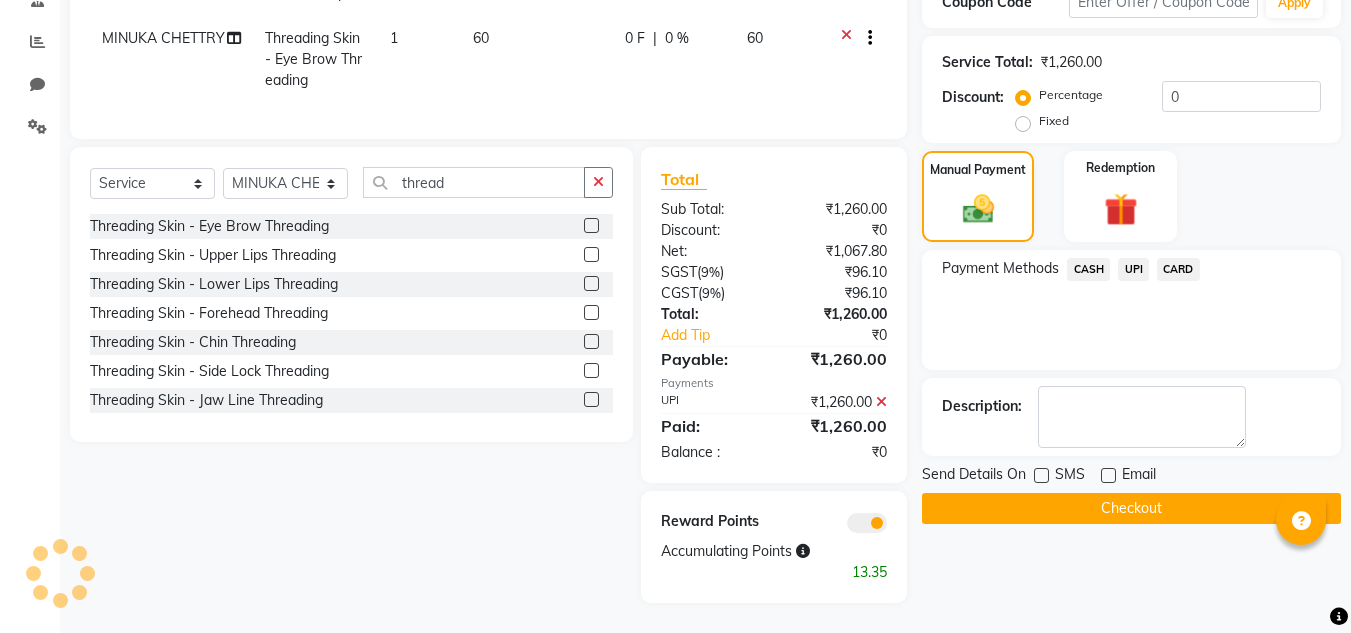 click on "Checkout" 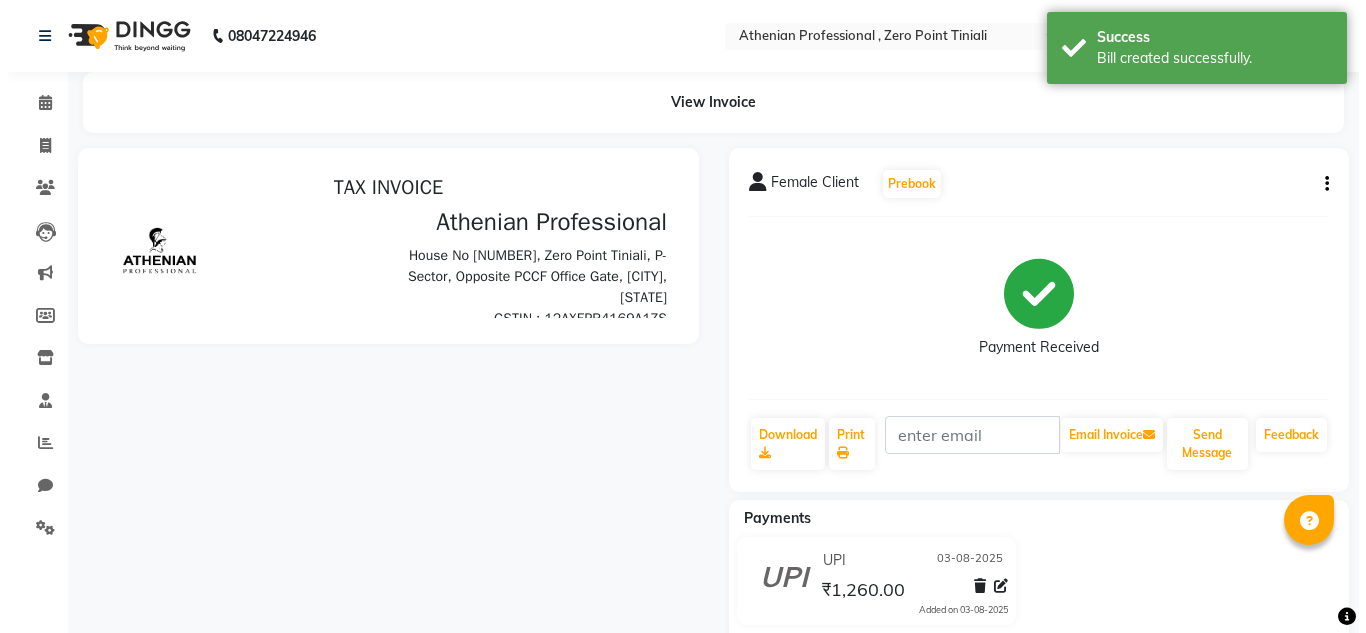 scroll, scrollTop: 0, scrollLeft: 0, axis: both 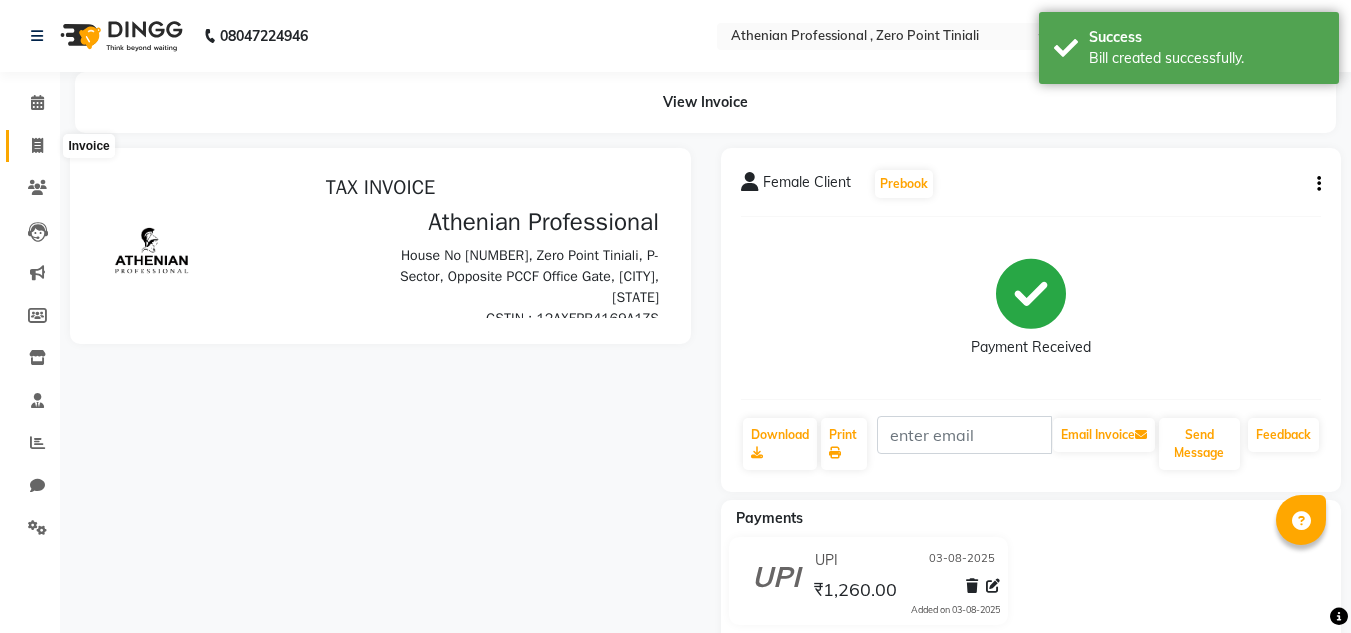 click 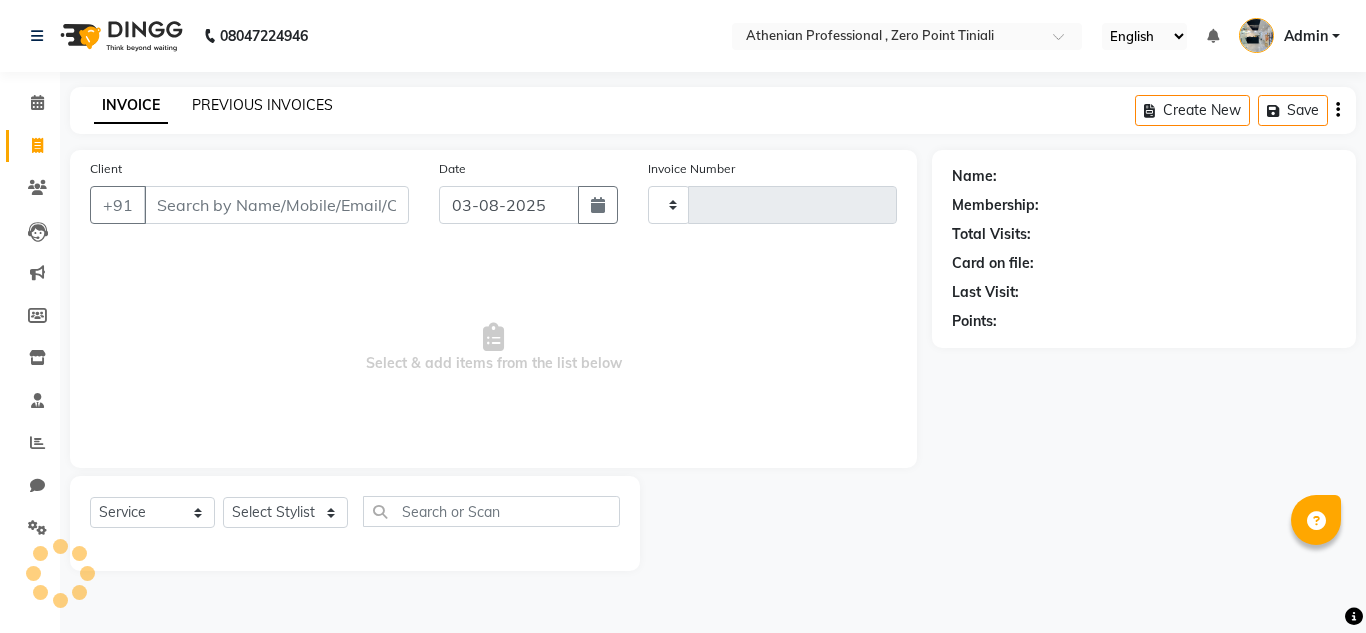 click on "PREVIOUS INVOICES" 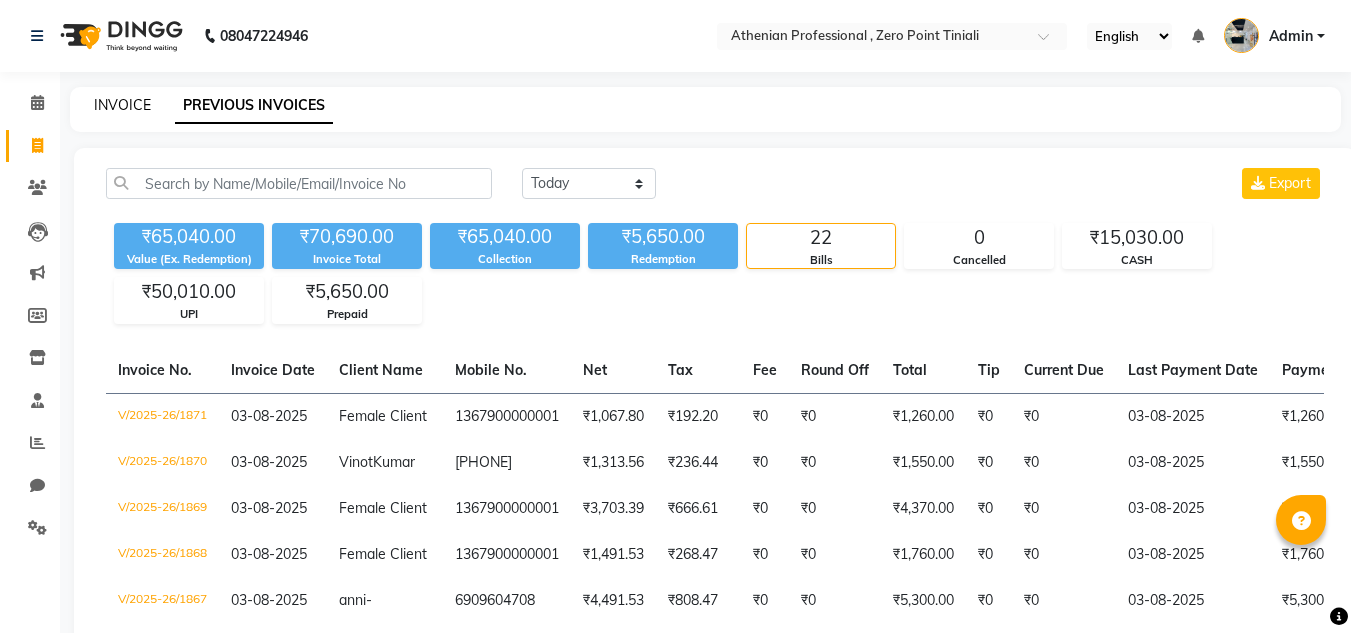 click on "INVOICE" 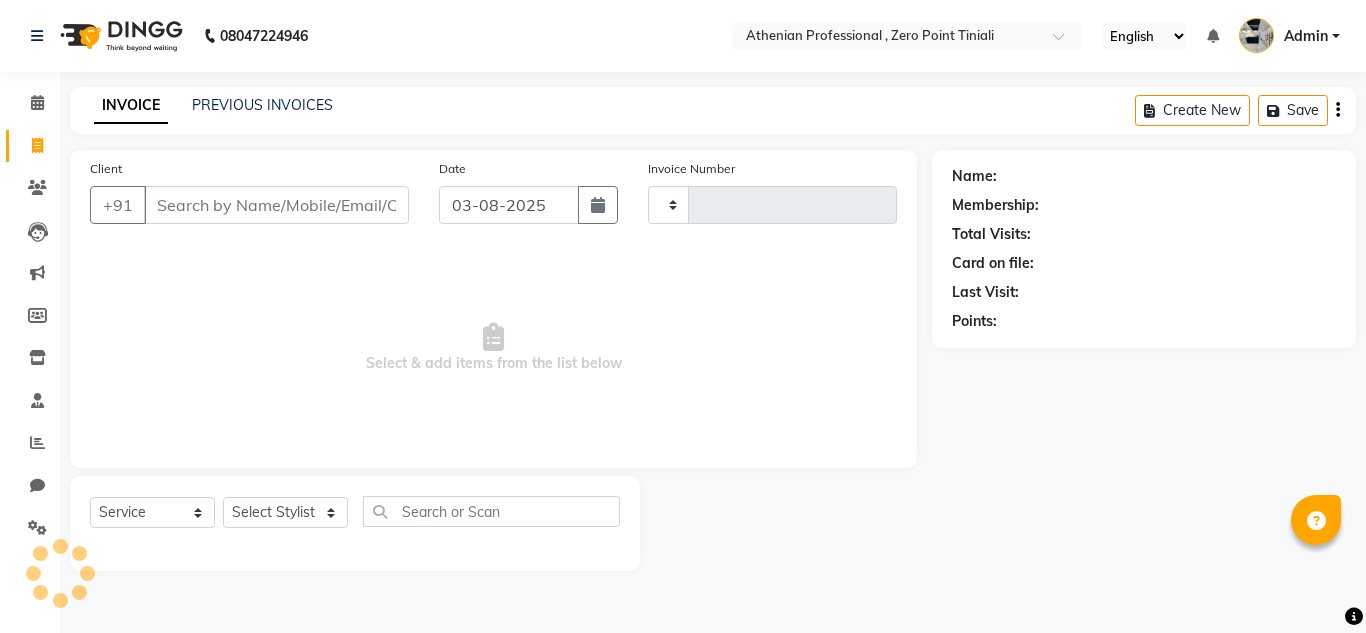 click on "Client" at bounding box center (276, 205) 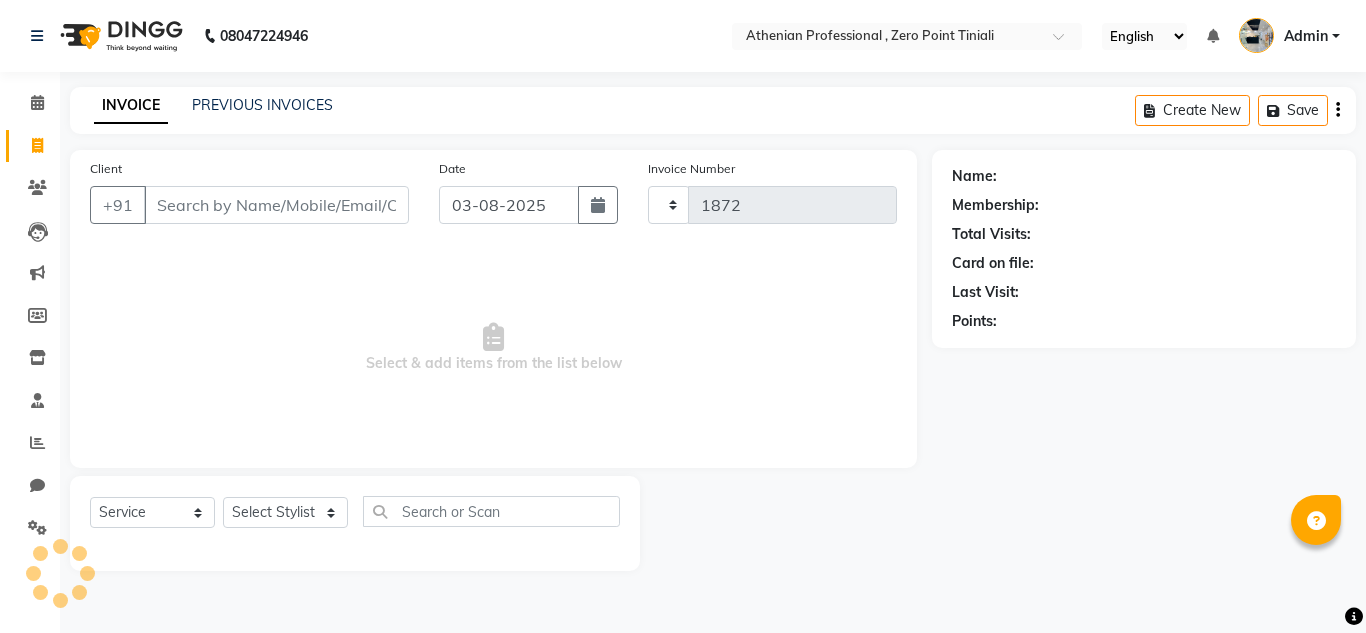 select on "8300" 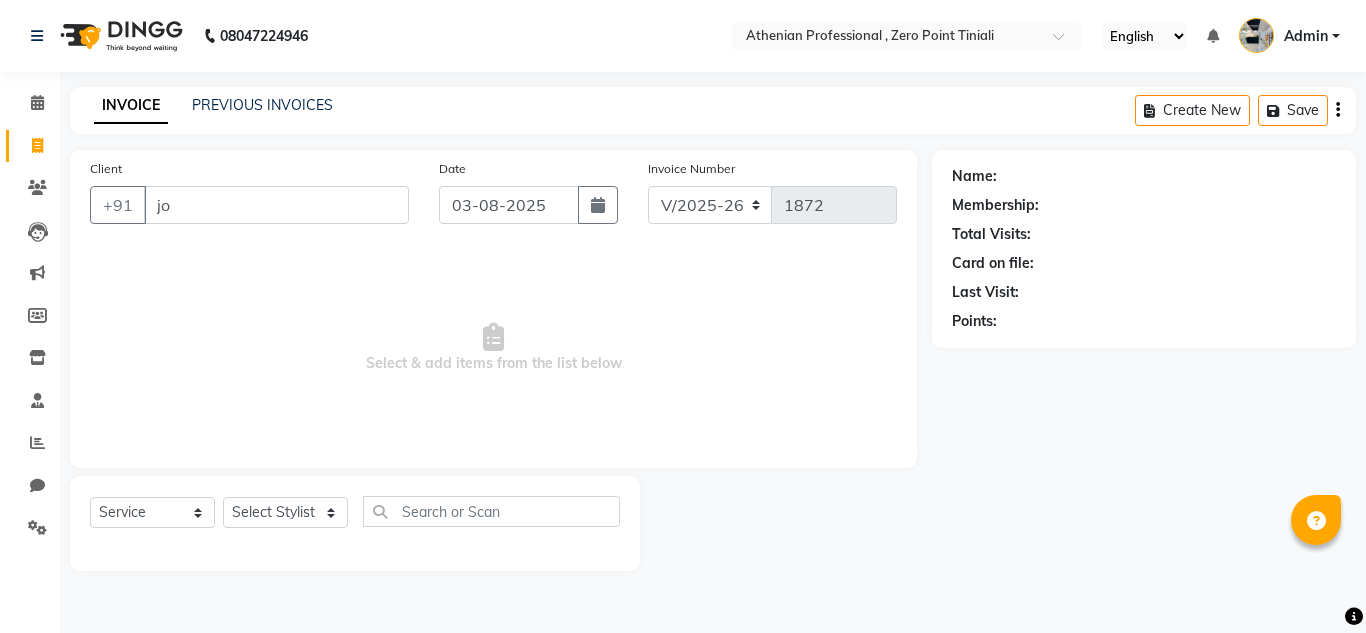 type on "j" 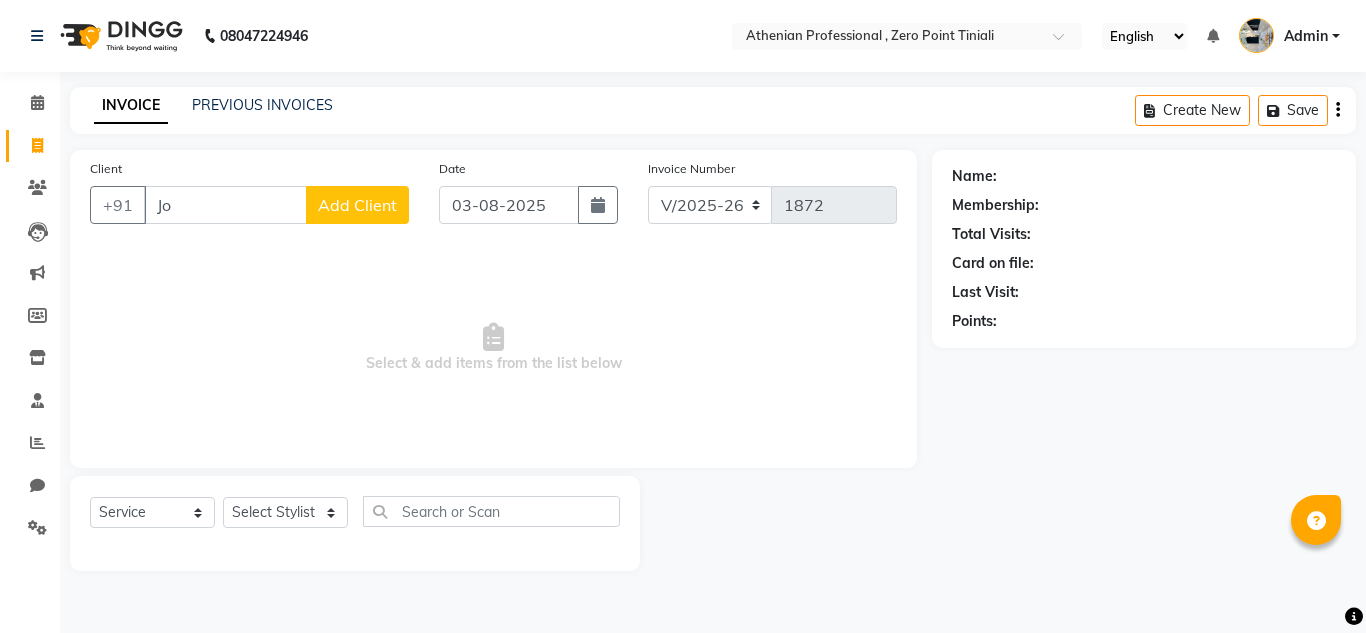 type on "J" 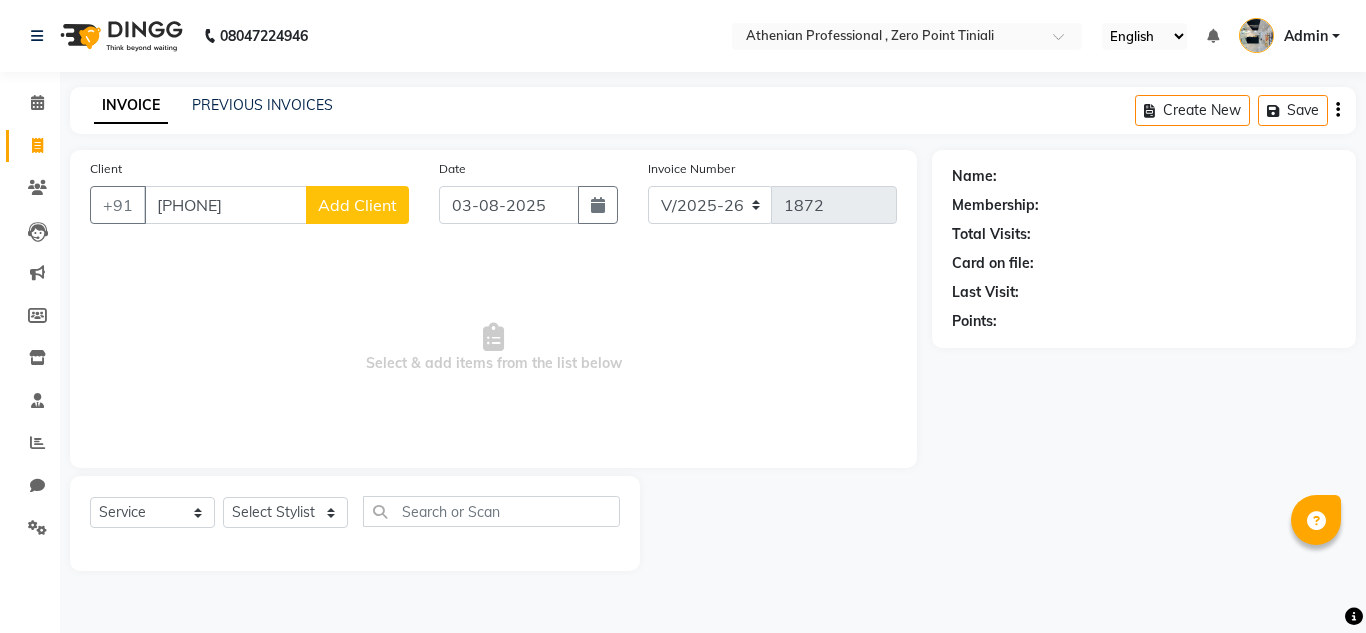 type on "[PHONE]" 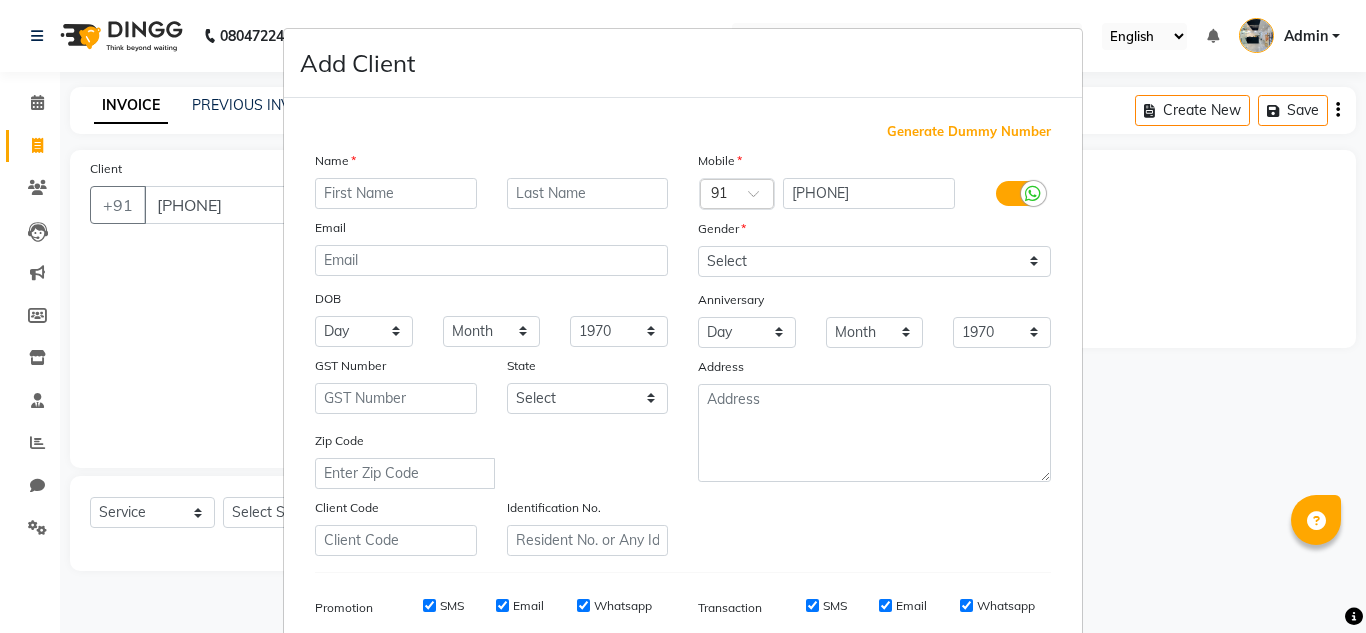 type on "j" 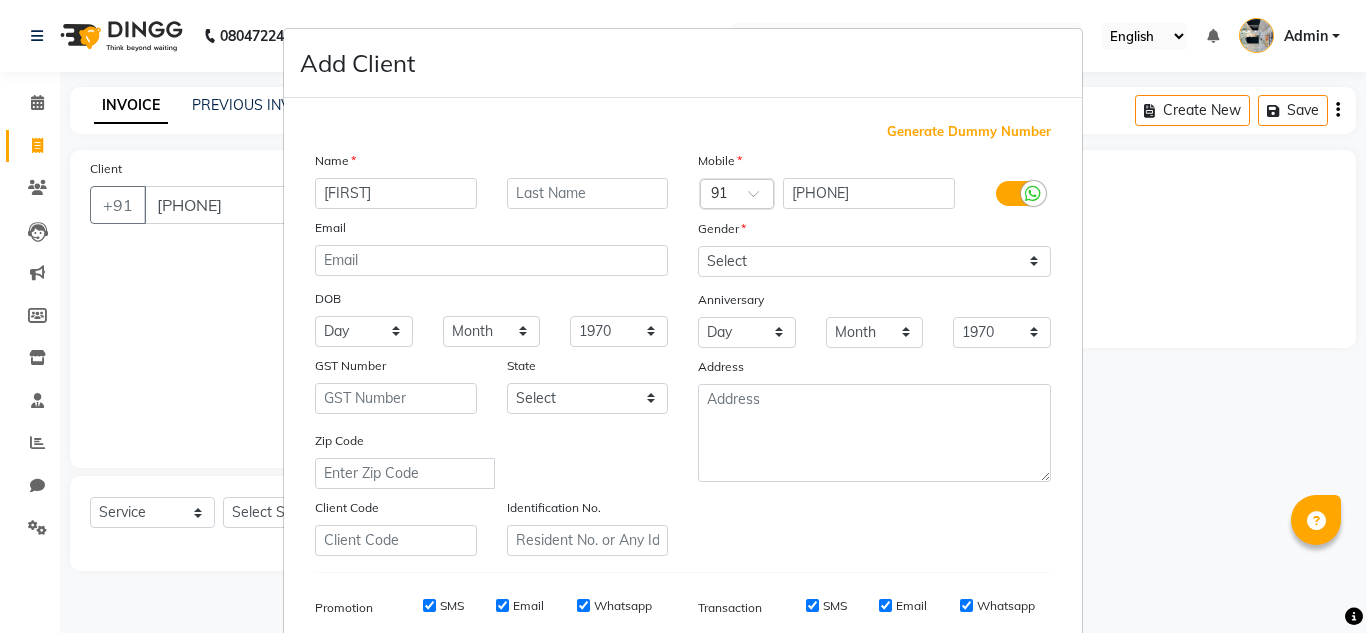 type on "[FIRST]" 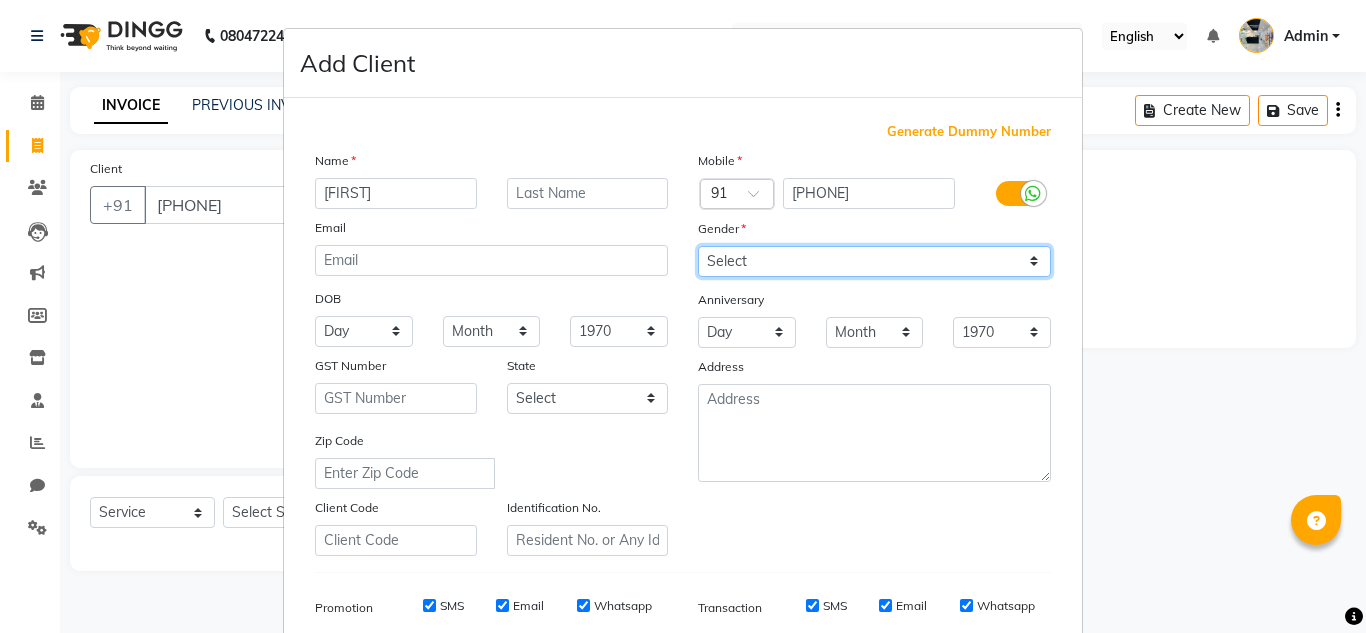 click on "Select Male Female Other Prefer Not To Say" at bounding box center [874, 261] 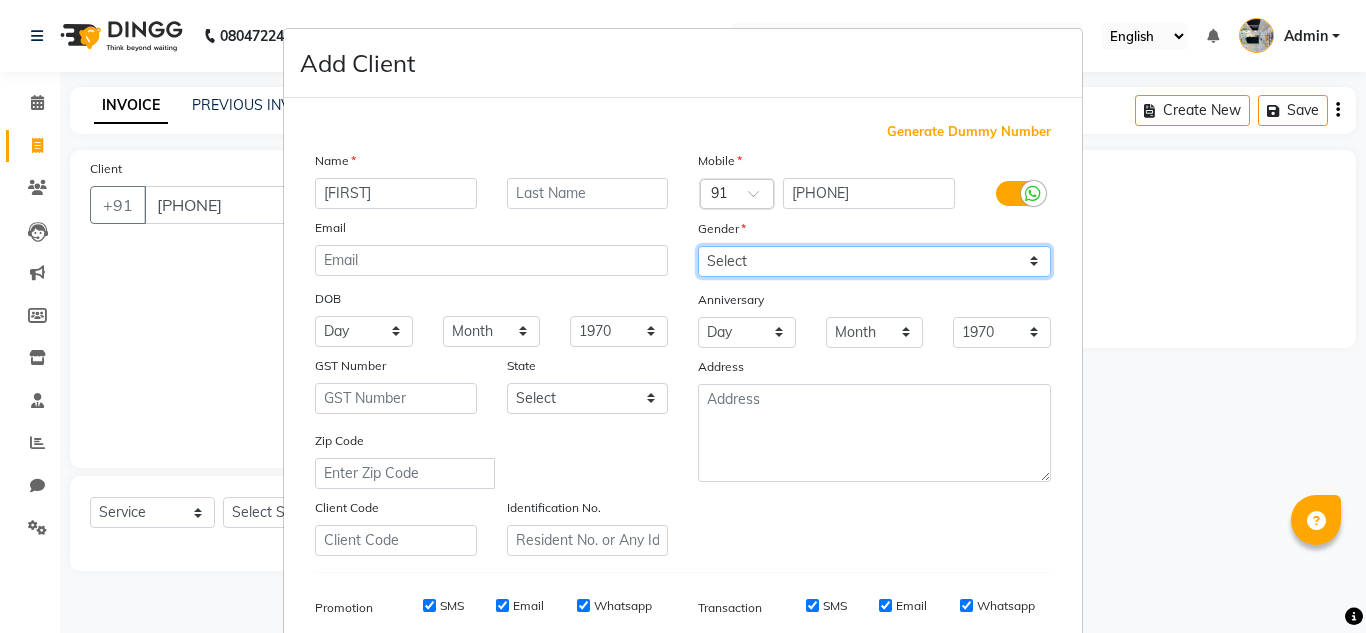 select on "male" 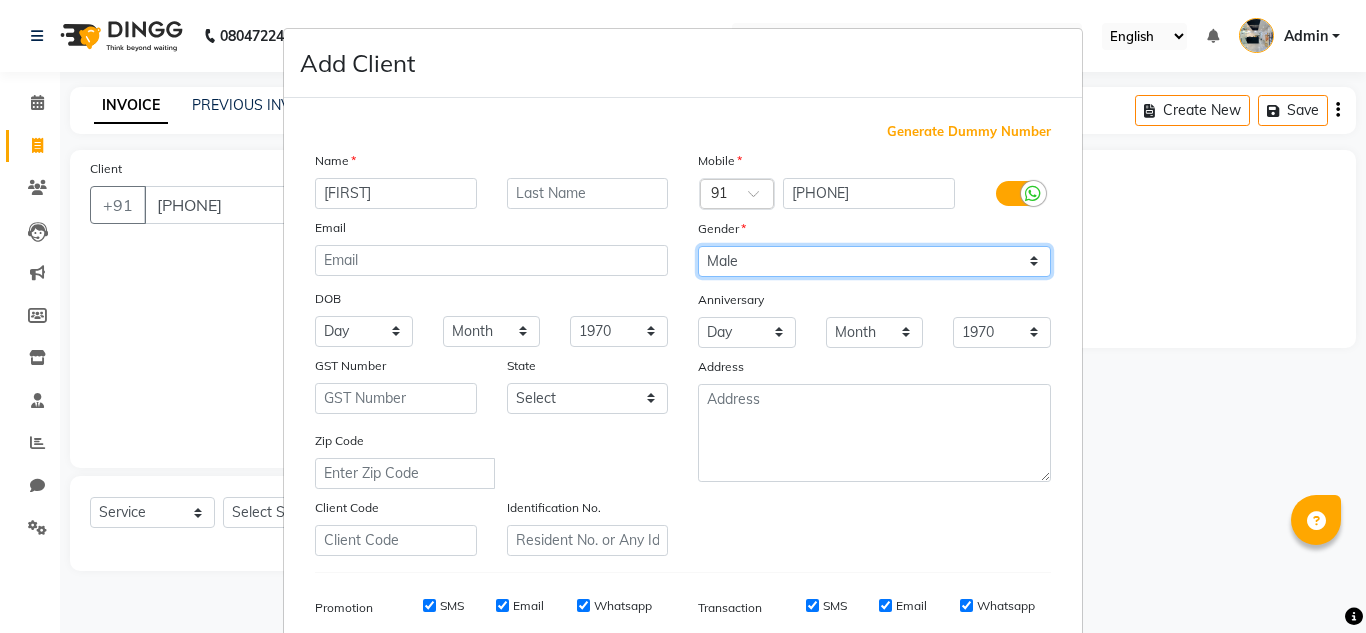 click on "Select Male Female Other Prefer Not To Say" at bounding box center (874, 261) 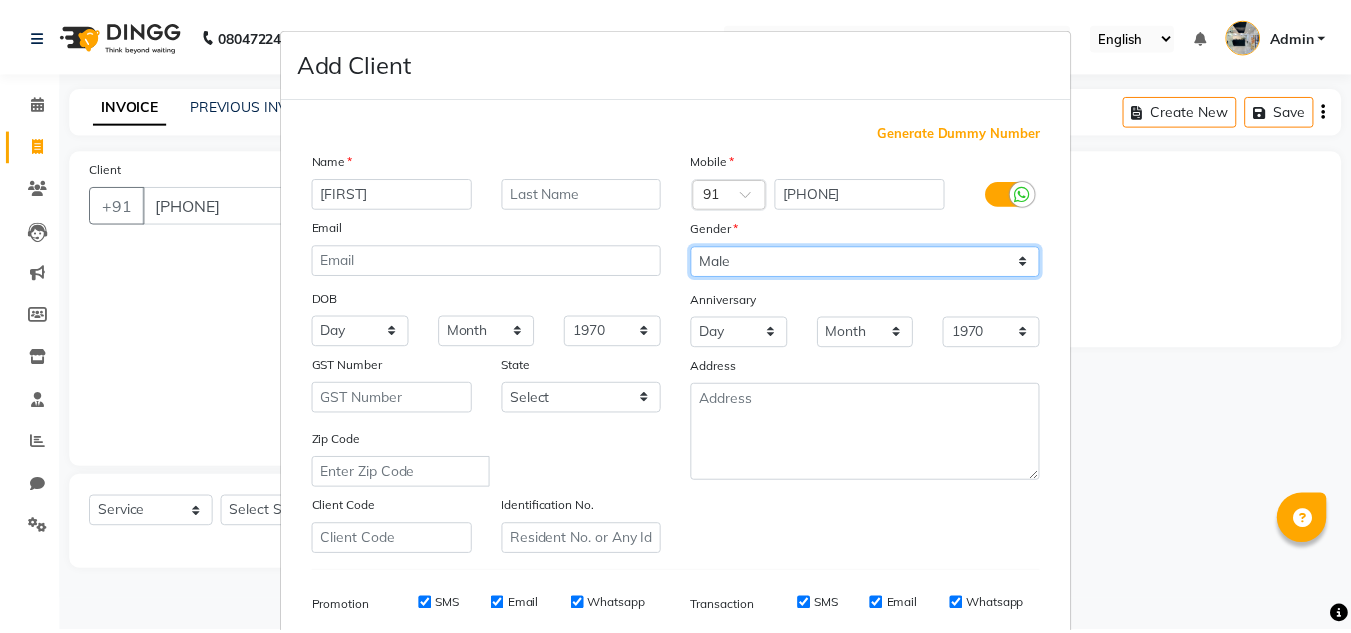scroll, scrollTop: 290, scrollLeft: 0, axis: vertical 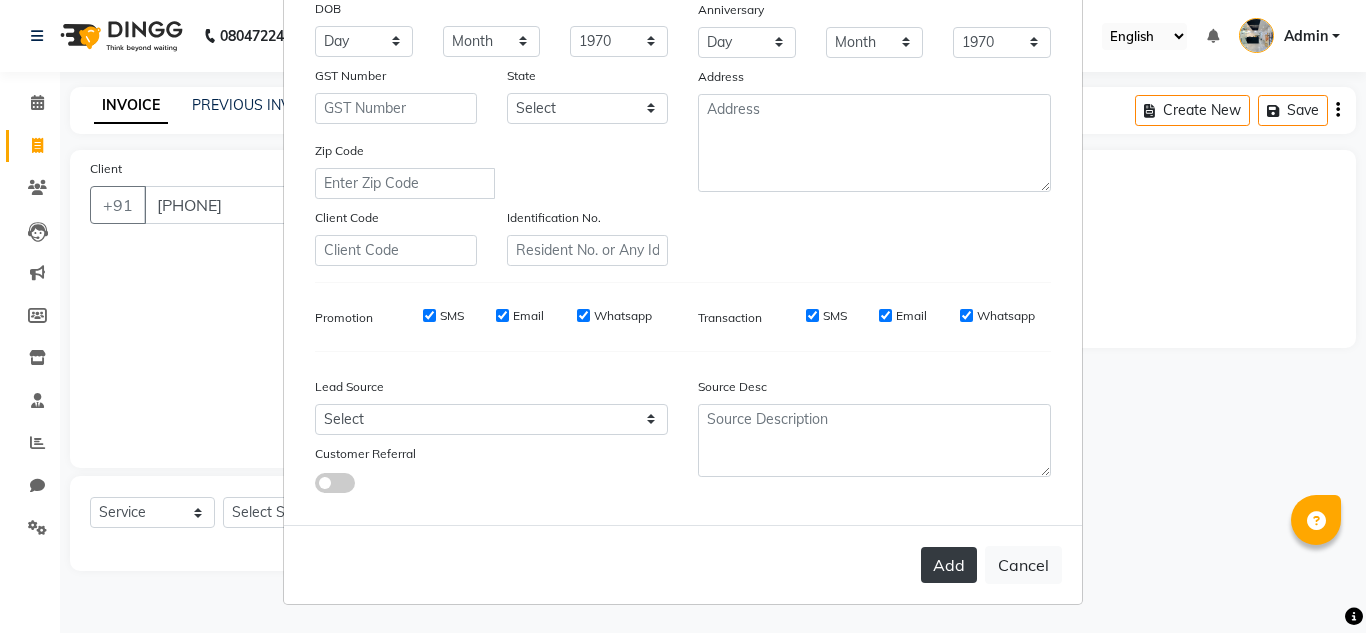 click on "Add" at bounding box center [949, 565] 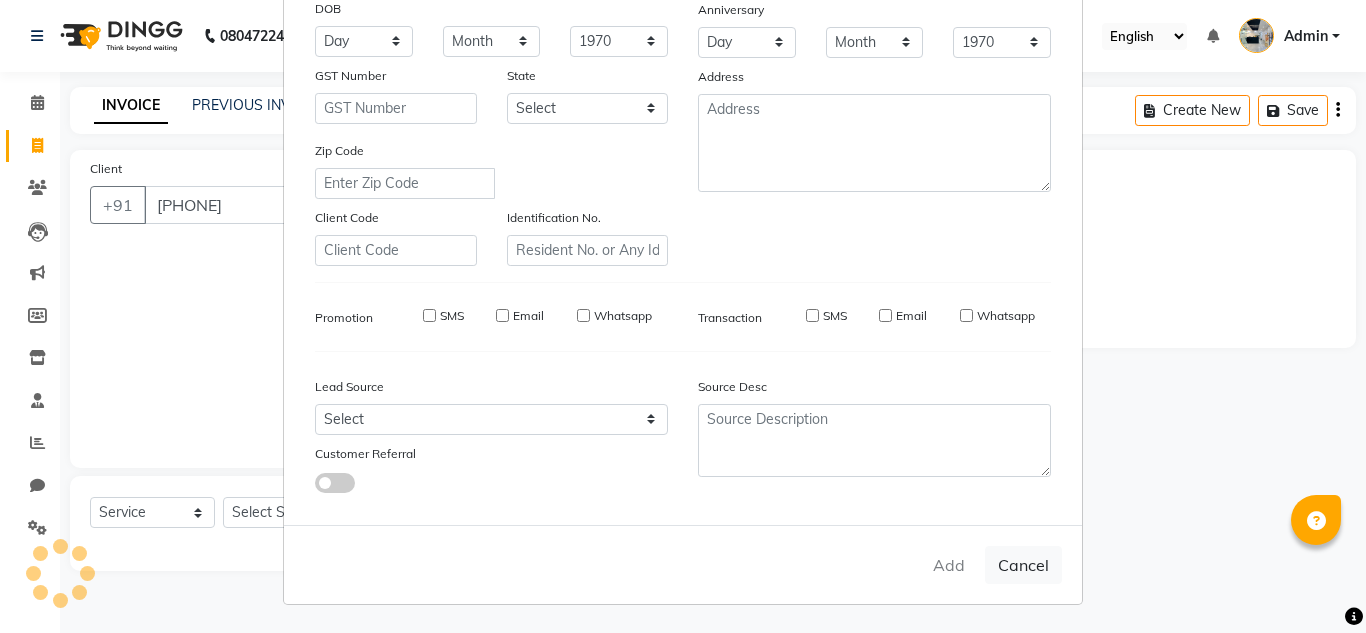type 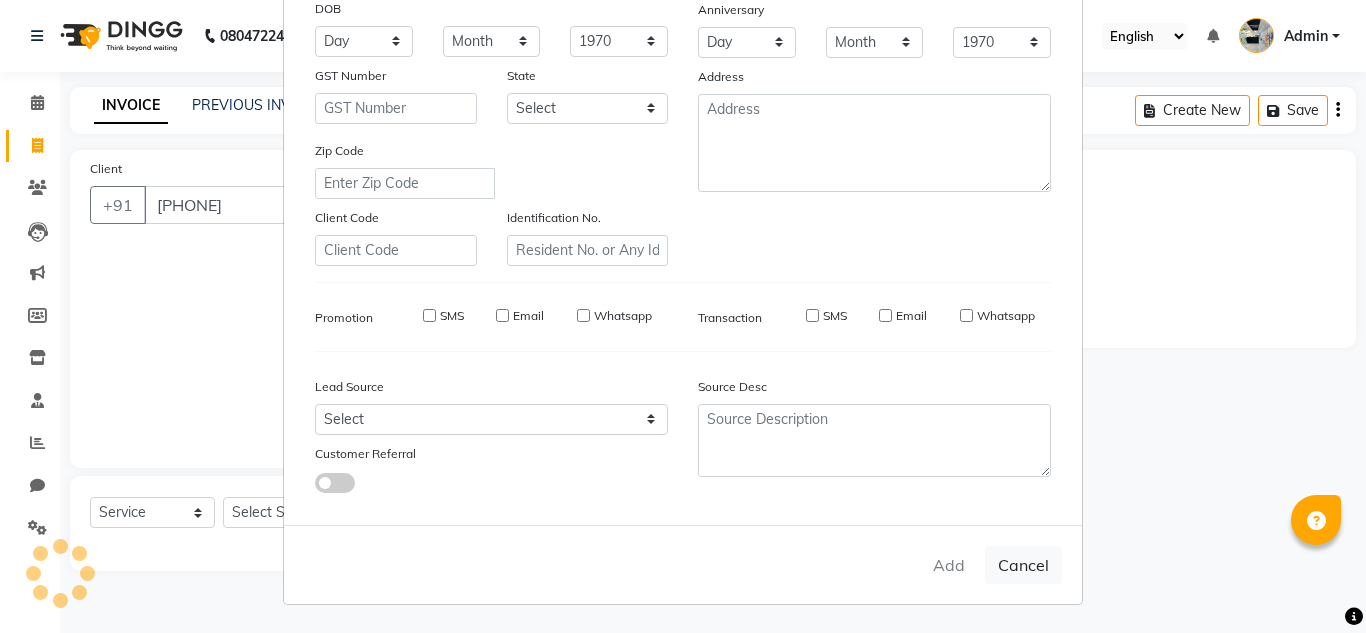 select 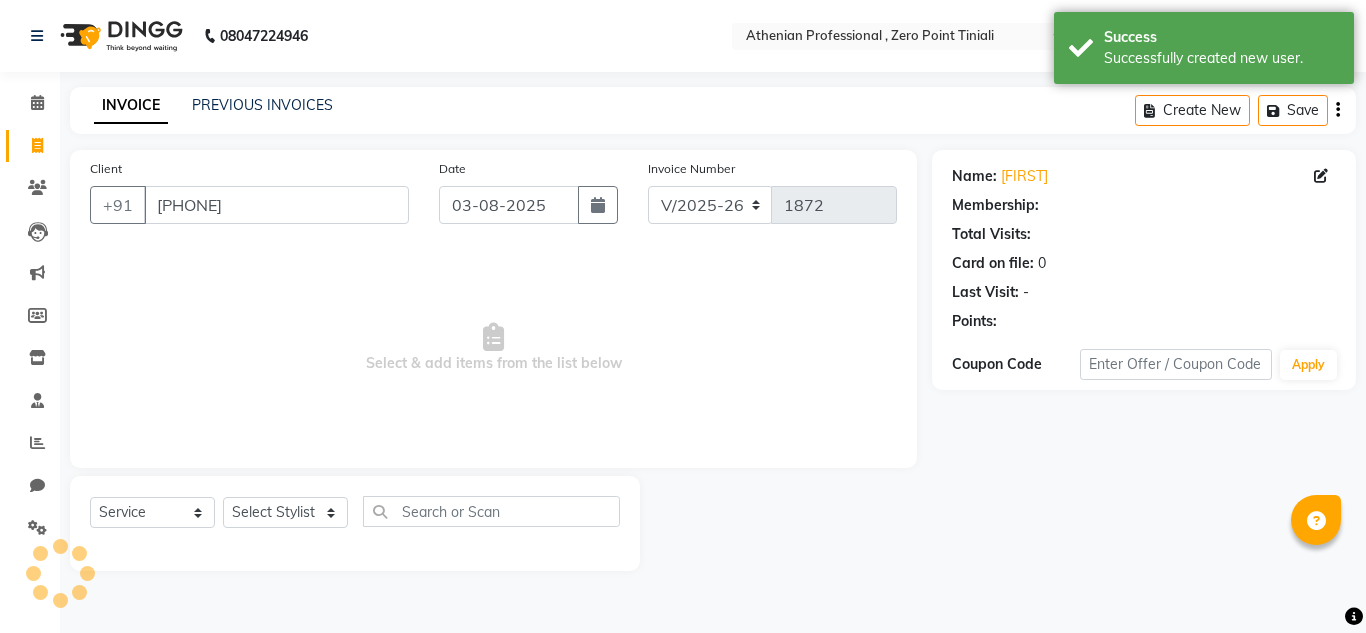 select on "1: Object" 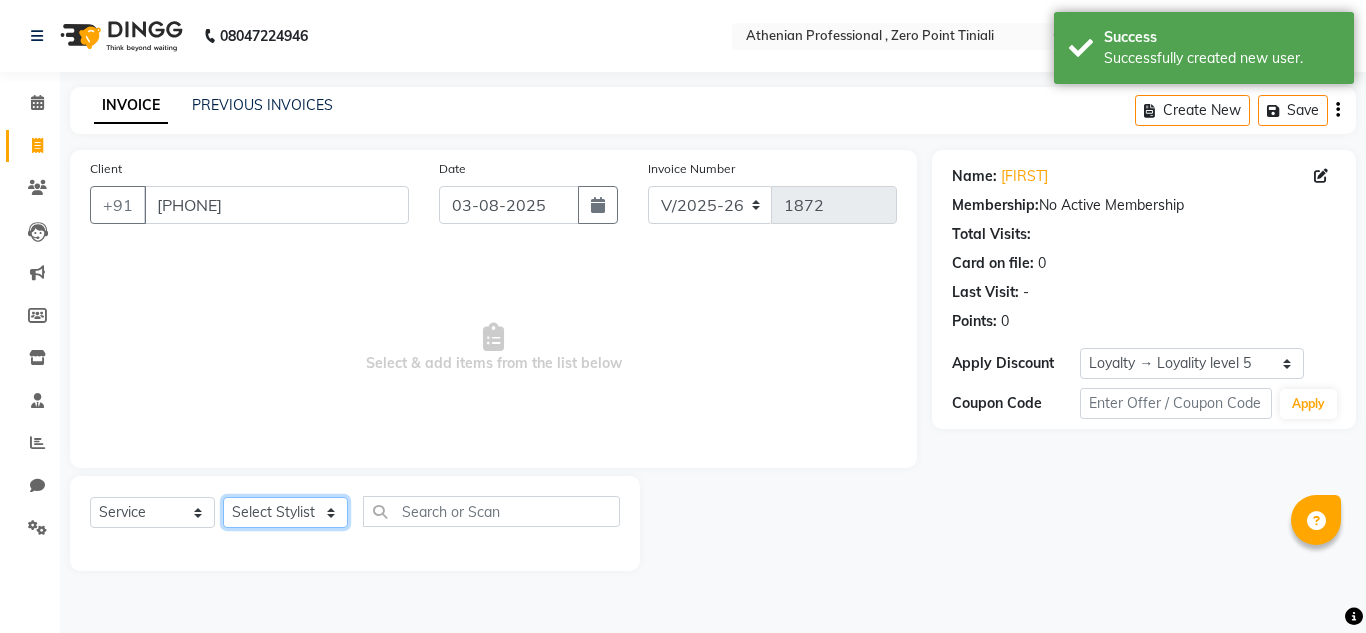 click on "Select Stylist [NAME] [NAME] Admin [NAME] [NAME] [NAME] [NAME] Manager [NAME] [NAME] [NAME] [NAME] [NAME] [NAME] [NAME] [NAME] [NAME] [NAME] [NAME] [NAME] [NAME]" 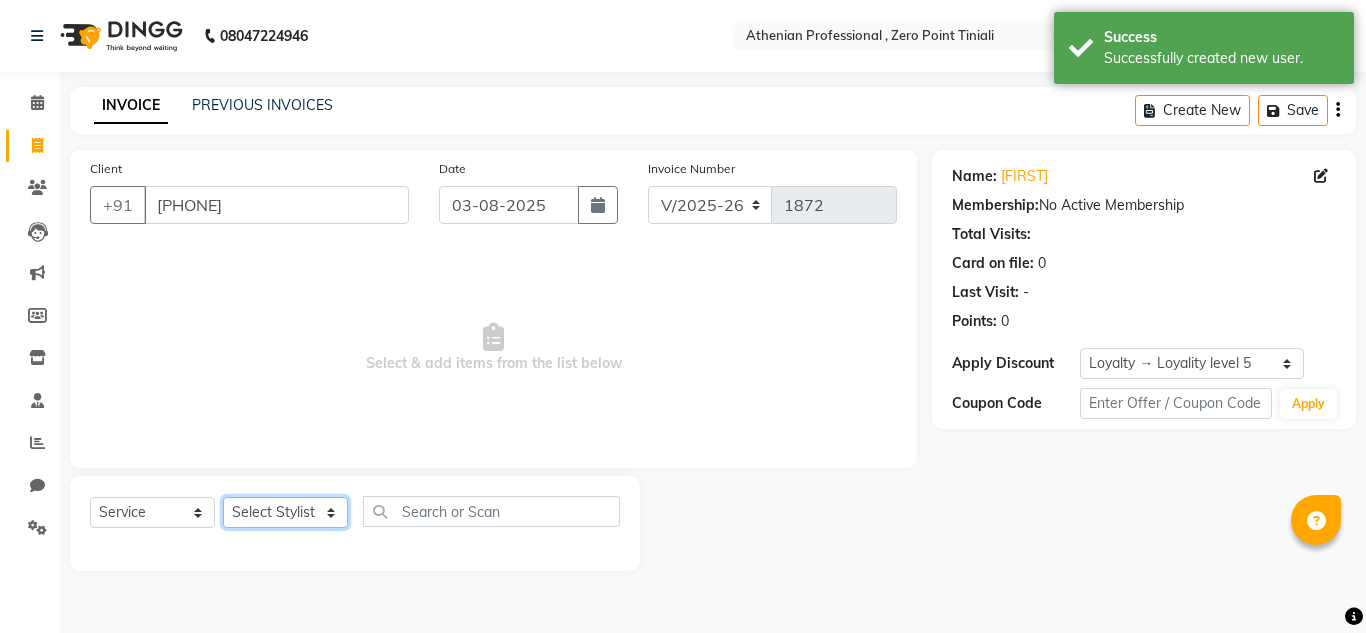 select on "80201" 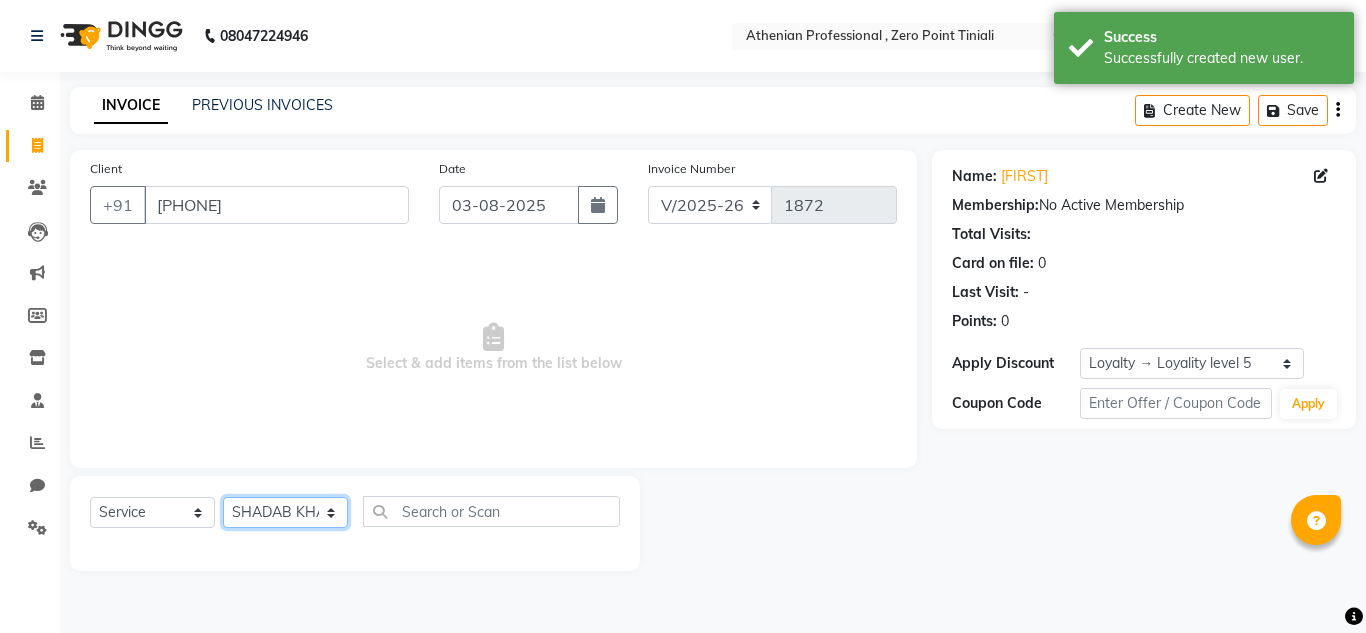 click on "Select Stylist [NAME] [NAME] Admin [NAME] [NAME] [NAME] [NAME] Manager [NAME] [NAME] [NAME] [NAME] [NAME] [NAME] [NAME] [NAME] [NAME] [NAME] [NAME] [NAME] [NAME]" 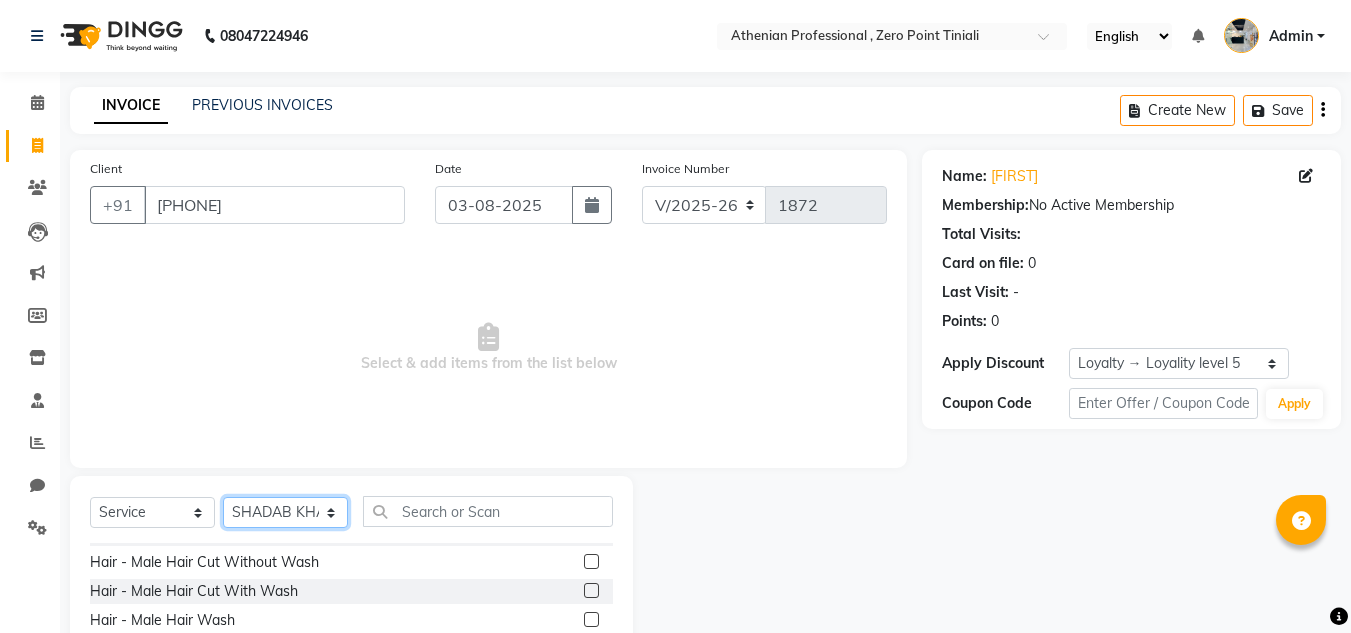scroll, scrollTop: 137, scrollLeft: 0, axis: vertical 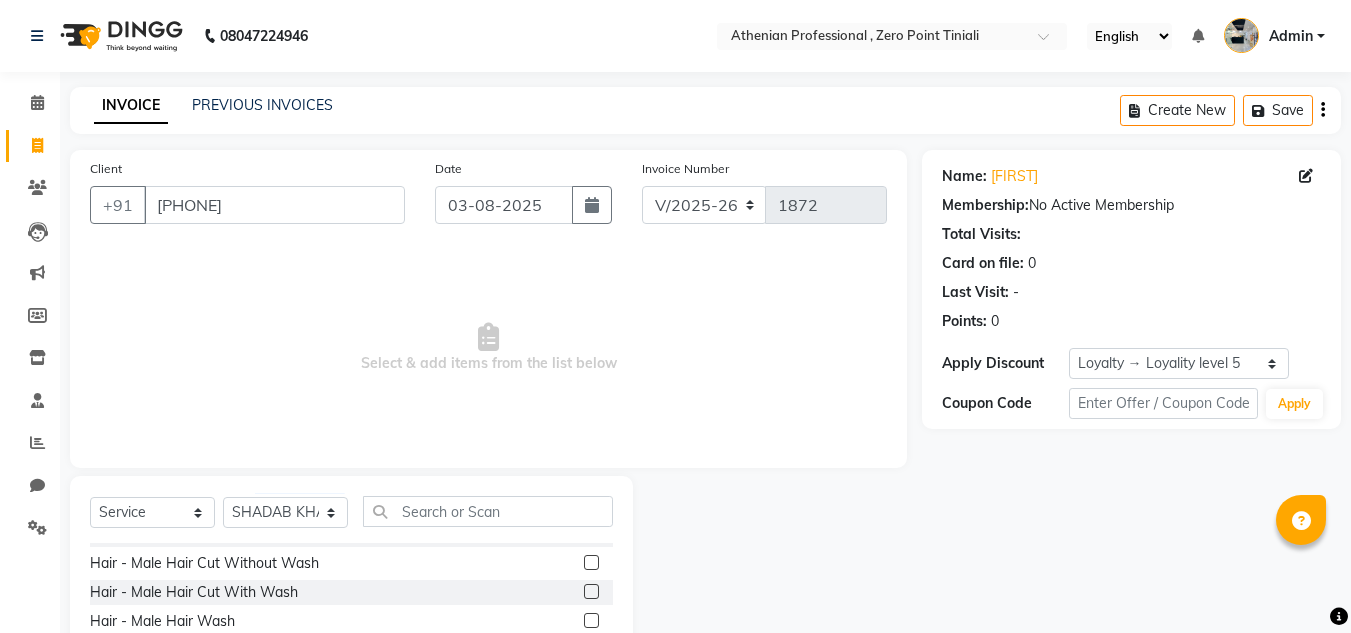 click 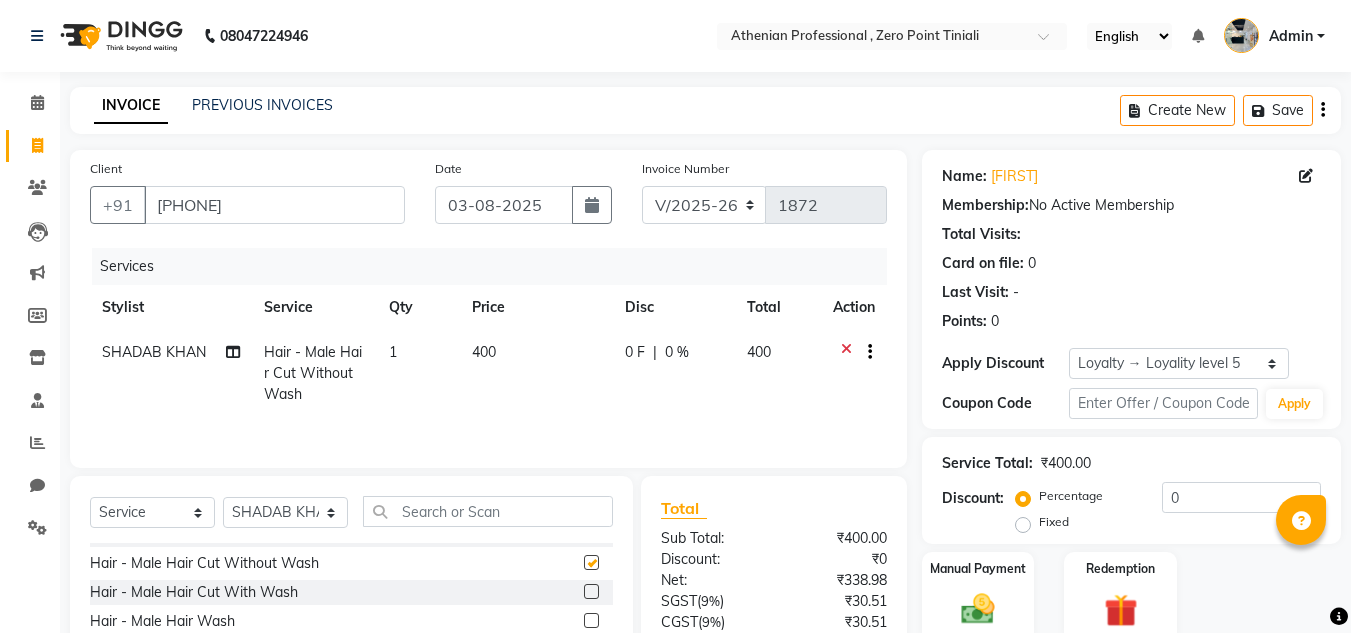 checkbox on "false" 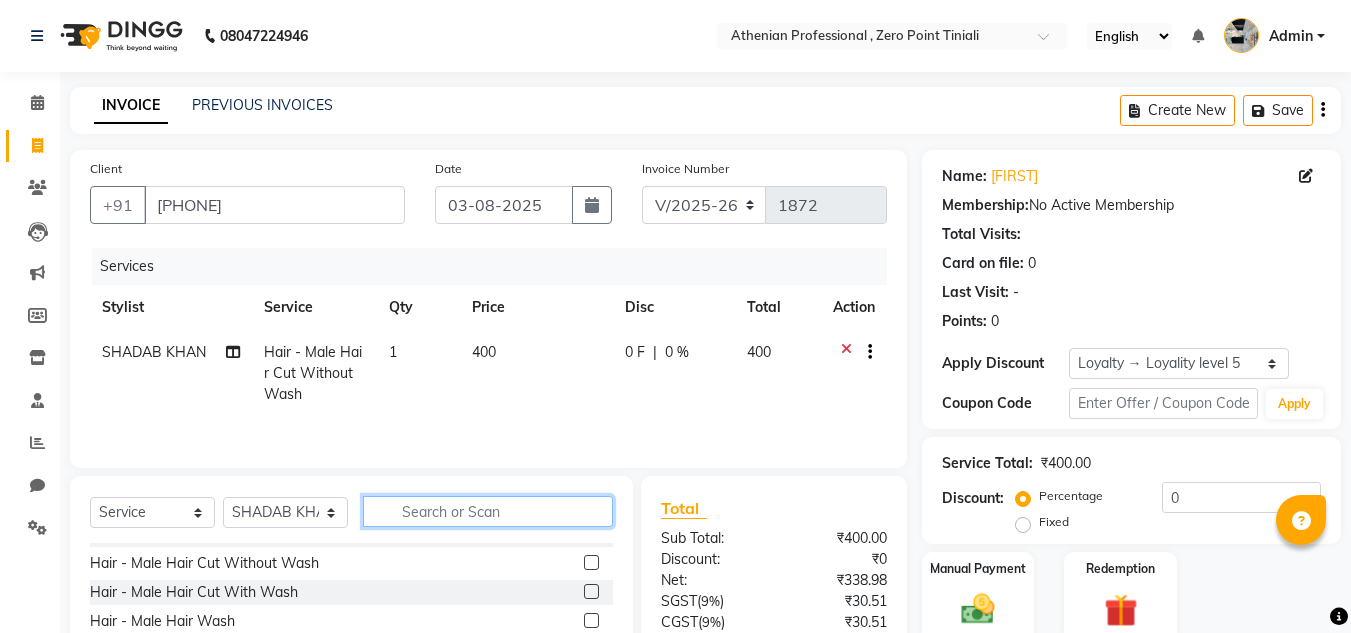 click 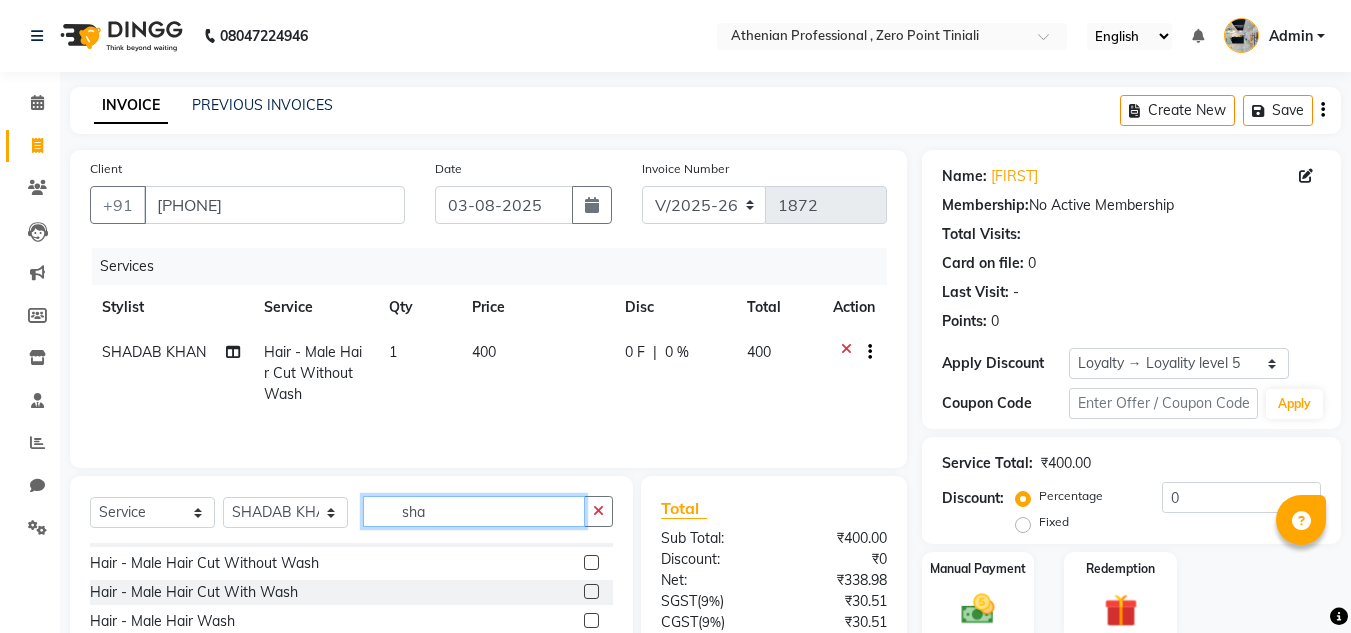 scroll, scrollTop: 0, scrollLeft: 0, axis: both 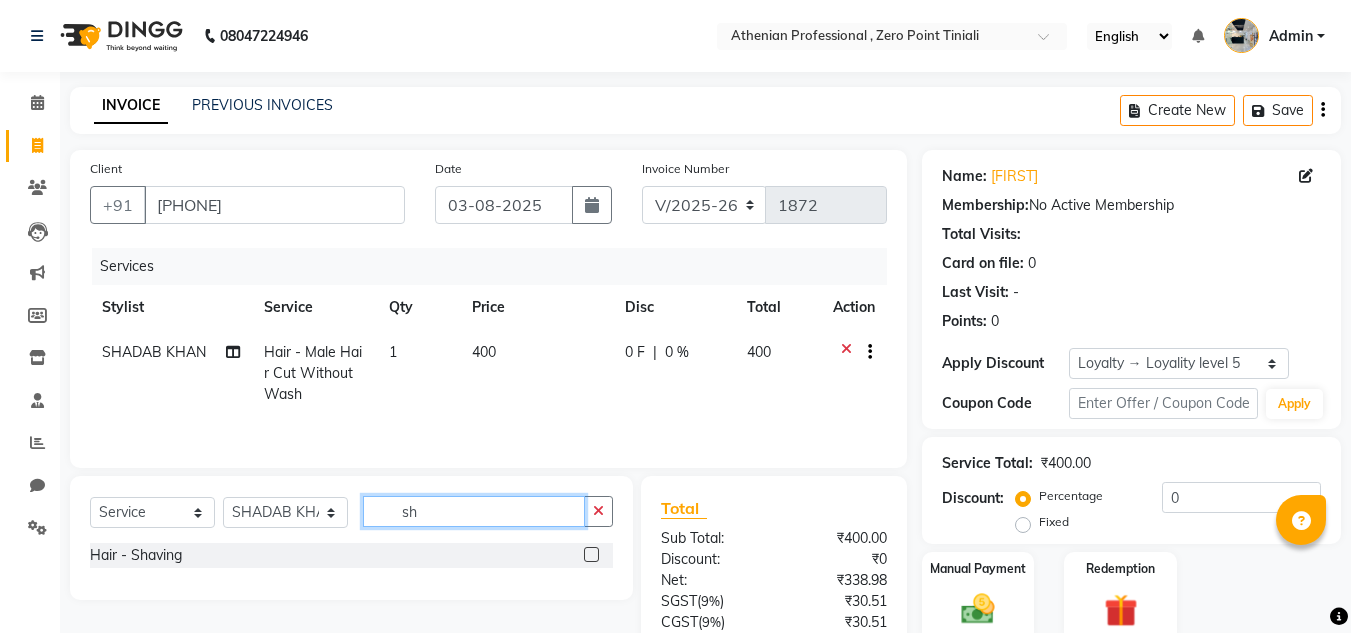 type on "s" 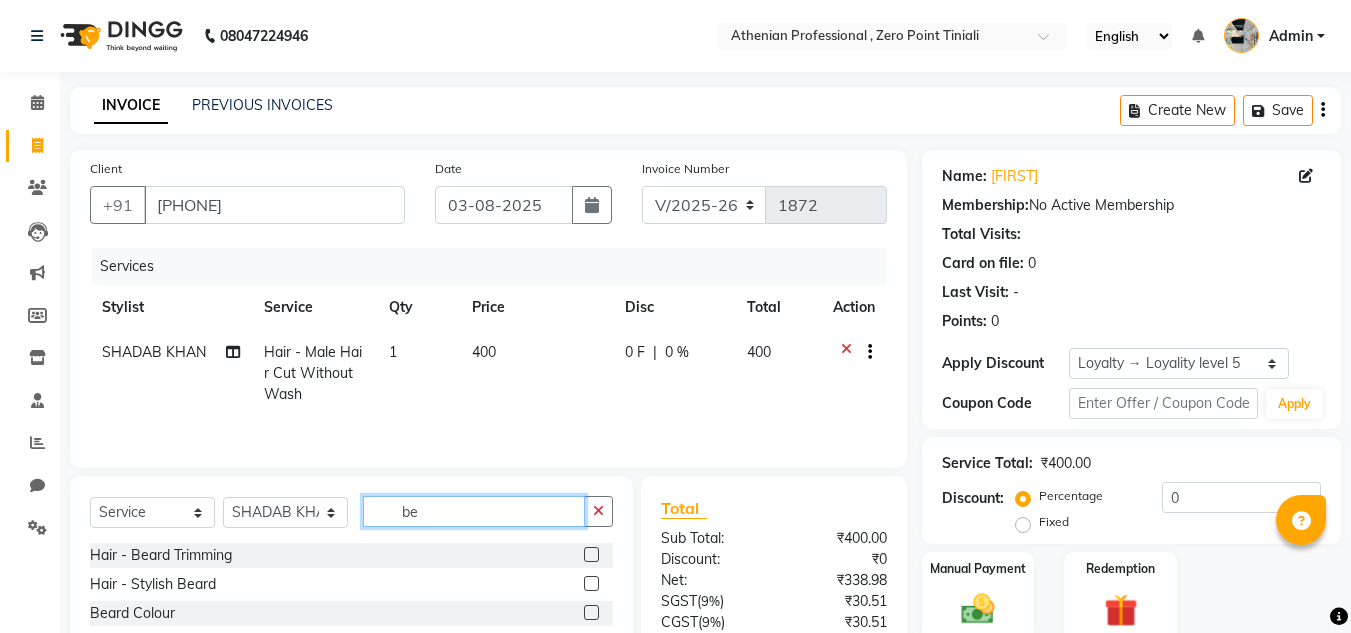 type on "be" 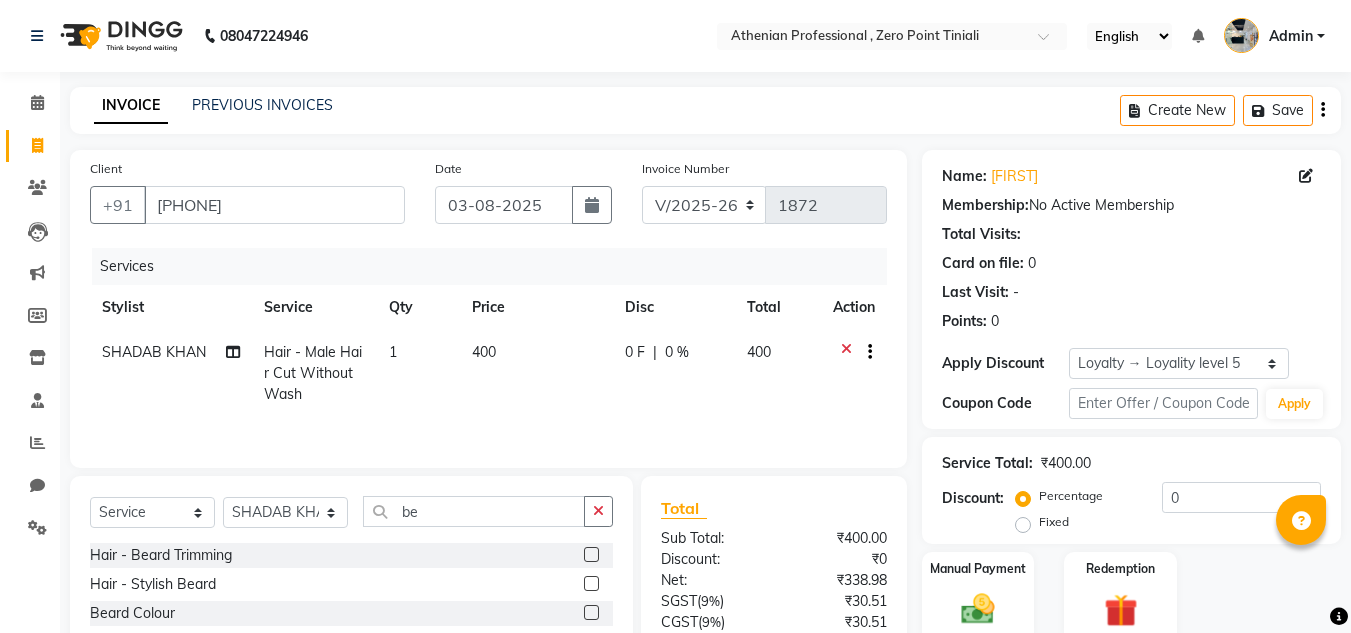 click 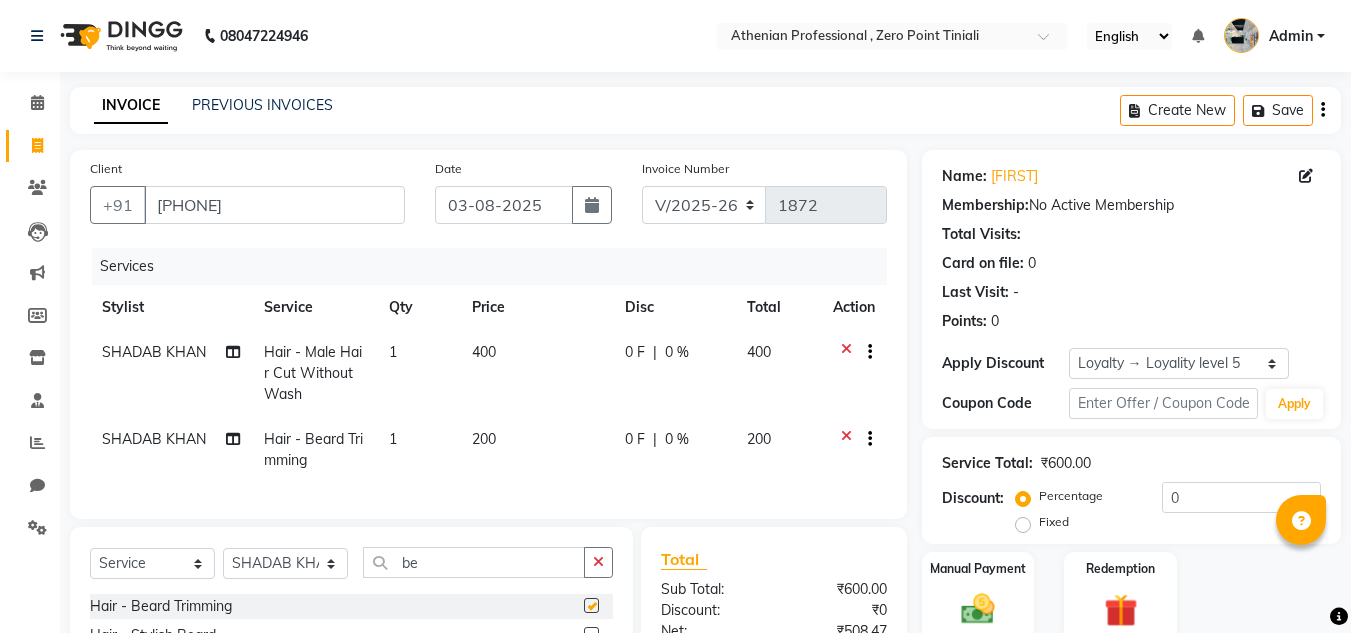 checkbox on "false" 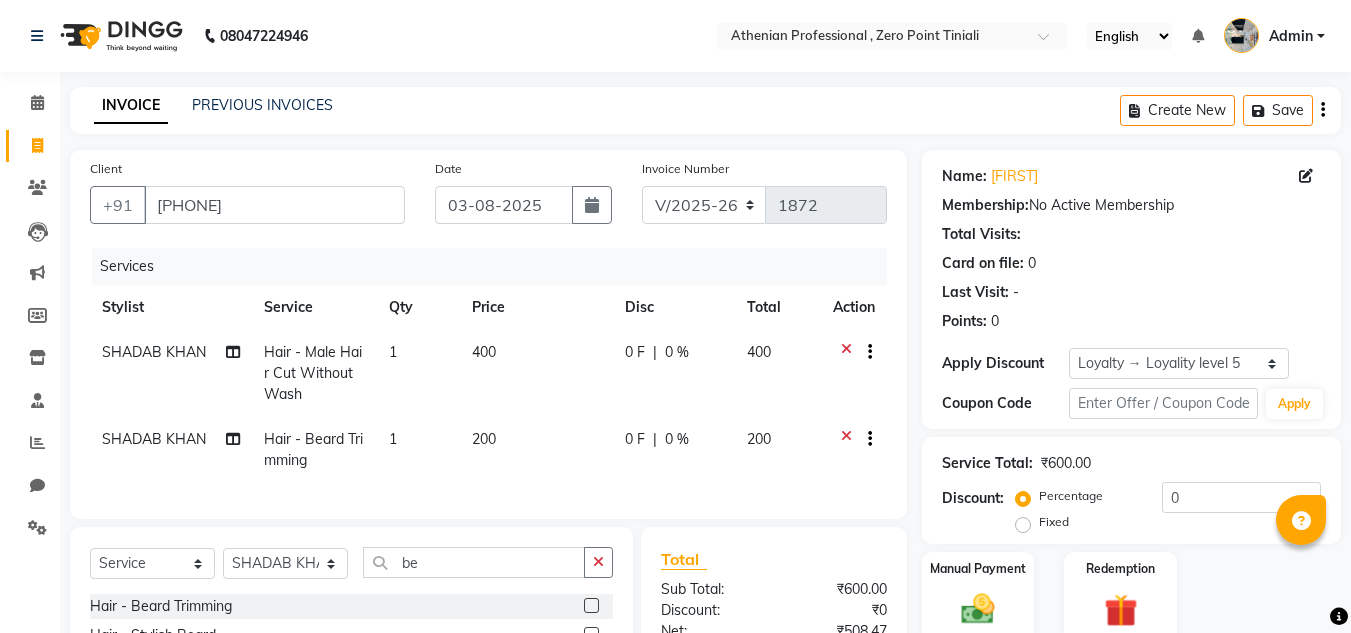 click 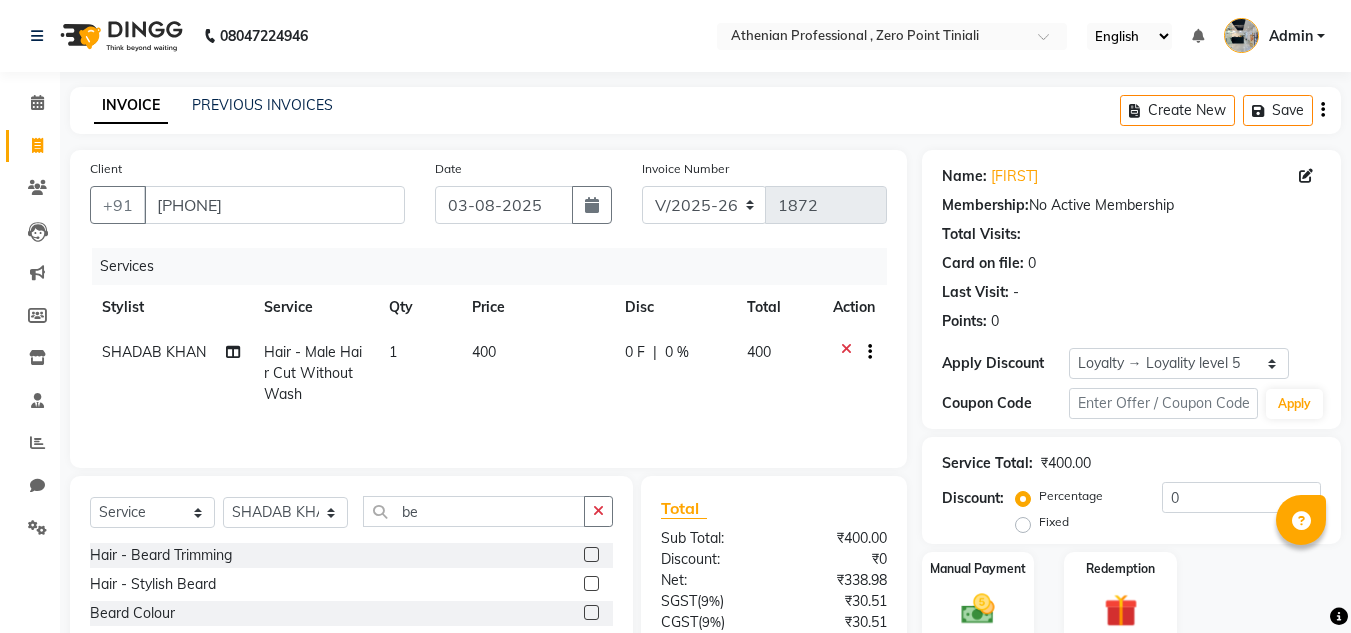 click 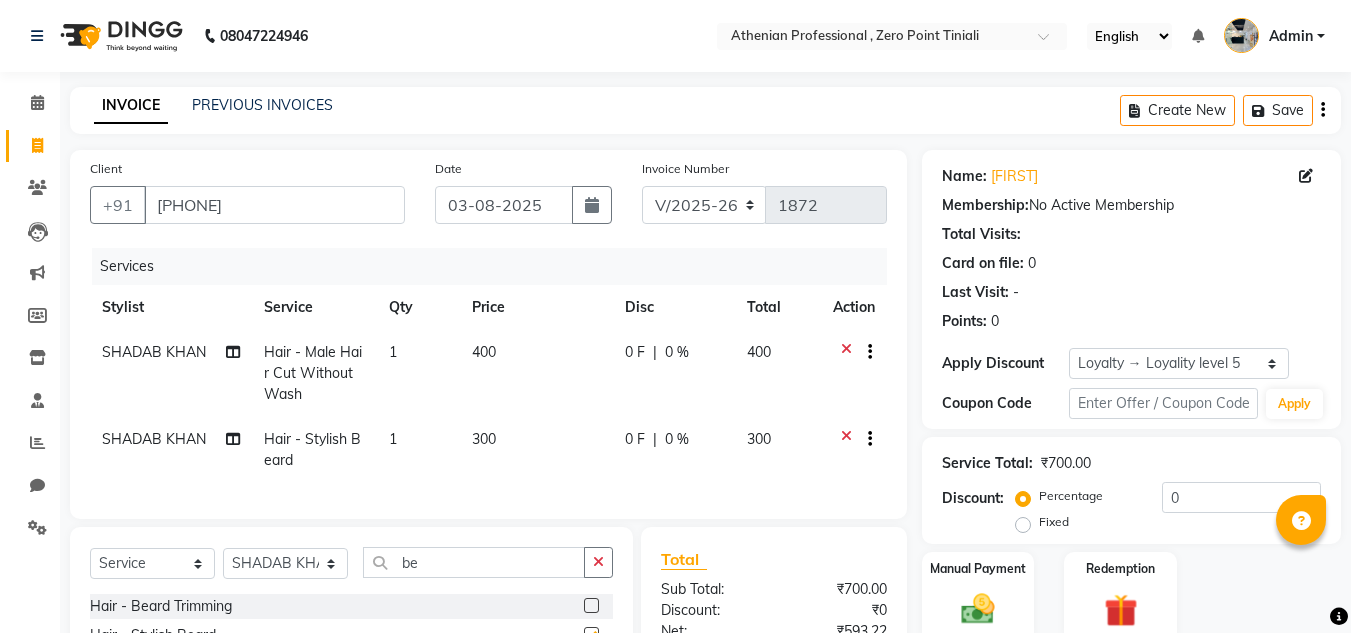 checkbox on "false" 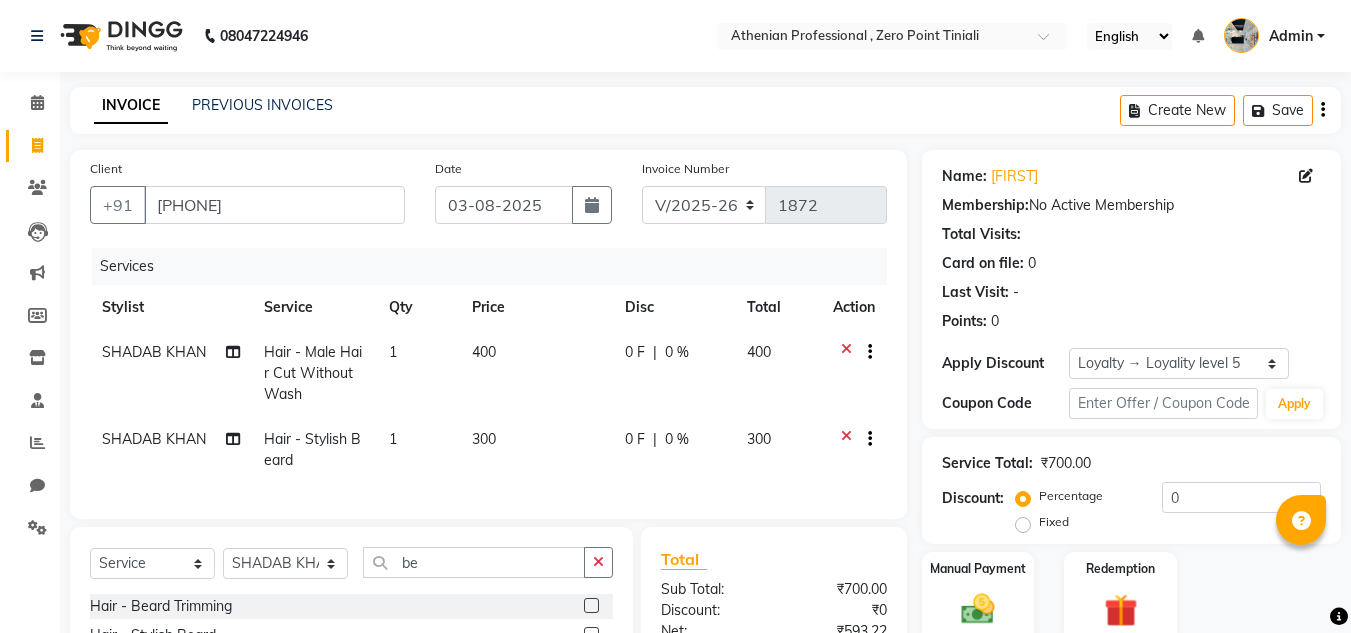 click 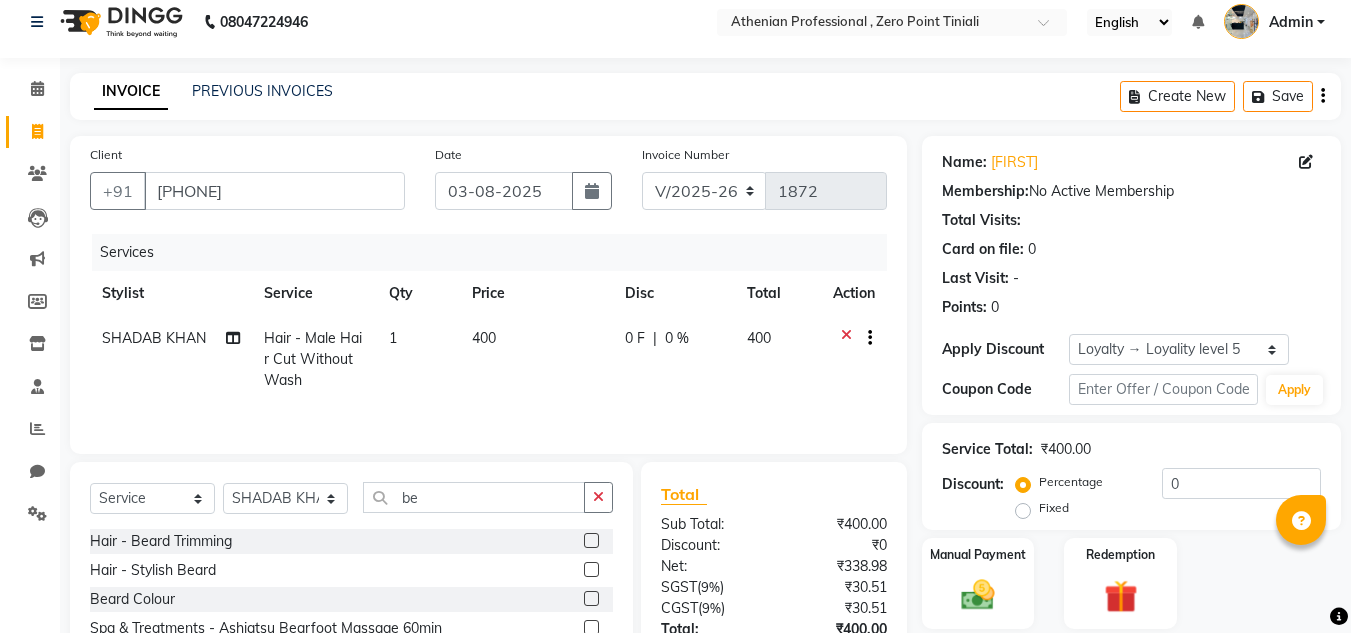 scroll, scrollTop: 16, scrollLeft: 0, axis: vertical 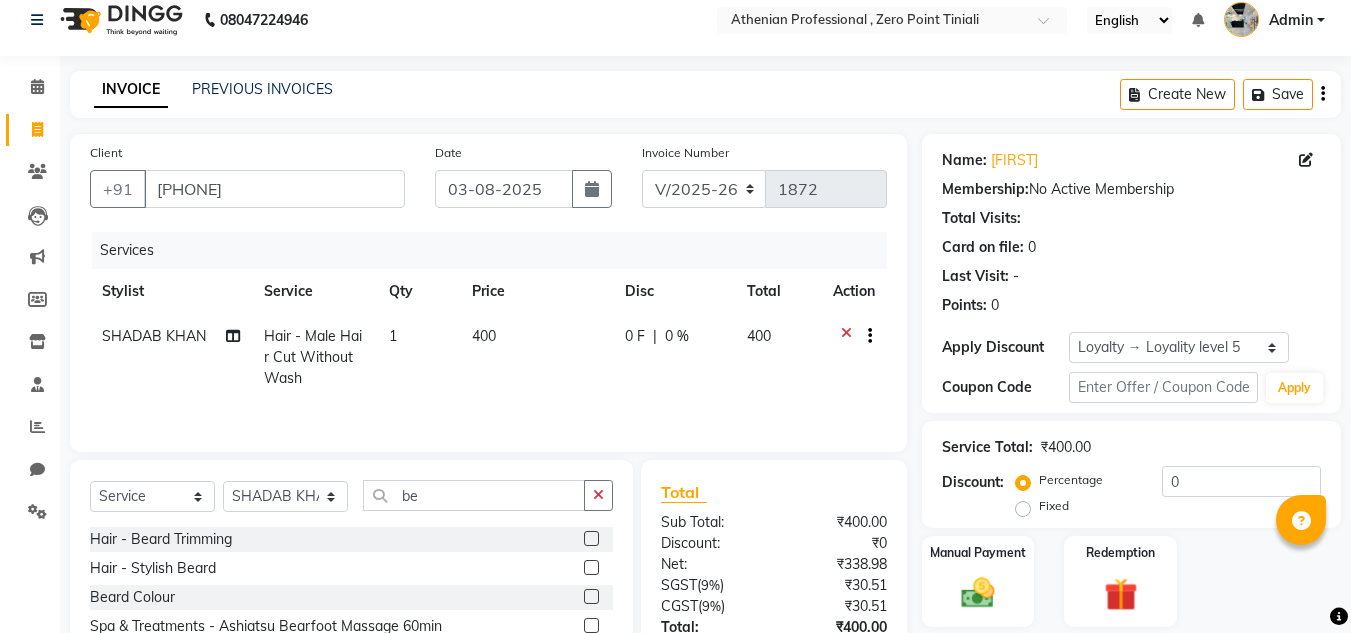 click on "Select  Service  Product  Membership  Package Voucher Prepaid Gift Card  Select Stylist [FIRST] [LAST] [FIRST] [LAST] [FIRST] [LAST] [FIRST] [LAST] [FIRST] [LAST] [FIRST] [LAST] [FIRST] [LAST] [FIRST] [LAST] [FIRST] [LAST] [FIRST] [LAST] [FIRST] [LAST] [FIRST] [LAST] [FIRST] [LAST]  Hair - Beard Trimming  Hair - Stylish Beard  Beard Colour  Spa & Treatments - Ashiatsu Bearfoot Massage 60min  Spa & Treatments - Ashiatsu Bearfoot Massage 90min  Rubber Mask" 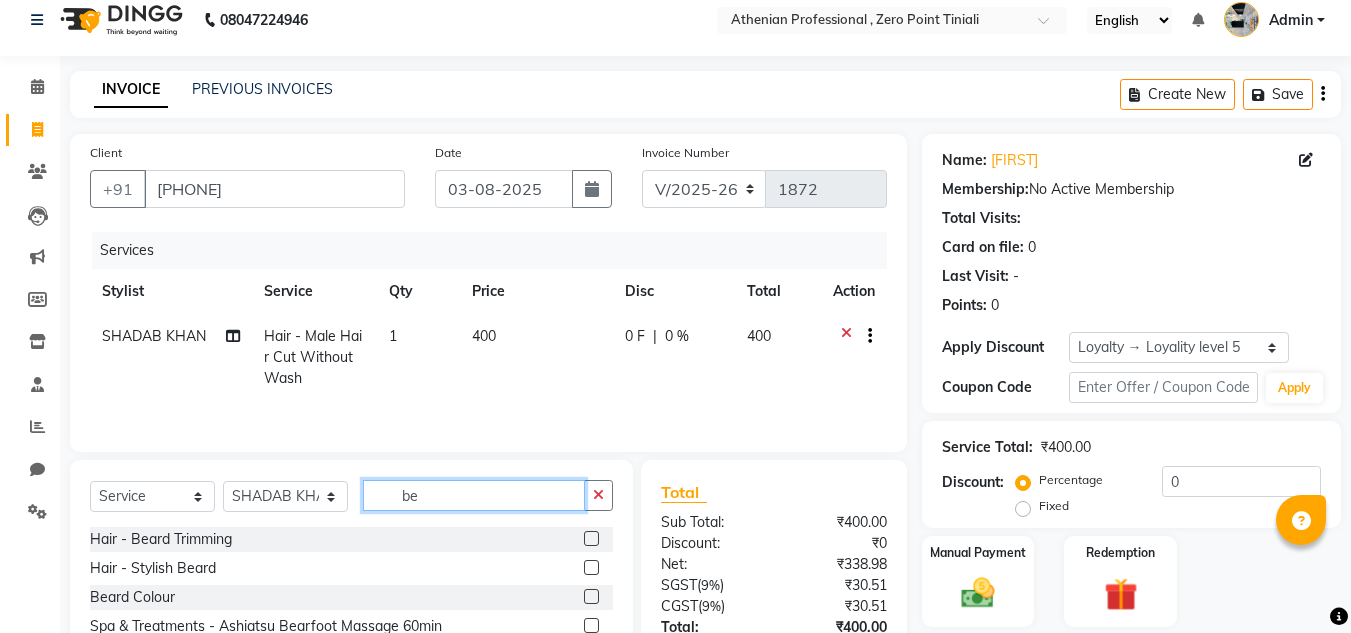click on "be" 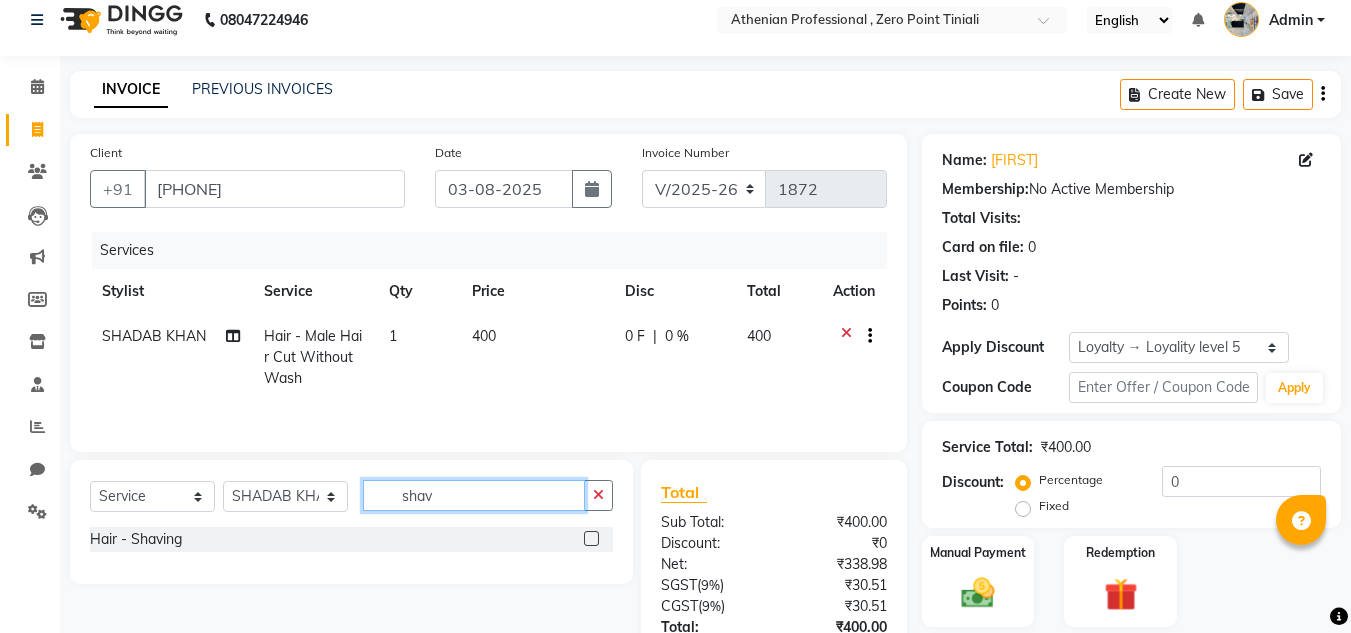 type on "shav" 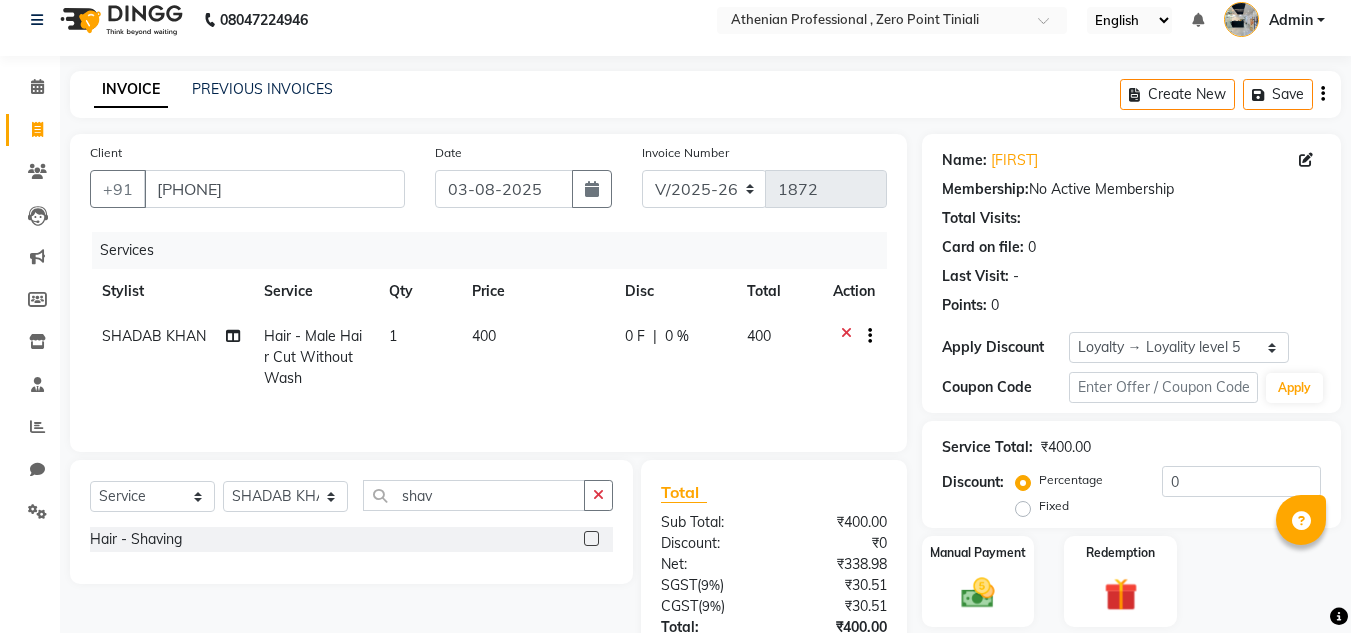 click 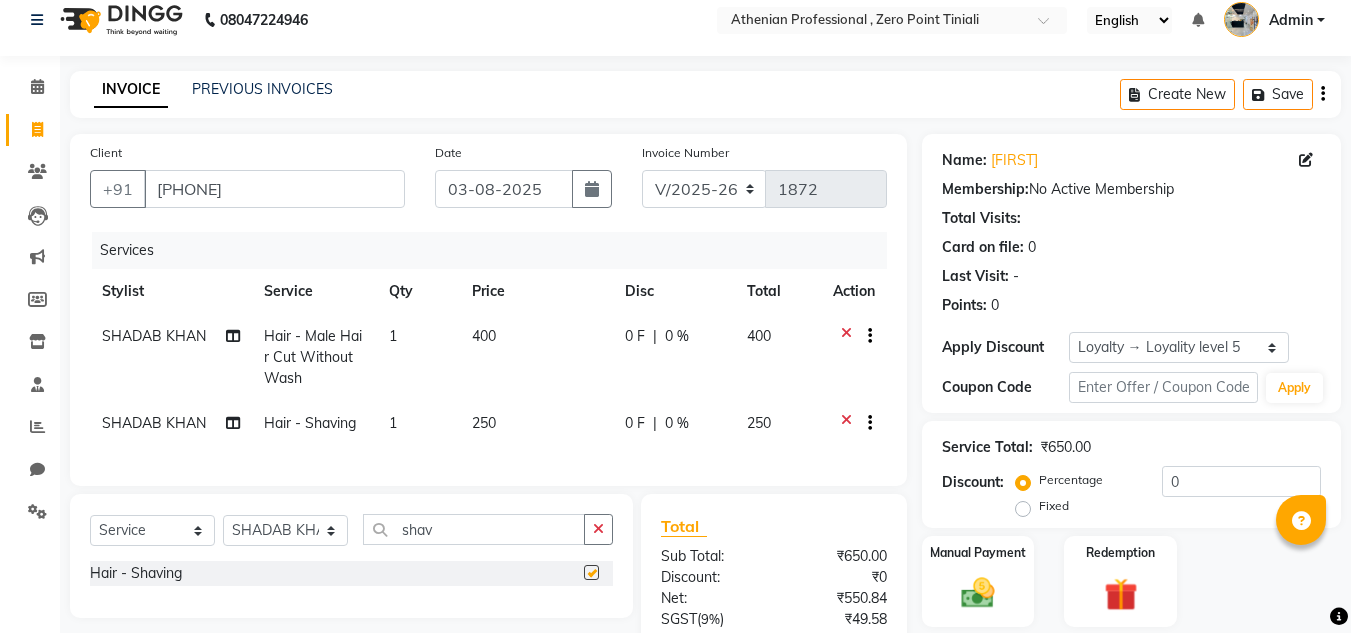 checkbox on "false" 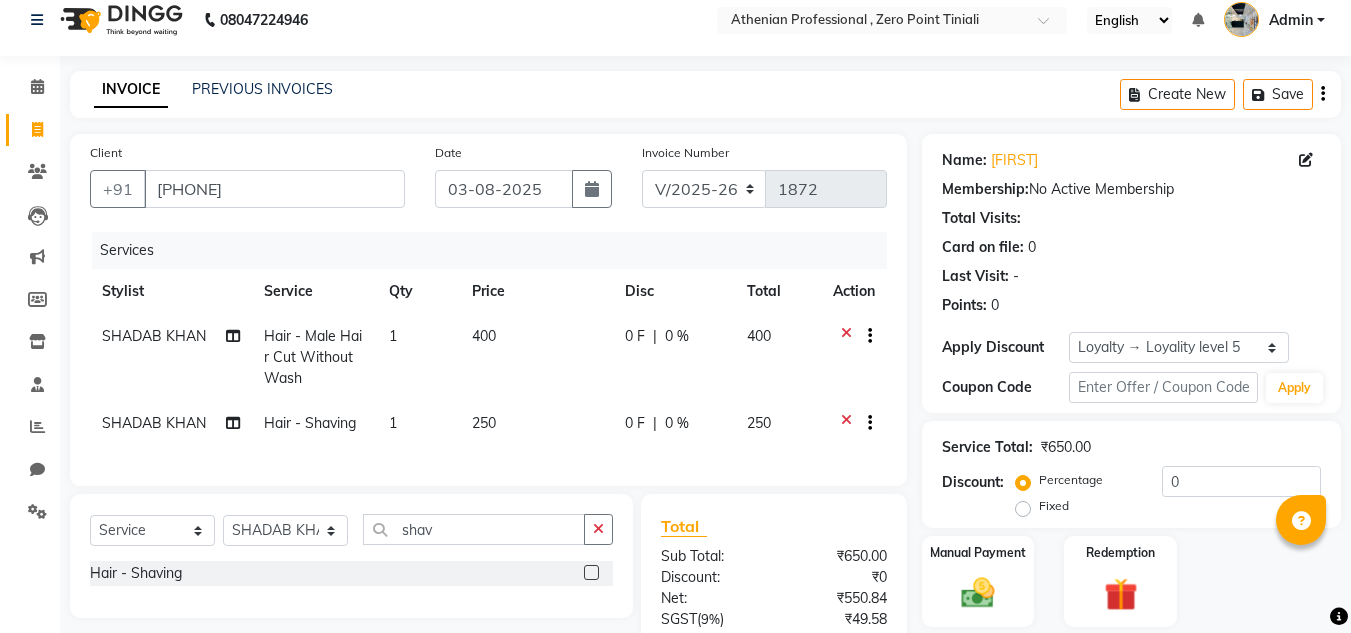 scroll, scrollTop: 58, scrollLeft: 0, axis: vertical 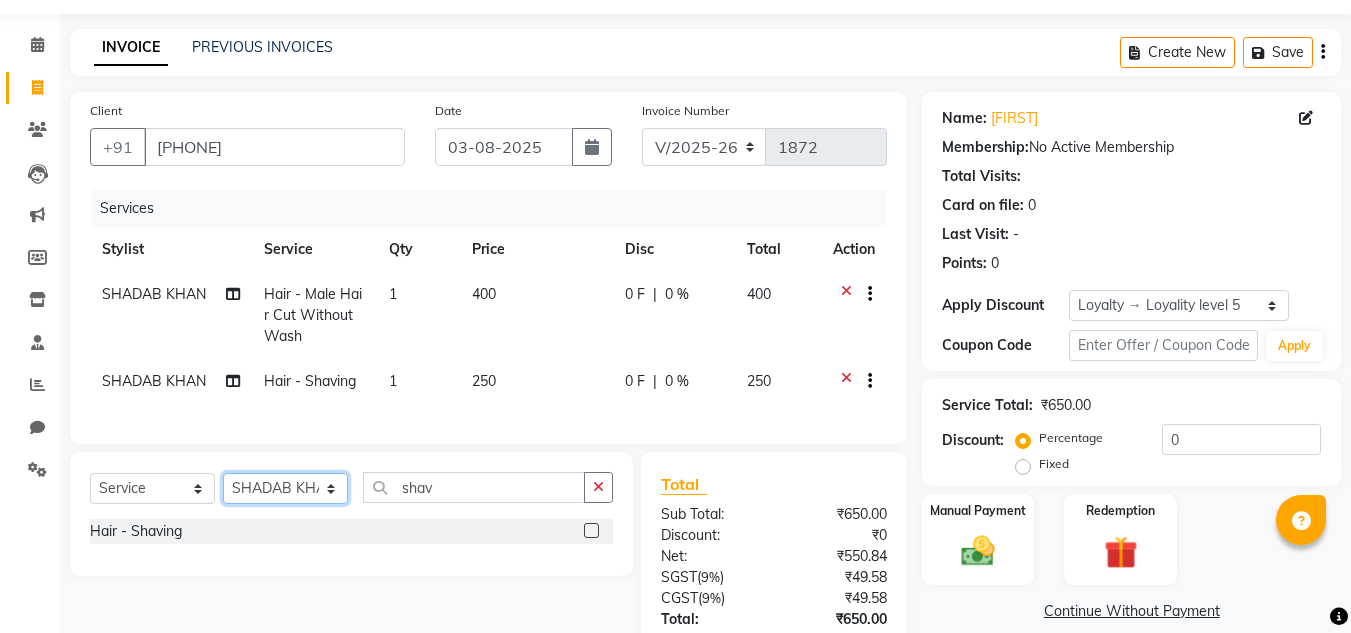 click on "Select Stylist [NAME] [NAME] Admin [NAME] [NAME] [NAME] [NAME] Manager [NAME] [NAME] [NAME] [NAME] [NAME] [NAME] [NAME] [NAME] [NAME] [NAME] [NAME] [NAME] [NAME]" 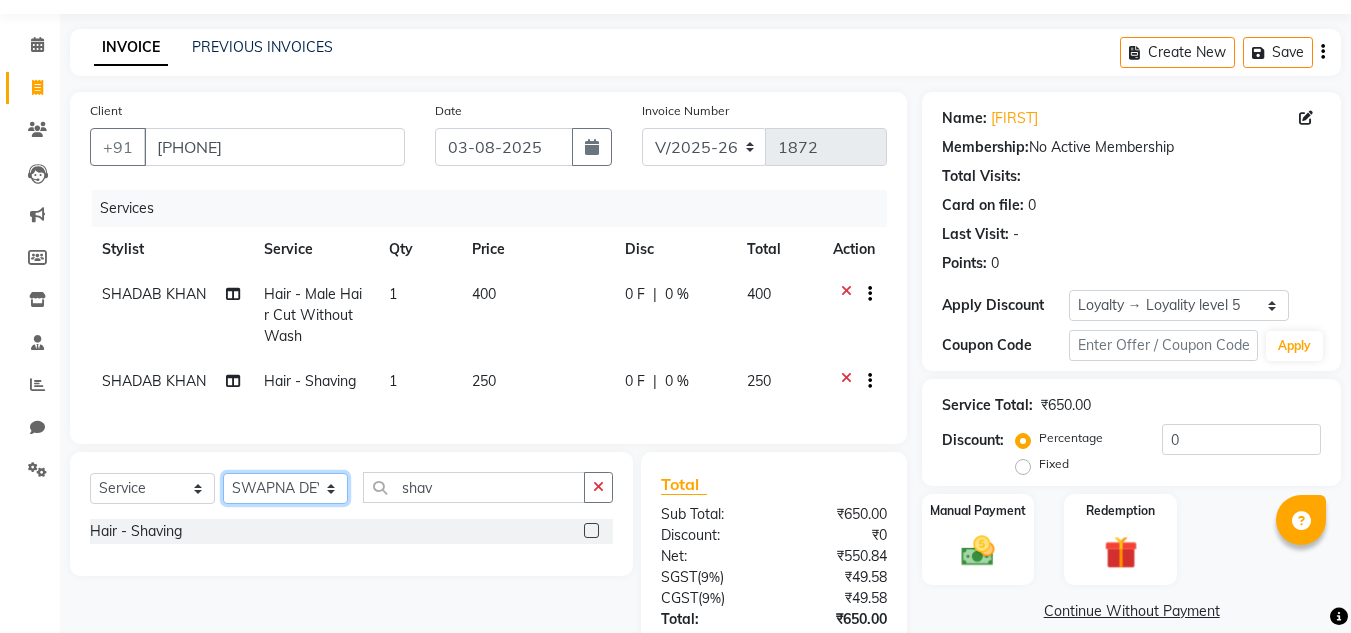 click on "Select Stylist [NAME] [NAME] Admin [NAME] [NAME] [NAME] [NAME] Manager [NAME] [NAME] [NAME] [NAME] [NAME] [NAME] [NAME] [NAME] [NAME] [NAME] [NAME] [NAME] [NAME]" 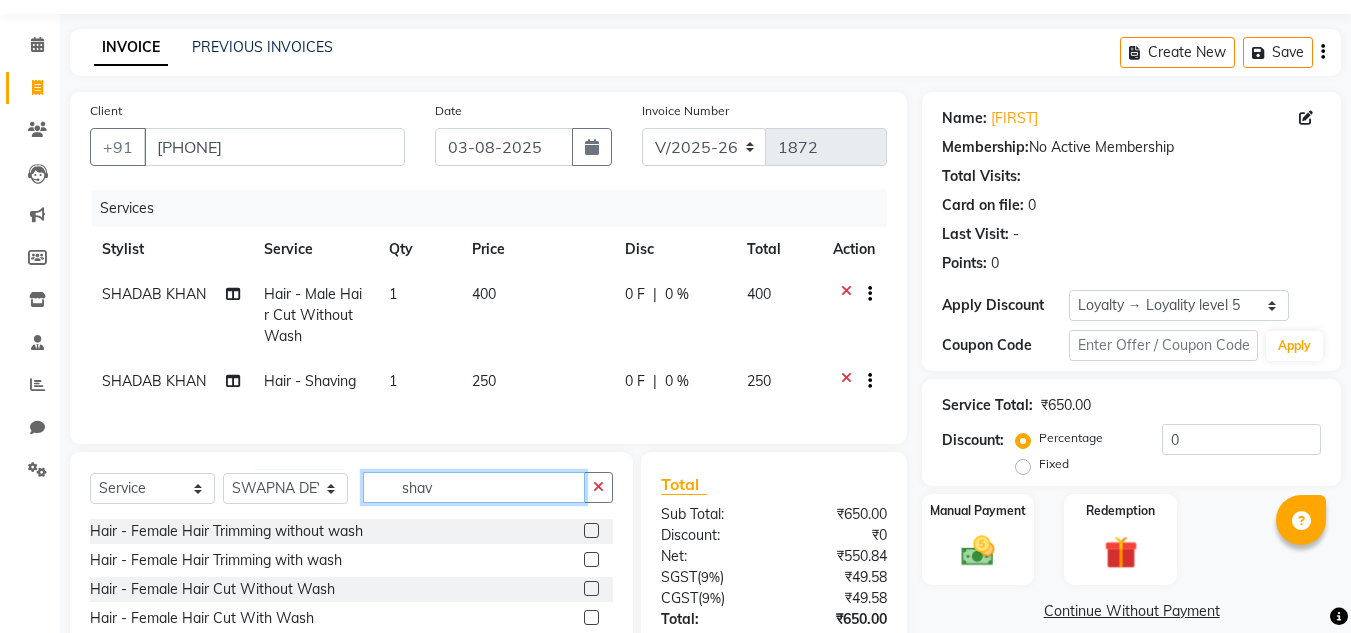 click on "shav" 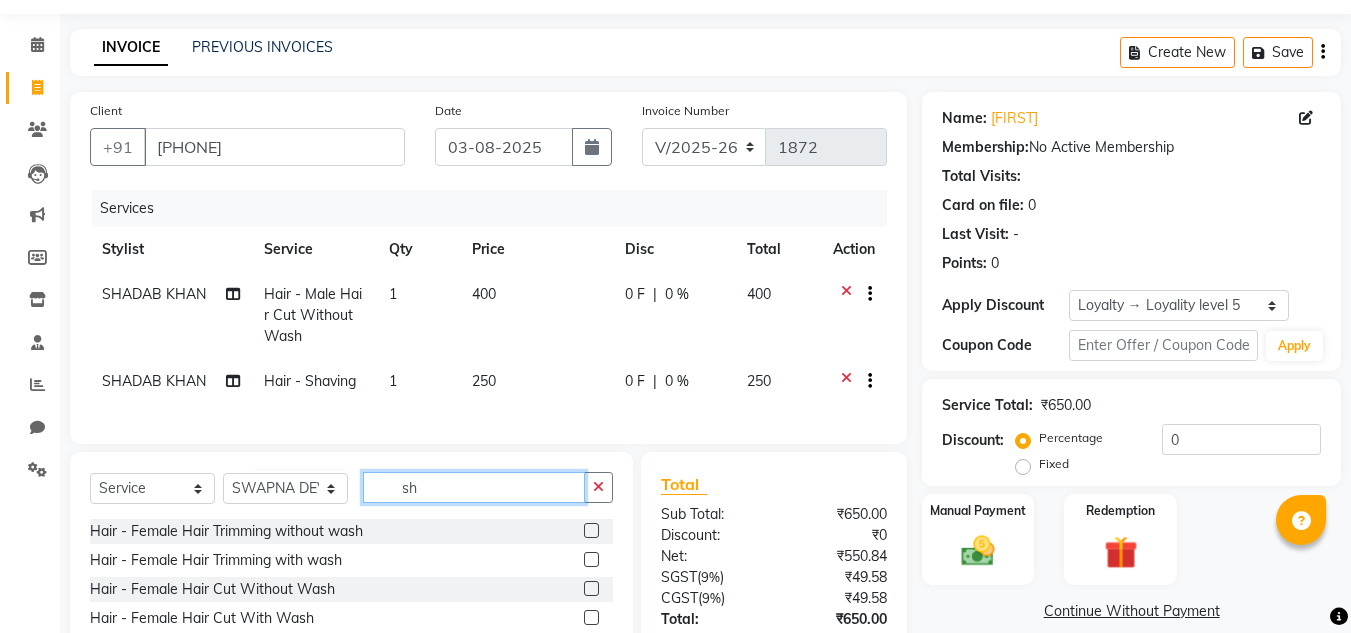 type on "s" 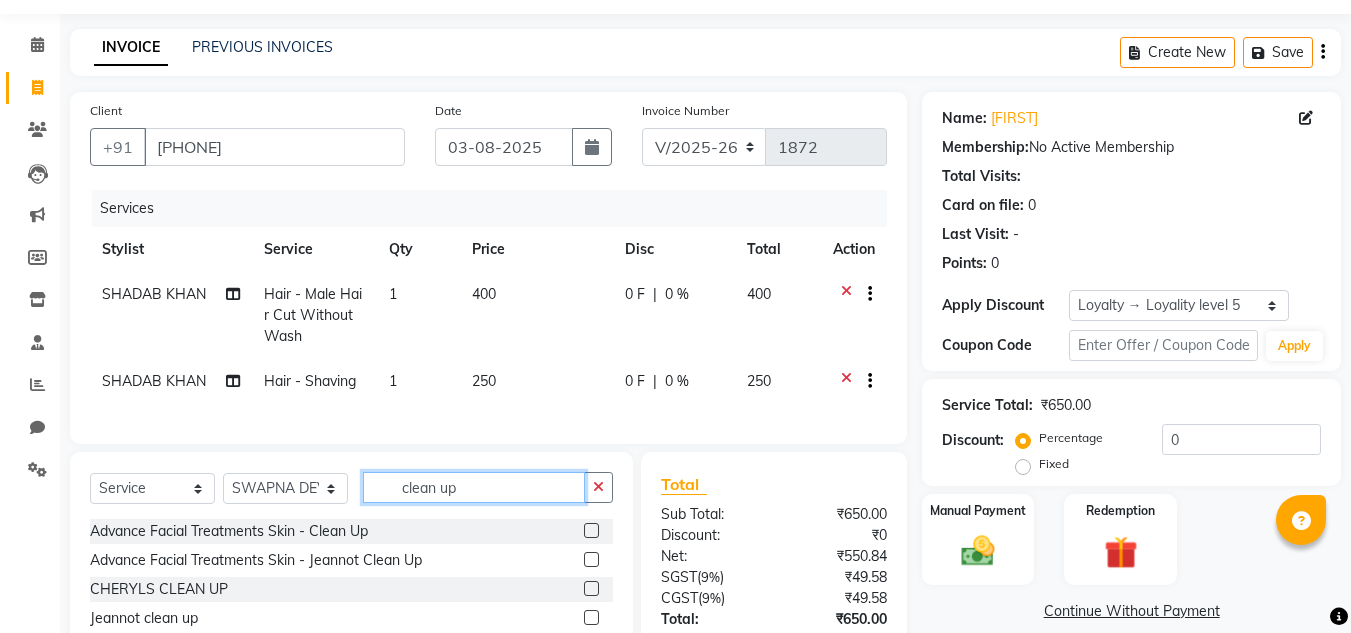 type on "clean up" 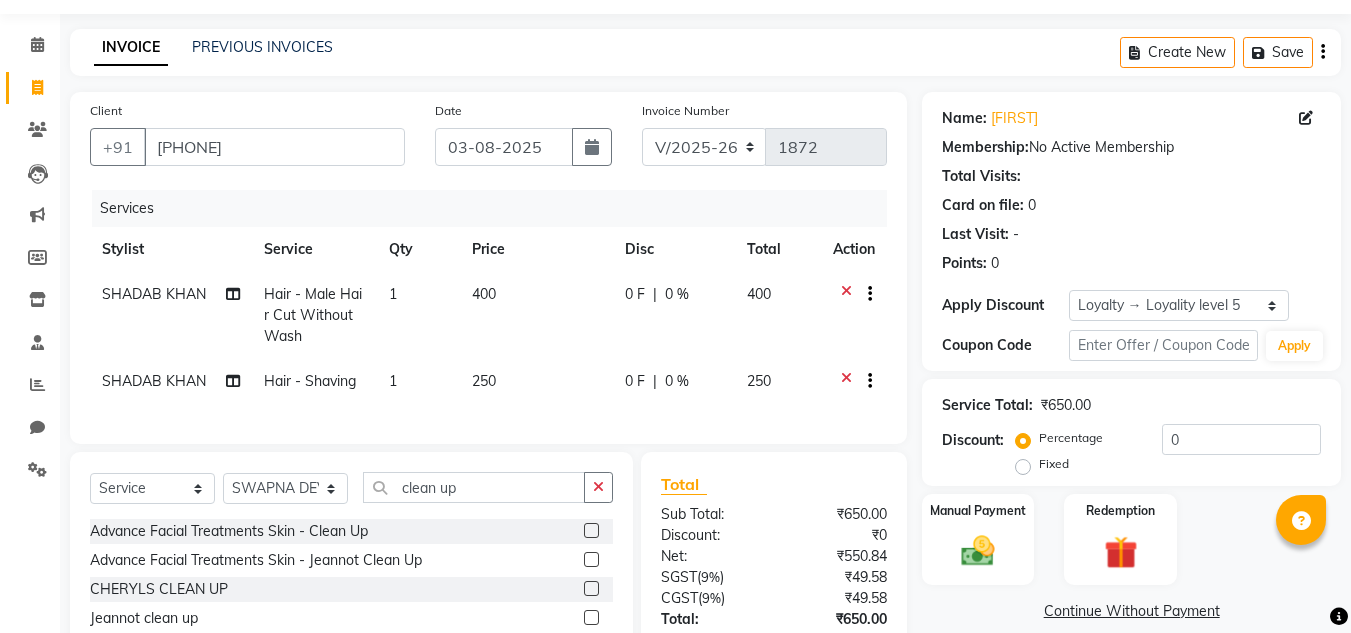 click 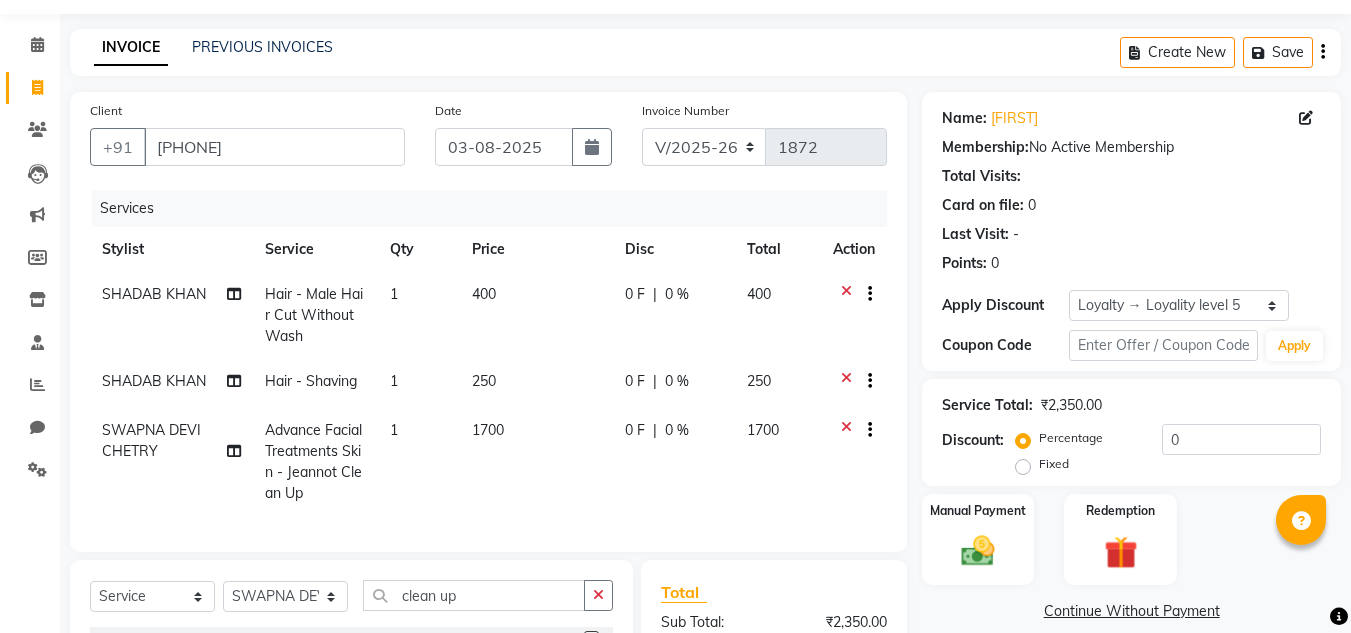 checkbox on "false" 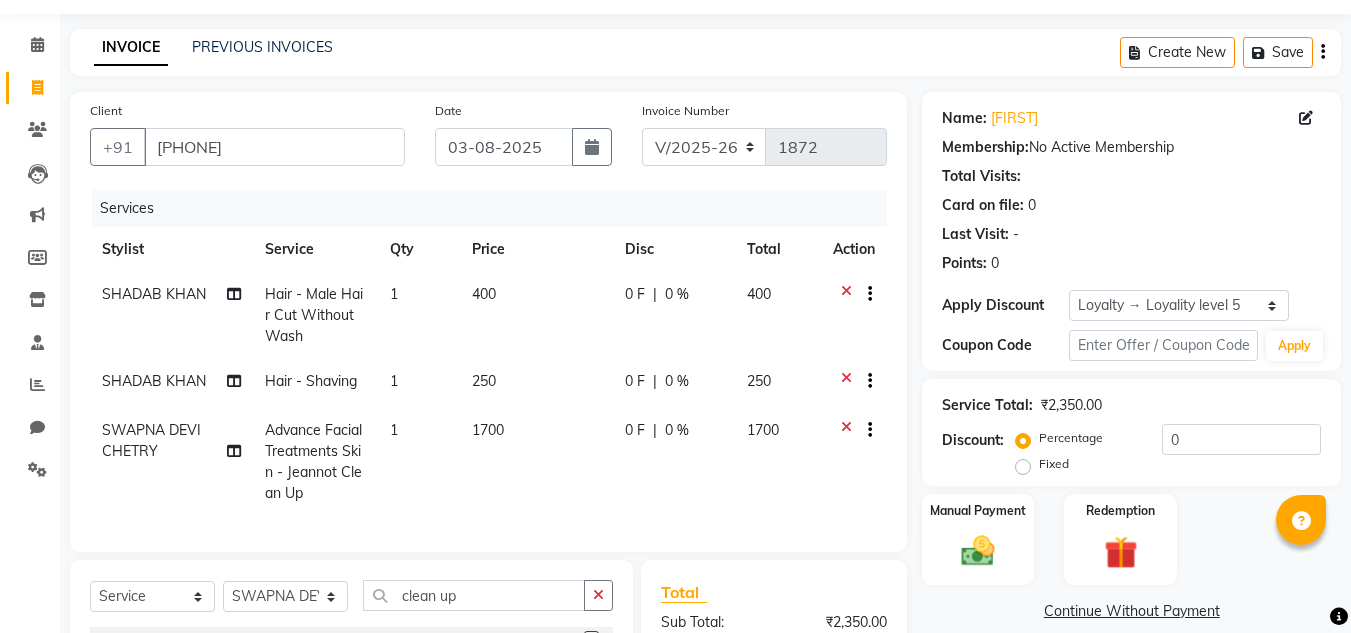 scroll, scrollTop: 130, scrollLeft: 0, axis: vertical 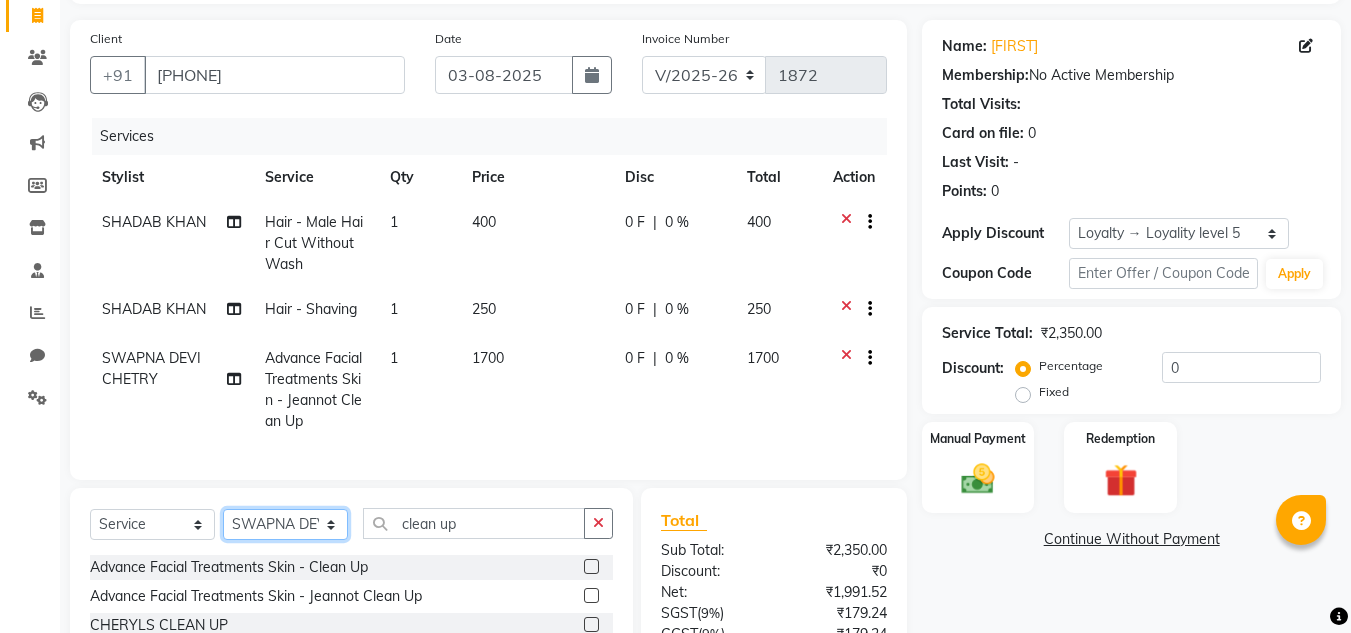 click on "Select Stylist [NAME] [NAME] Admin [NAME] [NAME] [NAME] [NAME] Manager [NAME] [NAME] [NAME] [NAME] [NAME] [NAME] [NAME] [NAME] [NAME] [NAME] [NAME] [NAME] [NAME]" 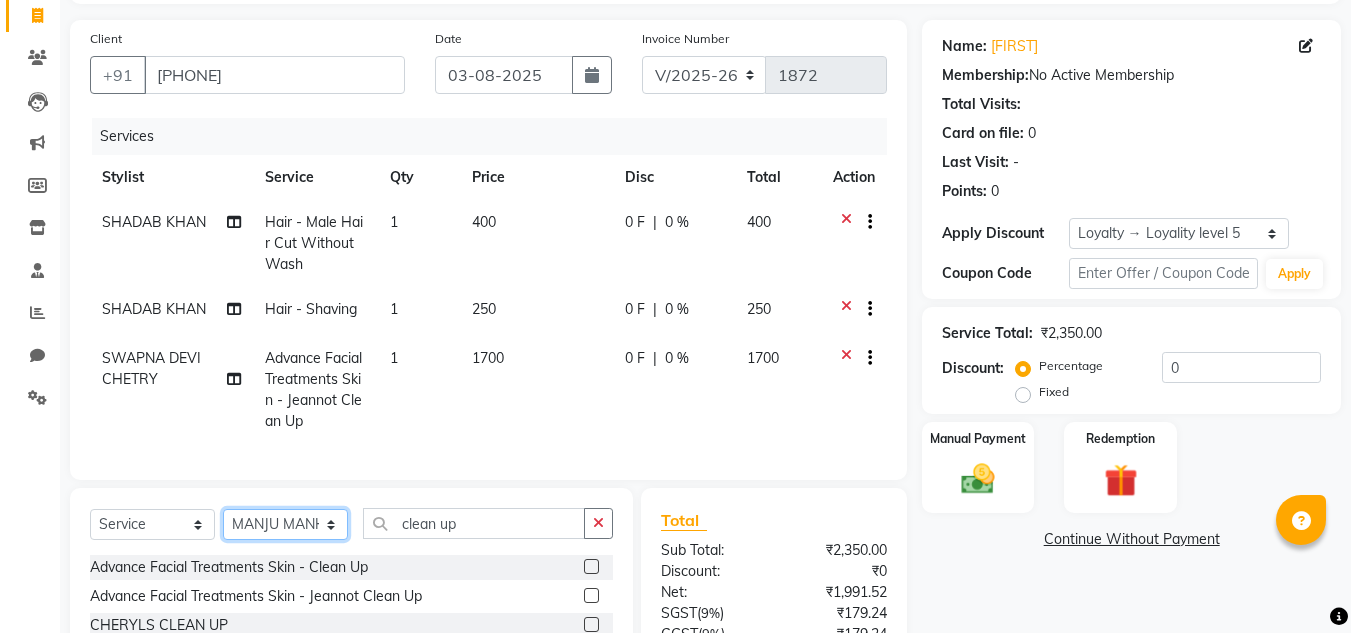 click on "Select Stylist [NAME] [NAME] Admin [NAME] [NAME] [NAME] [NAME] Manager [NAME] [NAME] [NAME] [NAME] [NAME] [NAME] [NAME] [NAME] [NAME] [NAME] [NAME] [NAME] [NAME]" 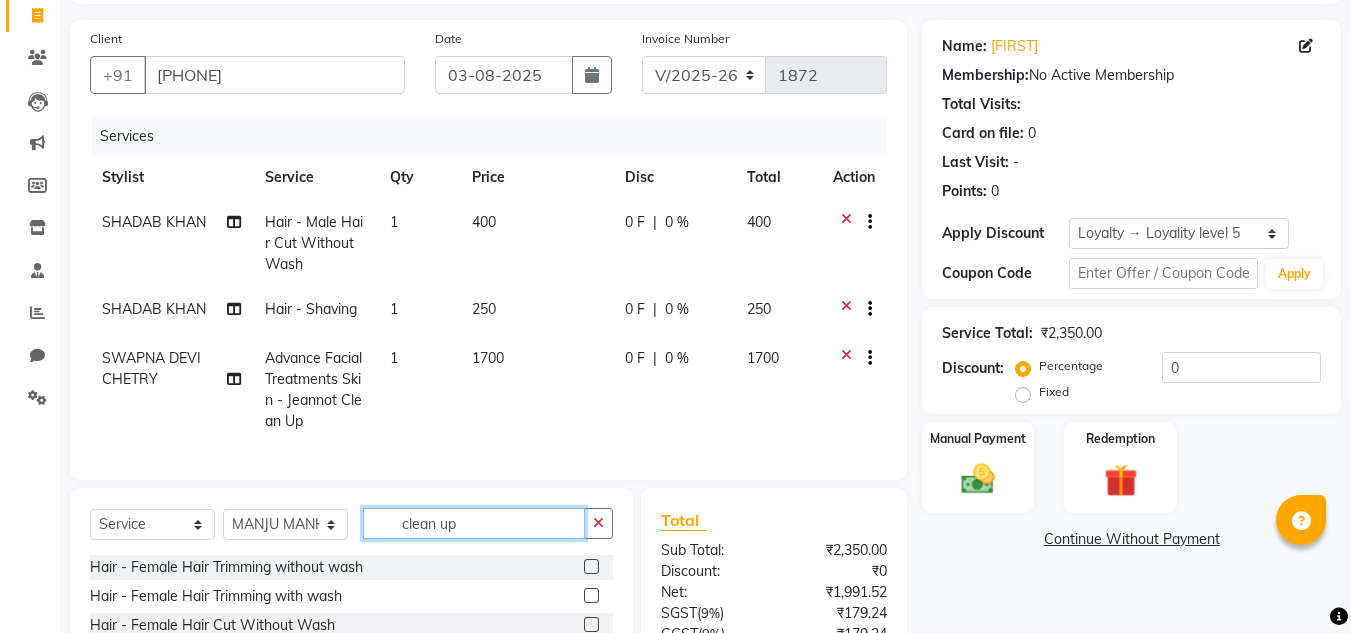 click on "clean up" 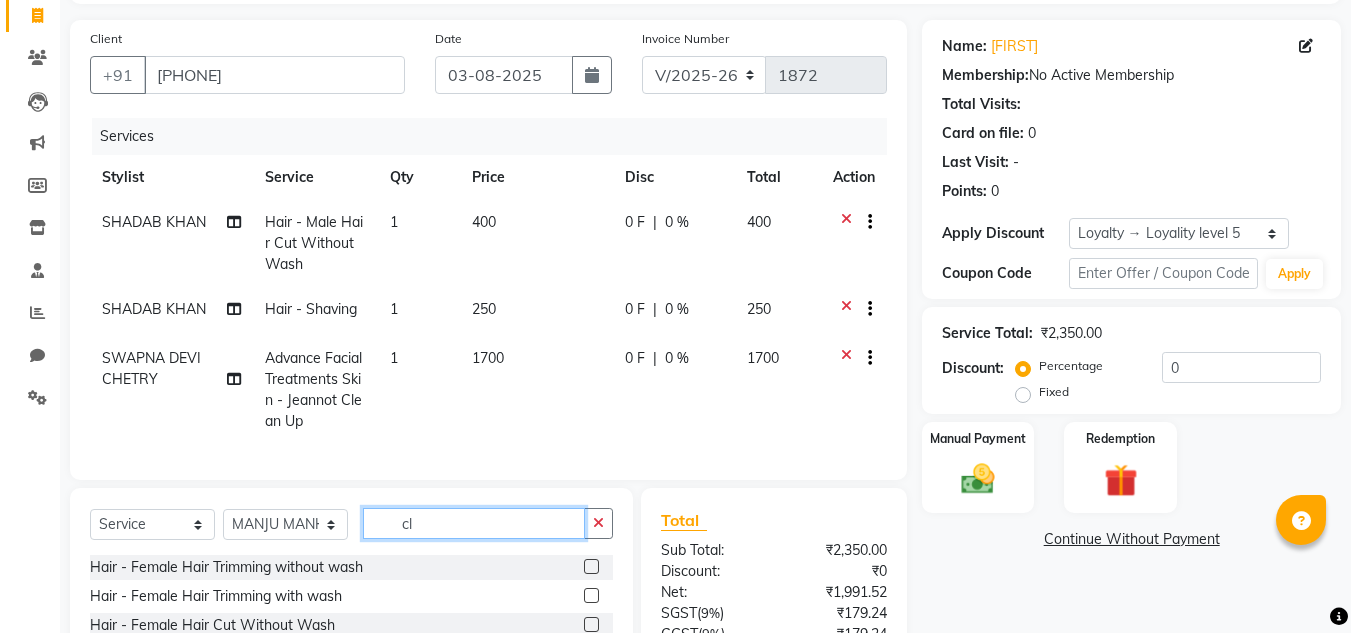 type on "c" 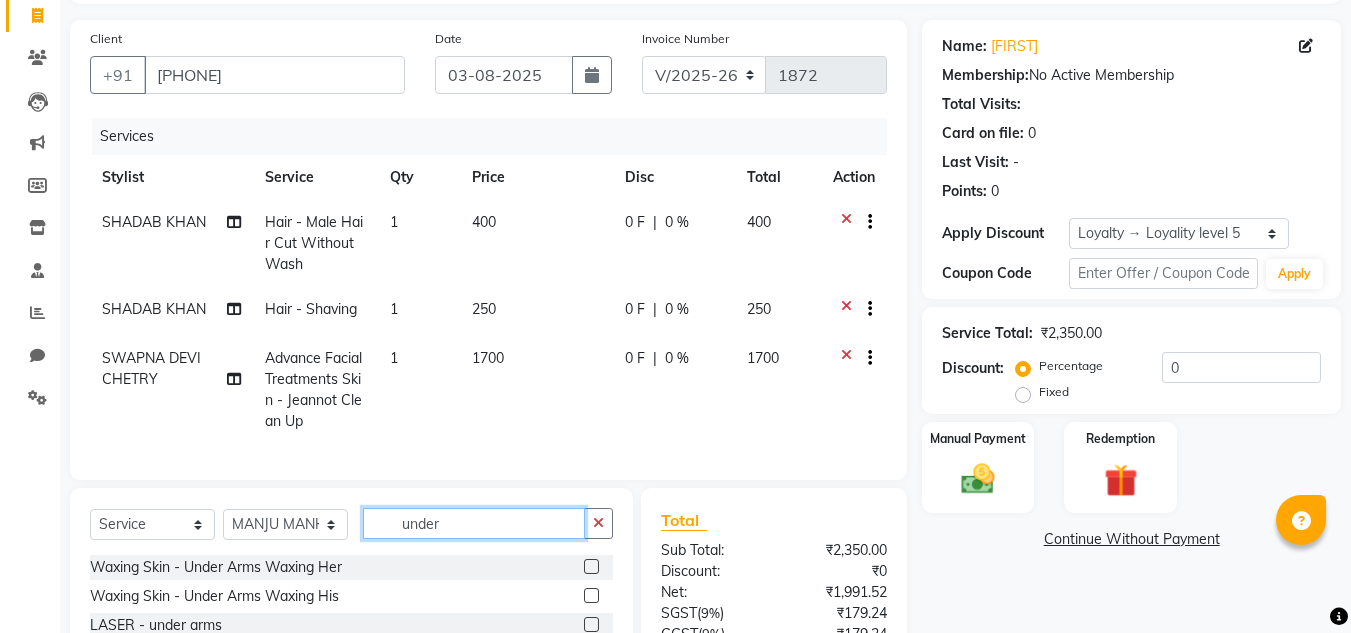 type on "under" 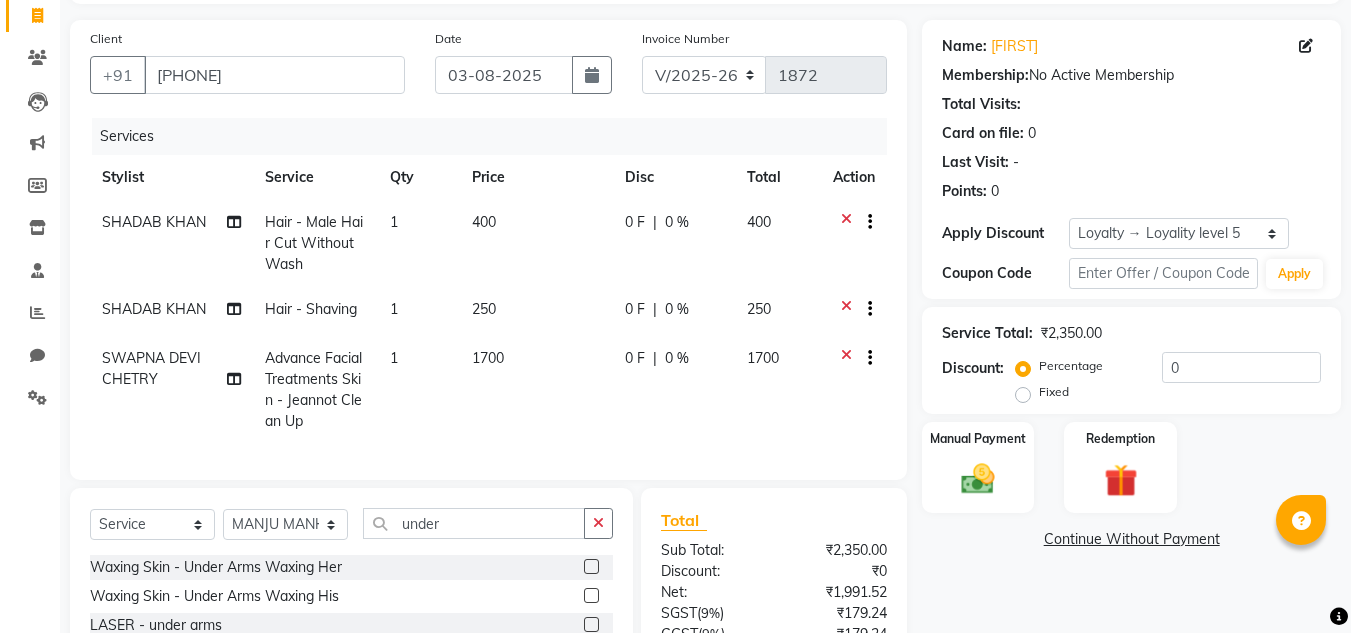 click 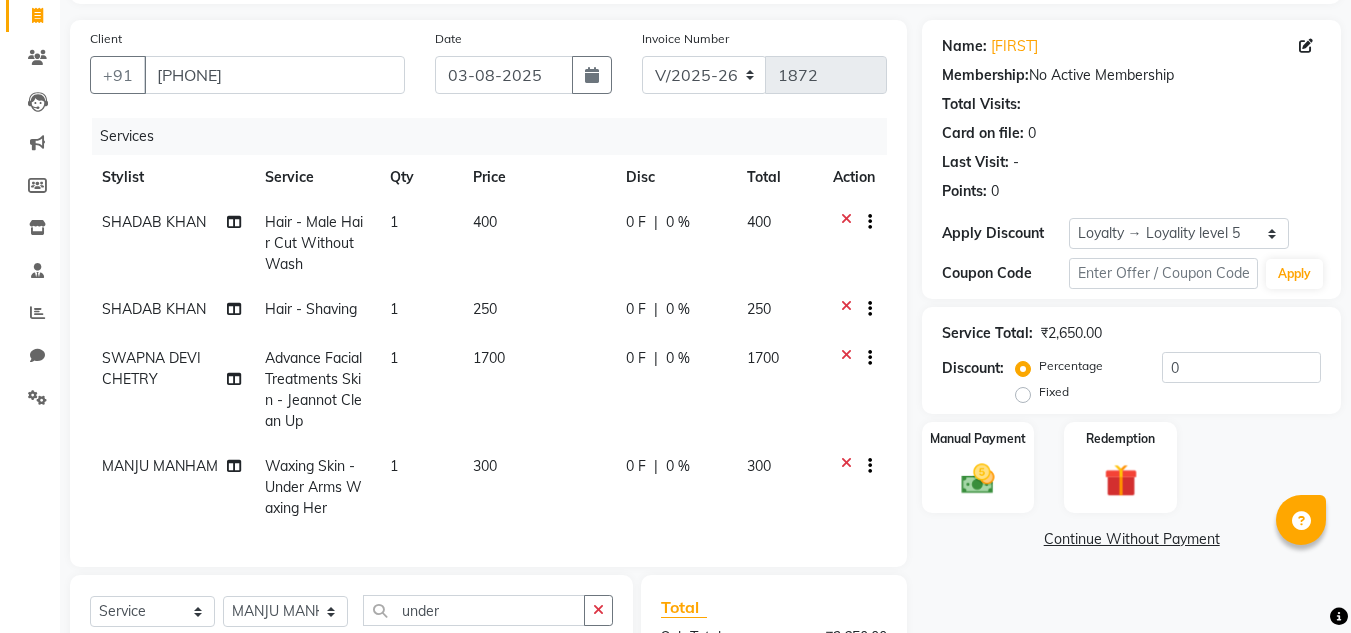checkbox on "false" 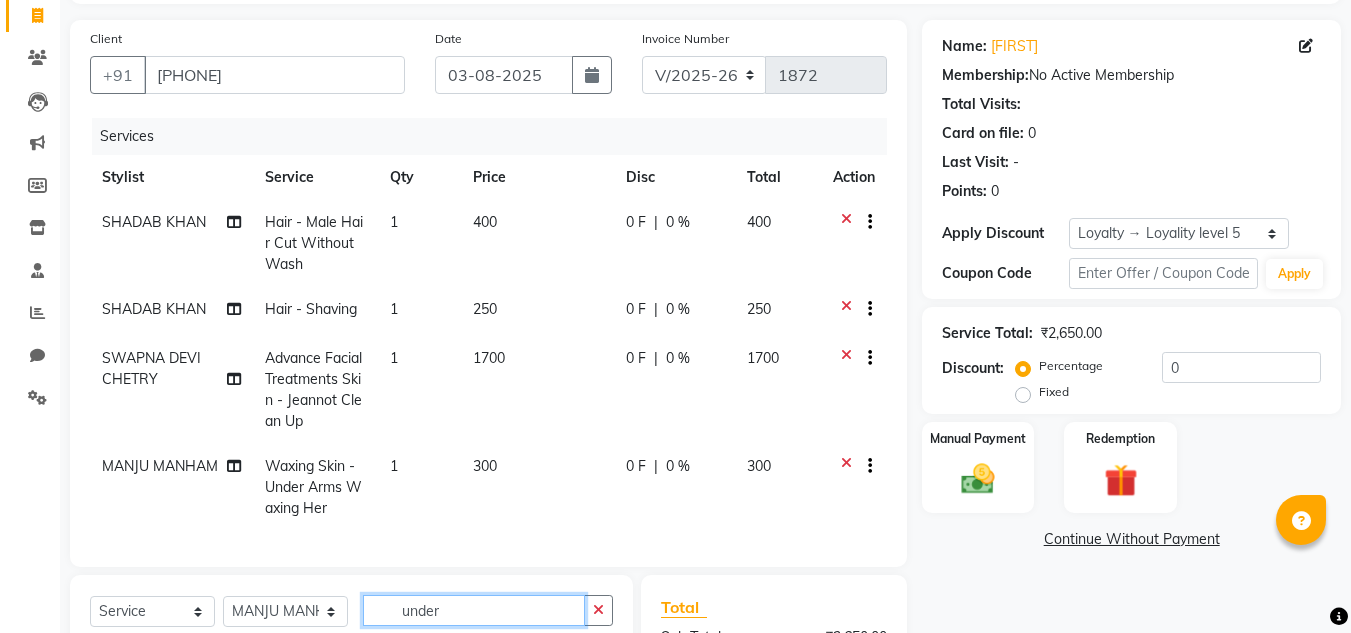 scroll, scrollTop: 411, scrollLeft: 0, axis: vertical 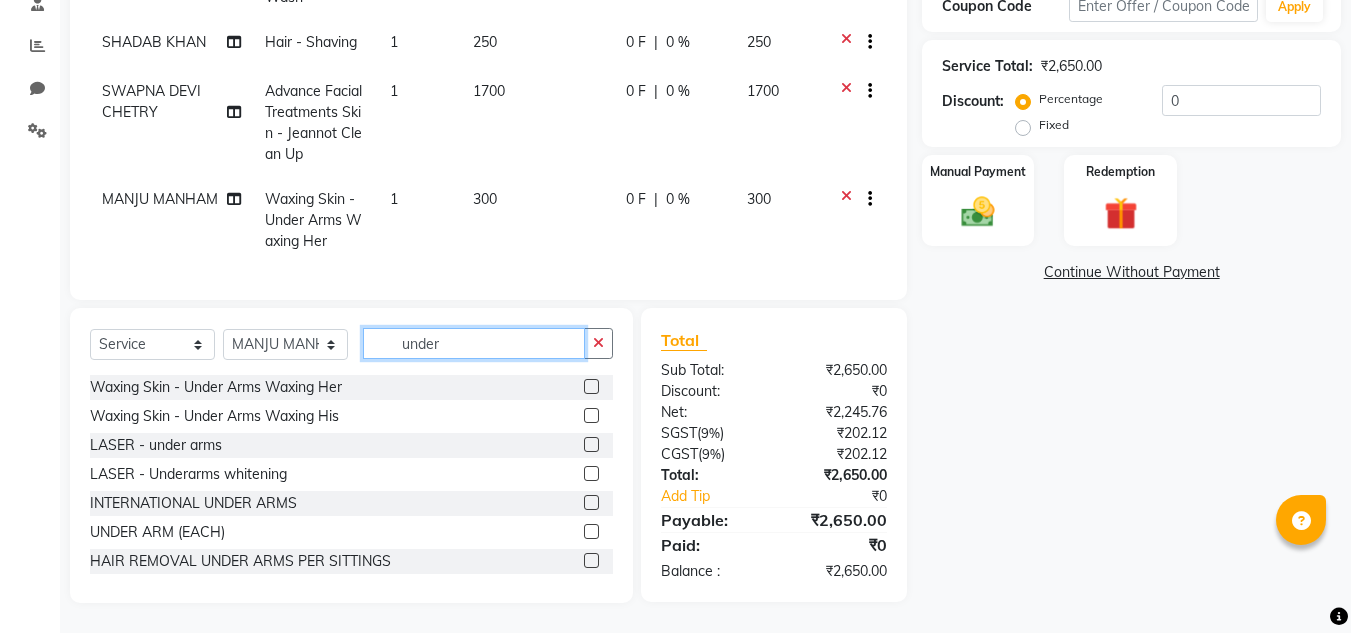 click on "under" 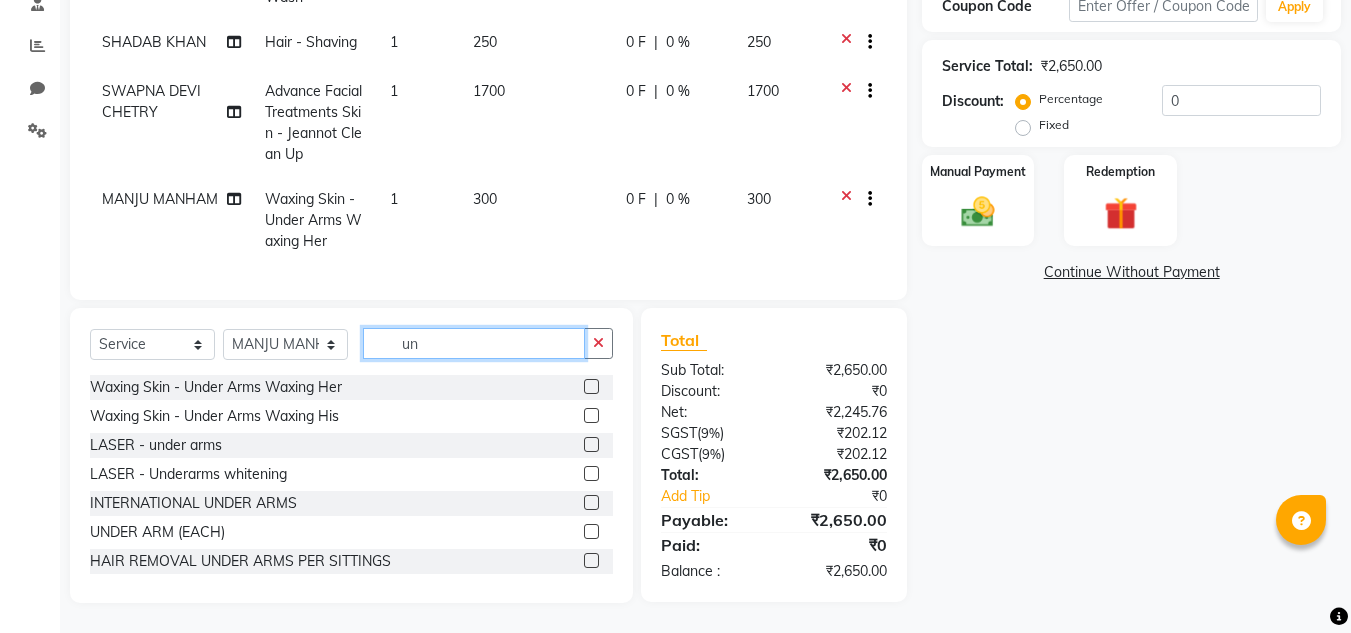 type on "u" 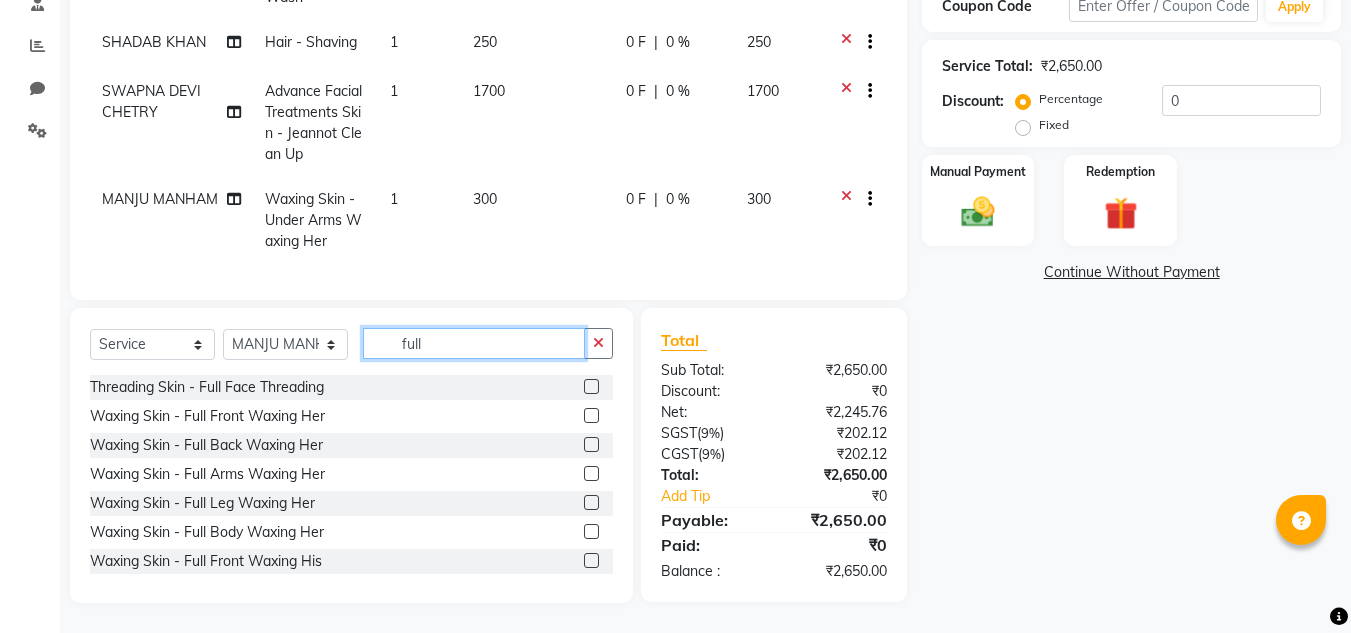 type on "full" 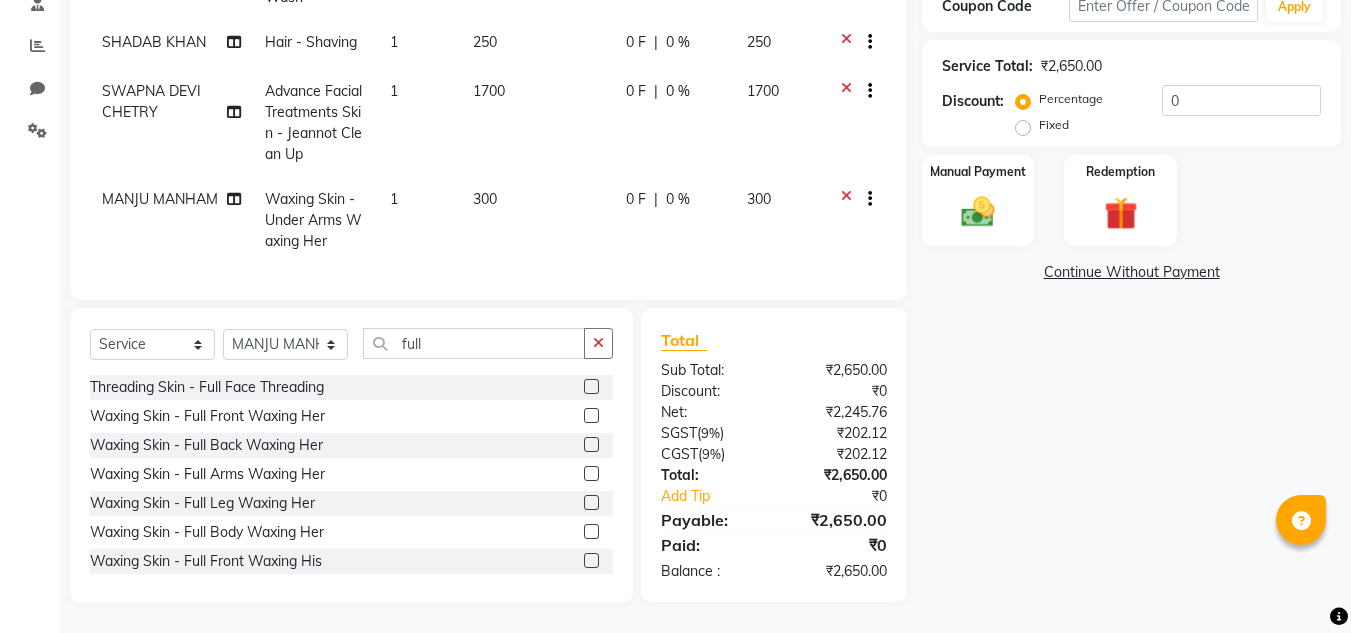 click 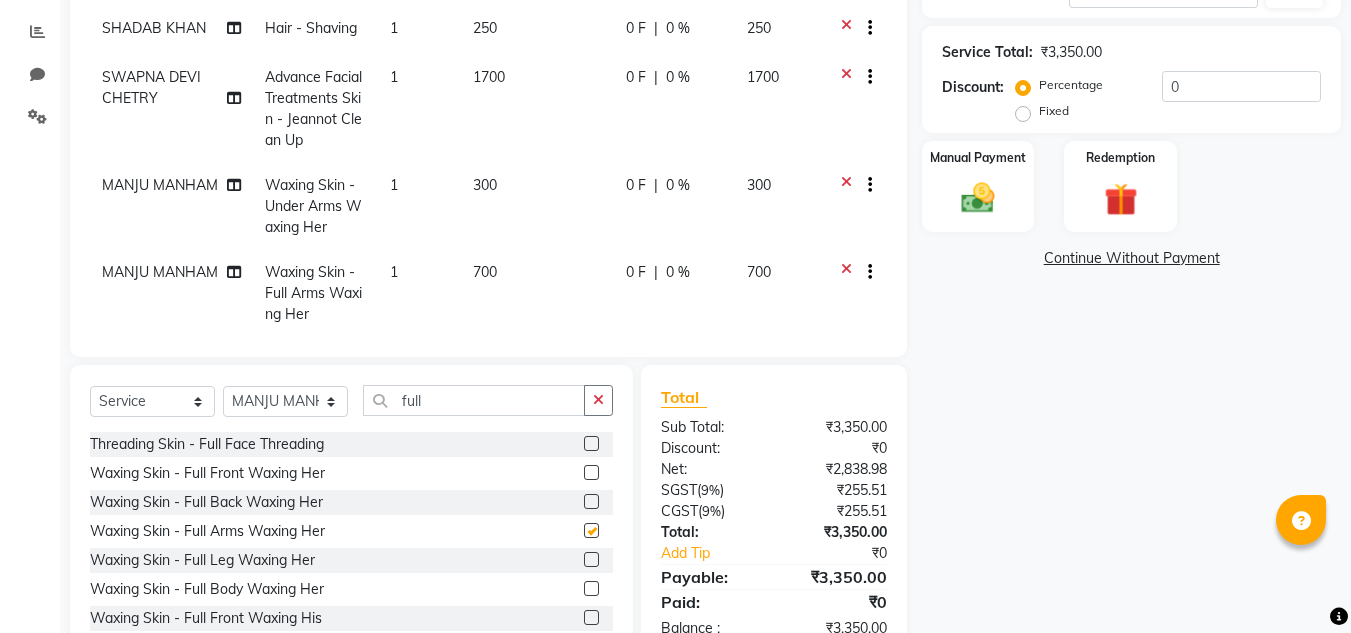 checkbox on "false" 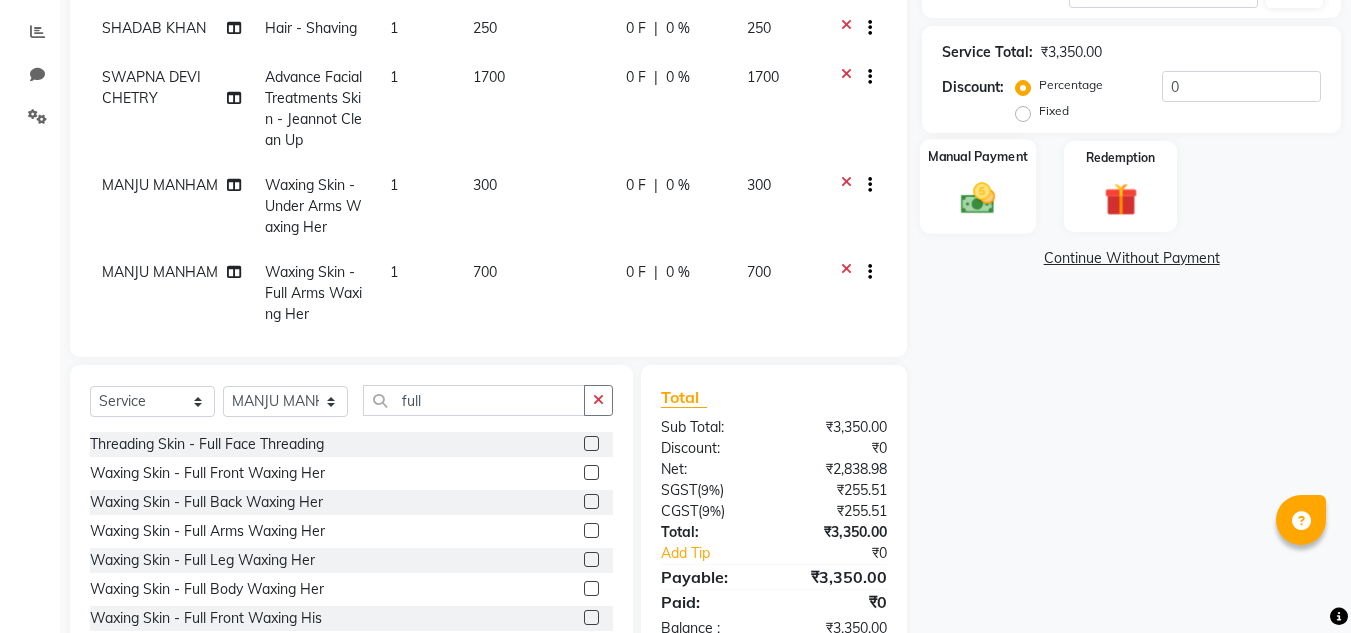 scroll, scrollTop: 229, scrollLeft: 0, axis: vertical 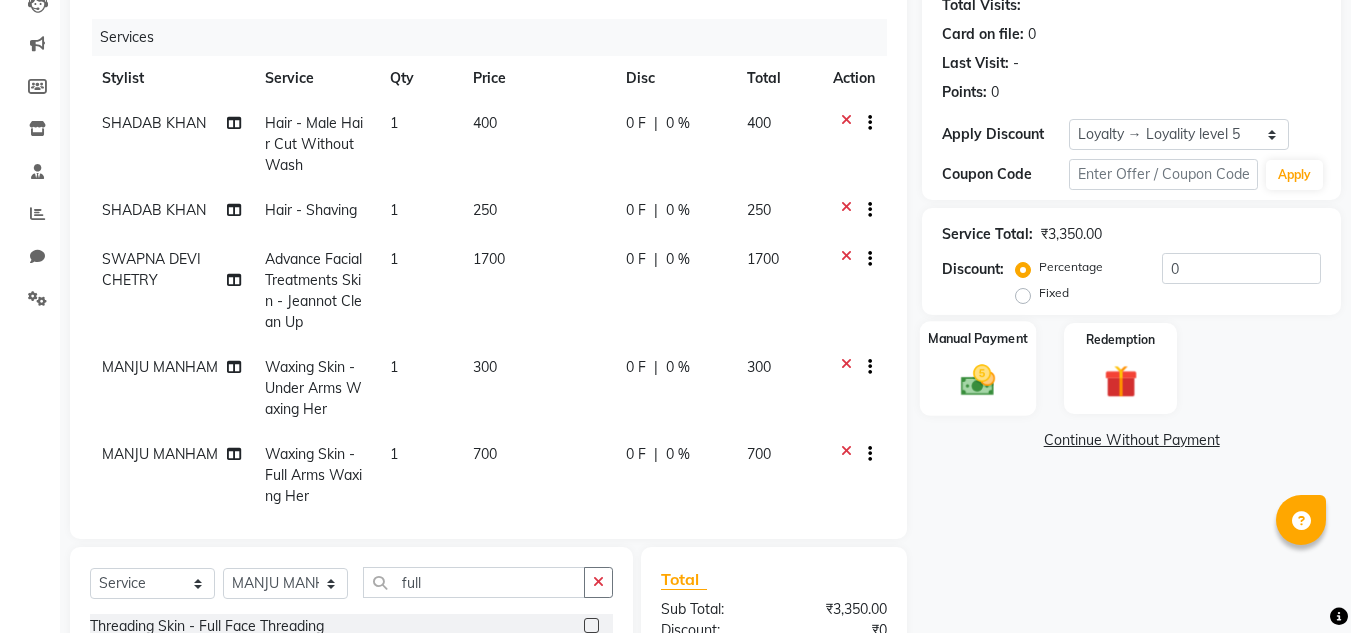 click 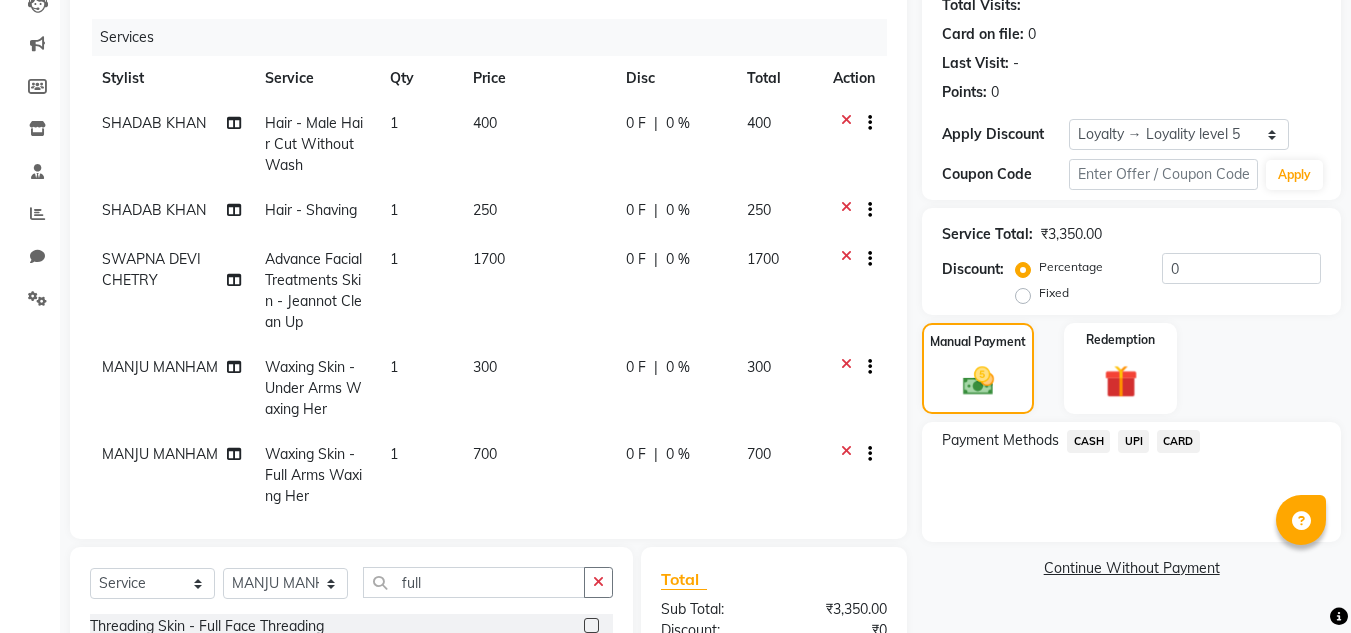 click on "CARD" 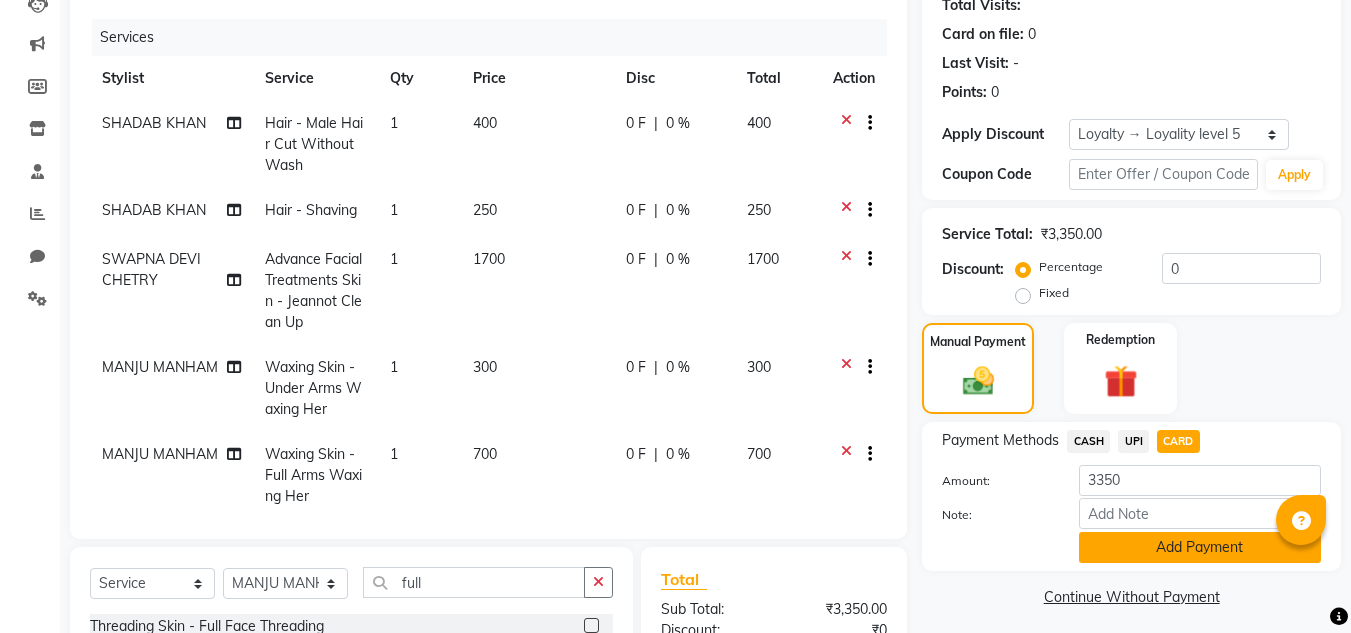 scroll, scrollTop: 344, scrollLeft: 0, axis: vertical 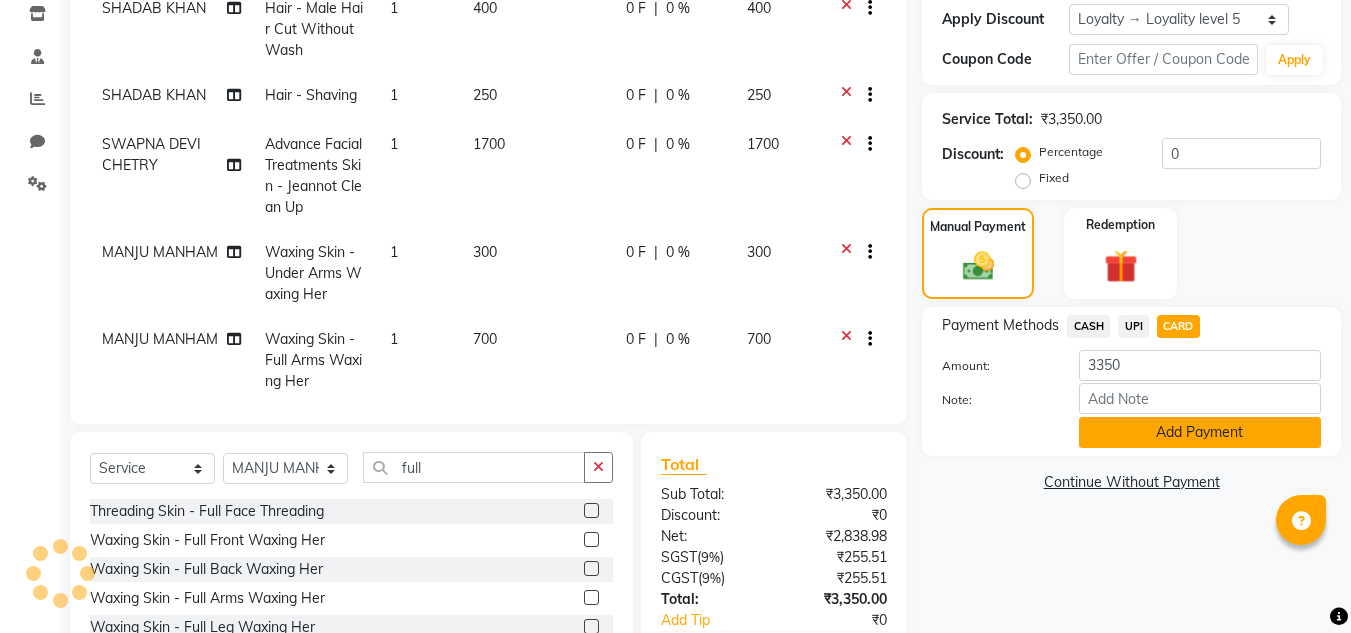 click on "Add Payment" 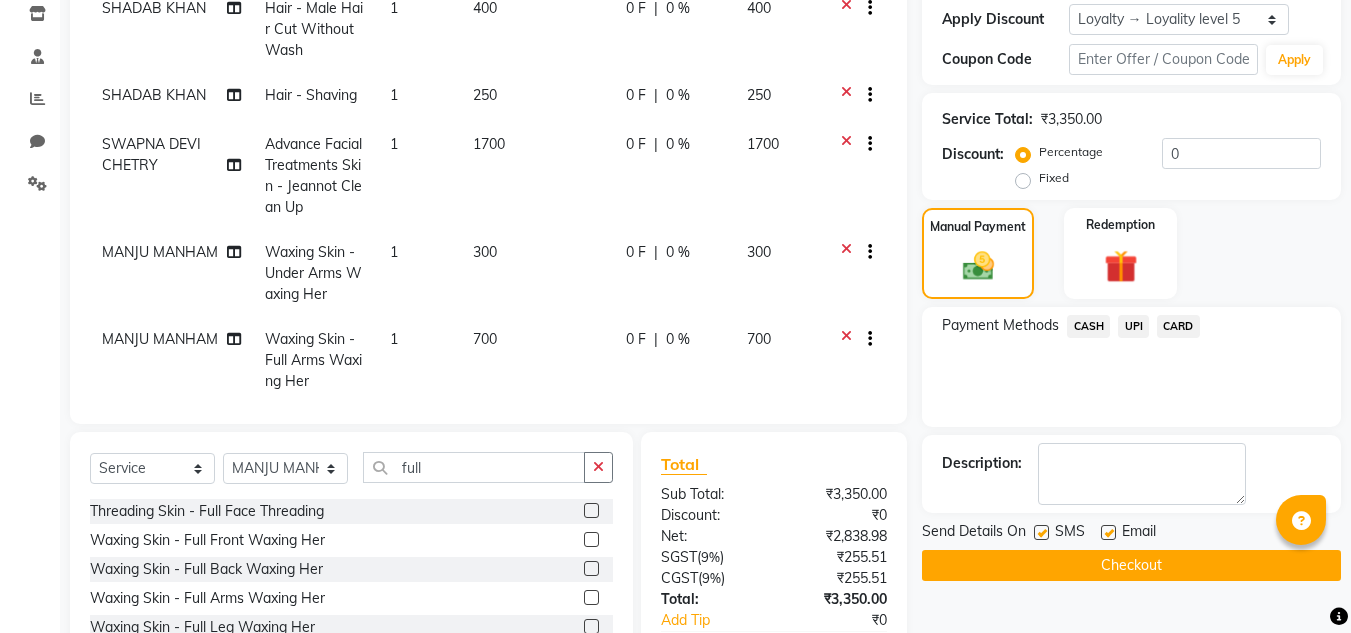 click 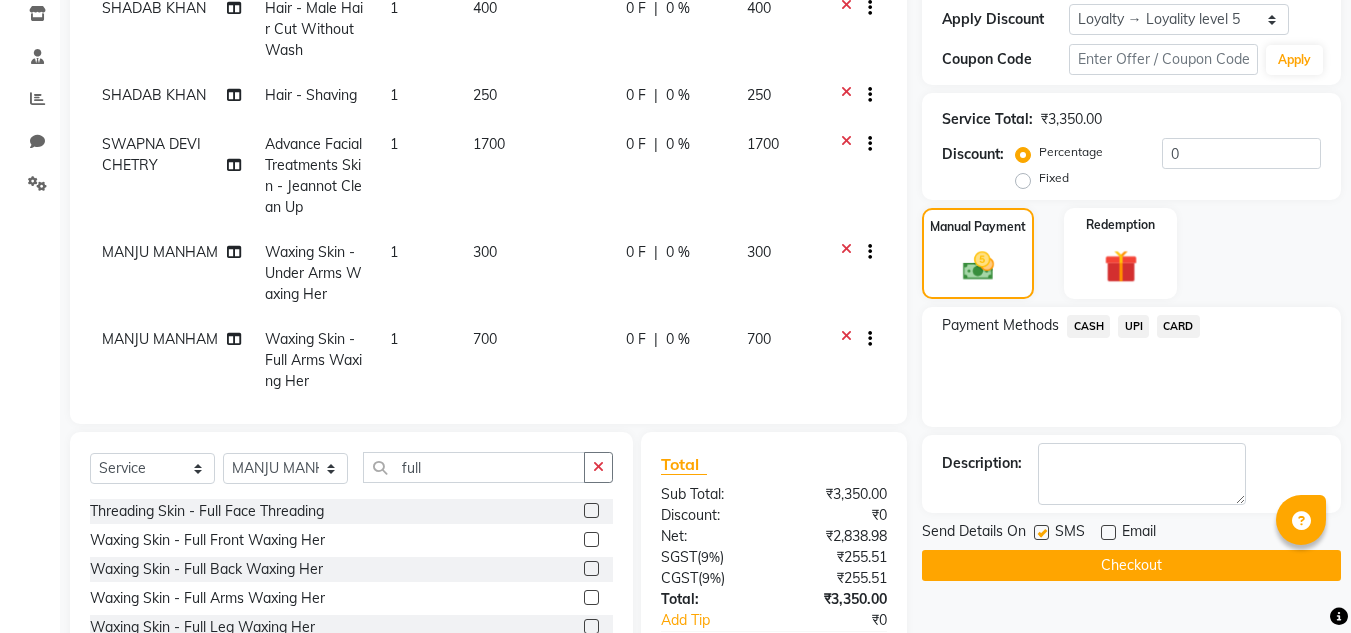 click on "Checkout" 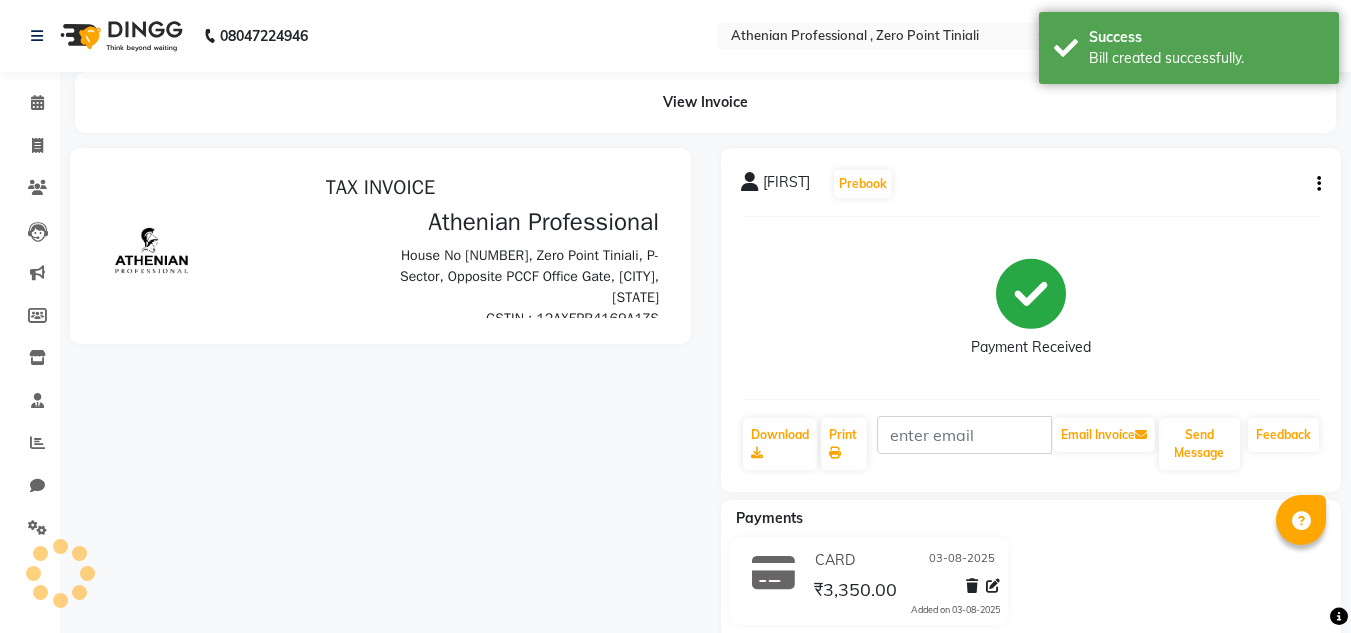 scroll, scrollTop: 0, scrollLeft: 0, axis: both 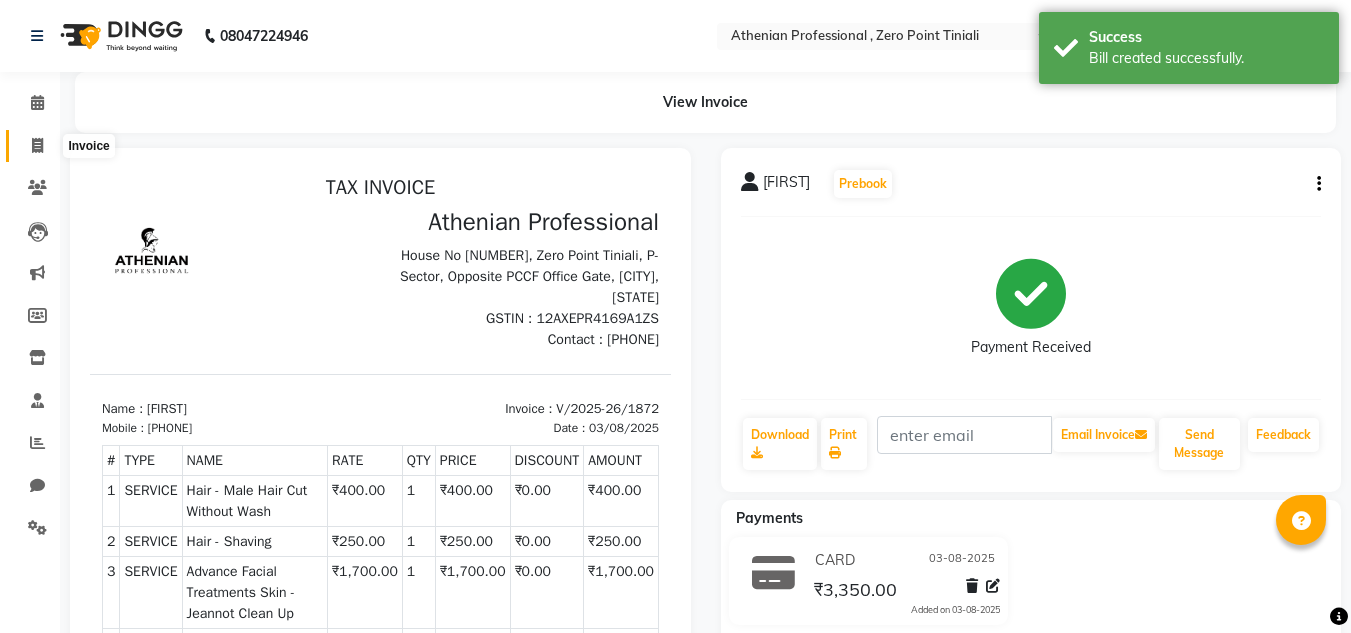 click 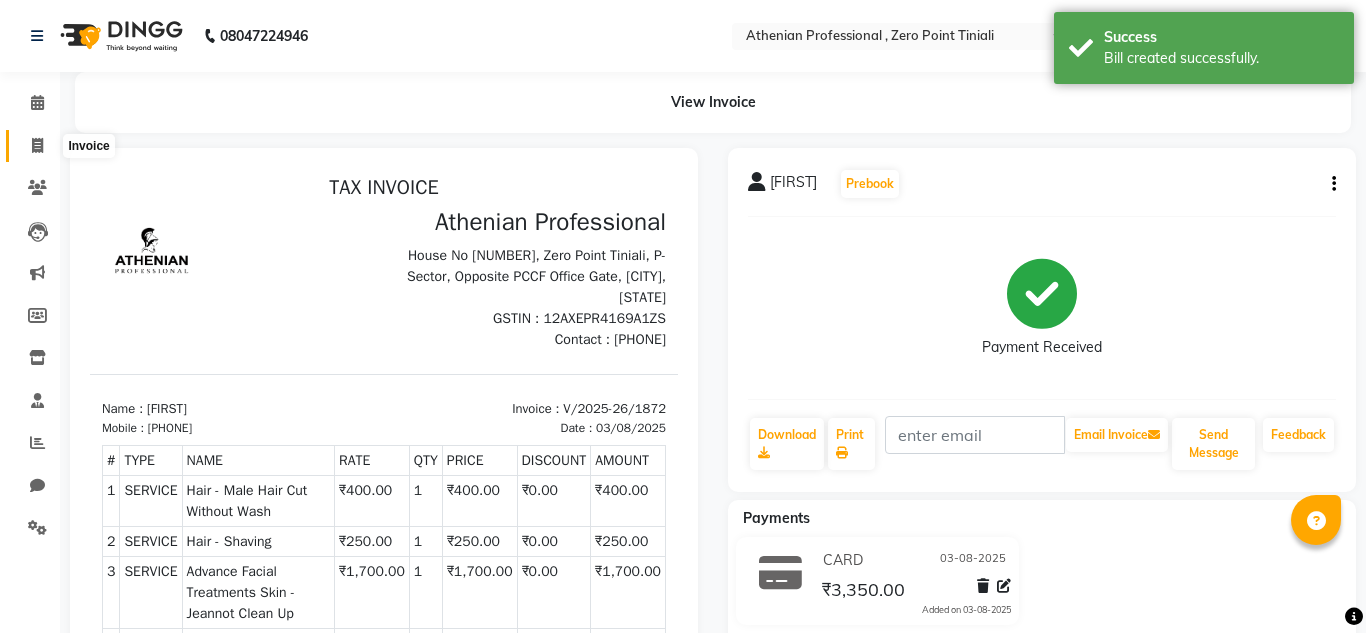 select on "service" 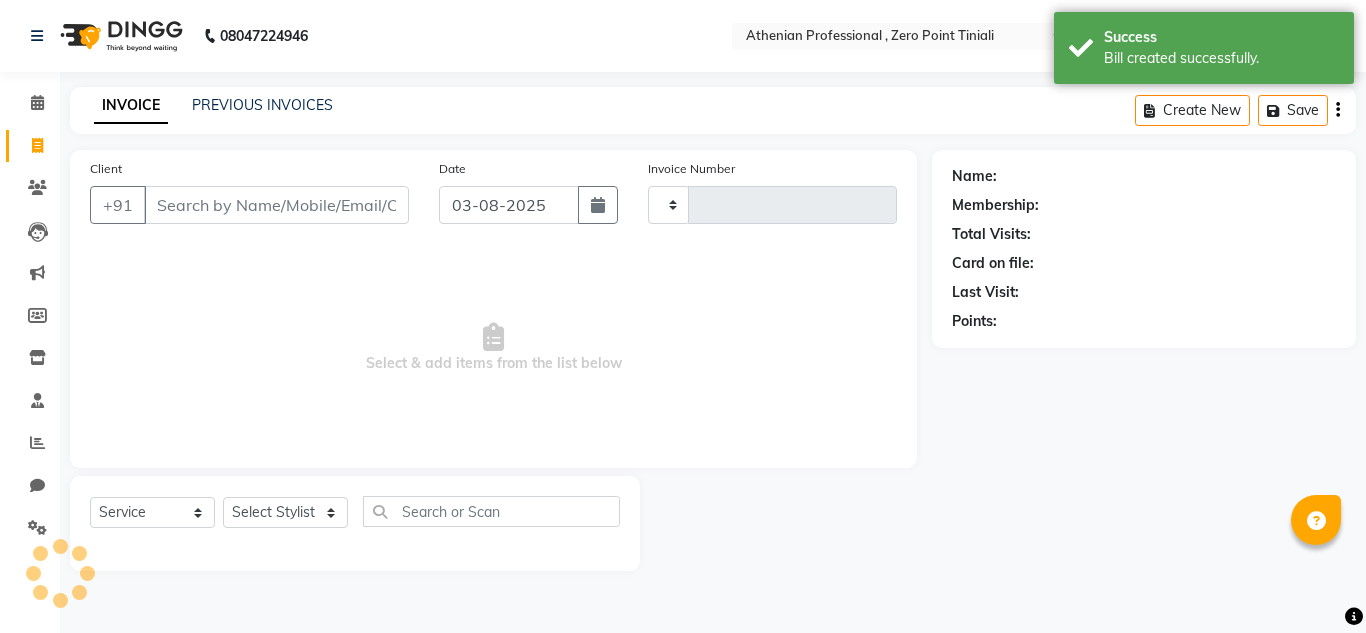 type on "1873" 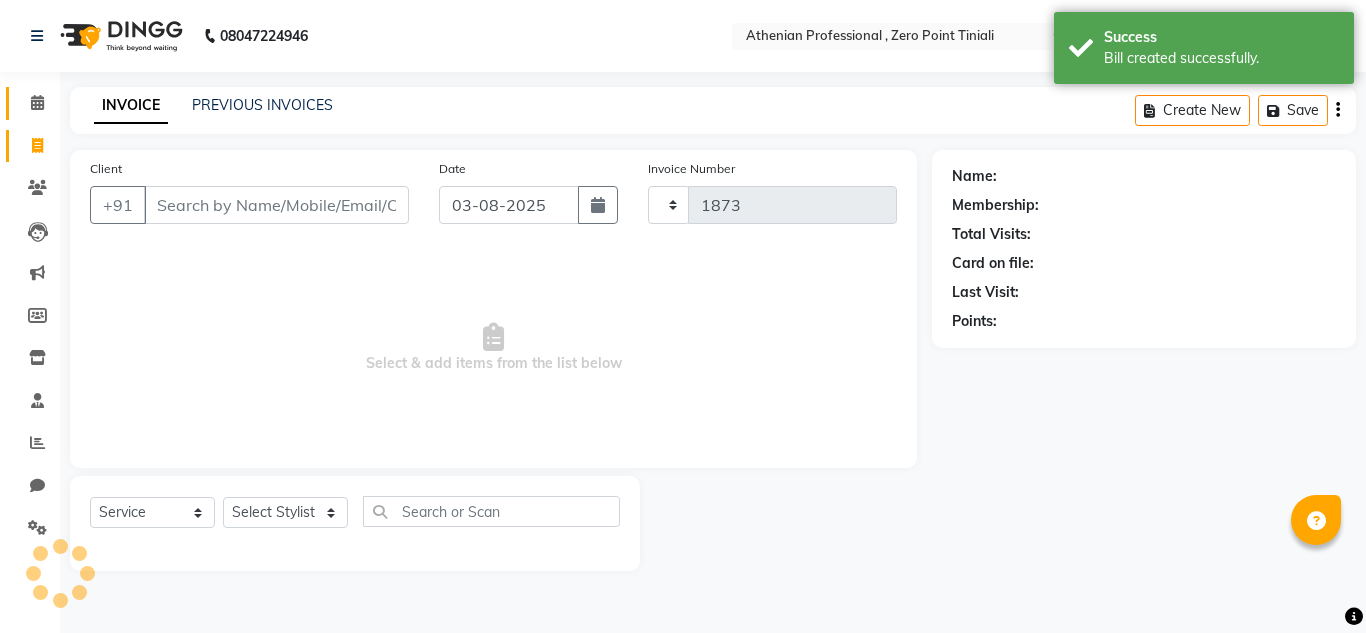 select on "8300" 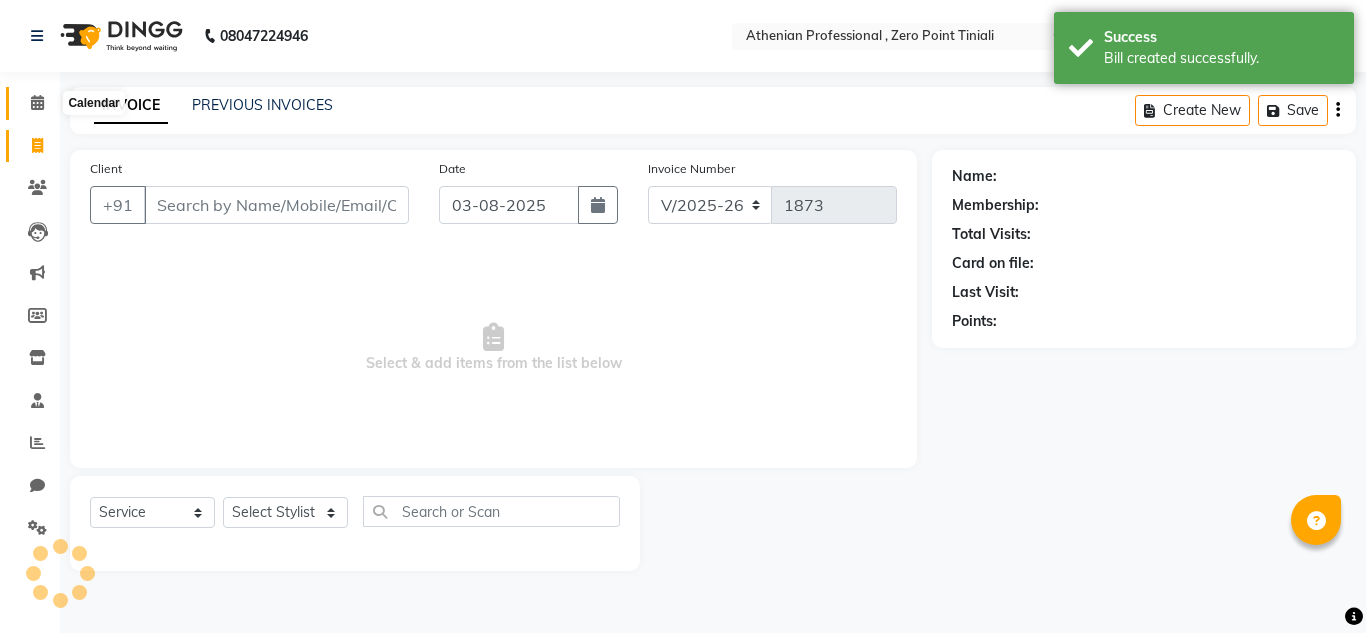 click 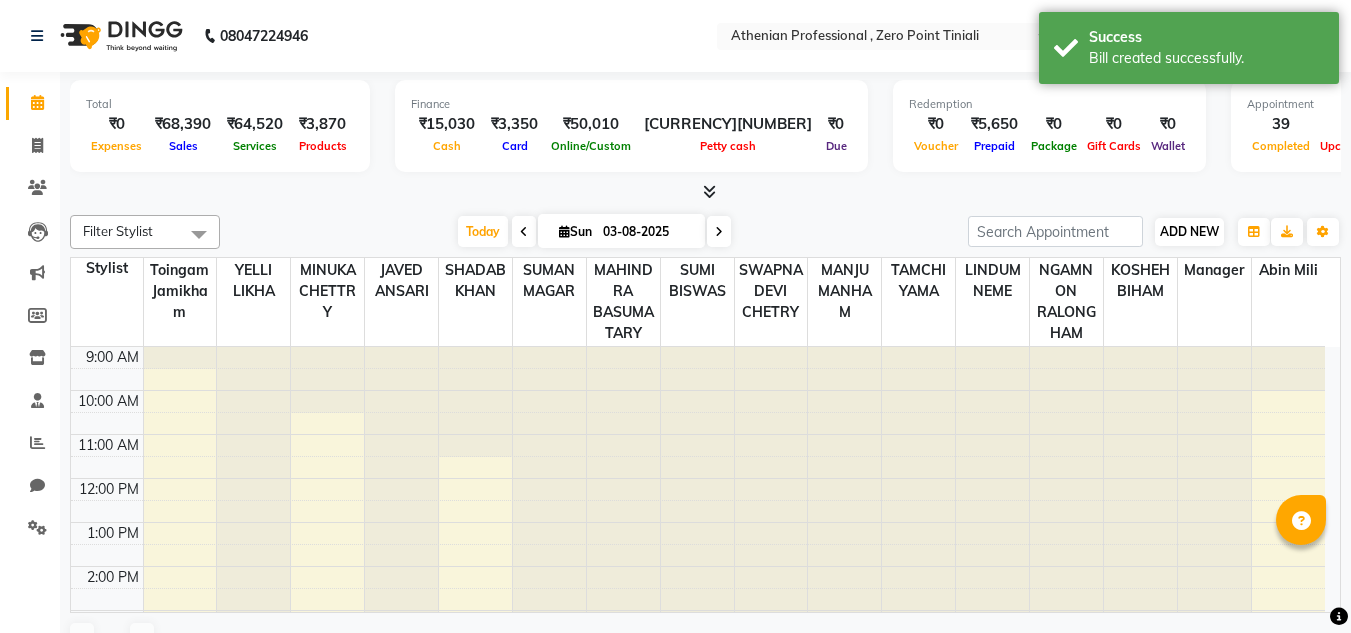 scroll, scrollTop: 195, scrollLeft: 0, axis: vertical 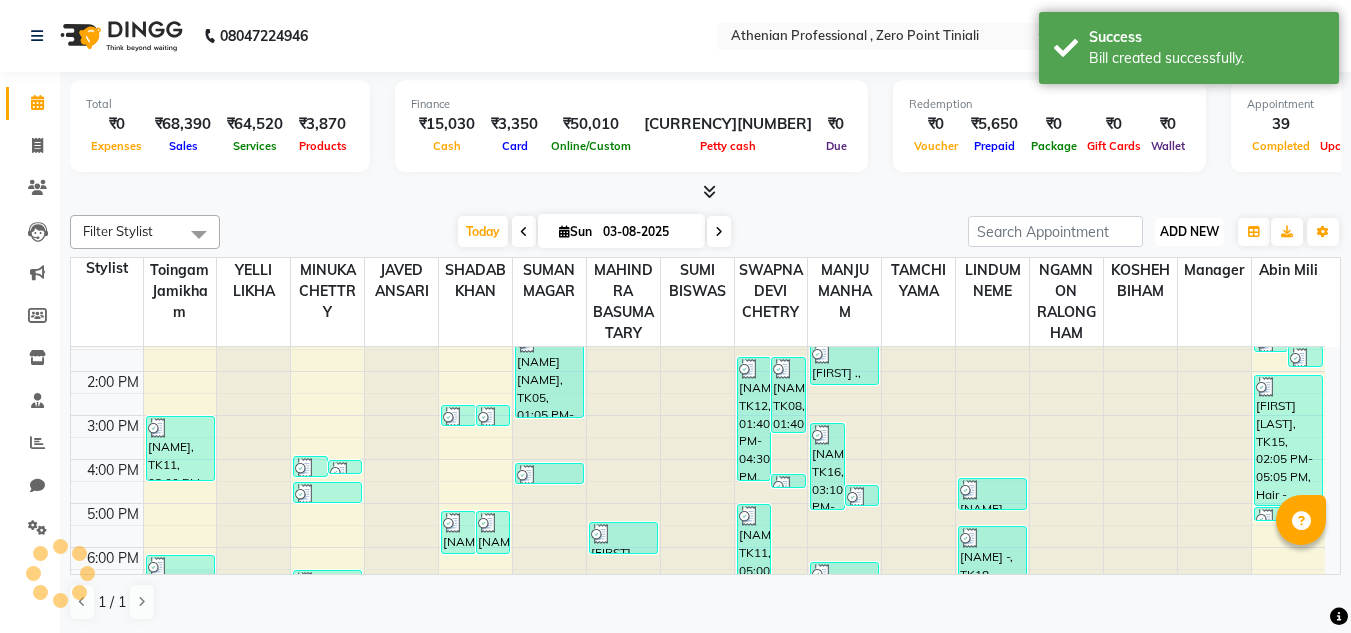 click on "ADD NEW" at bounding box center [1189, 231] 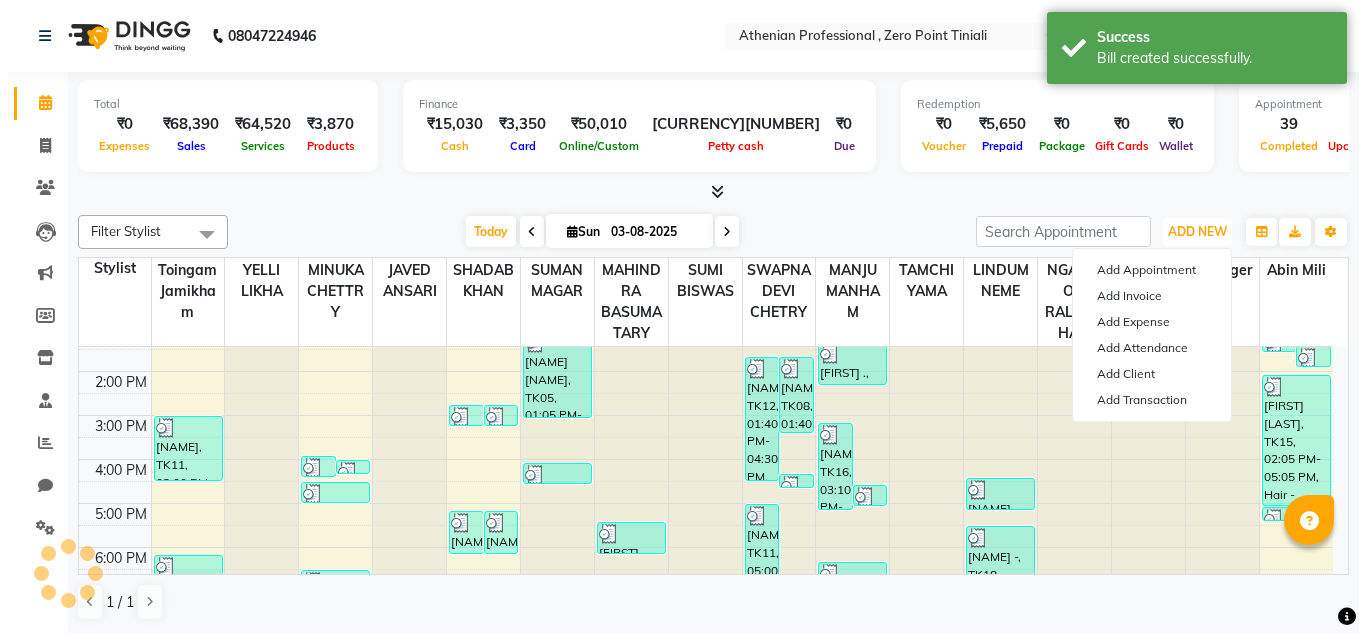 scroll, scrollTop: 0, scrollLeft: 0, axis: both 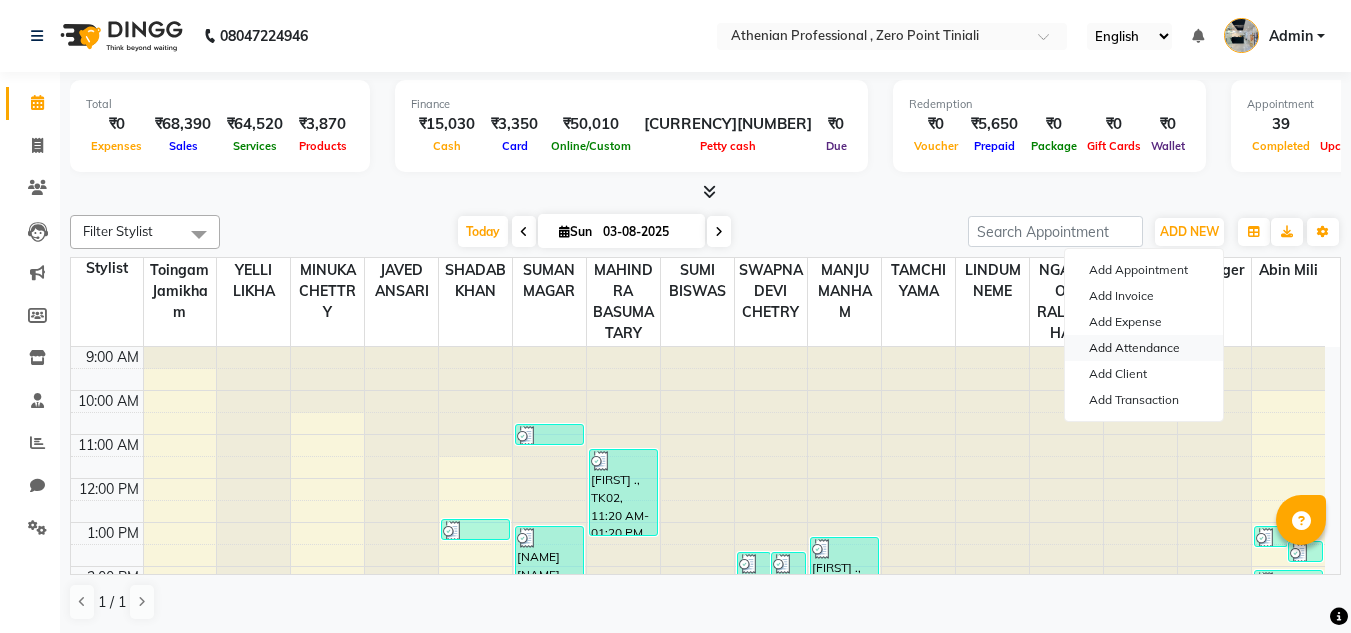 click on "Add Attendance" at bounding box center (1144, 348) 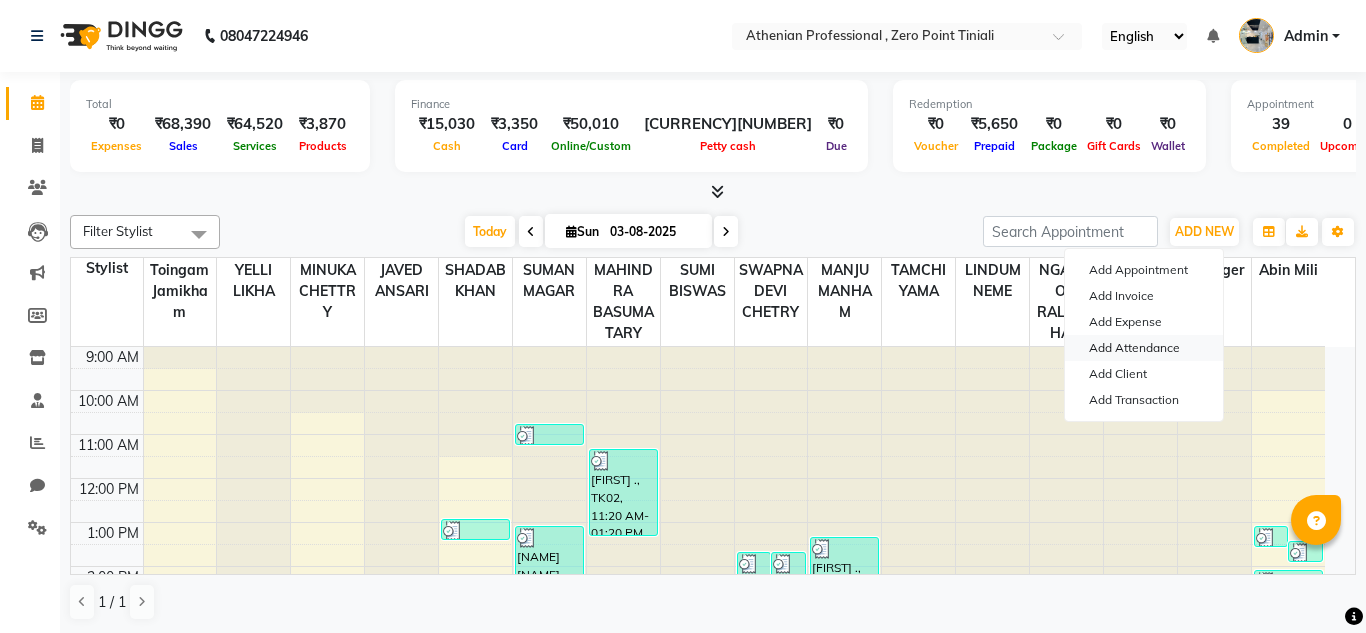 select on "A" 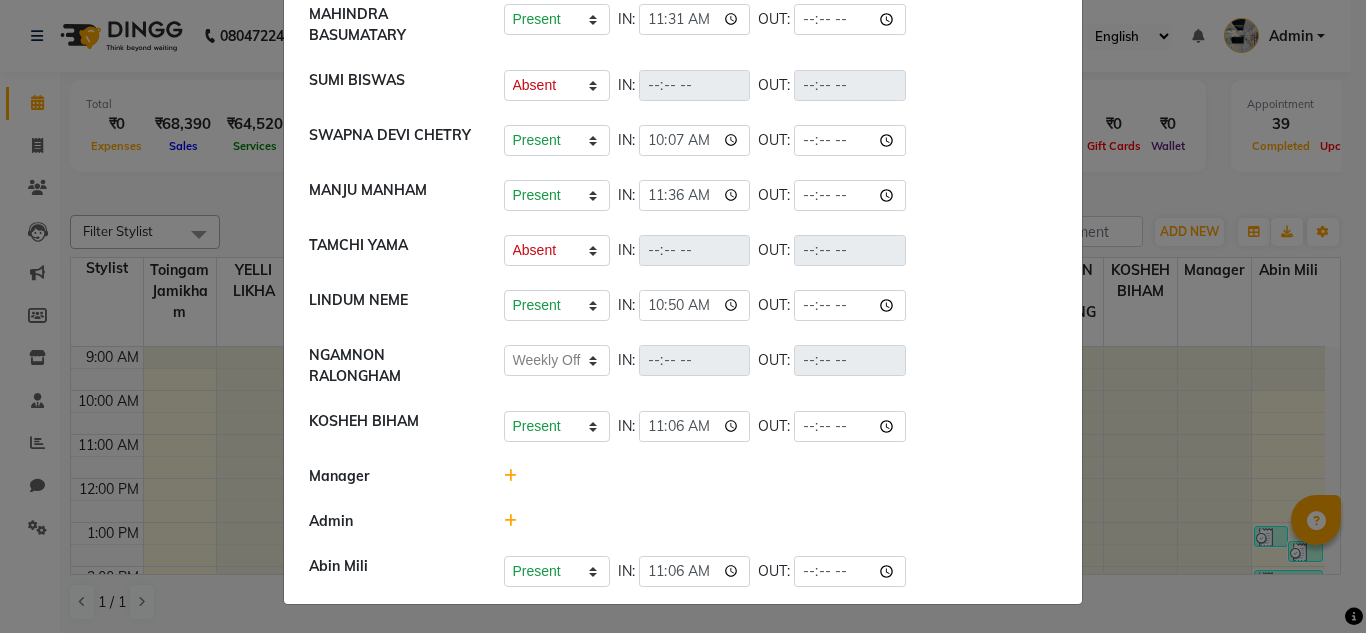 scroll, scrollTop: 0, scrollLeft: 0, axis: both 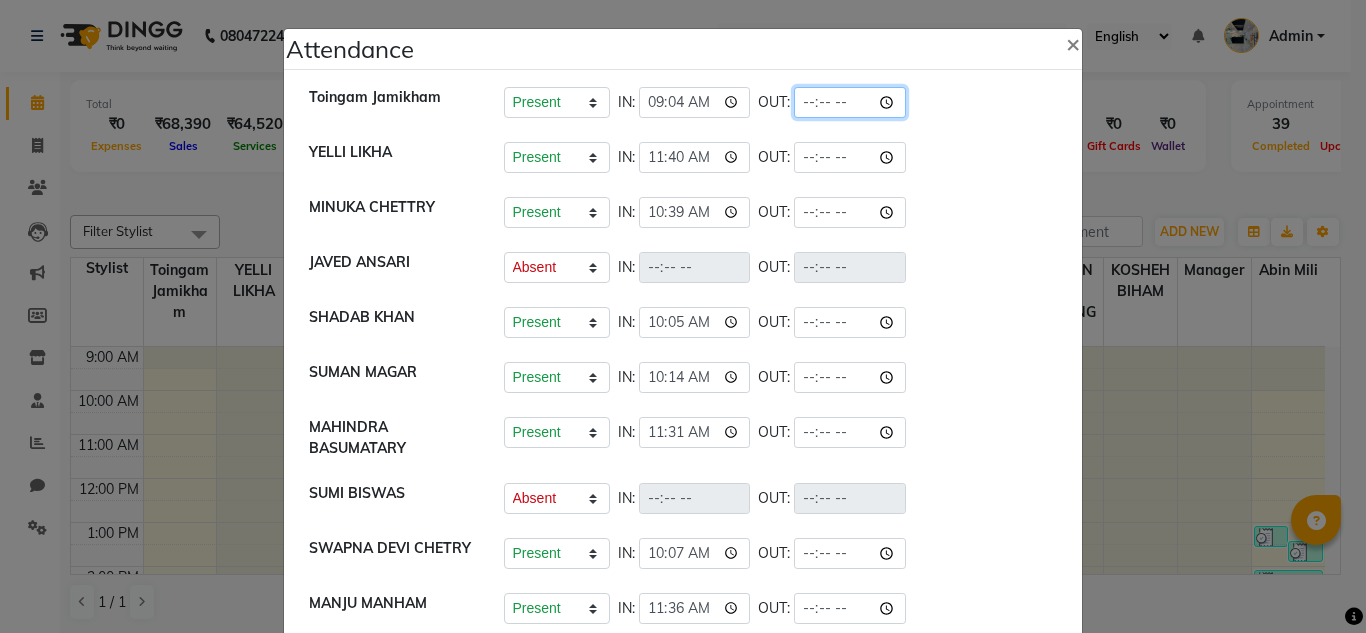 click 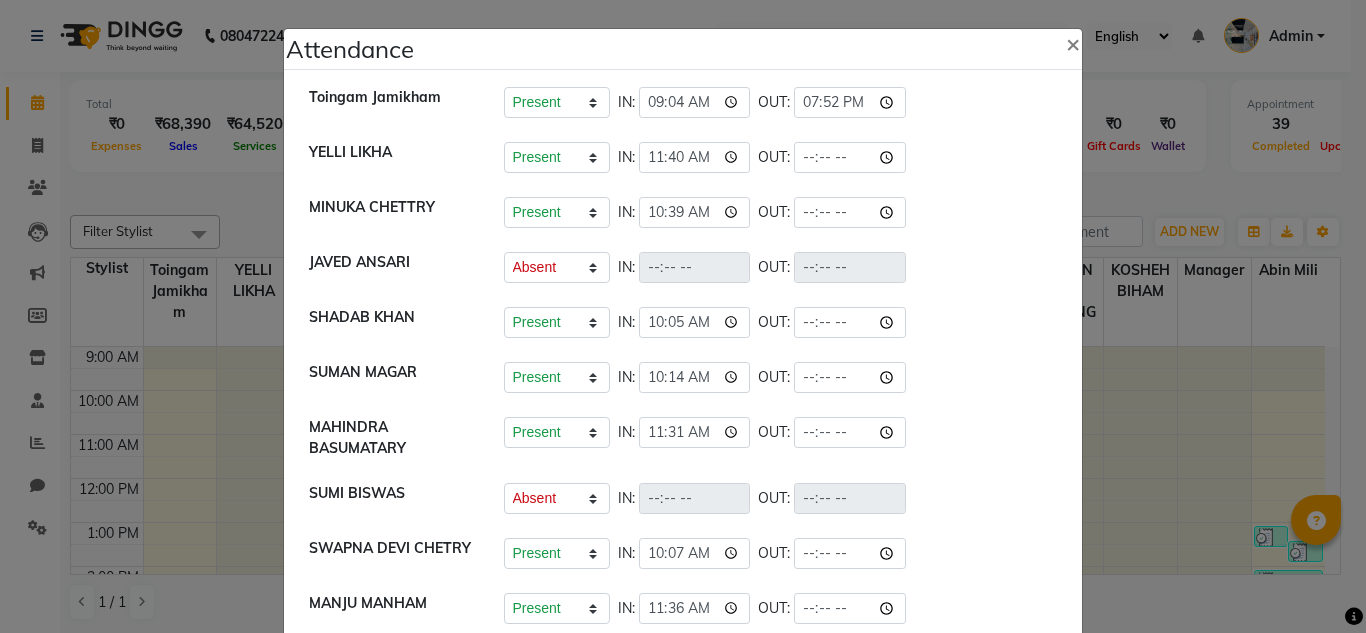type on "19:52" 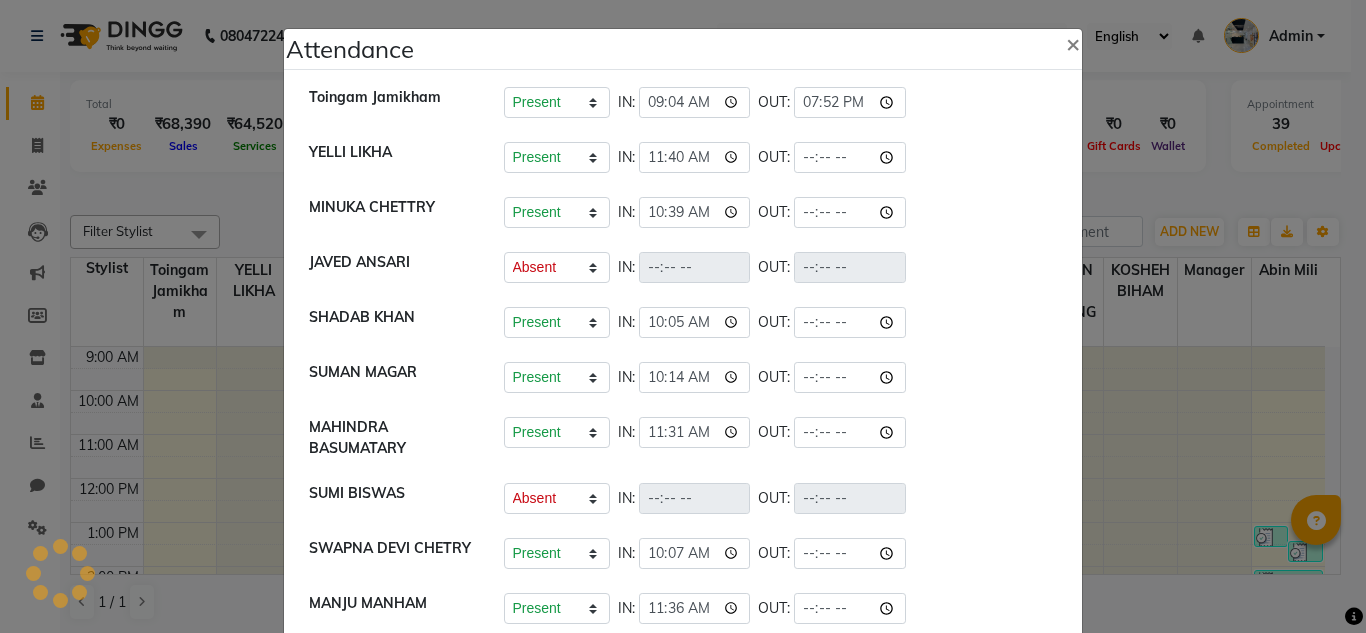 click on "Present   Absent   Late   Half Day   Weekly Off  IN:  11:40 OUT:" 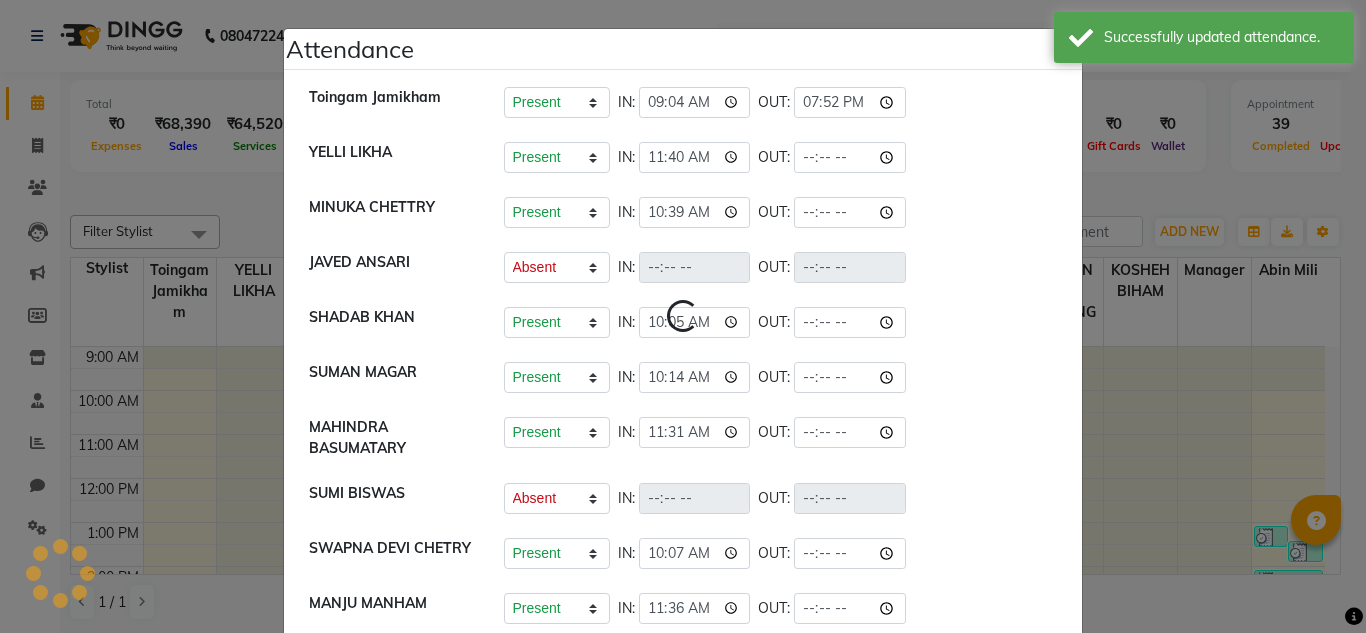 select on "A" 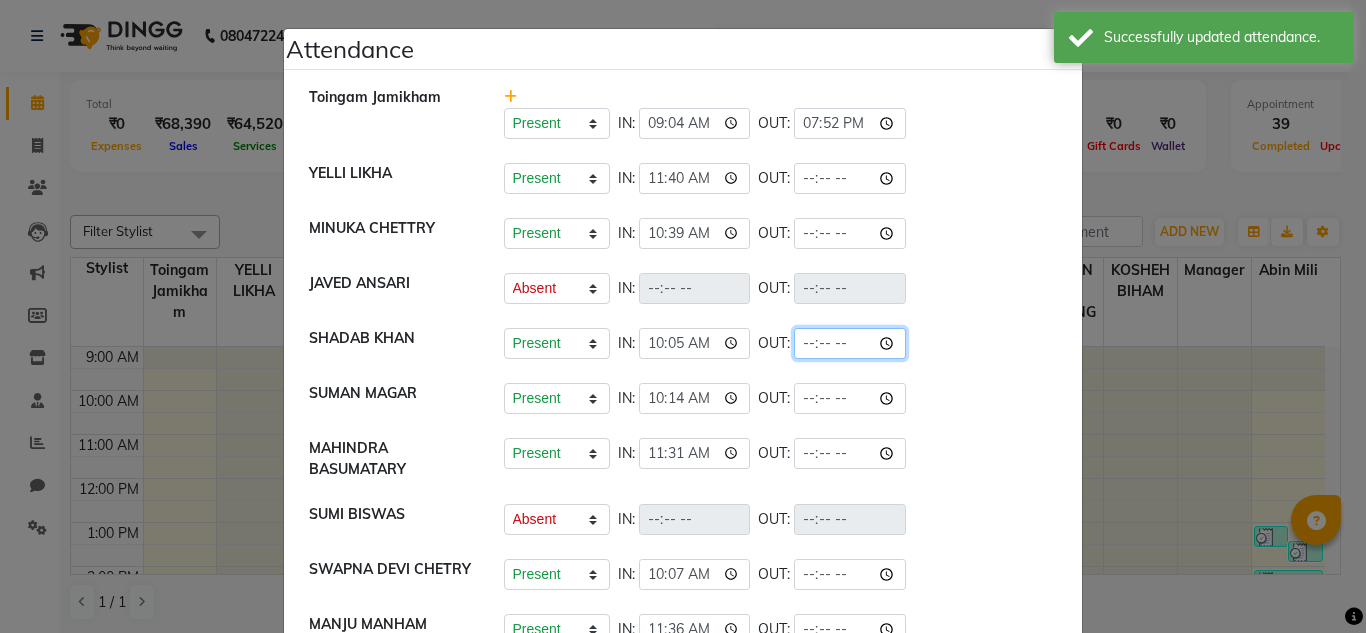 click 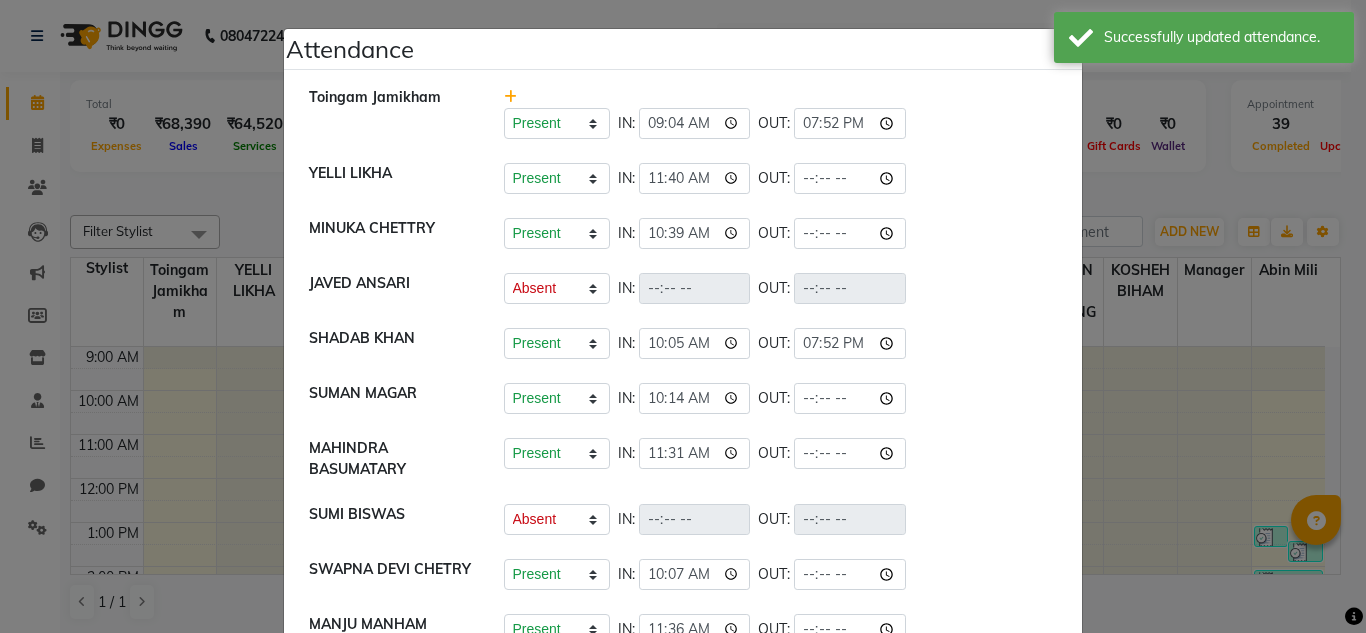 type on "19:52" 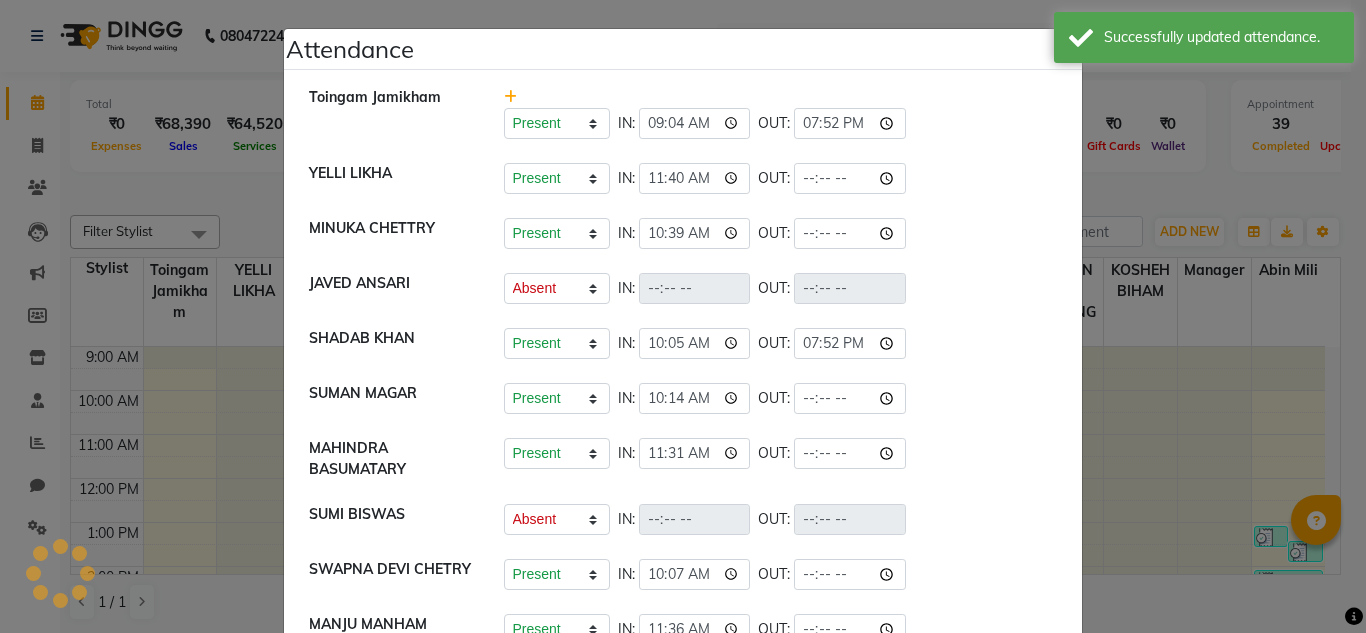 click on "[FIRST] [LAST]   Present   Absent   Late   Half Day   Weekly Off  IN:  10:05 OUT:  19:52" 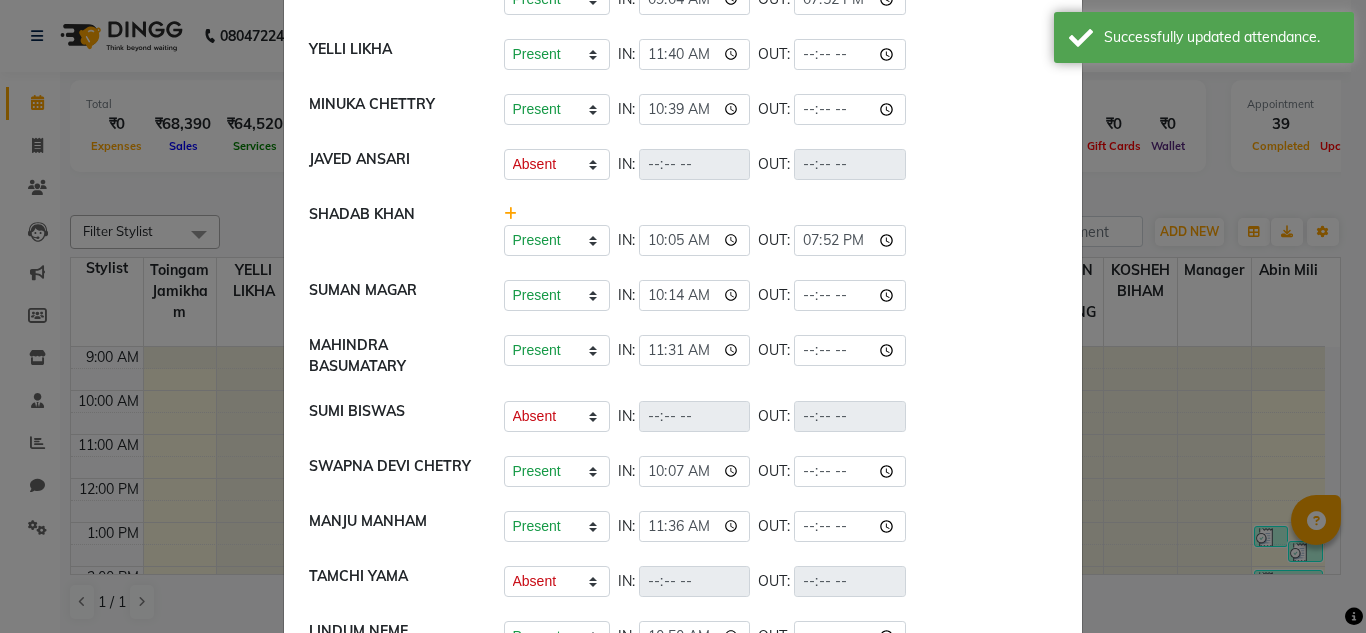 scroll, scrollTop: 126, scrollLeft: 0, axis: vertical 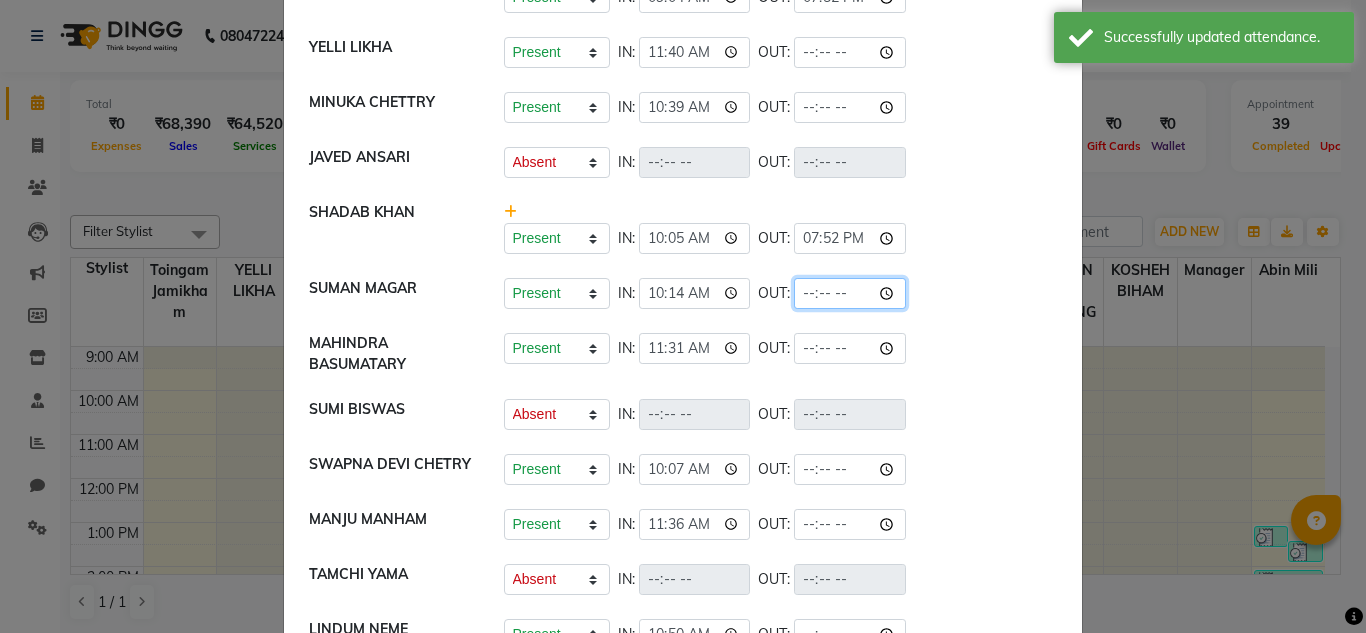 click 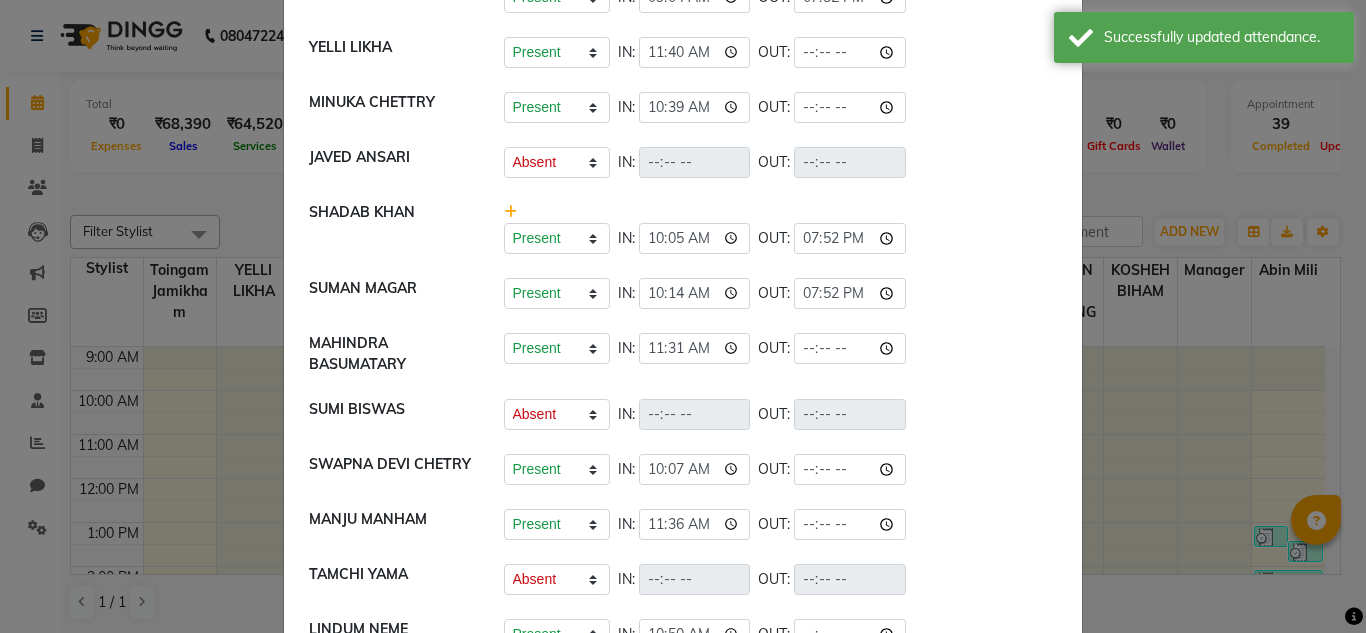 type on "19:52" 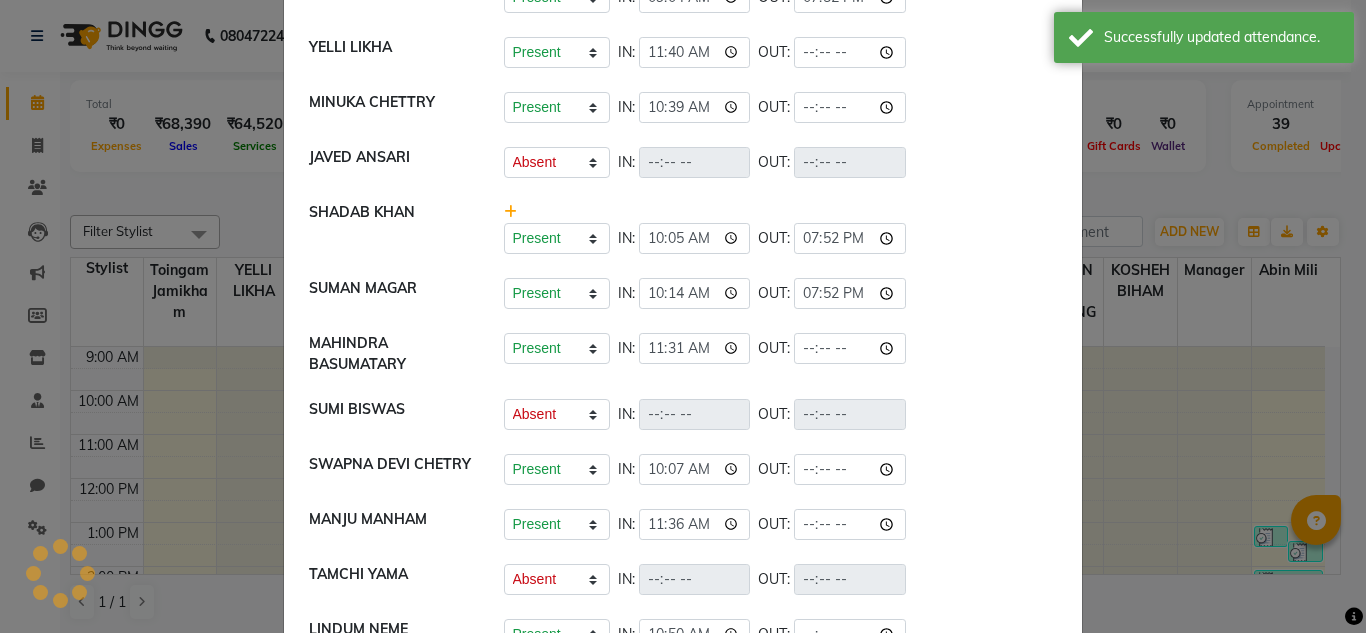 click on "Present   Absent   Late   Half Day   Weekly Off  IN:  11:31 OUT:" 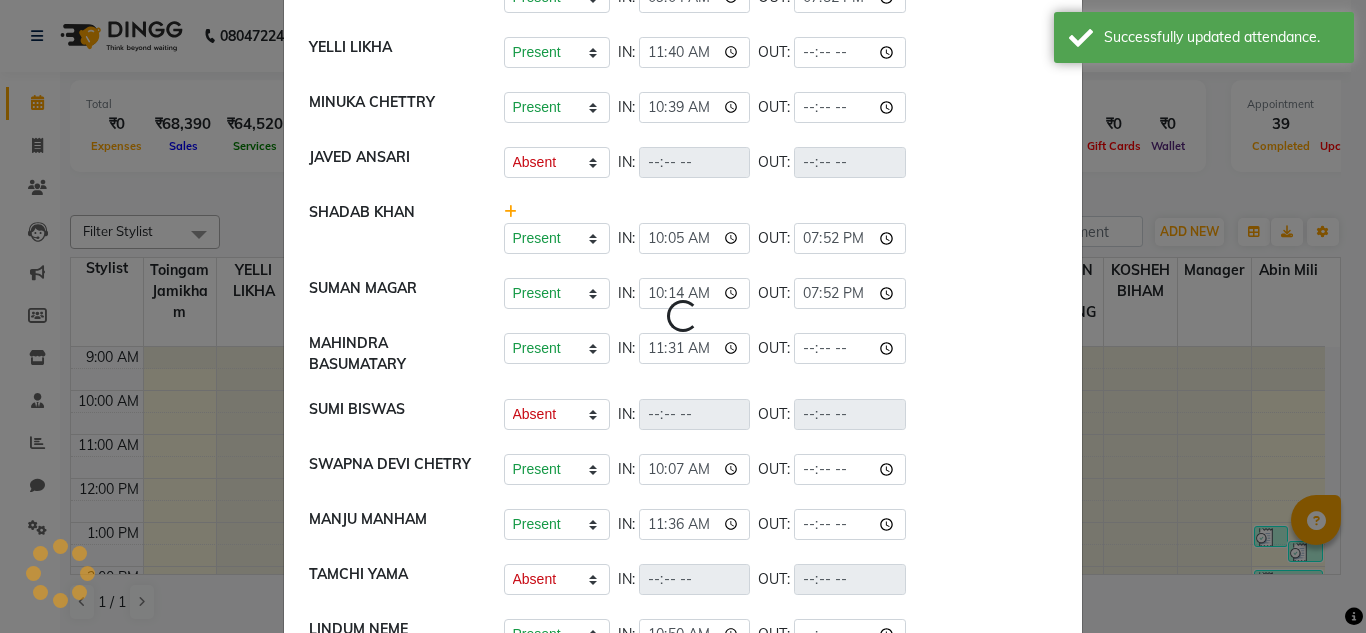 select on "A" 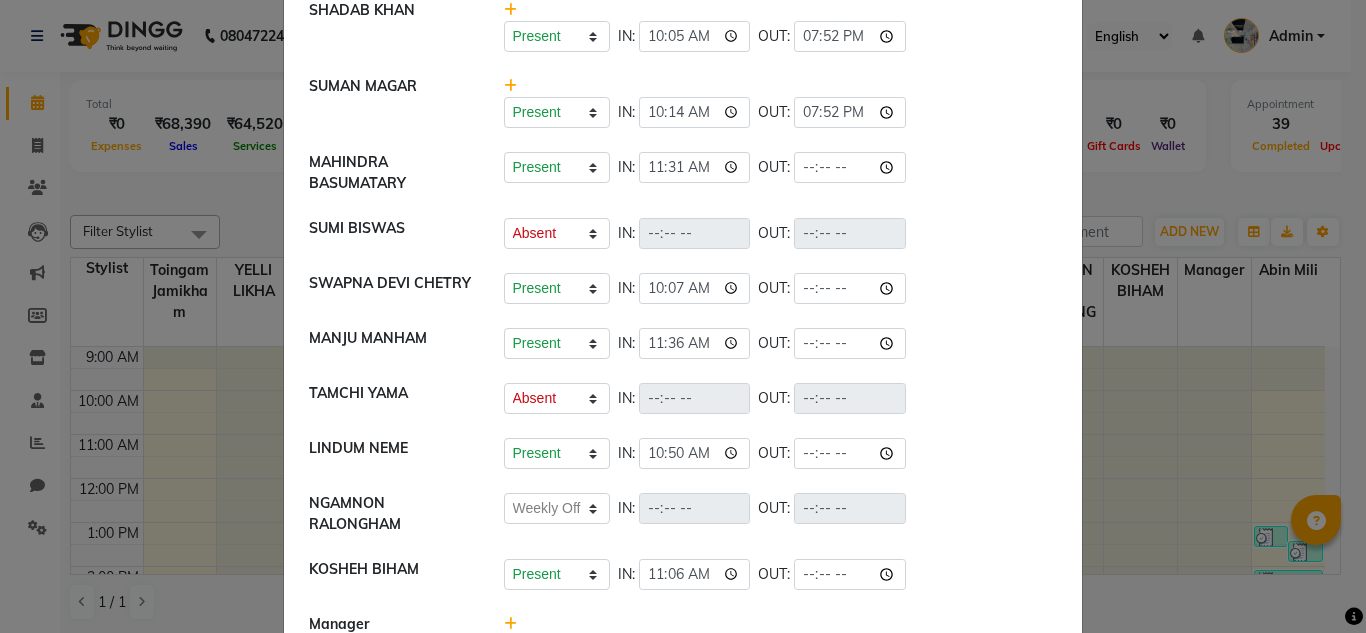 scroll, scrollTop: 329, scrollLeft: 0, axis: vertical 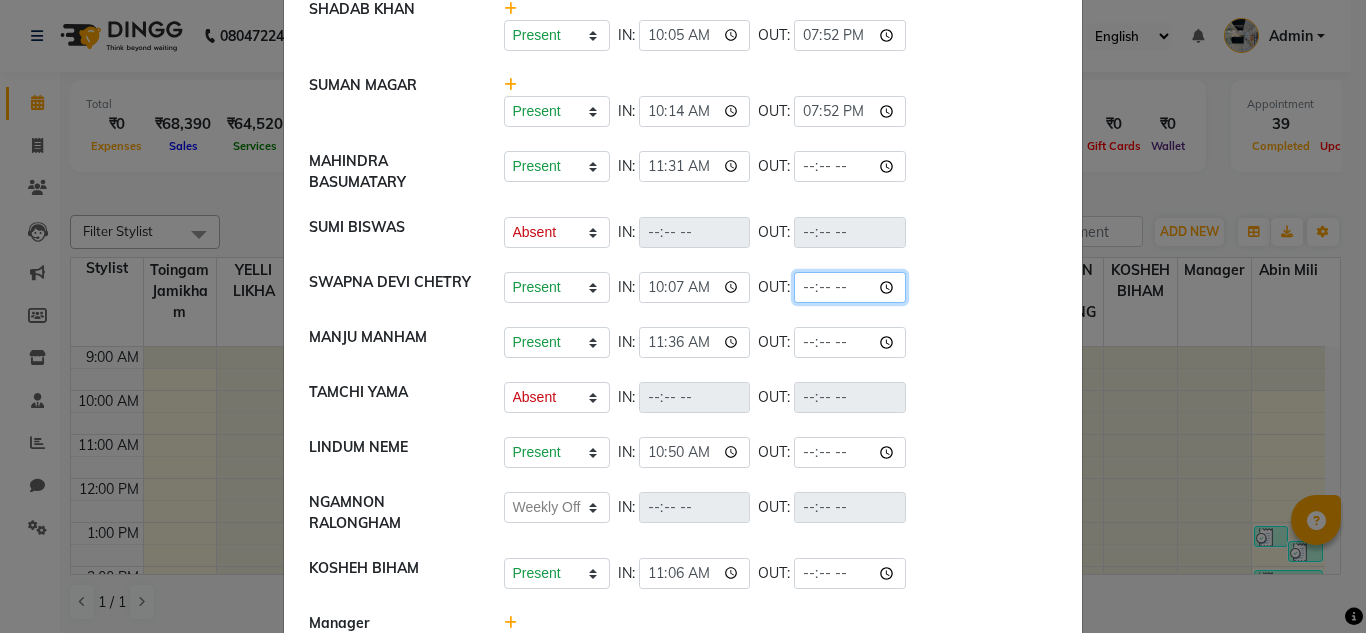 click 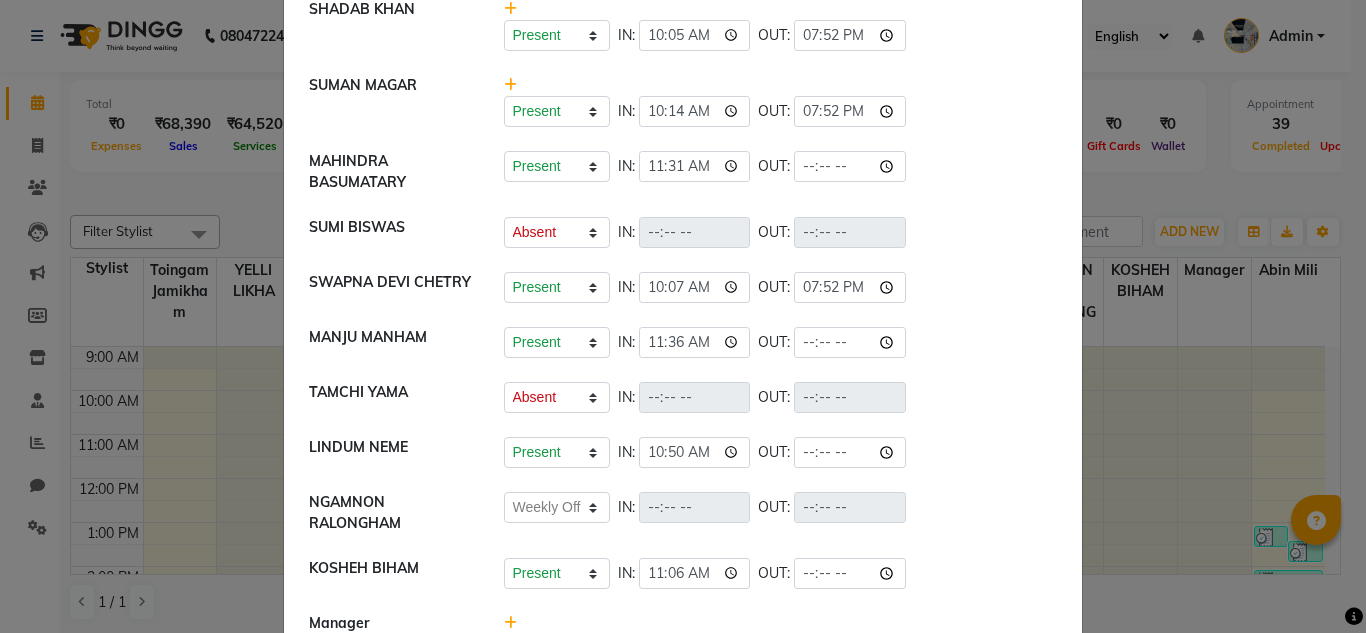type on "19:52" 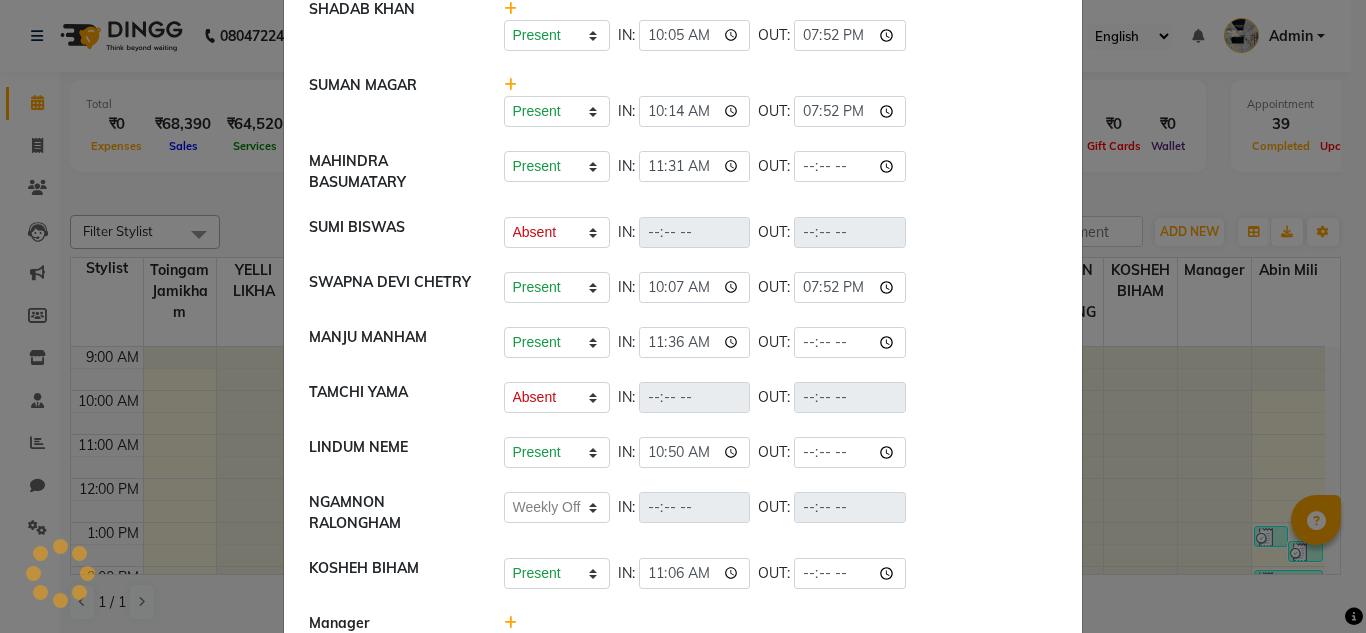 click on "Present   Absent   Late   Half Day   Weekly Off  IN:  11:36 OUT:" 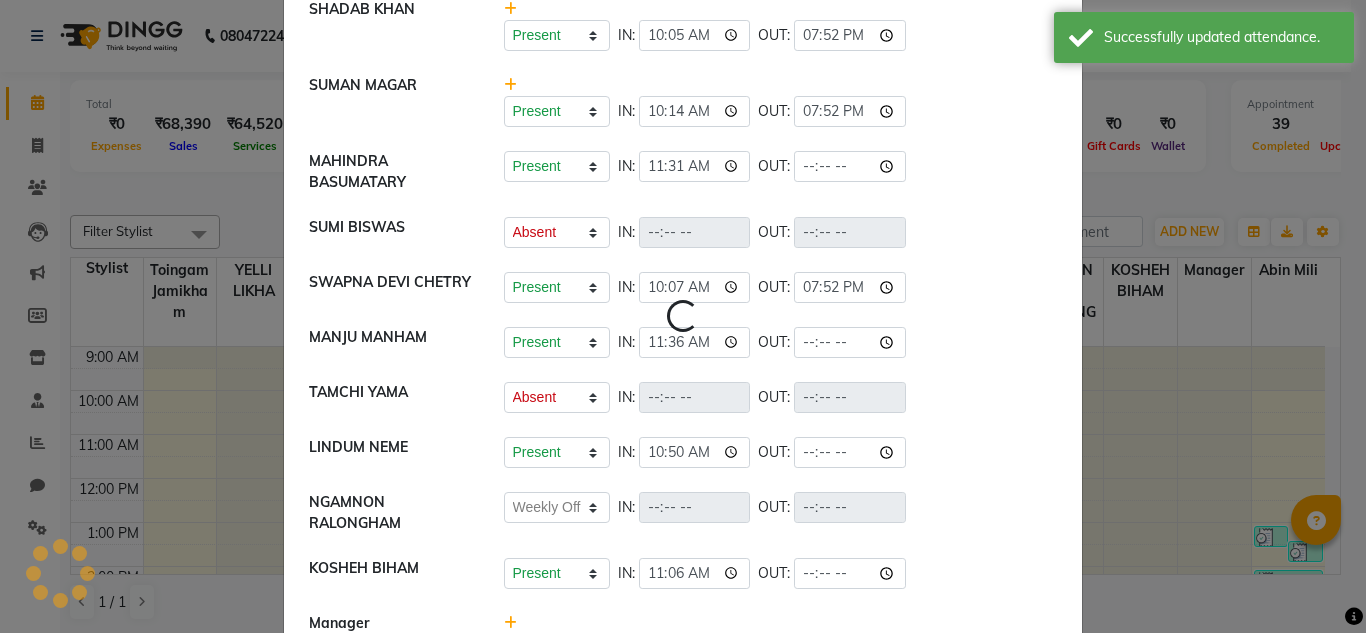 select on "A" 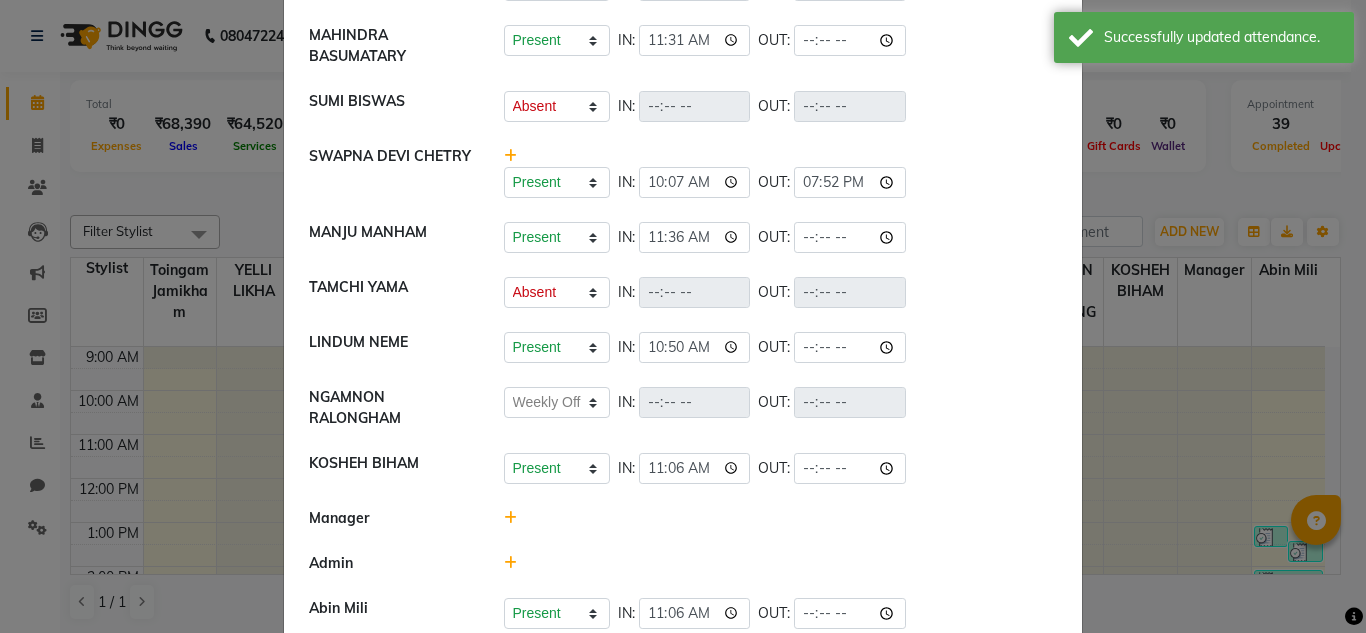 scroll, scrollTop: 456, scrollLeft: 0, axis: vertical 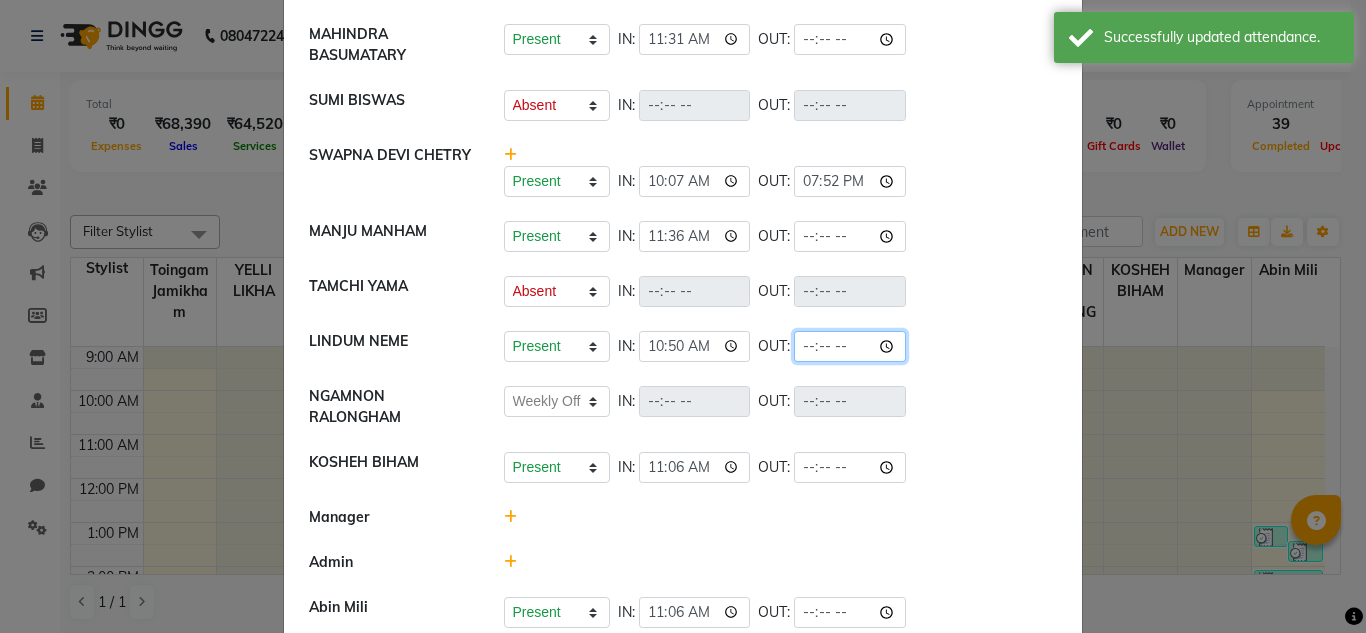 click 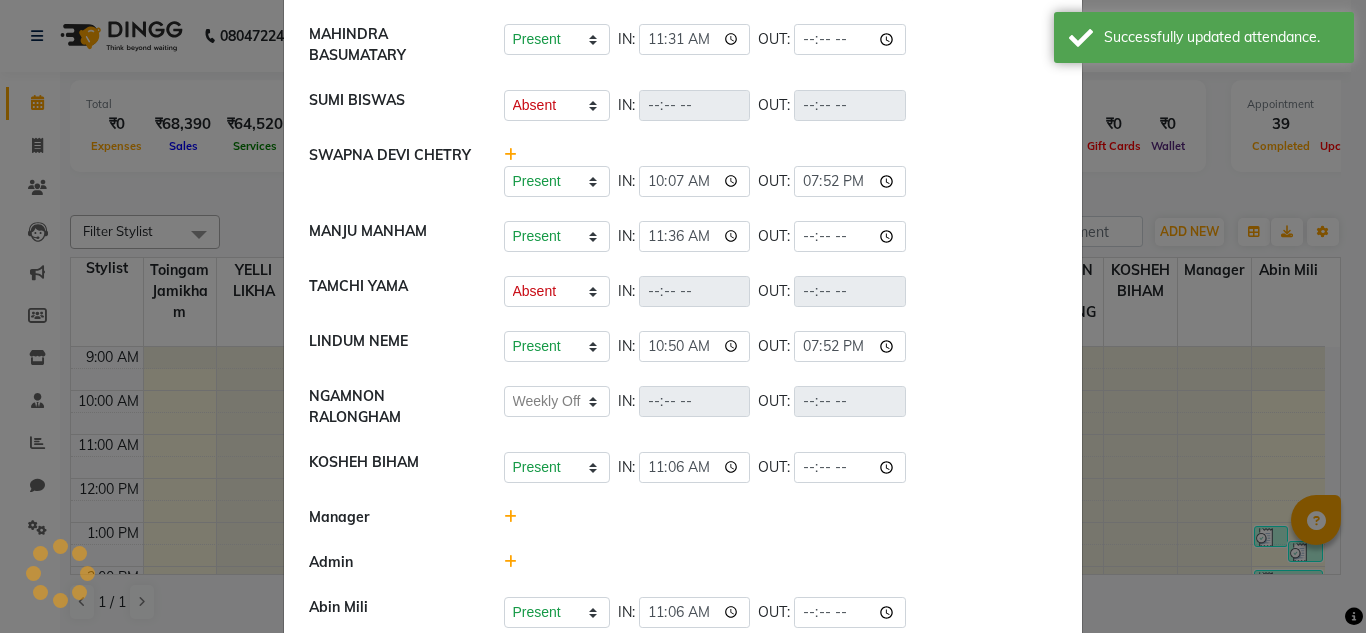 type on "19:52" 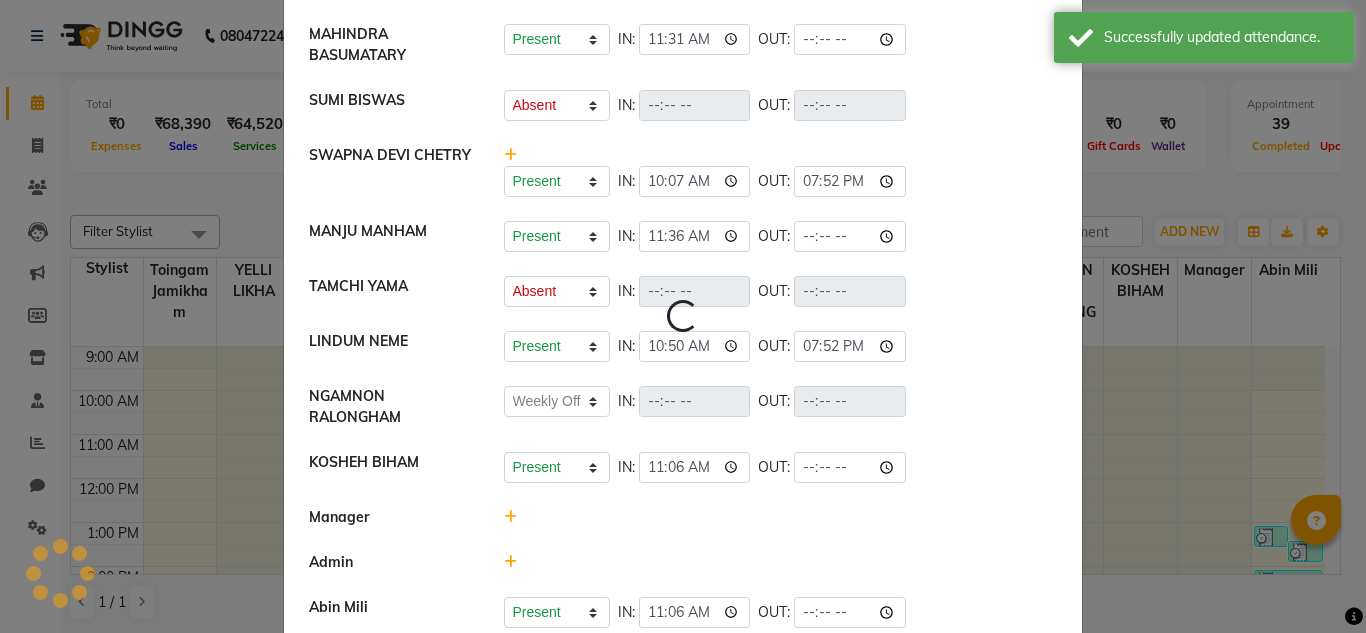 select on "A" 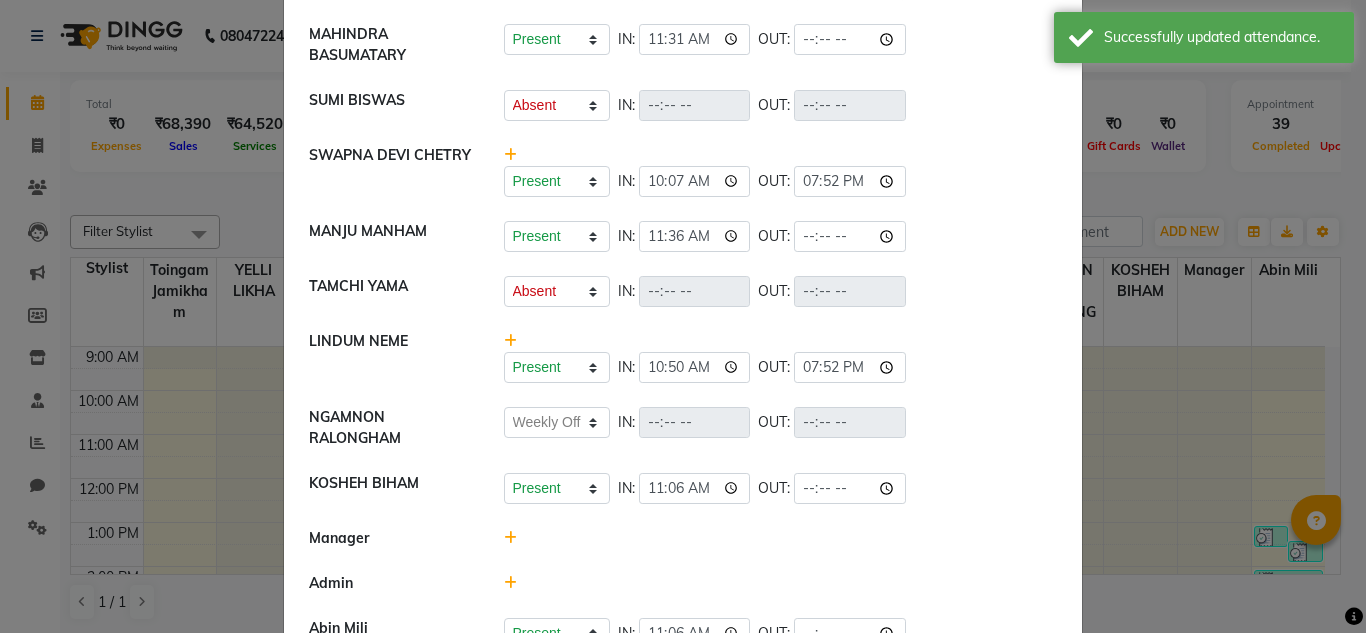 scroll, scrollTop: 518, scrollLeft: 0, axis: vertical 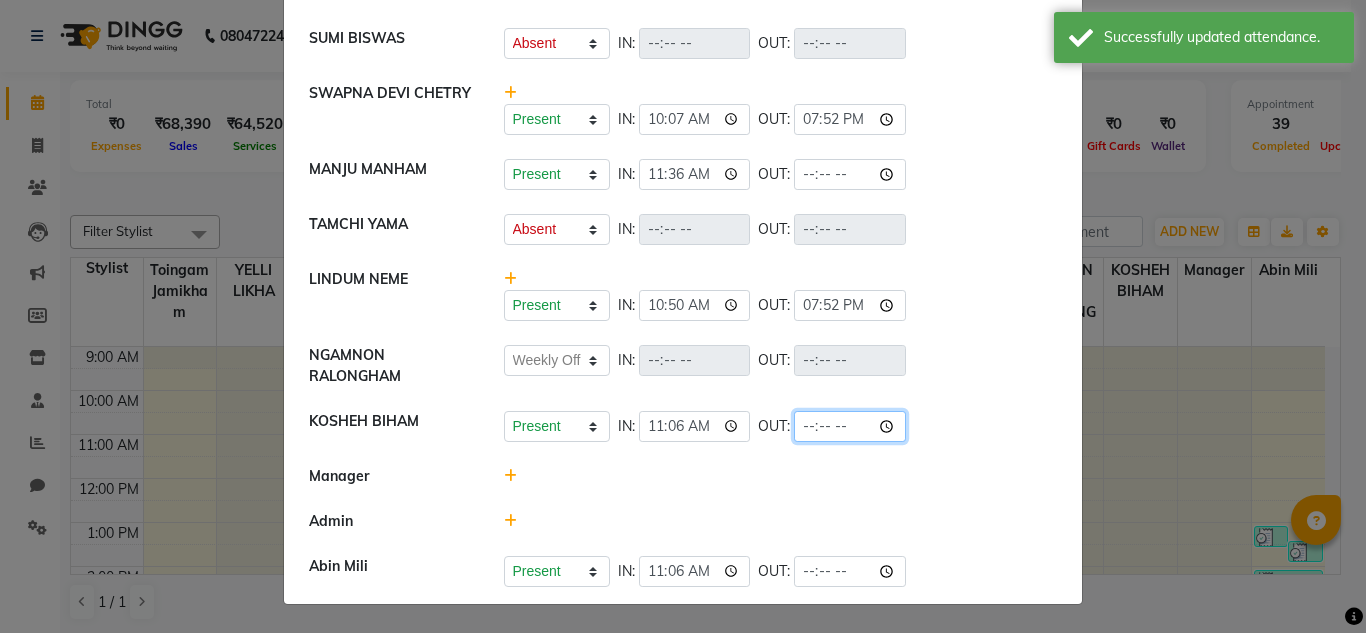 click 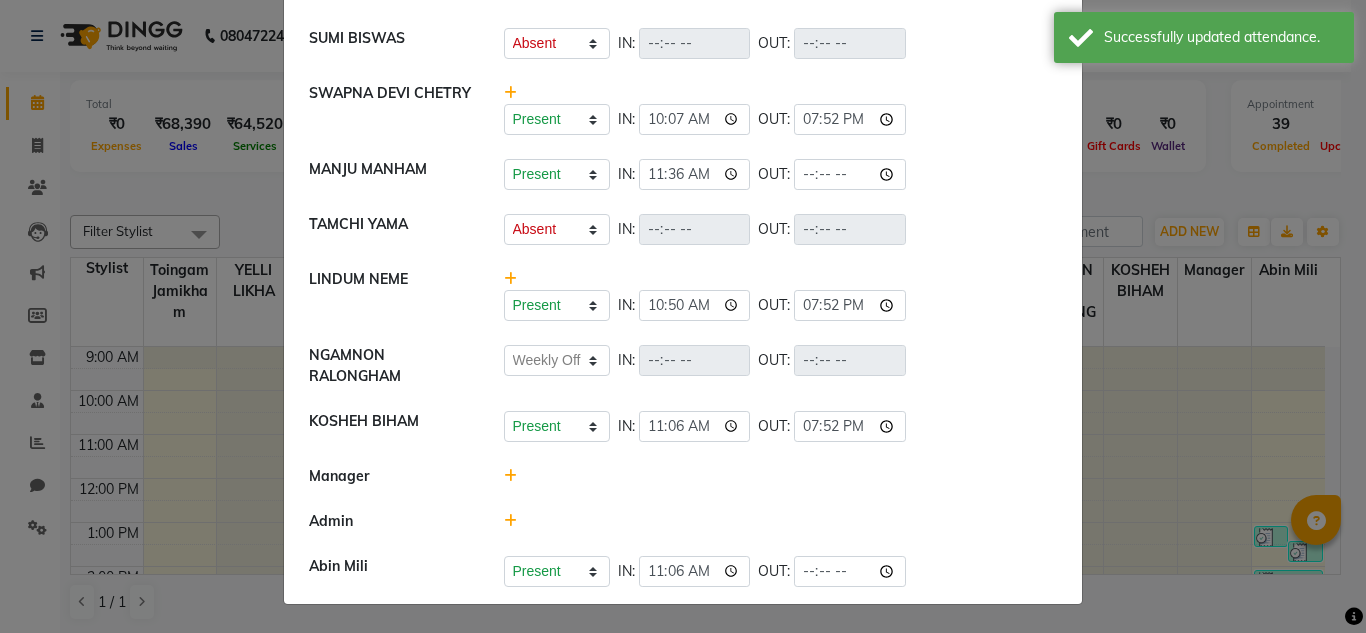 type on "19:52" 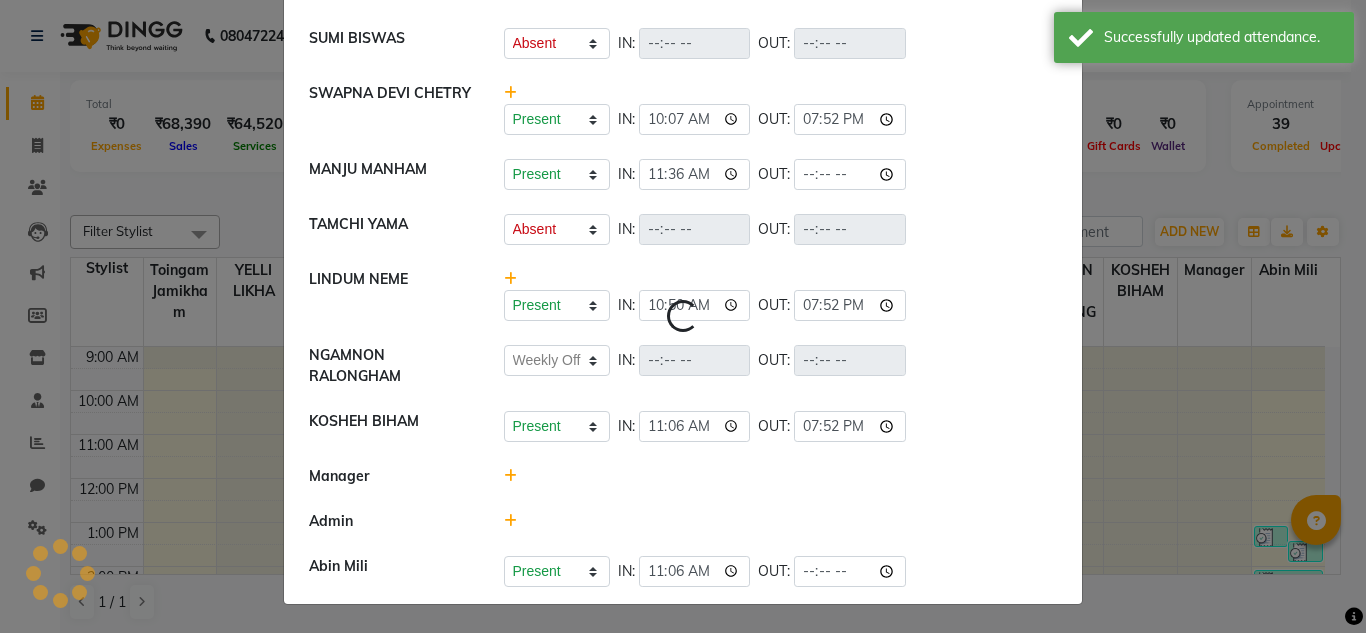 select on "A" 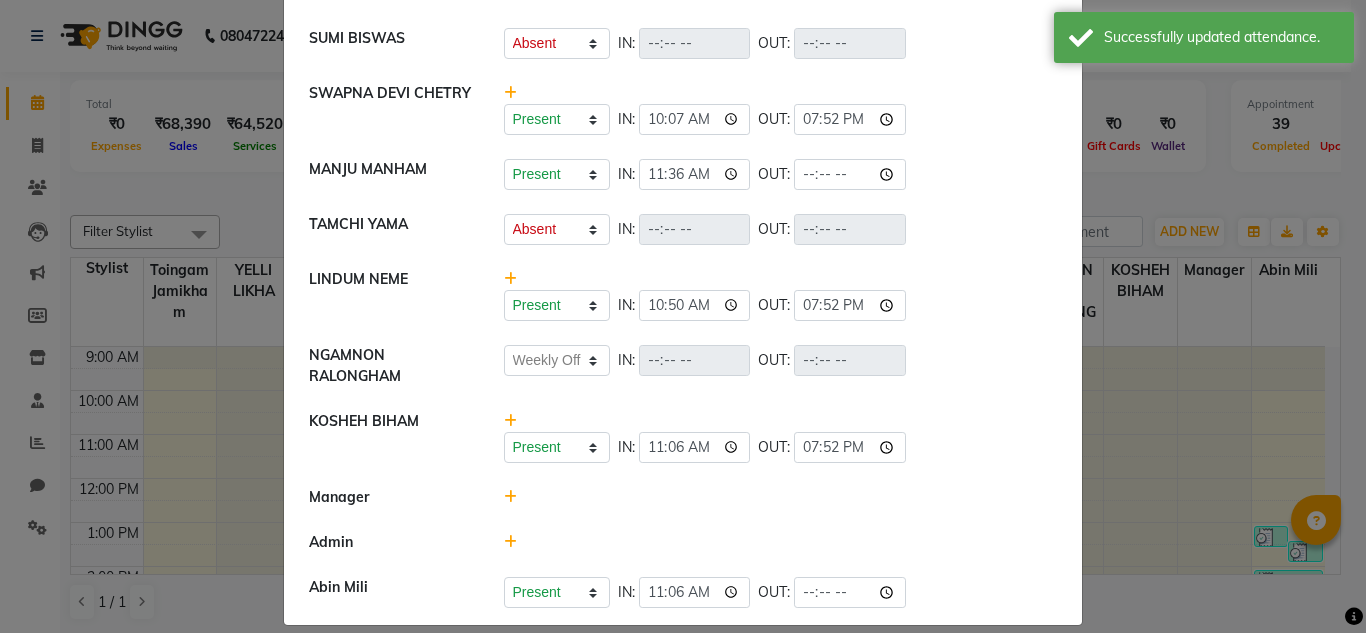 scroll, scrollTop: 539, scrollLeft: 0, axis: vertical 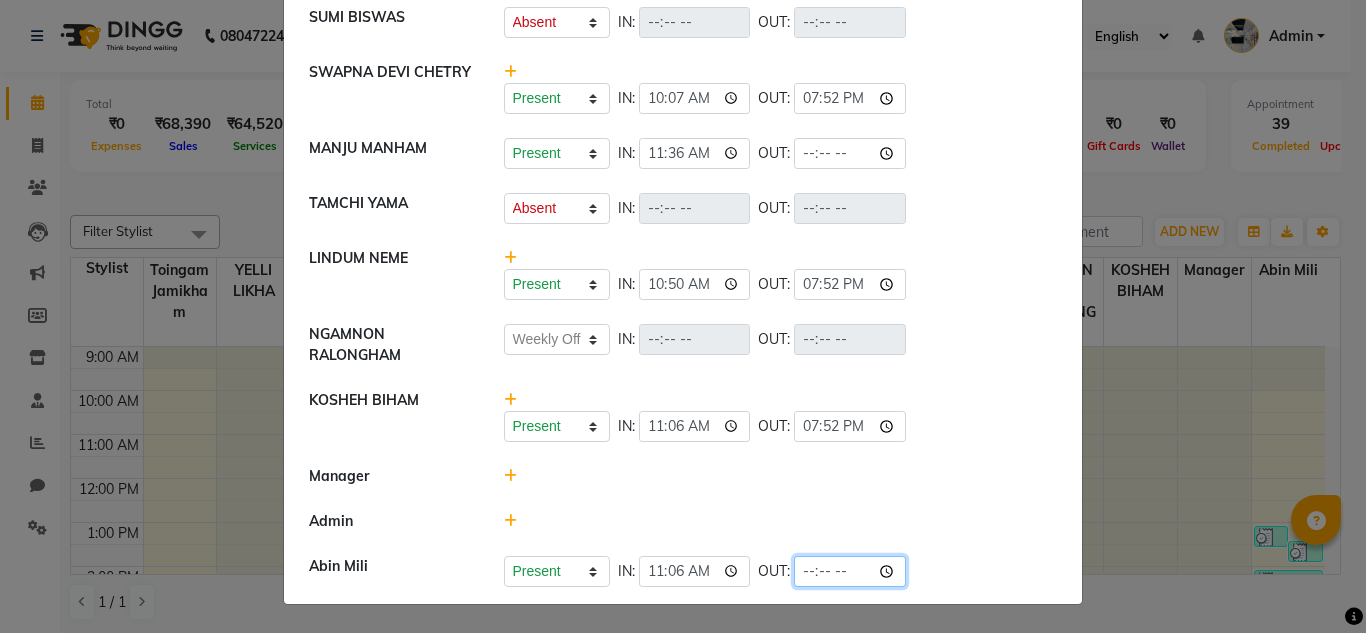 click 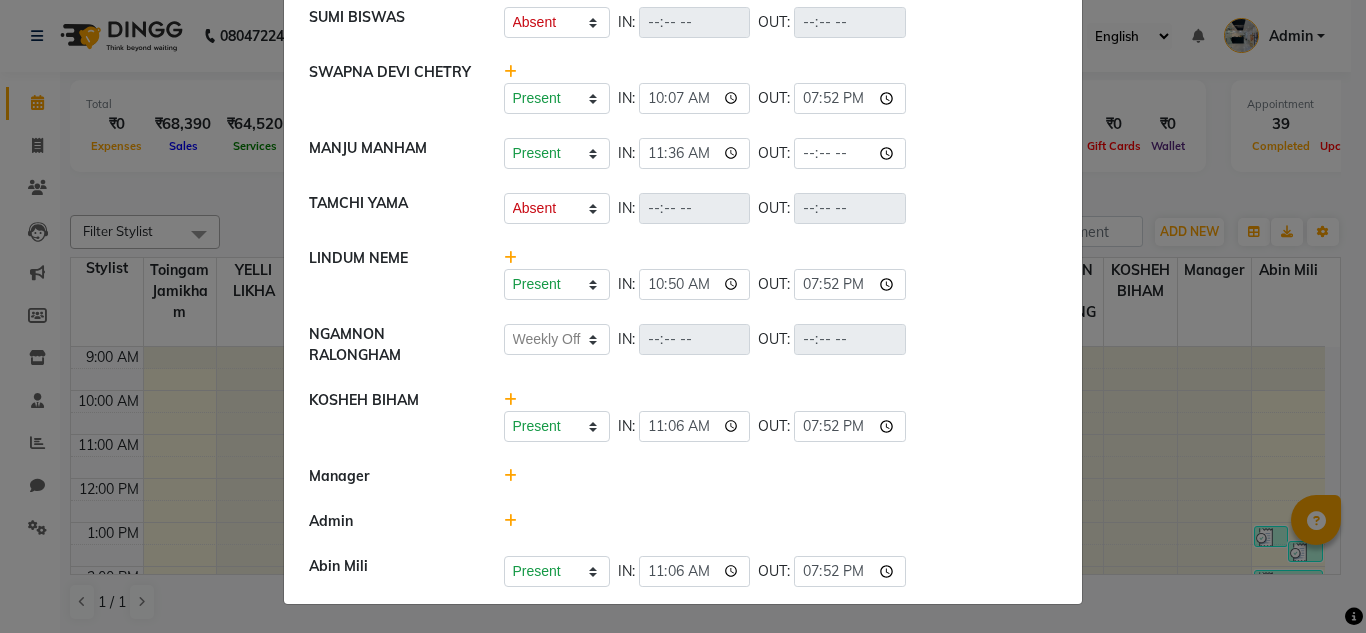 type on "19:52" 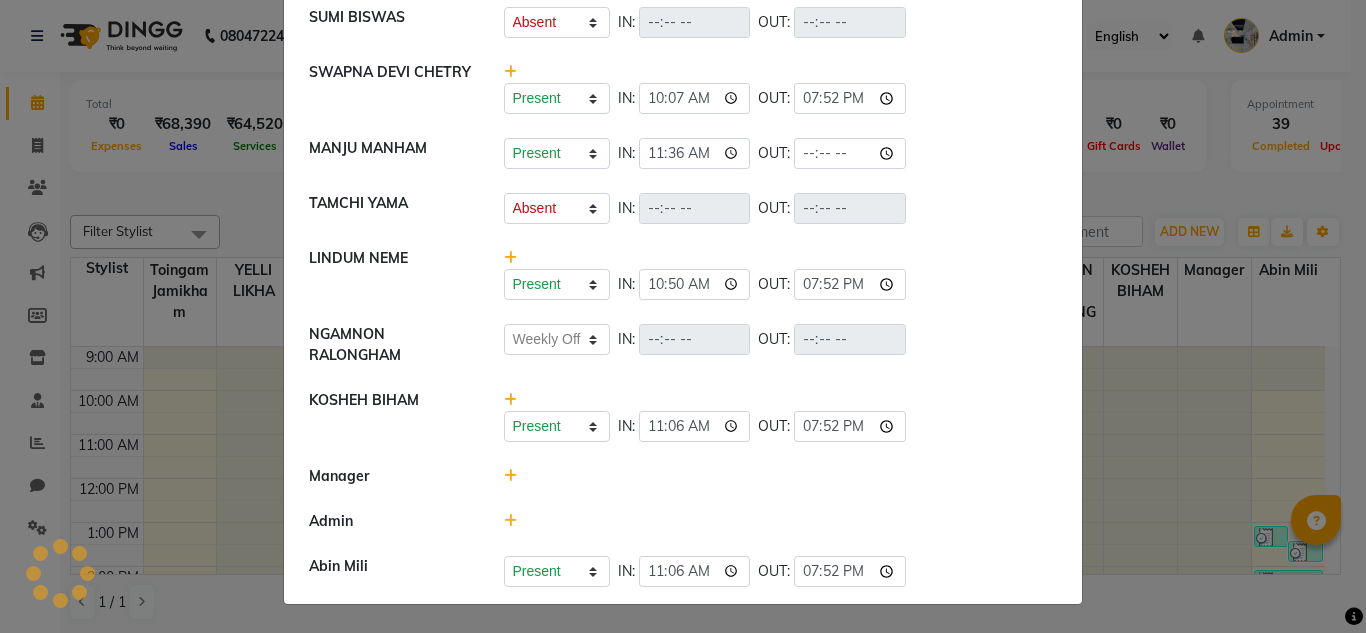 select on "A" 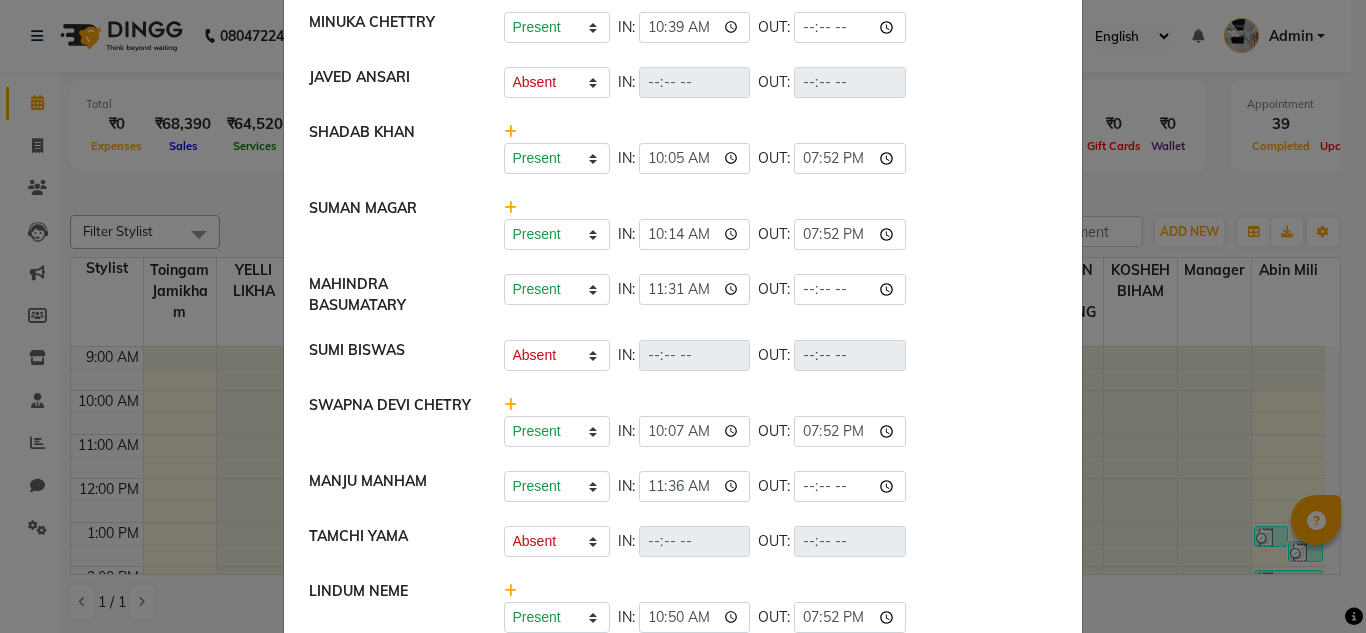 scroll, scrollTop: 0, scrollLeft: 0, axis: both 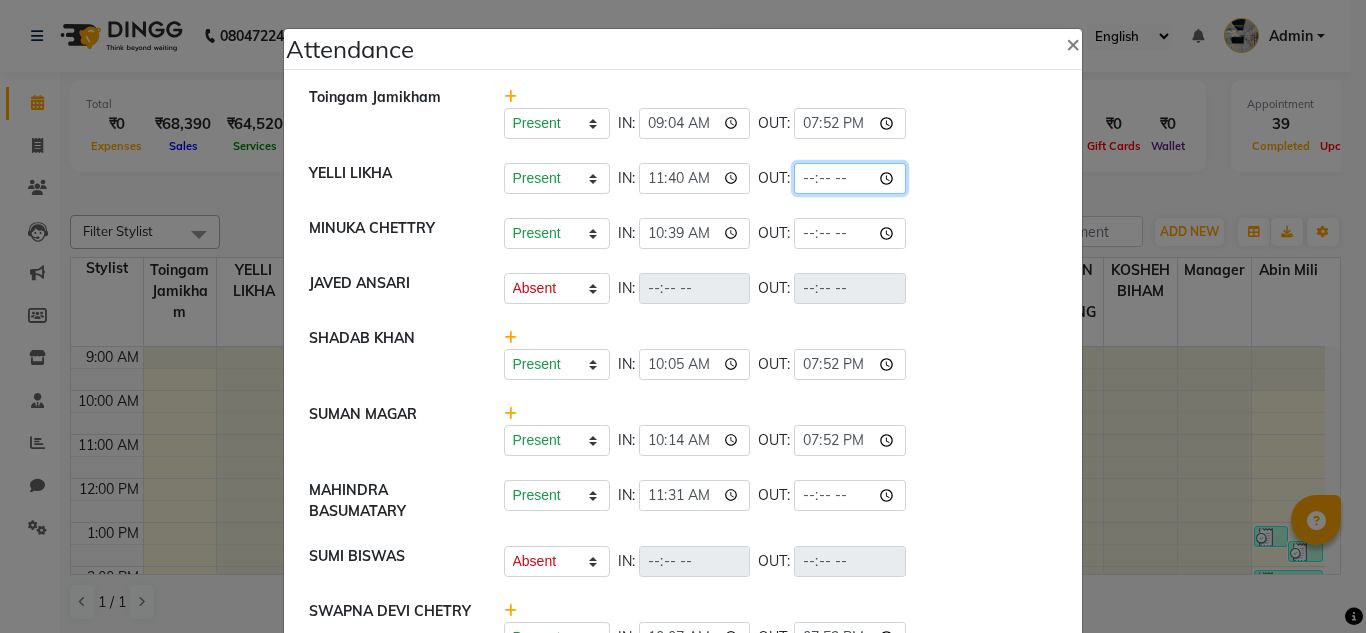 click 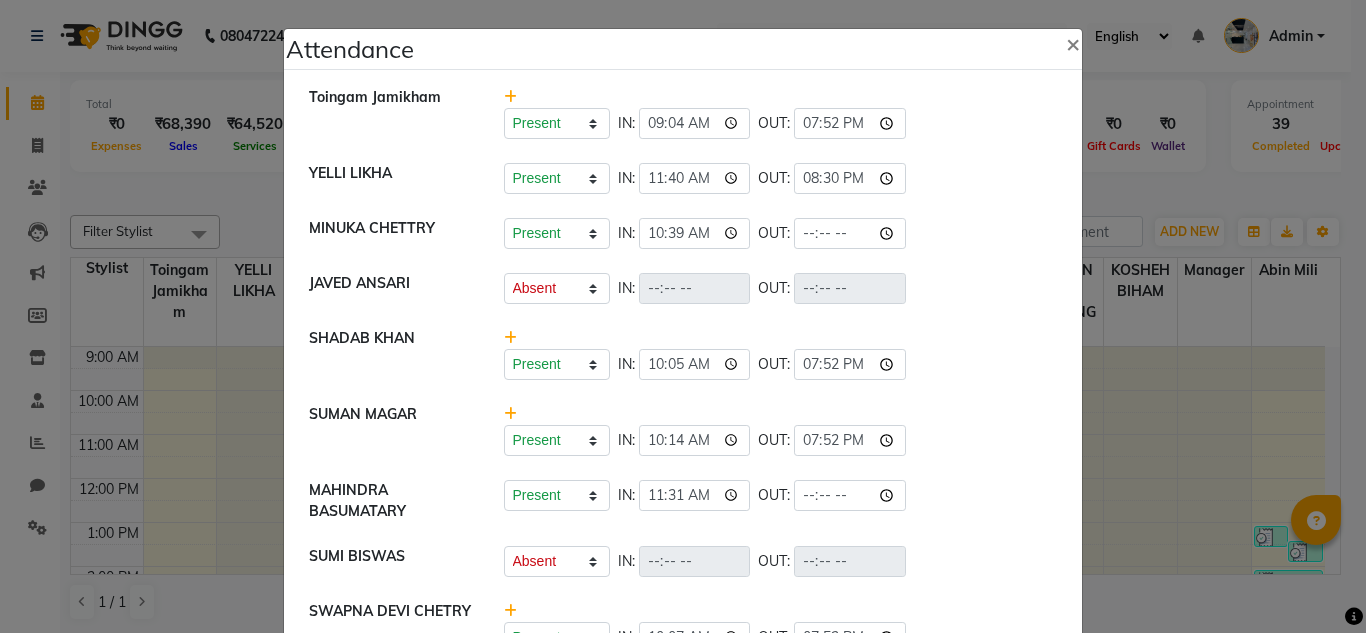 type on "20:30" 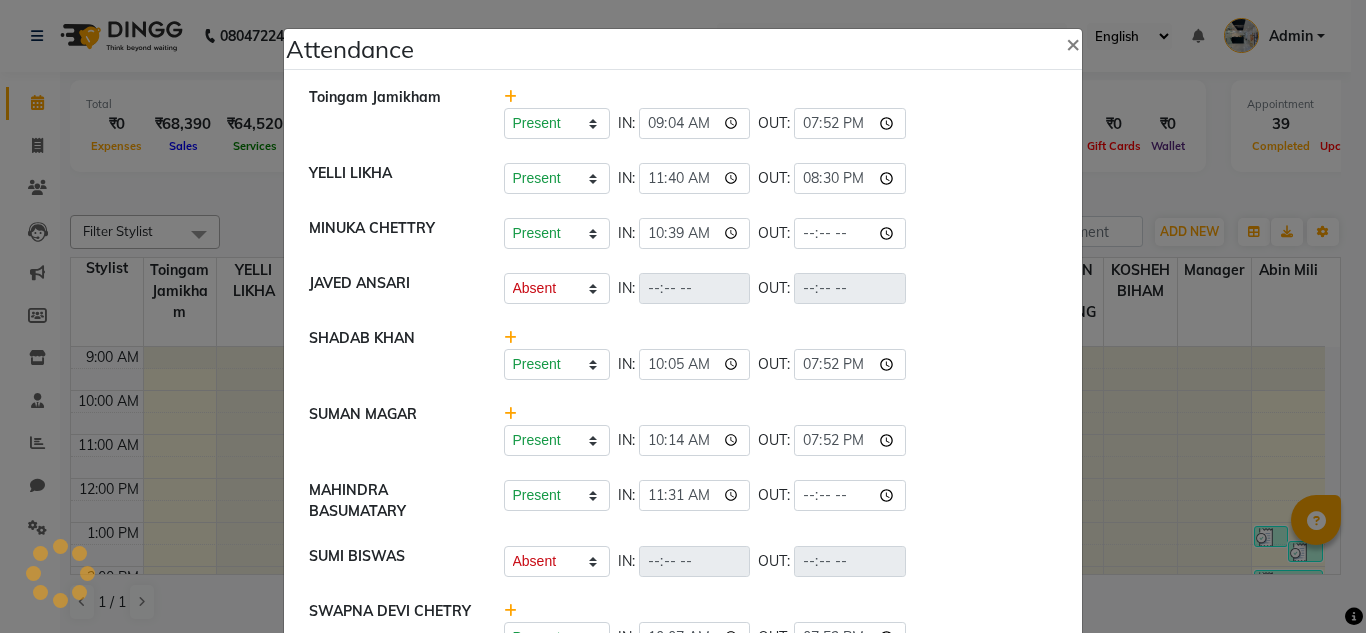 click on "Present   Absent   Late   Half Day   Weekly Off  IN:  OUT:" 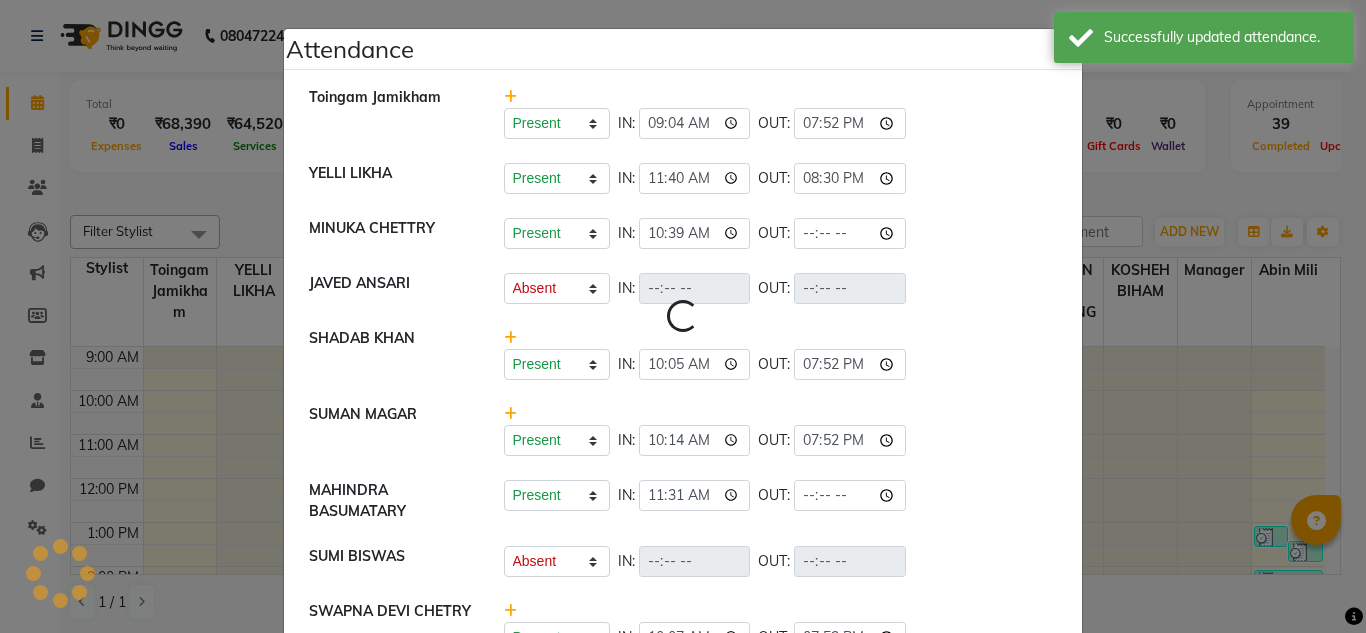select on "A" 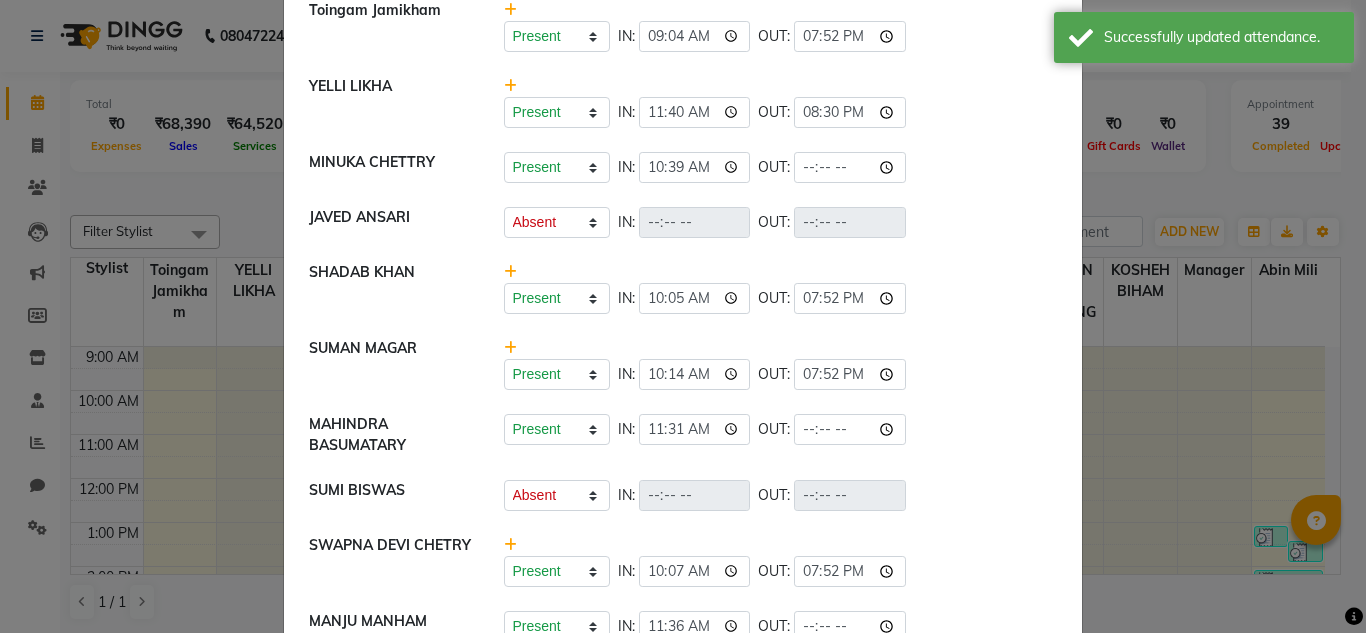 scroll, scrollTop: 127, scrollLeft: 0, axis: vertical 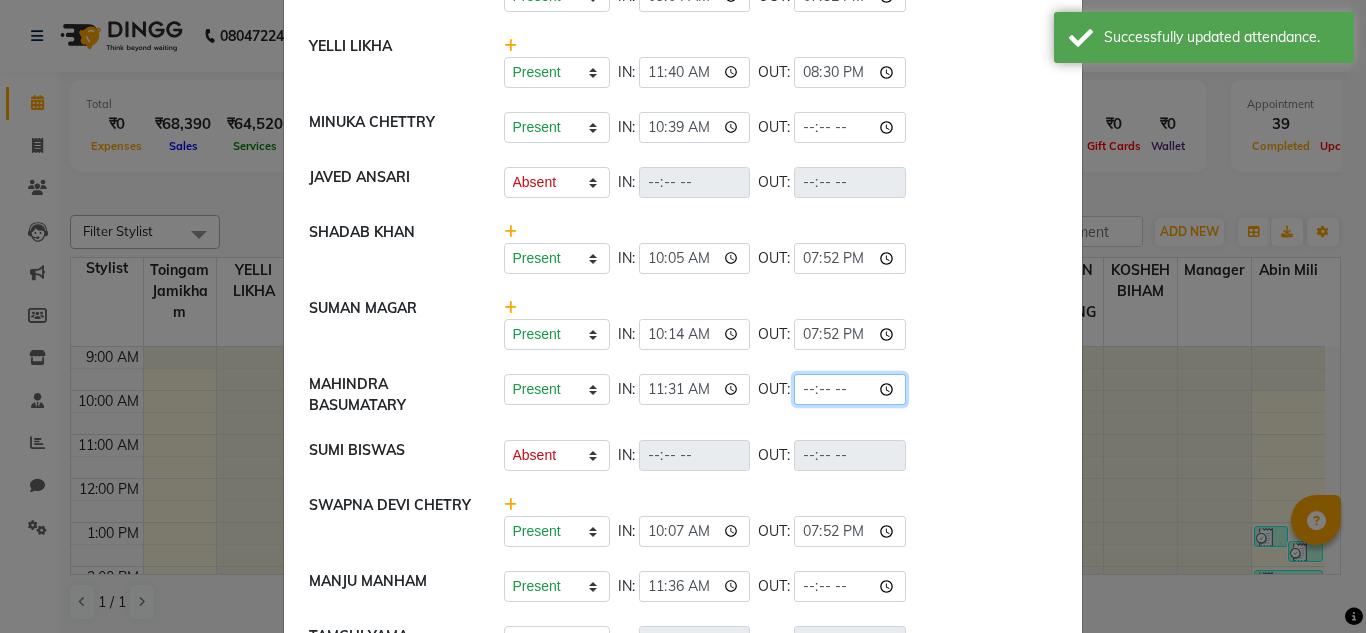 click 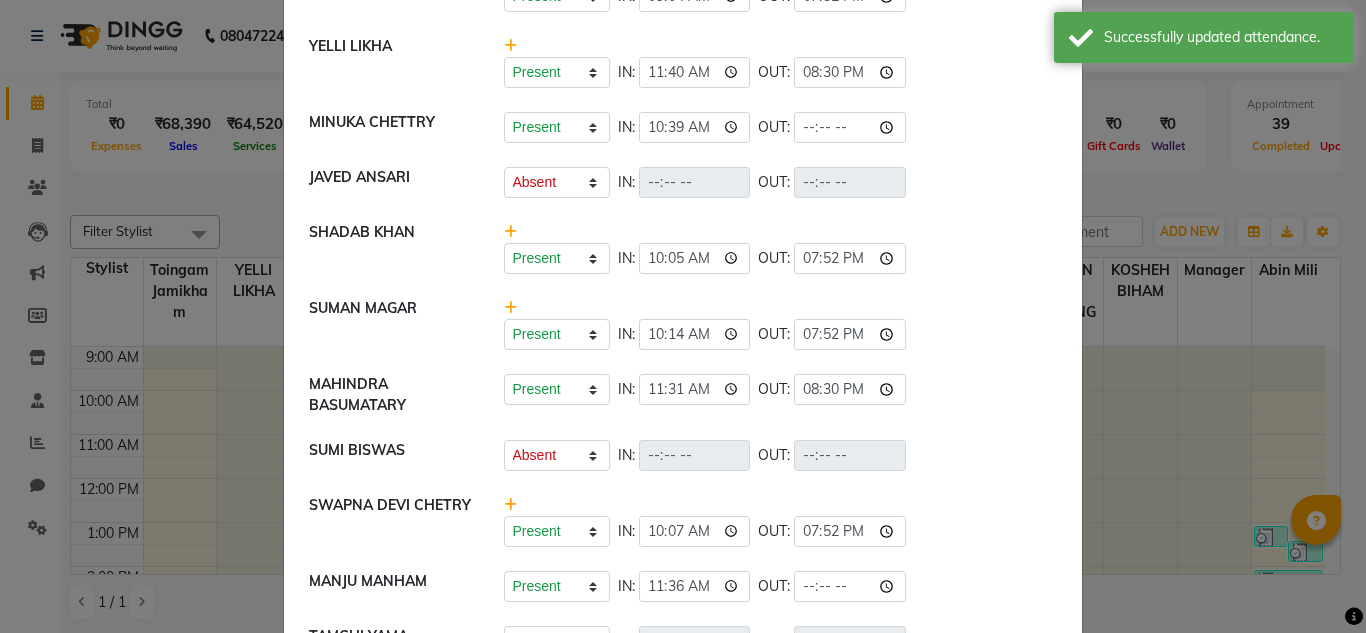 type 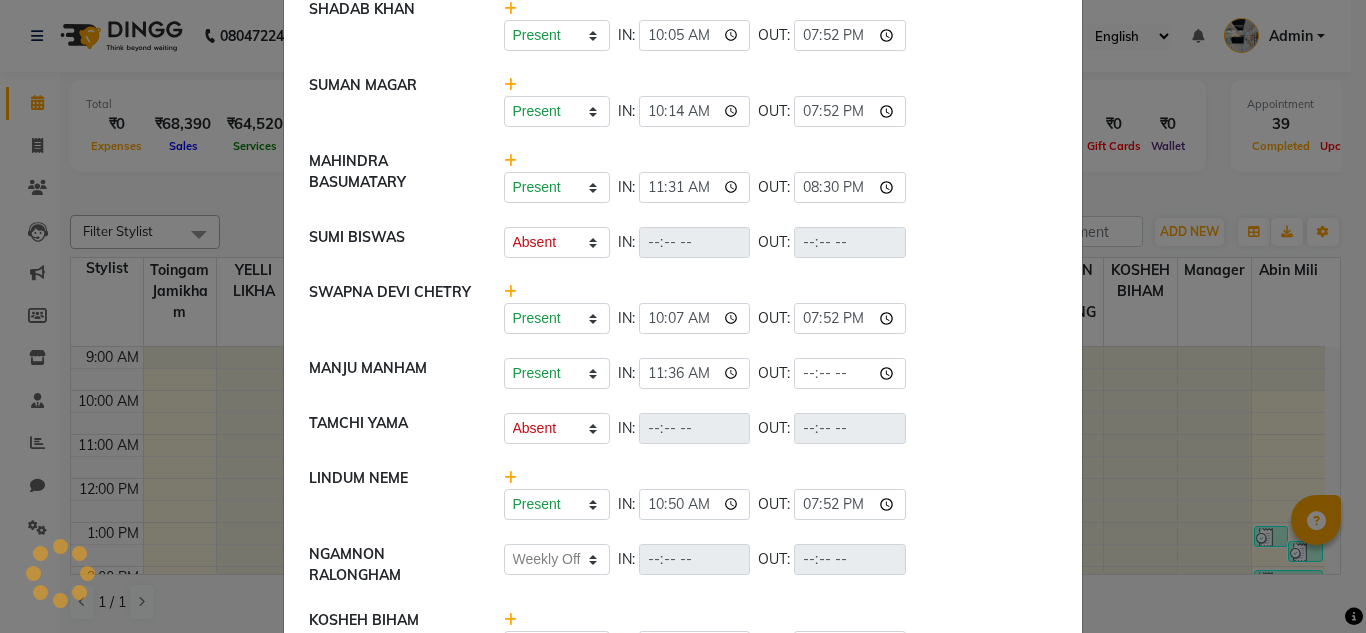 scroll, scrollTop: 352, scrollLeft: 0, axis: vertical 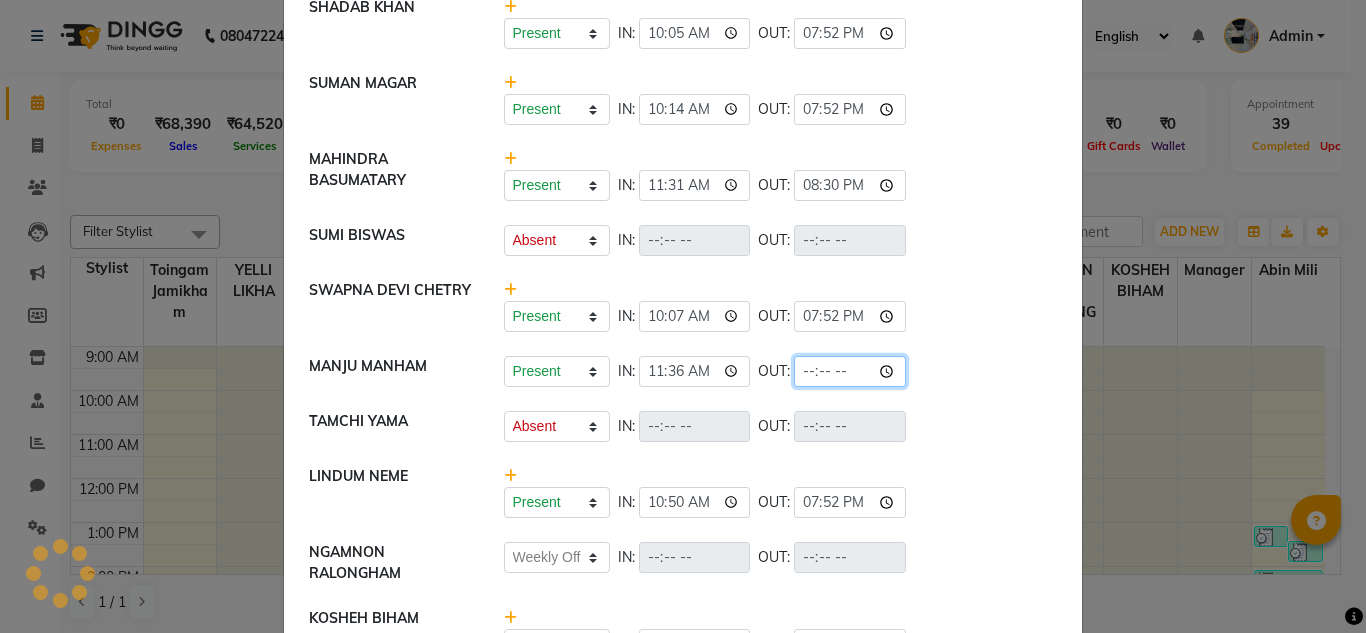 click 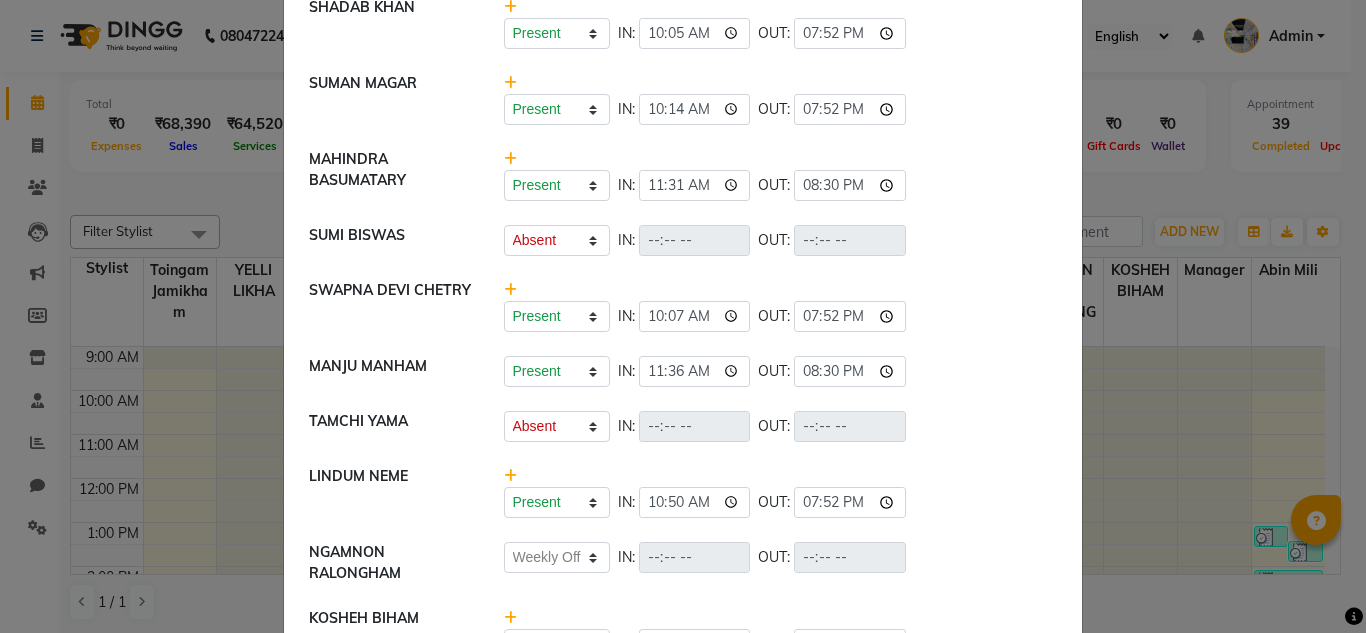 click on "Present   Absent   Late   Half Day   Weekly Off  IN:  11:31 OUT:  20:30" 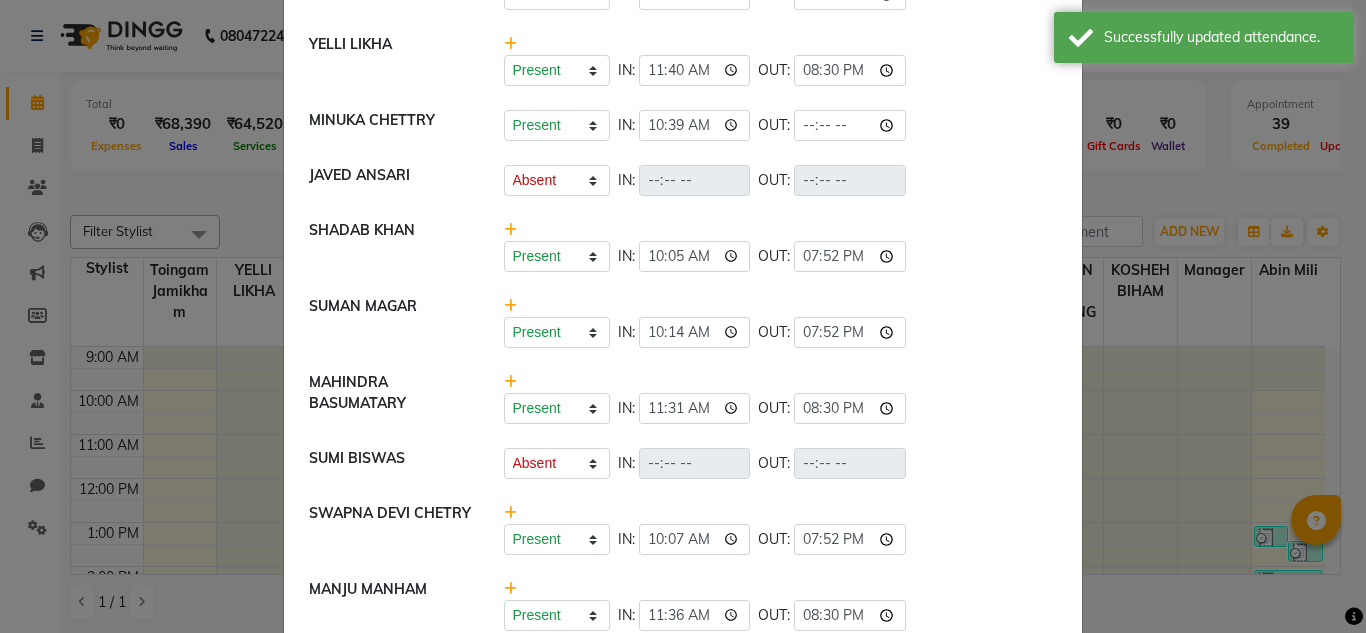 scroll, scrollTop: 0, scrollLeft: 0, axis: both 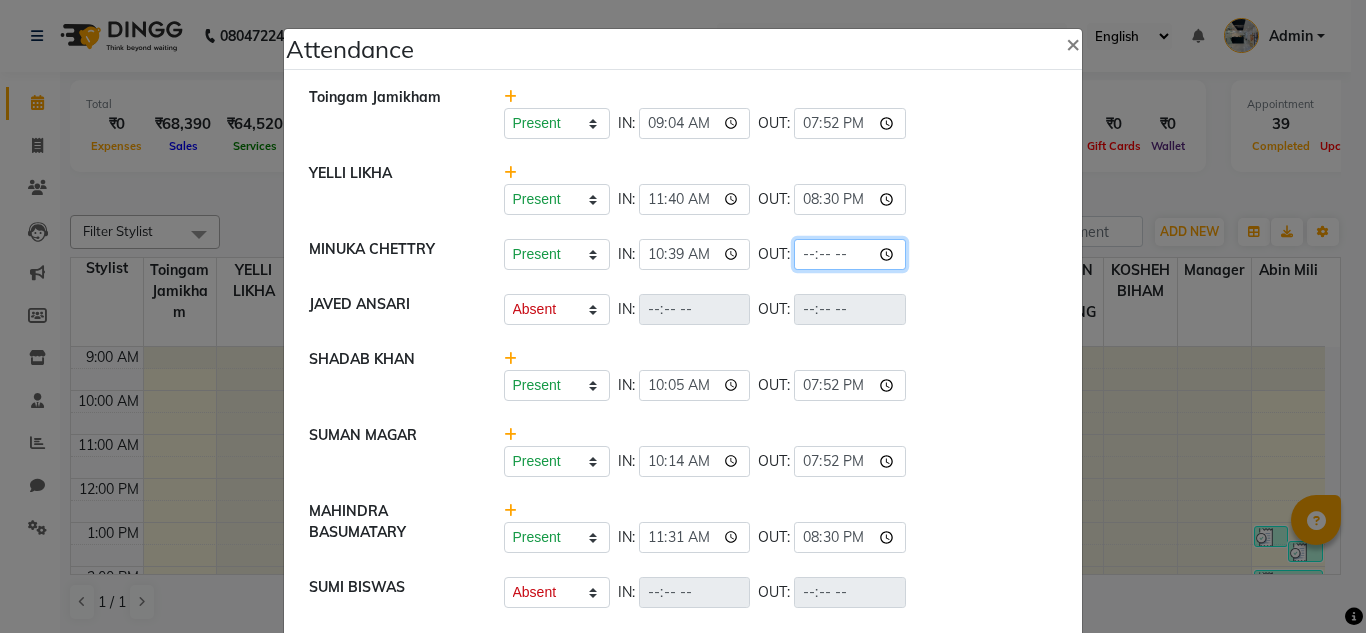 click 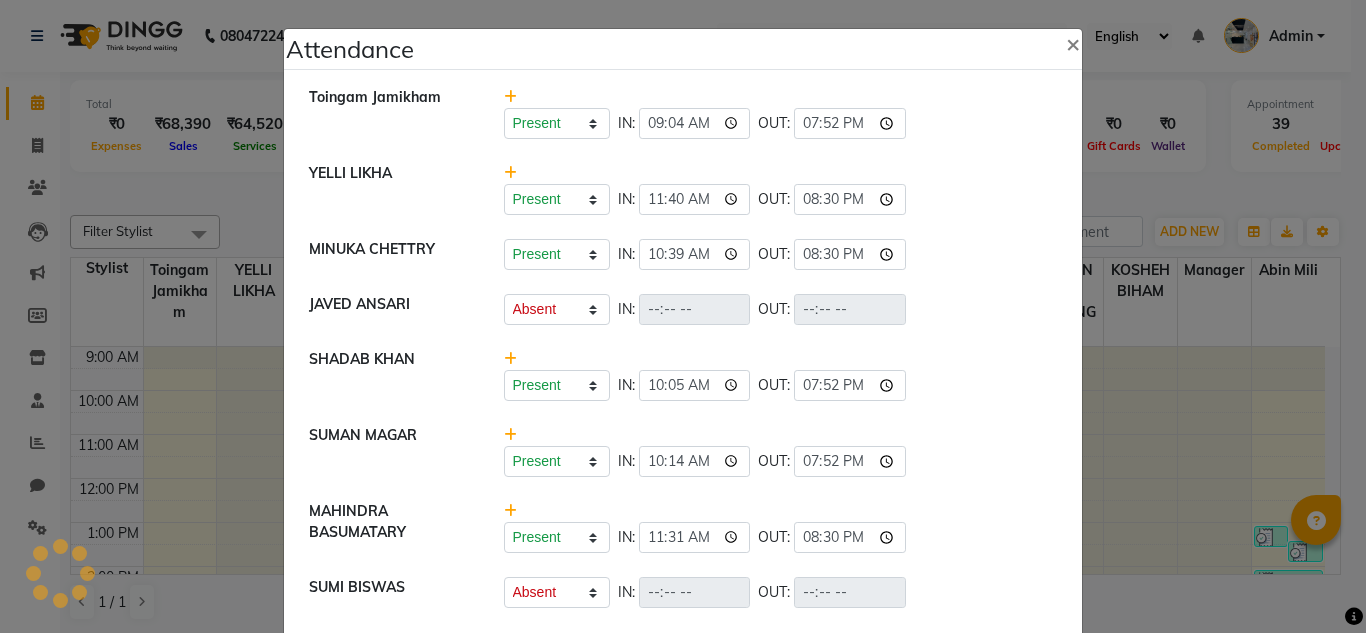 click on "Present   Absent   Late   Half Day   Weekly Off  IN:  OUT:" 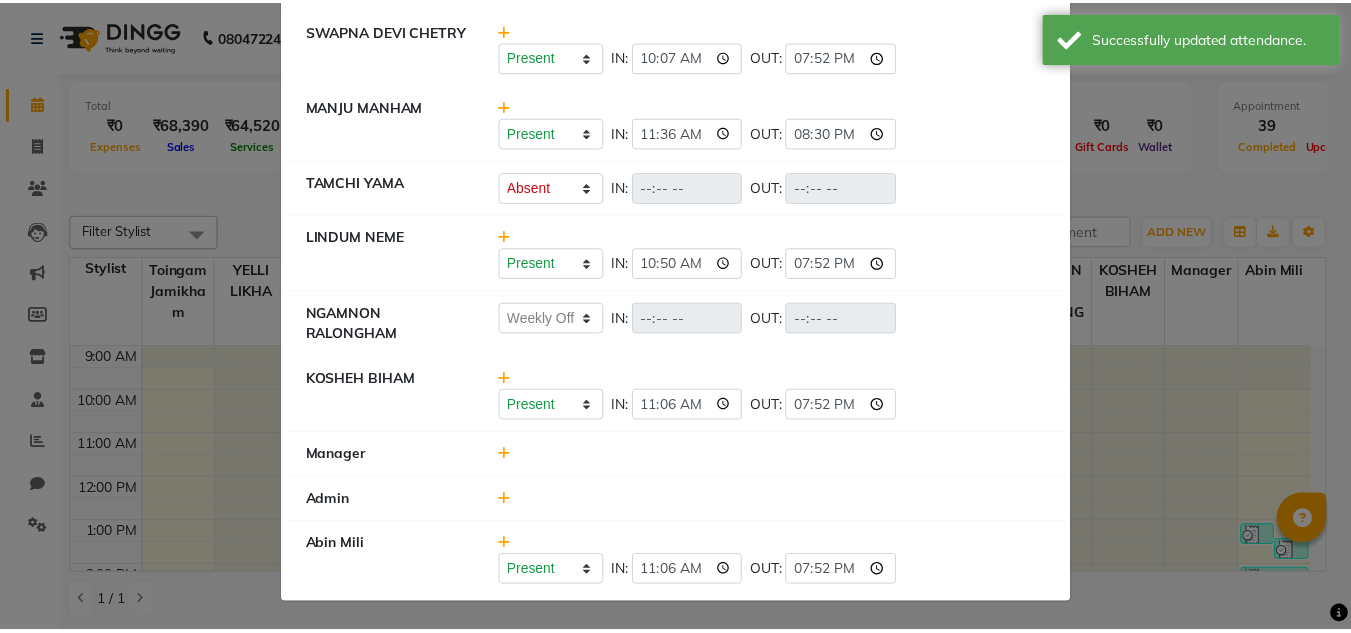 scroll, scrollTop: 0, scrollLeft: 0, axis: both 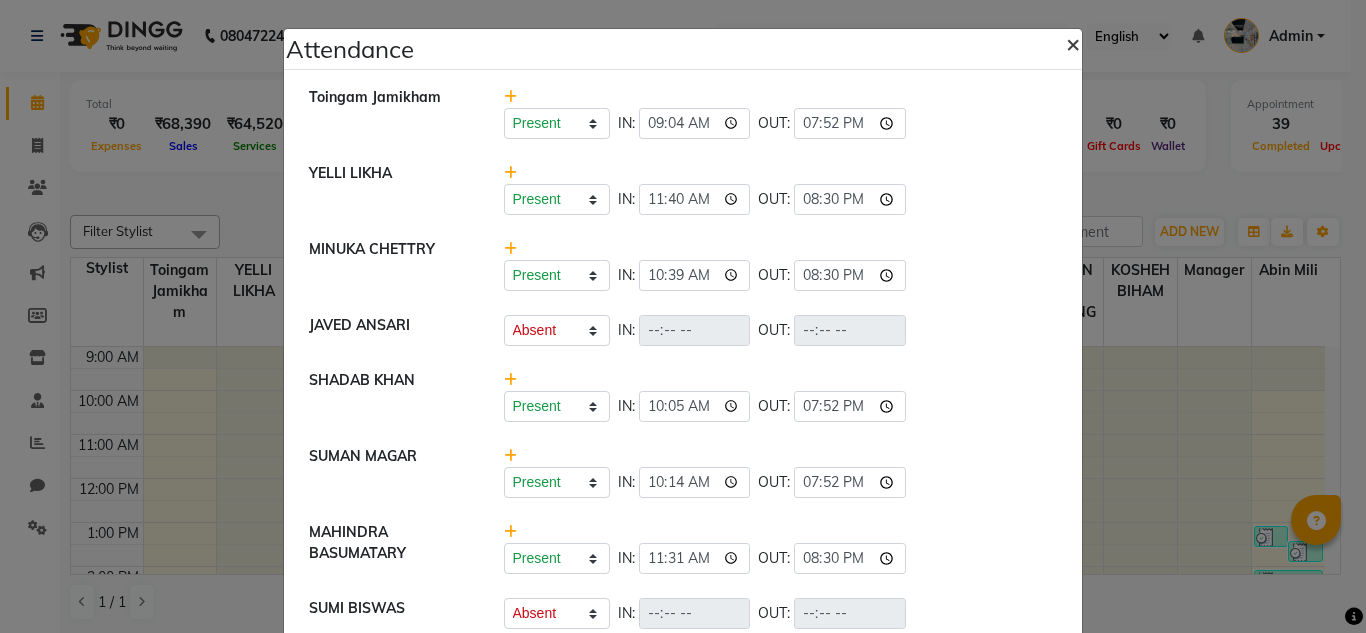 click on "×" 